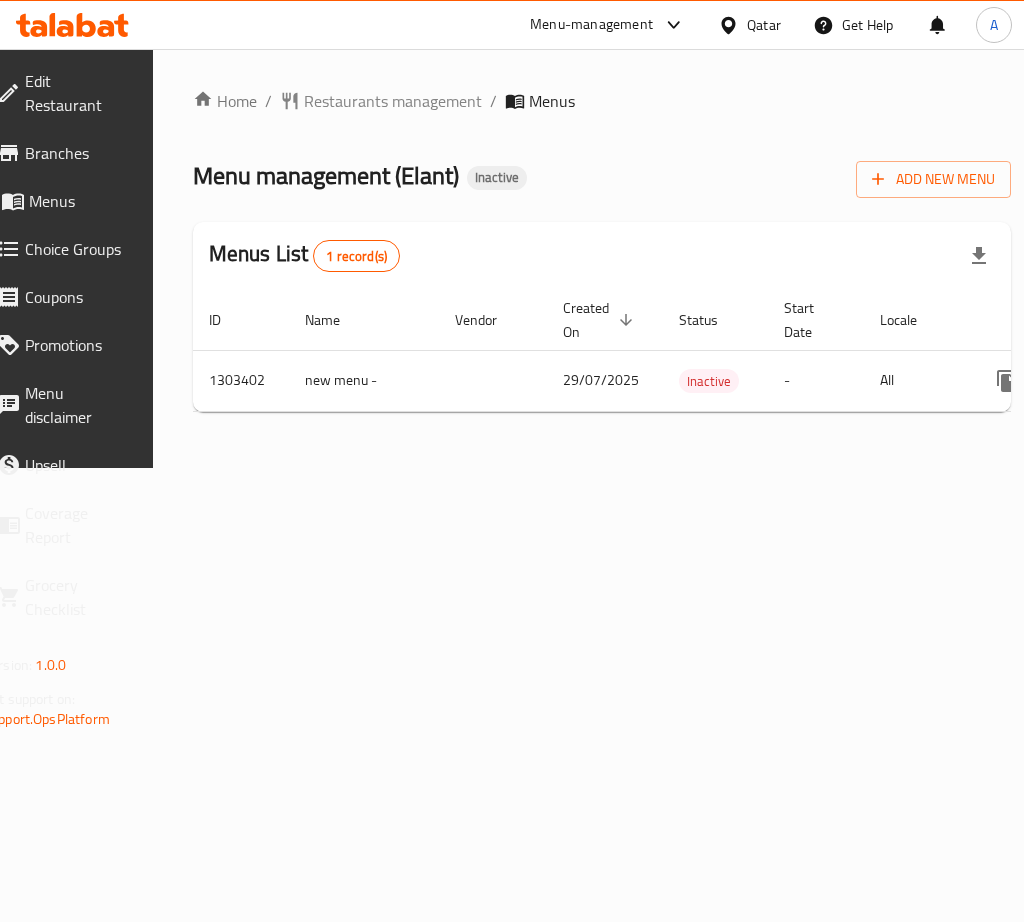 scroll, scrollTop: 0, scrollLeft: 0, axis: both 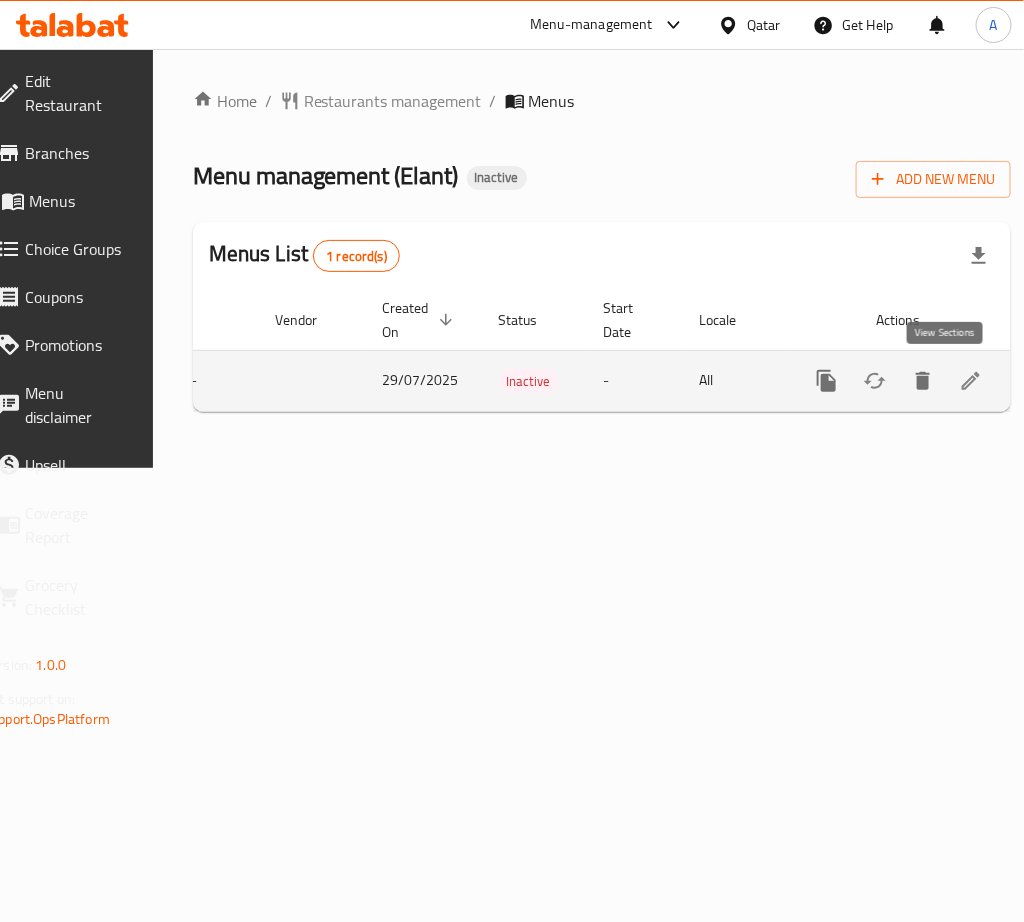 click 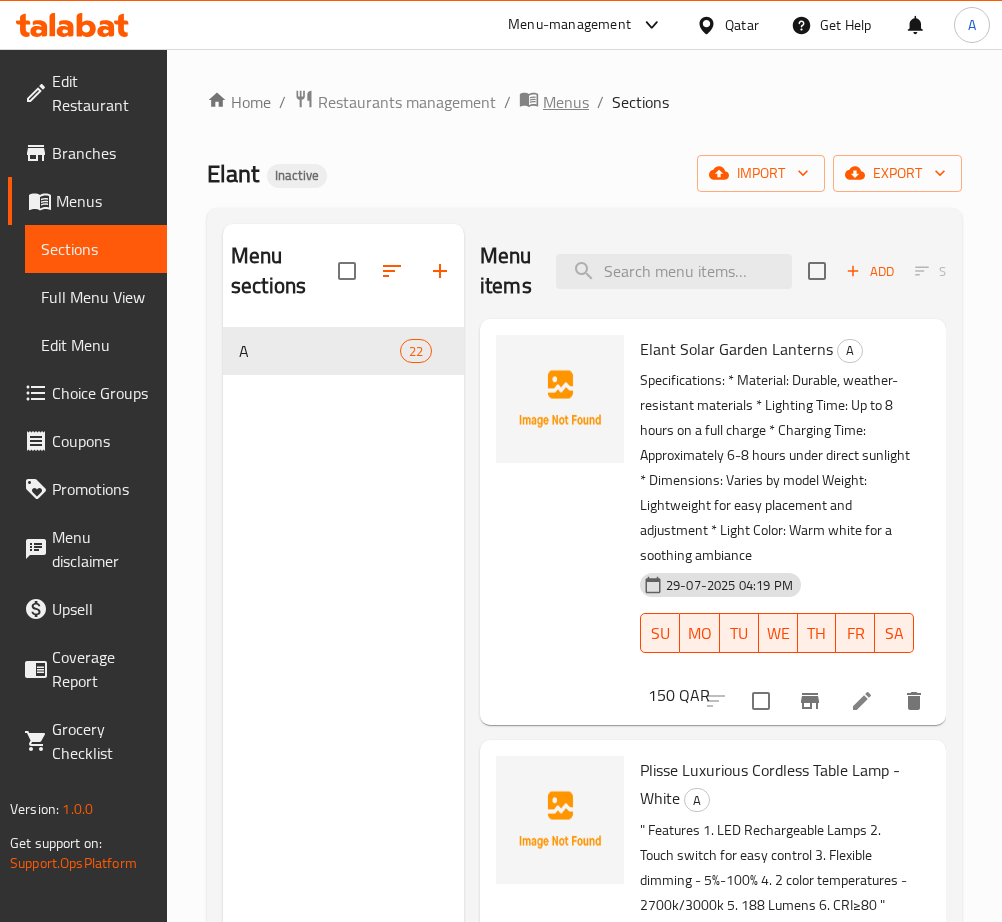 click on "Menus" at bounding box center [566, 102] 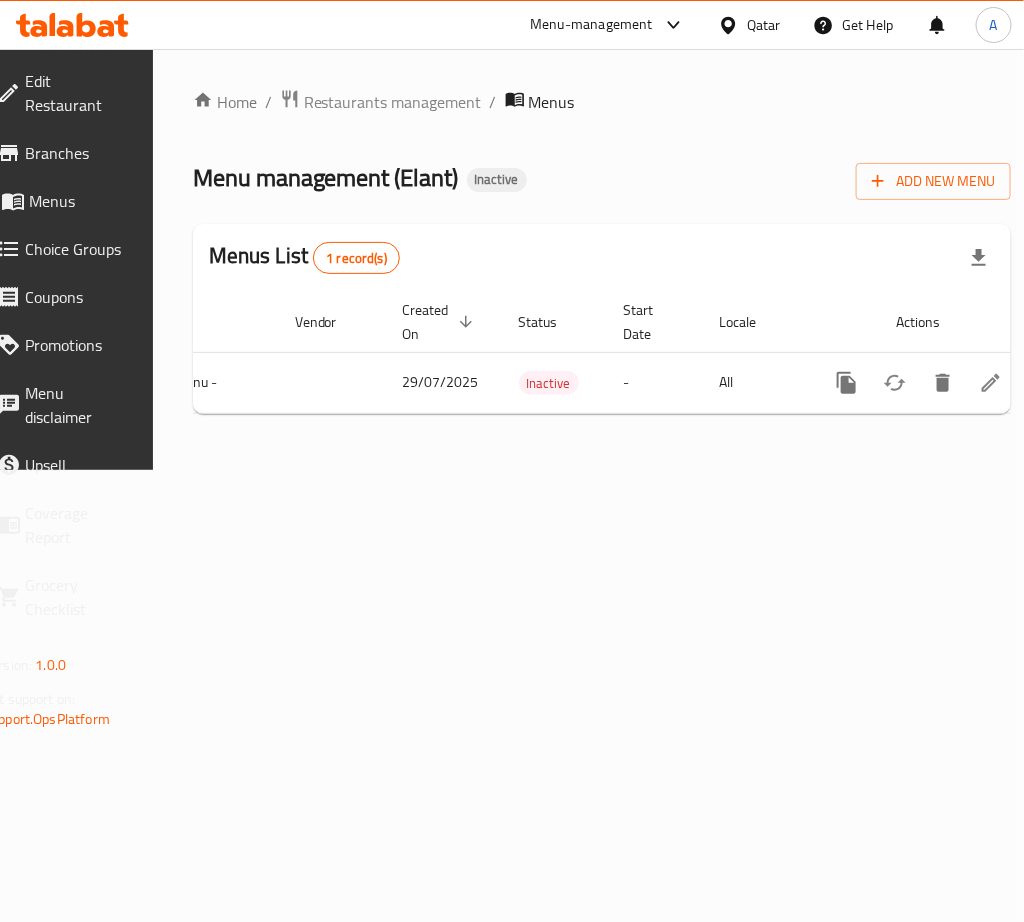 scroll, scrollTop: 0, scrollLeft: 207, axis: horizontal 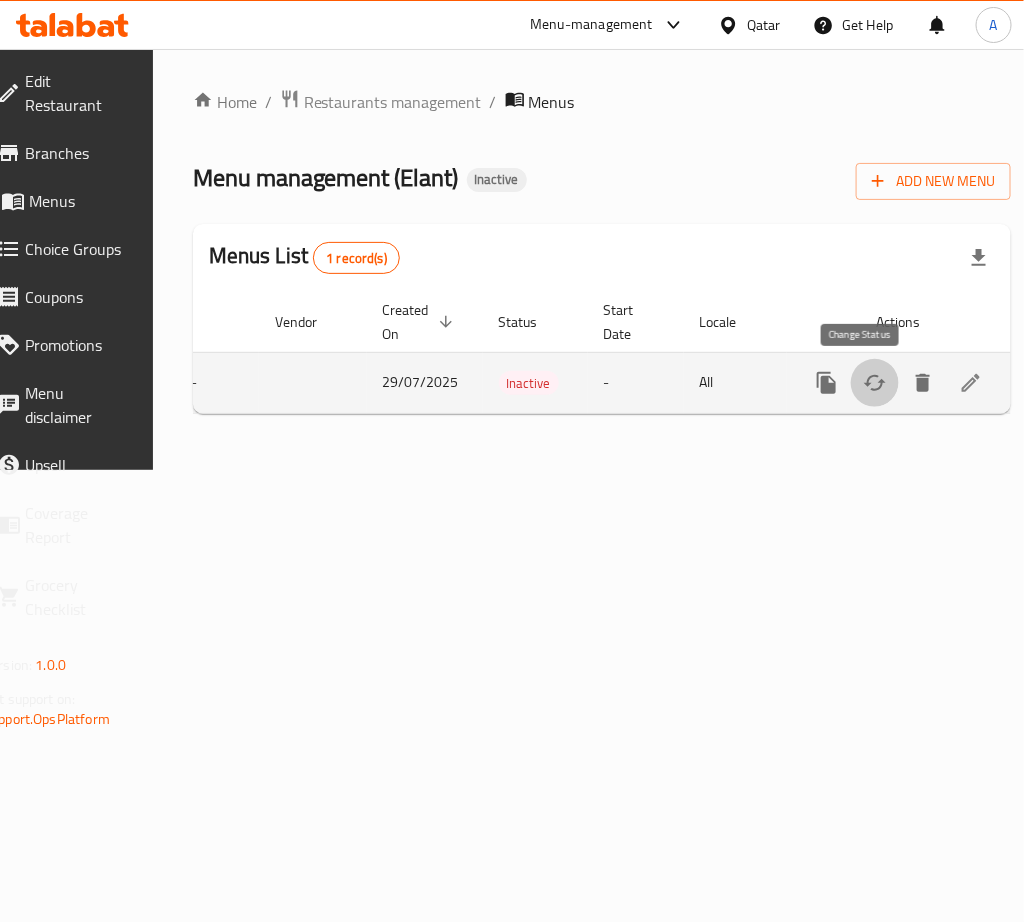 click at bounding box center (875, 383) 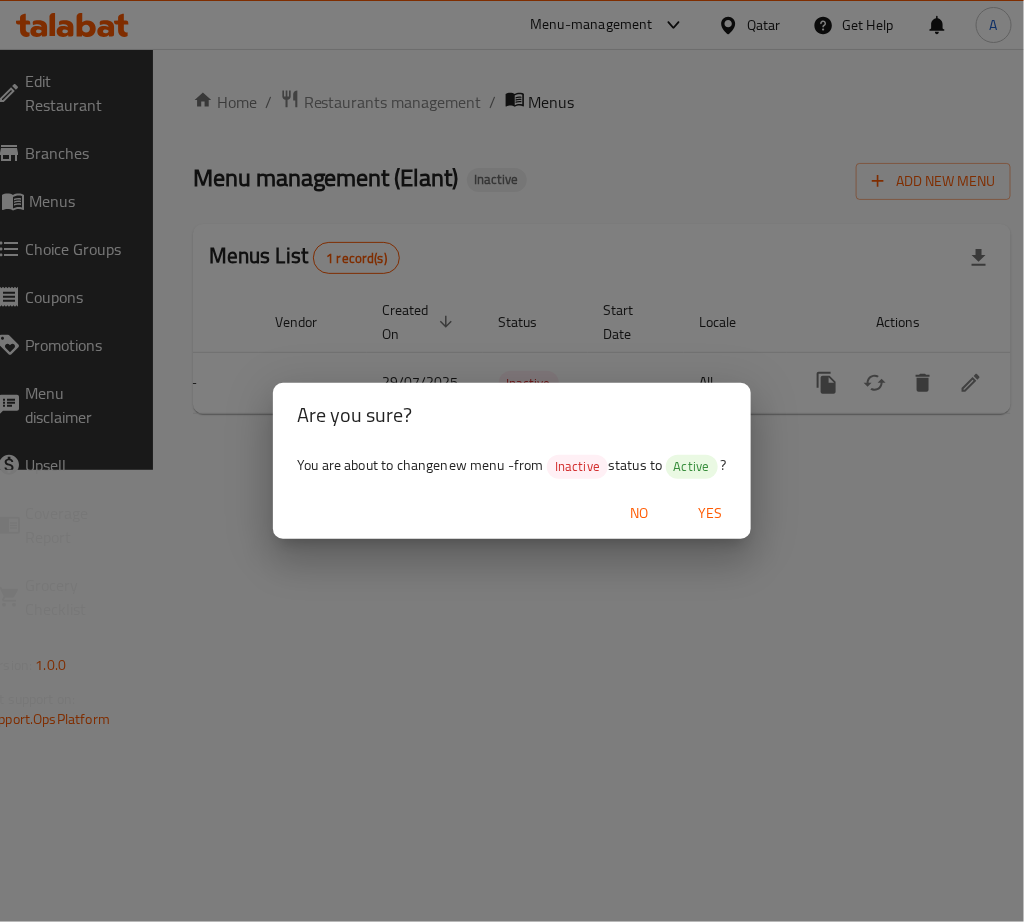 click on "Yes" at bounding box center (711, 513) 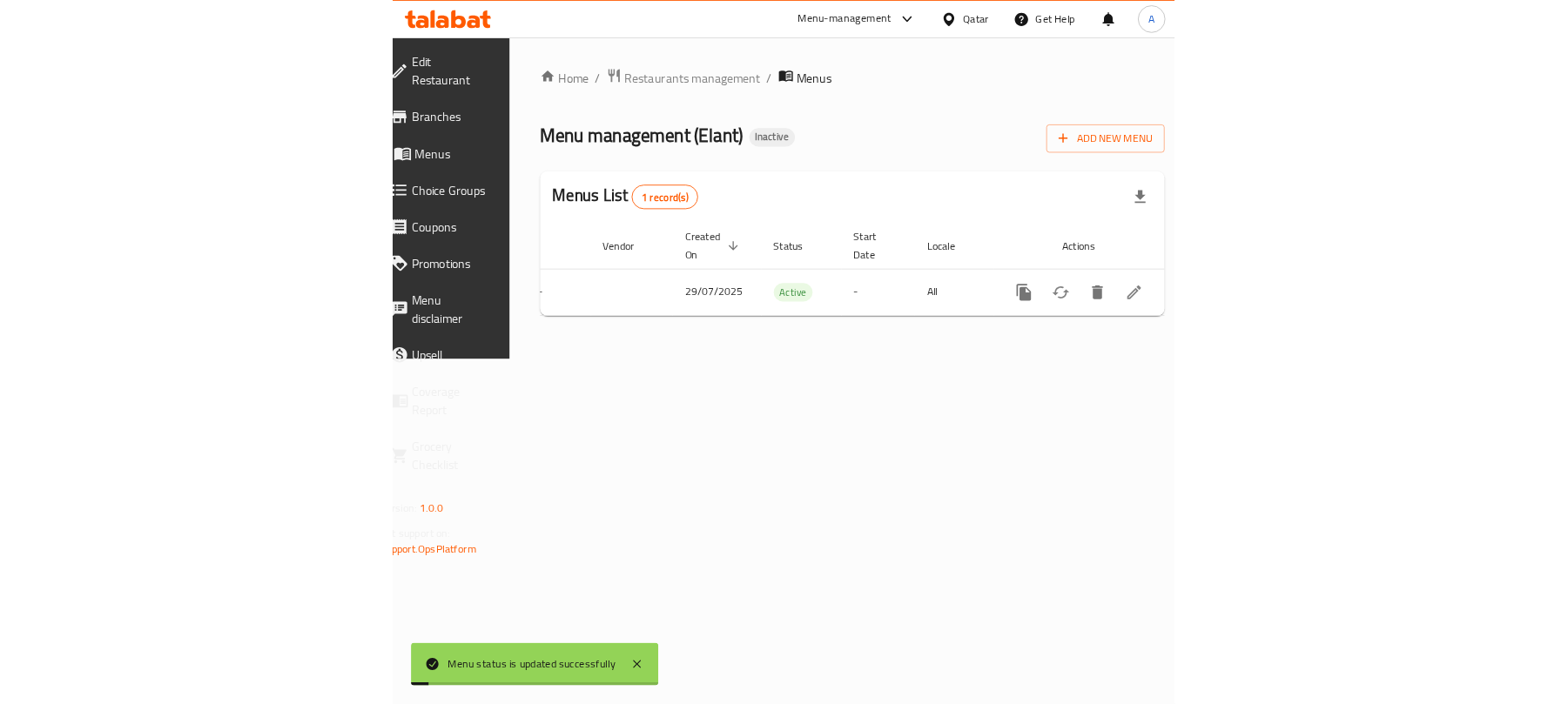 scroll, scrollTop: 0, scrollLeft: 191, axis: horizontal 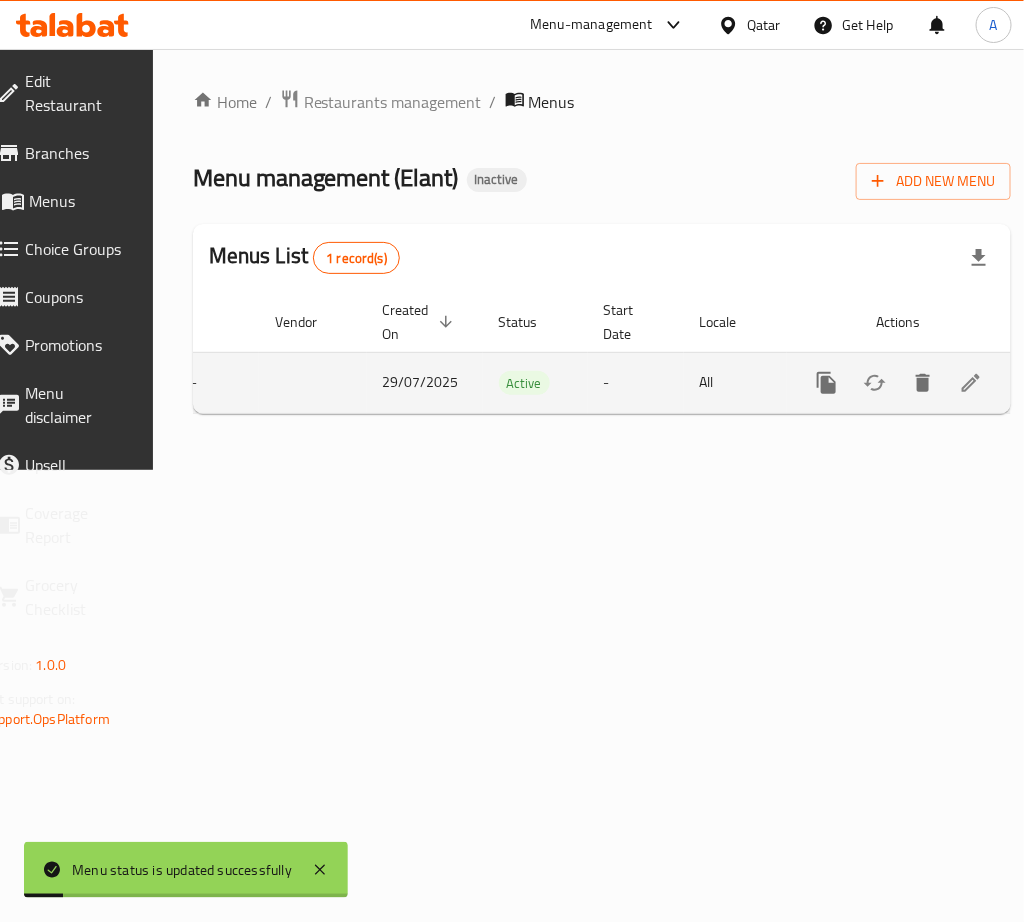 click 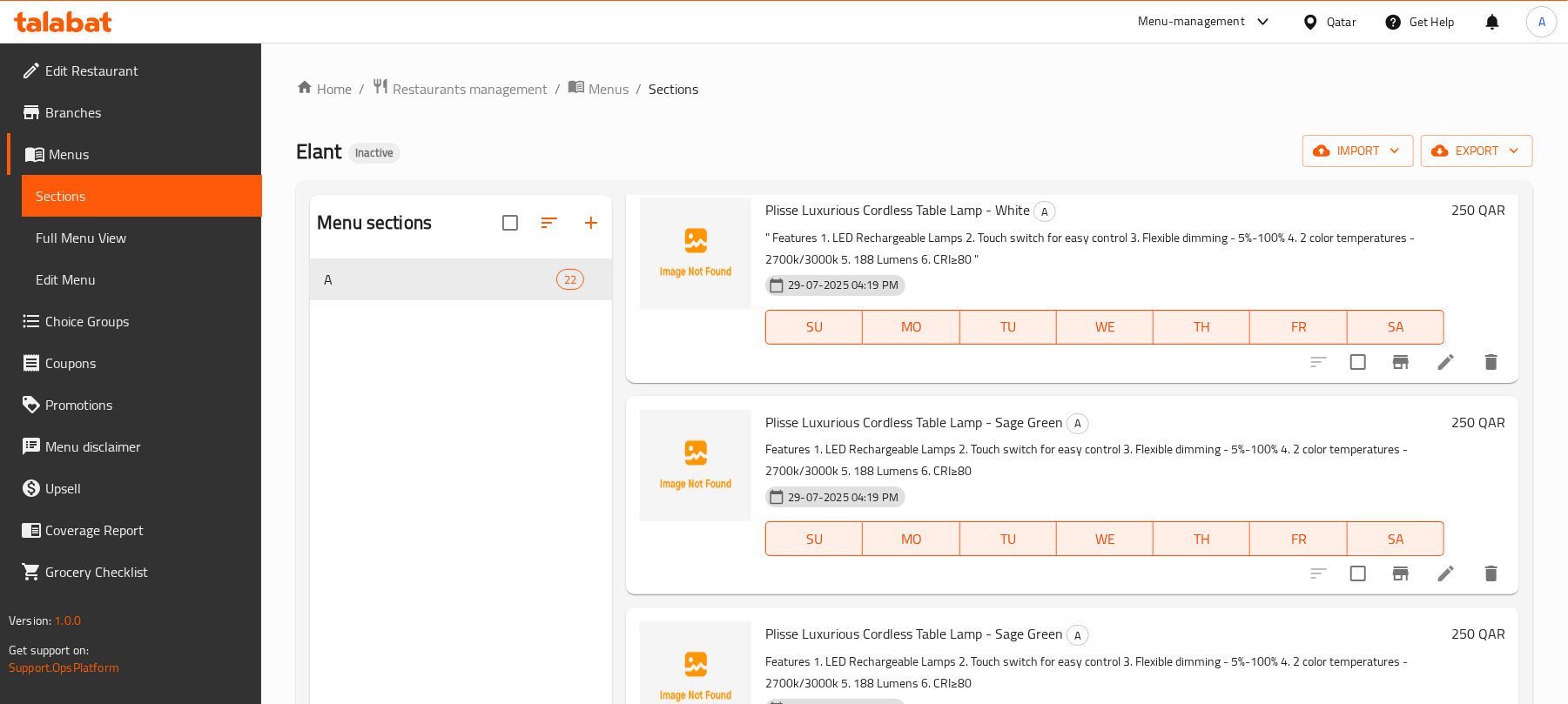 scroll, scrollTop: 348, scrollLeft: 0, axis: vertical 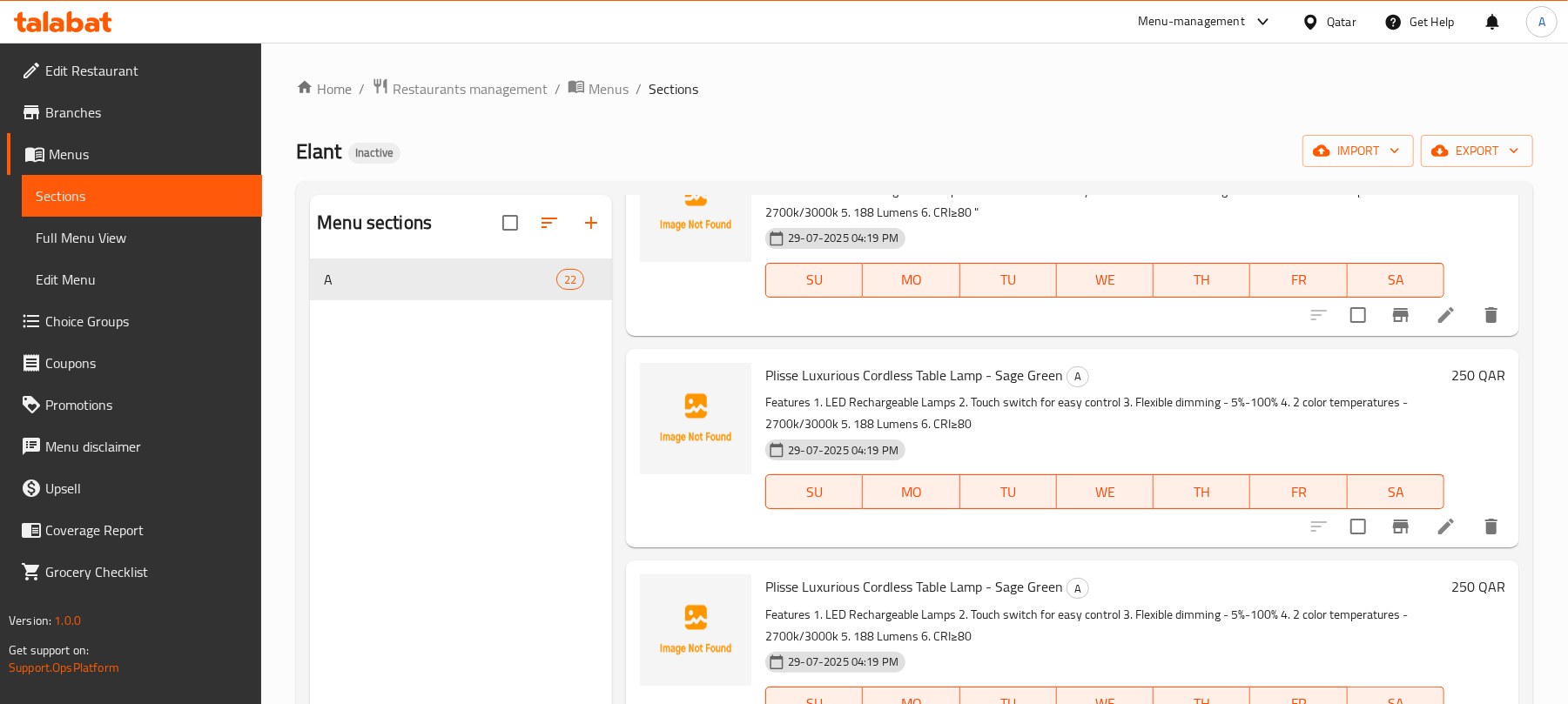 click at bounding box center (1446, 526) 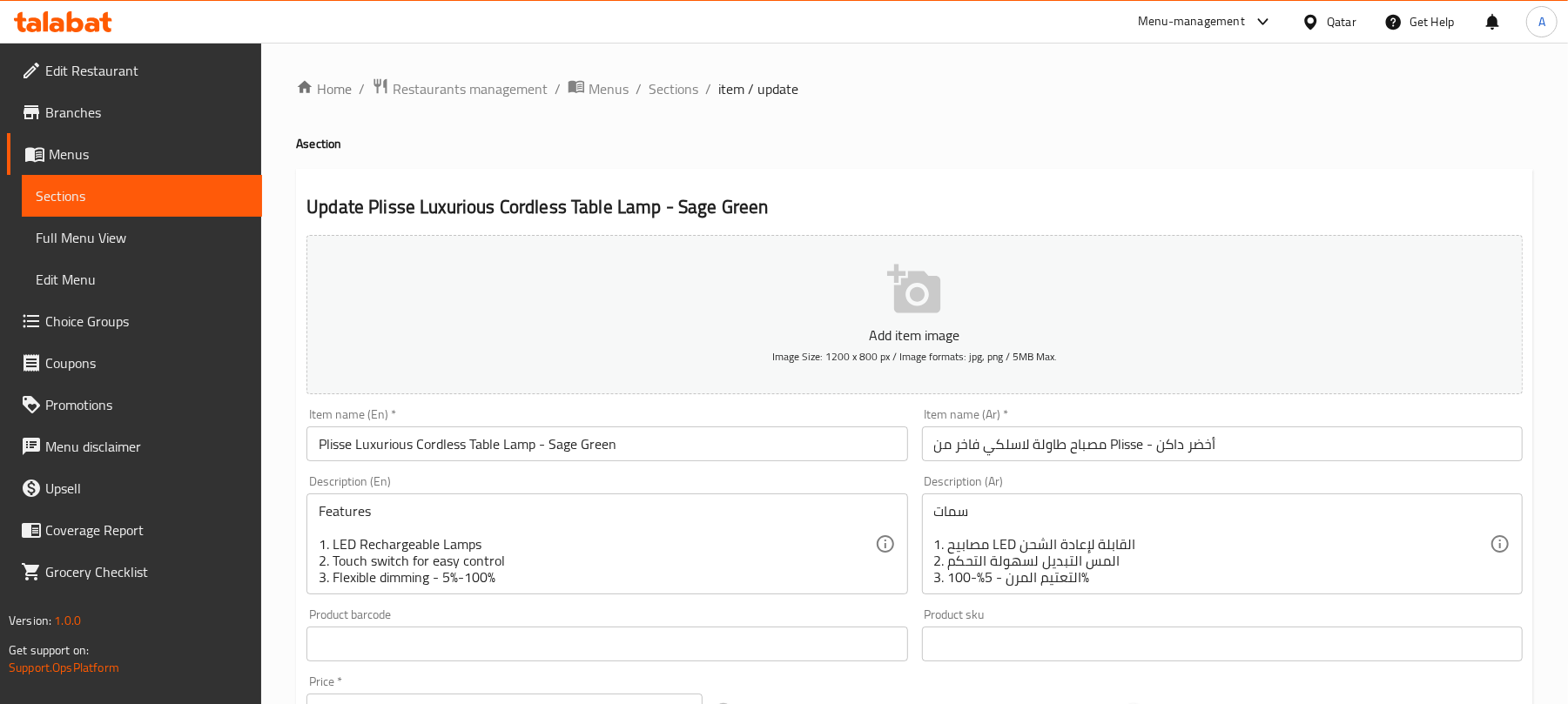 click on "Plisse Luxurious Cordless Table Lamp - Sage Green" at bounding box center [607, 444] 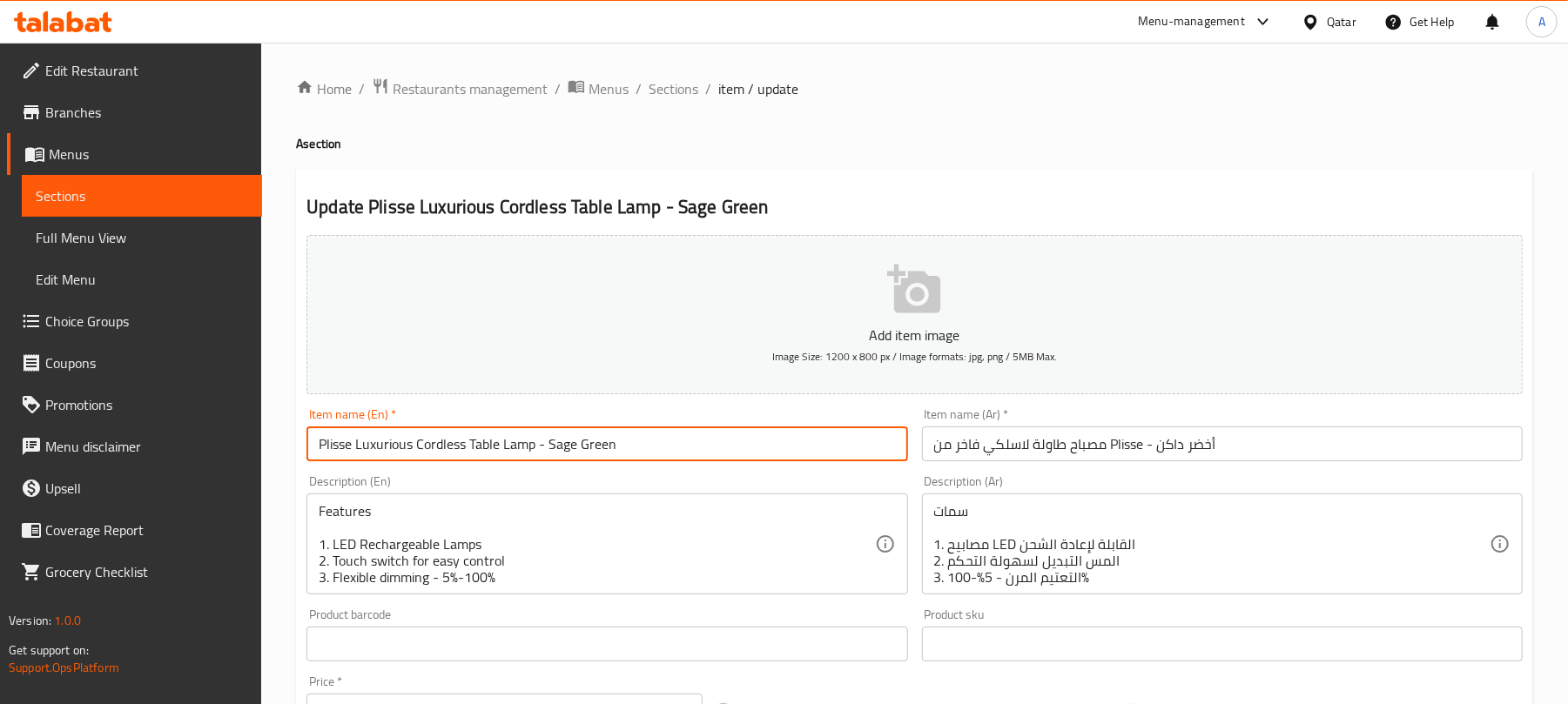 drag, startPoint x: 338, startPoint y: 442, endPoint x: 512, endPoint y: 466, distance: 175.64737 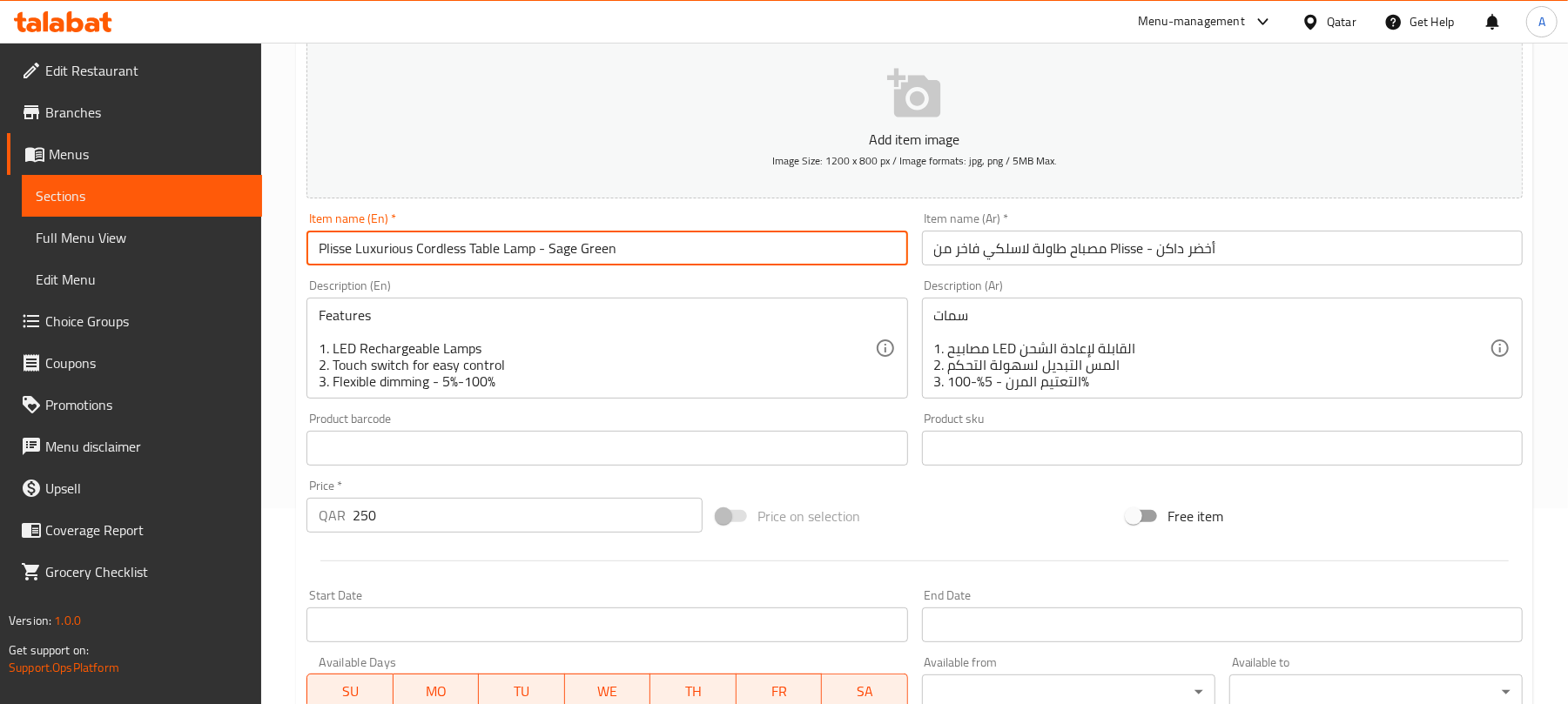scroll, scrollTop: 231, scrollLeft: 0, axis: vertical 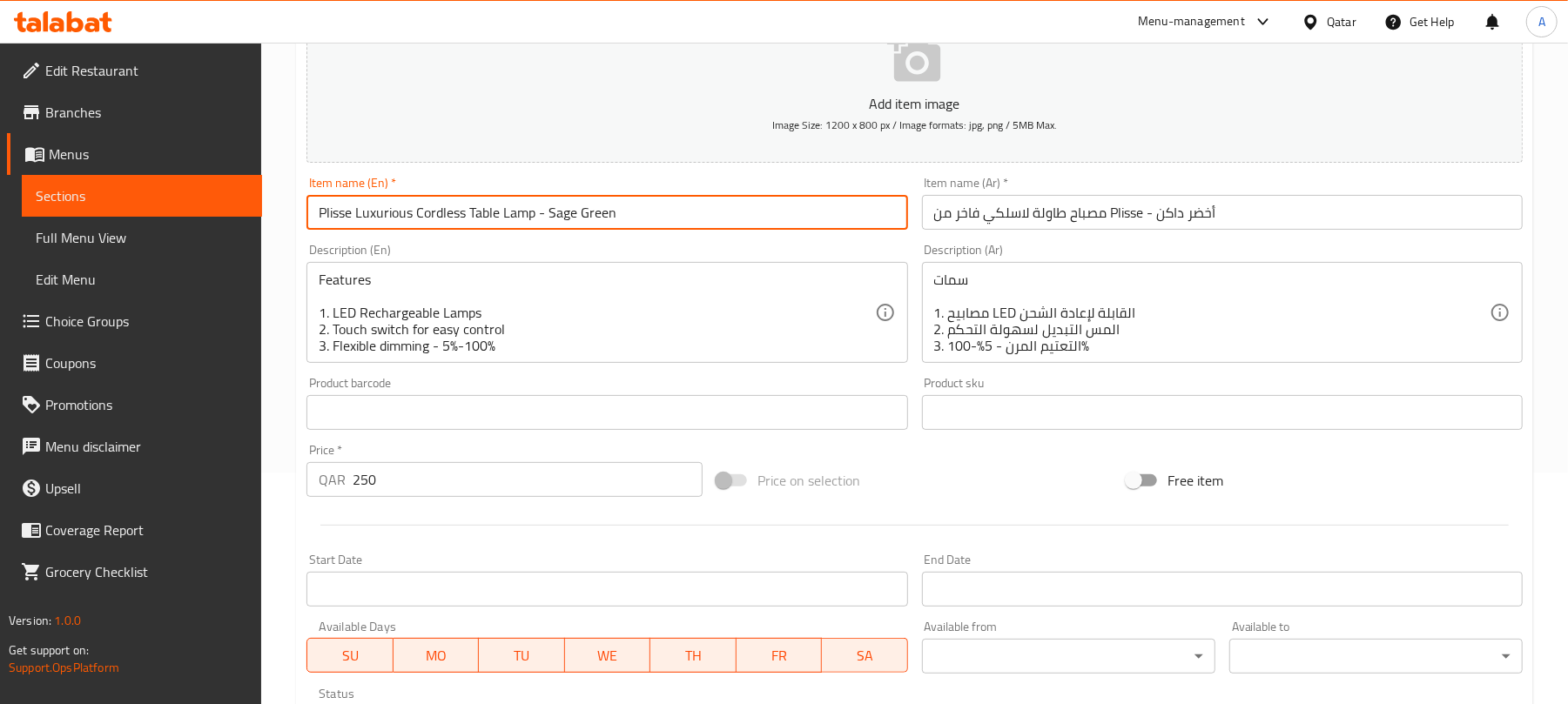 click on "Description (En)
Features
1. LED Rechargeable Lamps
2. Touch switch for easy control
3. Flexible dimming - 5%-100%
4. 2 color temperatures - 2700k/3000k
5. 188 Lumens
6. CRI≥80
Description (En)" at bounding box center (607, 303) 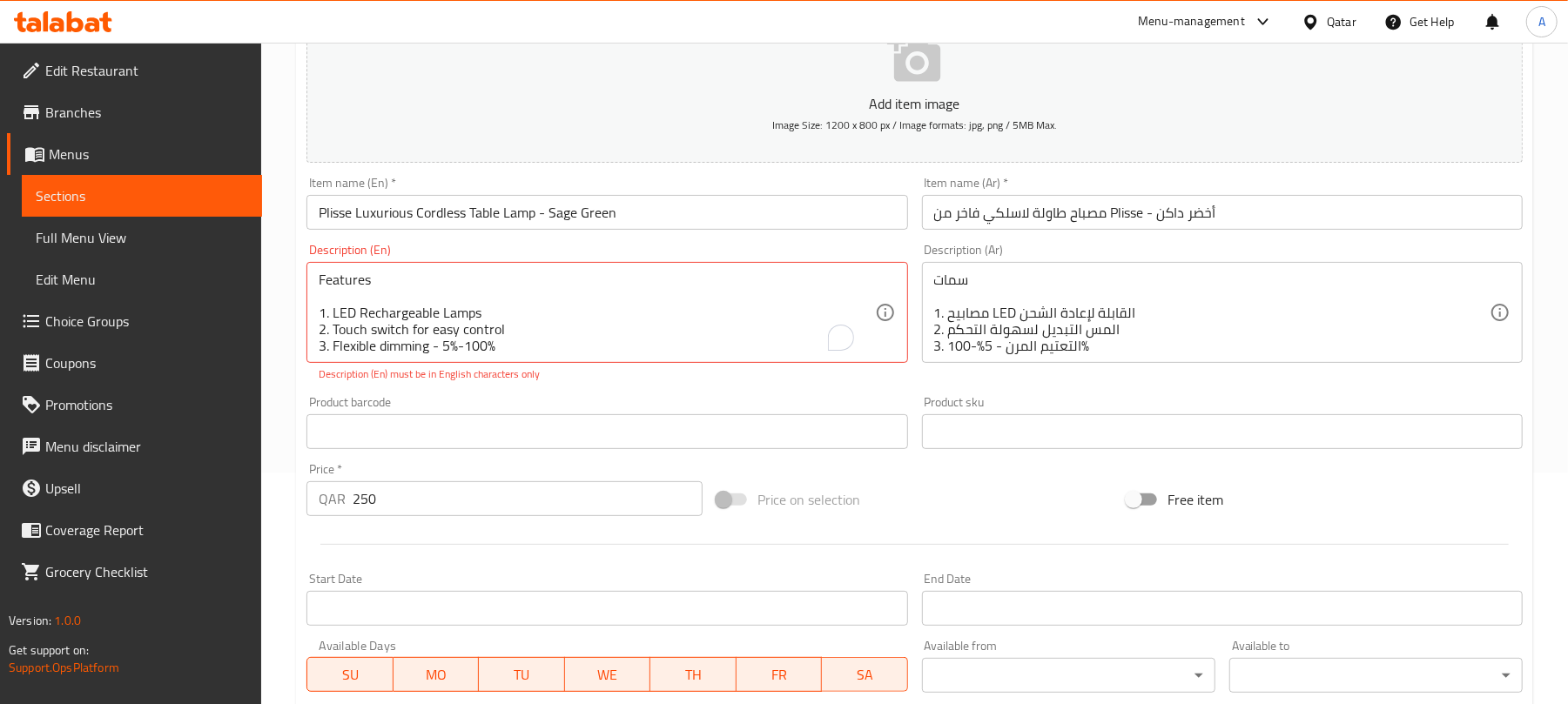 drag, startPoint x: 1297, startPoint y: 233, endPoint x: 1017, endPoint y: 204, distance: 281.49778 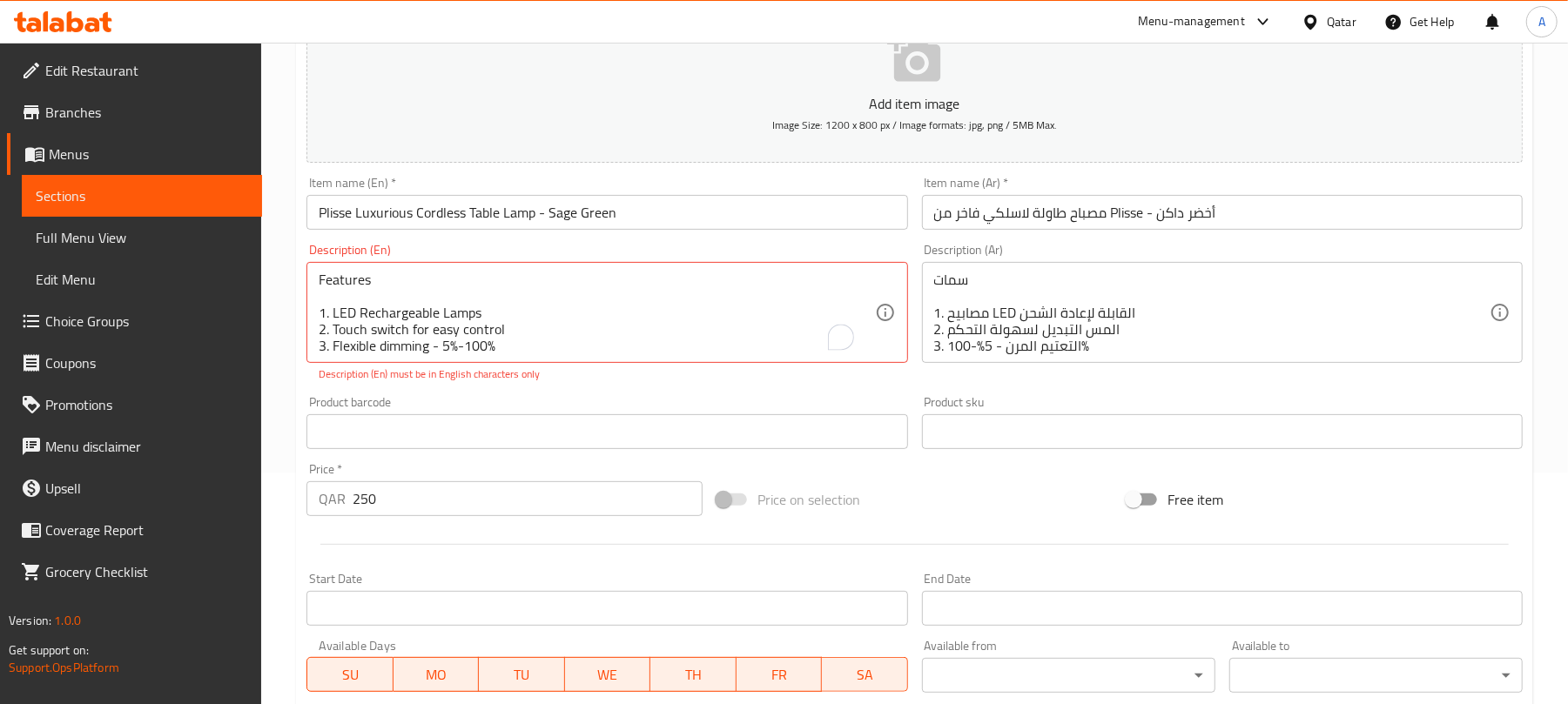 click on "Item name (En)   * Plisse Luxurious Cordless Table Lamp - Sage Green Item name (En)  *" at bounding box center [607, 203] 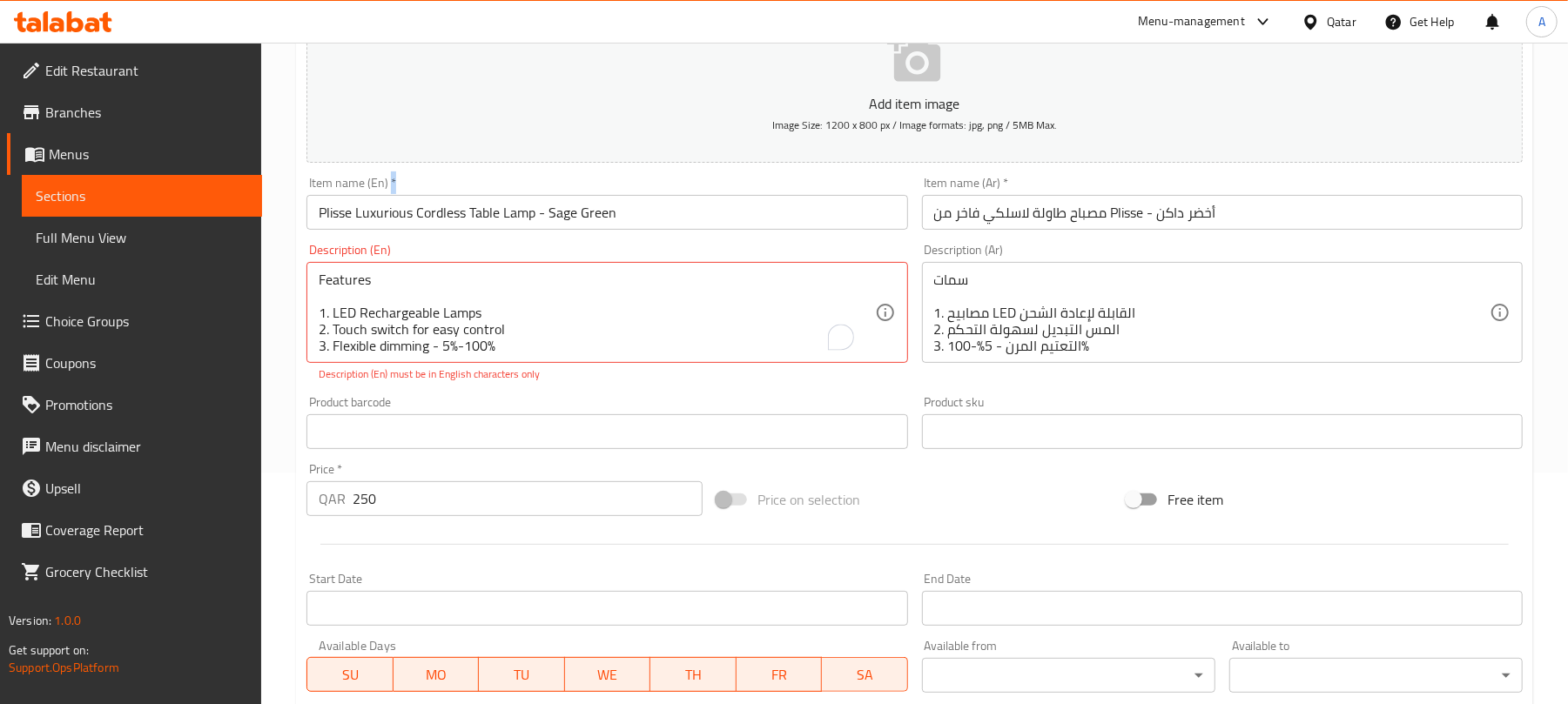 click on "Item name (En)   * Plisse Luxurious Cordless Table Lamp - Sage Green Item name (En)  *" at bounding box center [607, 203] 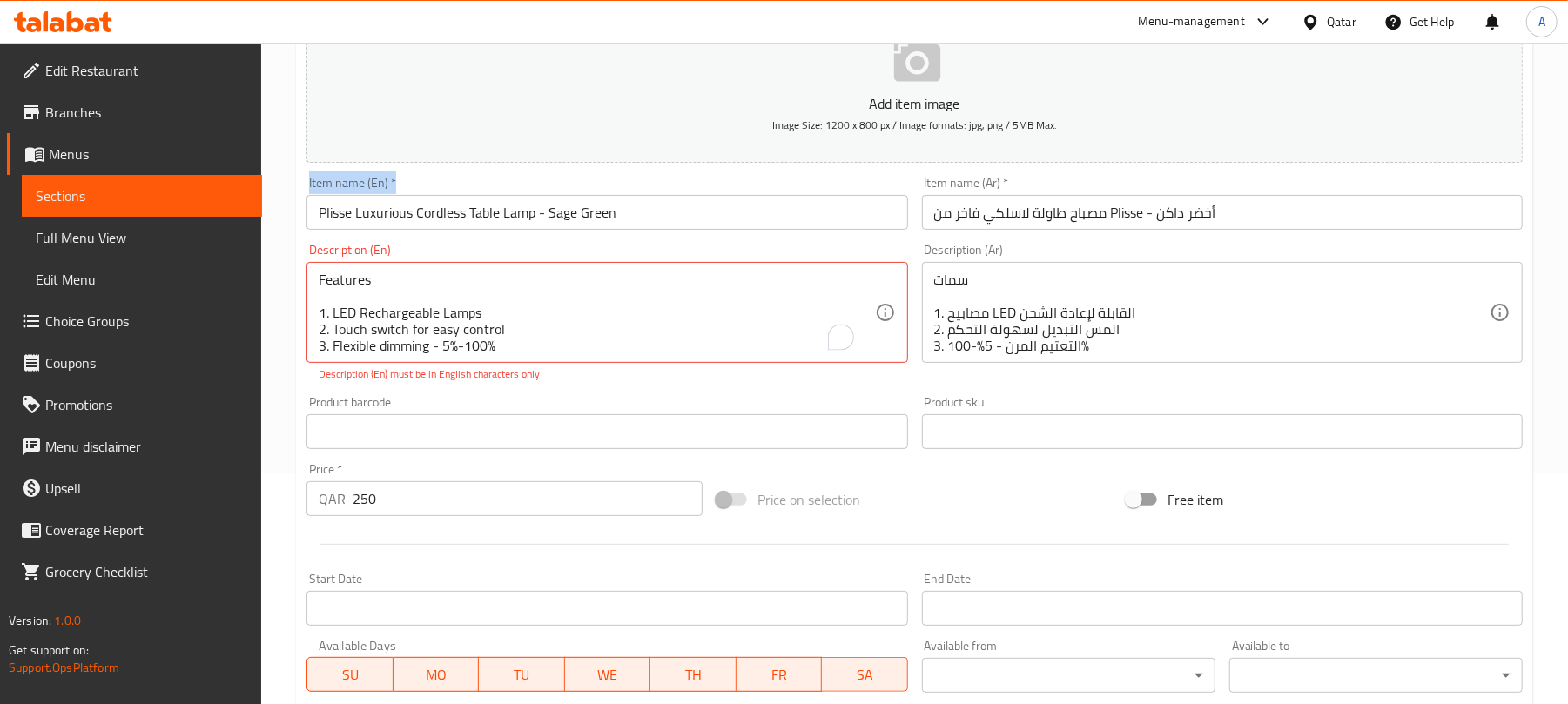 click on "Item name (En)   * Plisse Luxurious Cordless Table Lamp - Sage Green Item name (En)  *" at bounding box center (607, 203) 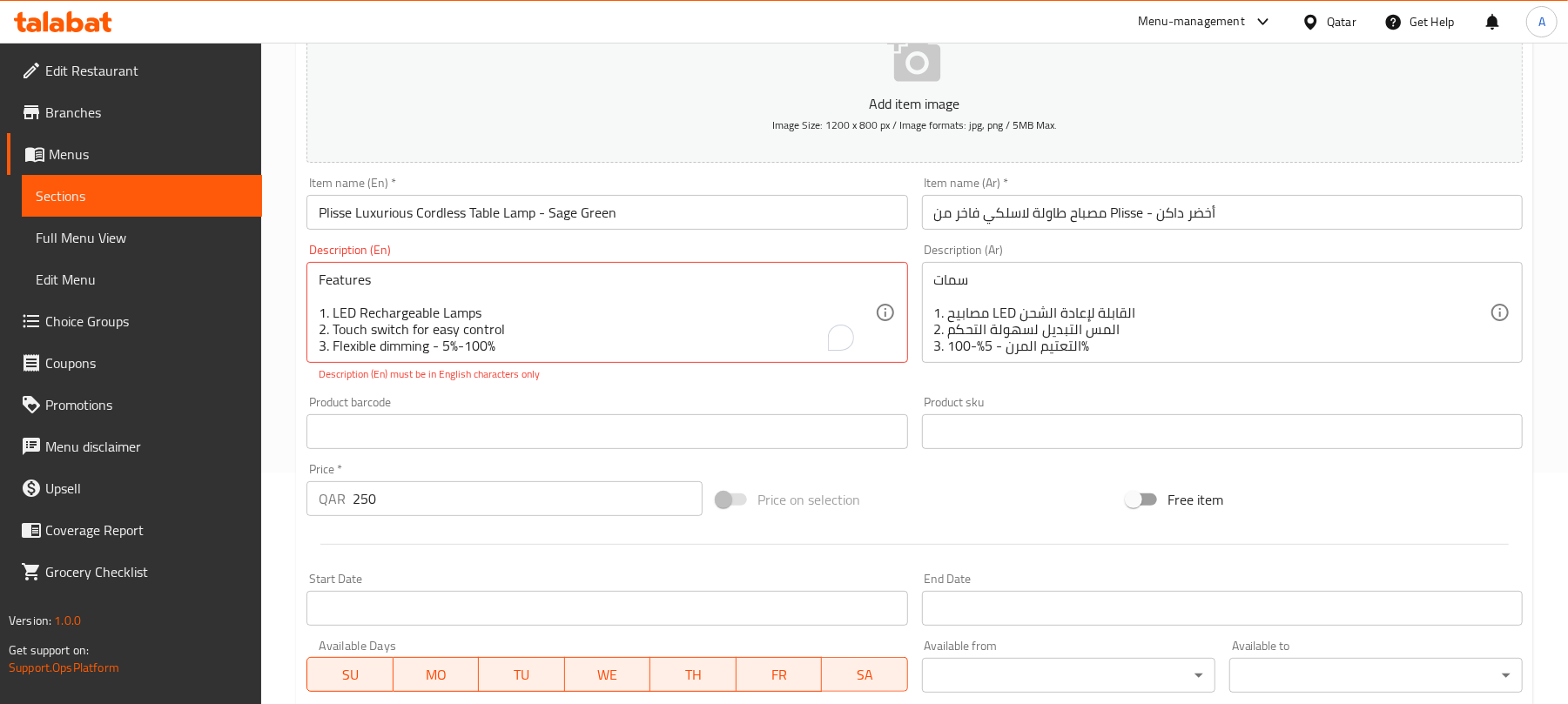 click on "Plisse Luxurious Cordless Table Lamp - Sage Green" at bounding box center (607, 212) 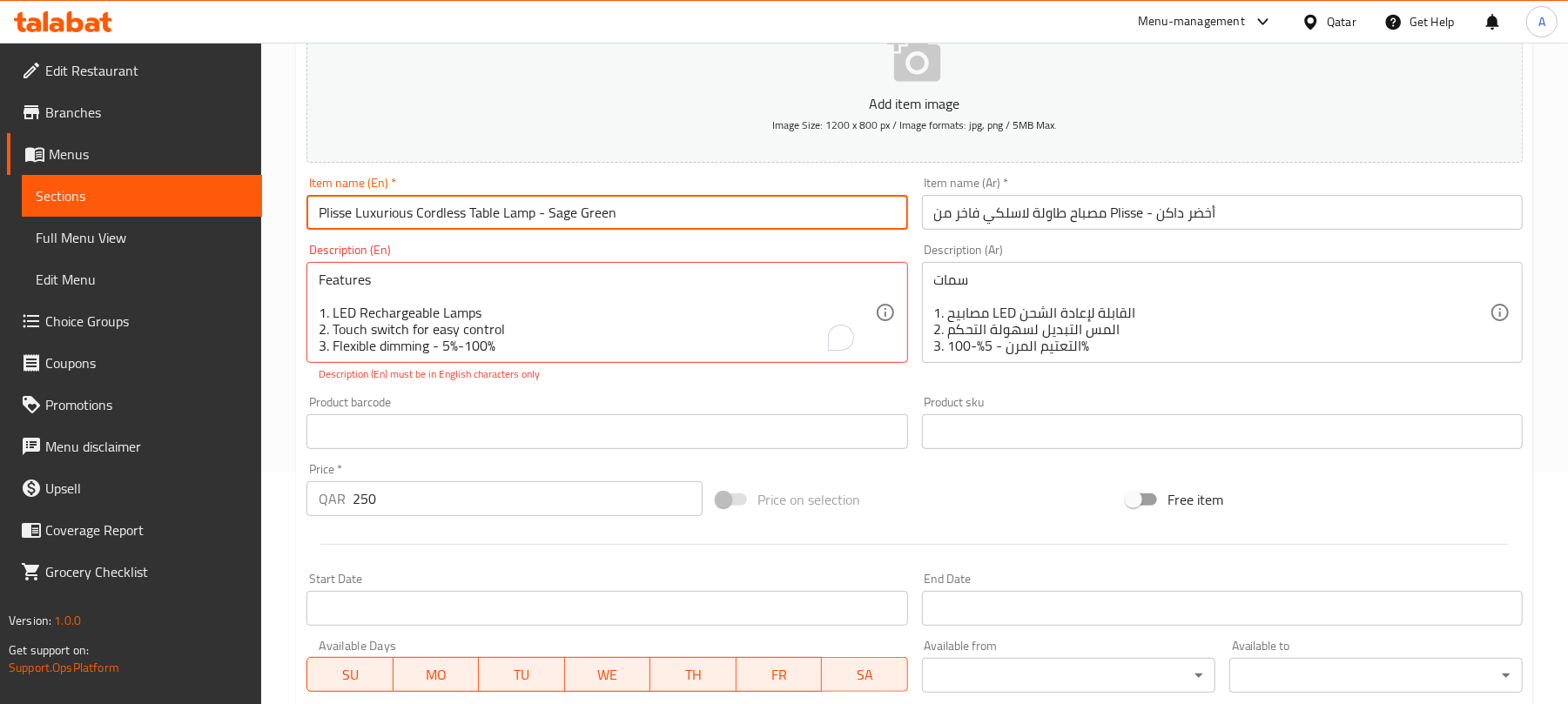 drag, startPoint x: 552, startPoint y: 220, endPoint x: 592, endPoint y: 223, distance: 40.11234 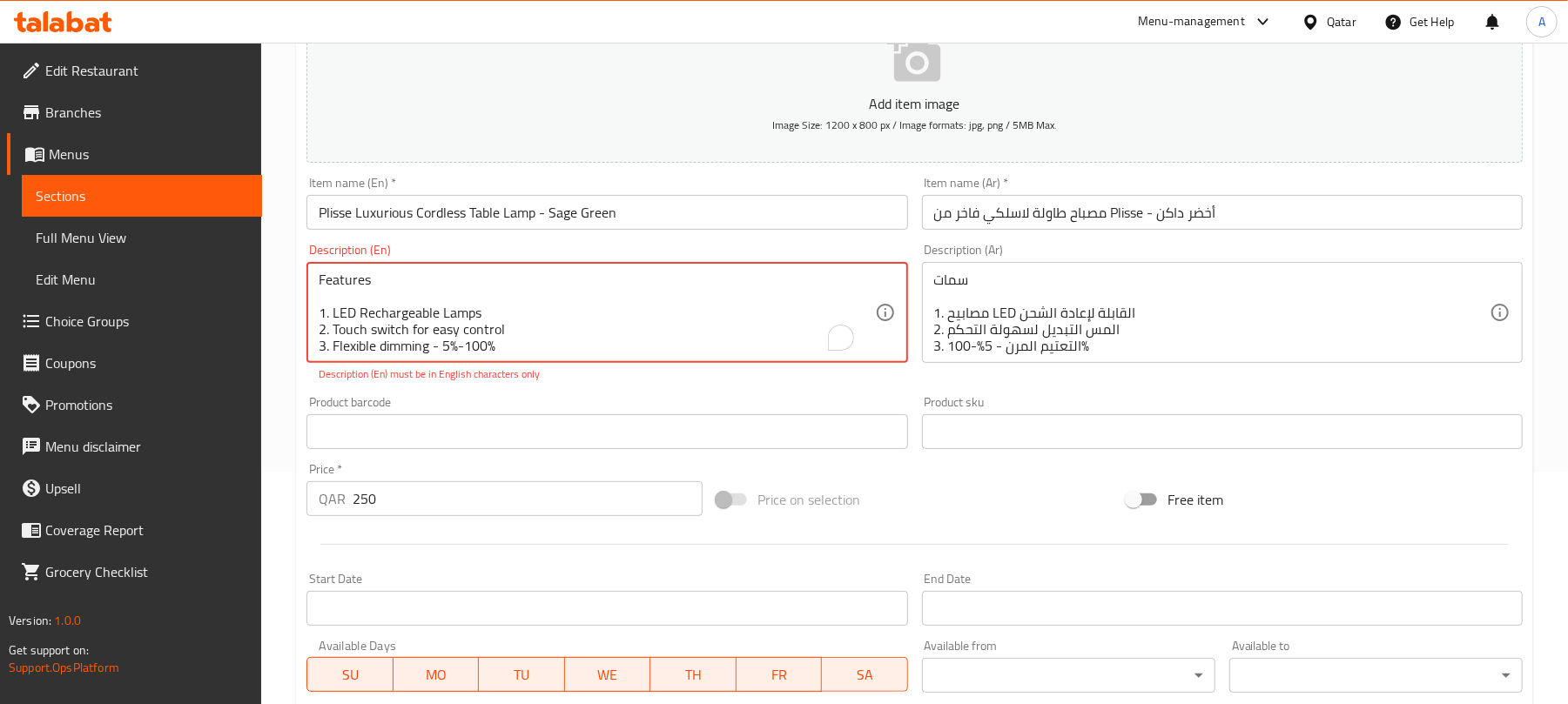 click on "Features
1. LED Rechargeable Lamps
2. Touch switch for easy control
3. Flexible dimming - 5%-100%
4. 2 color temperatures - 2700k/3000k
5. 188 Lumens
6. CRI≥80" at bounding box center (596, 312) 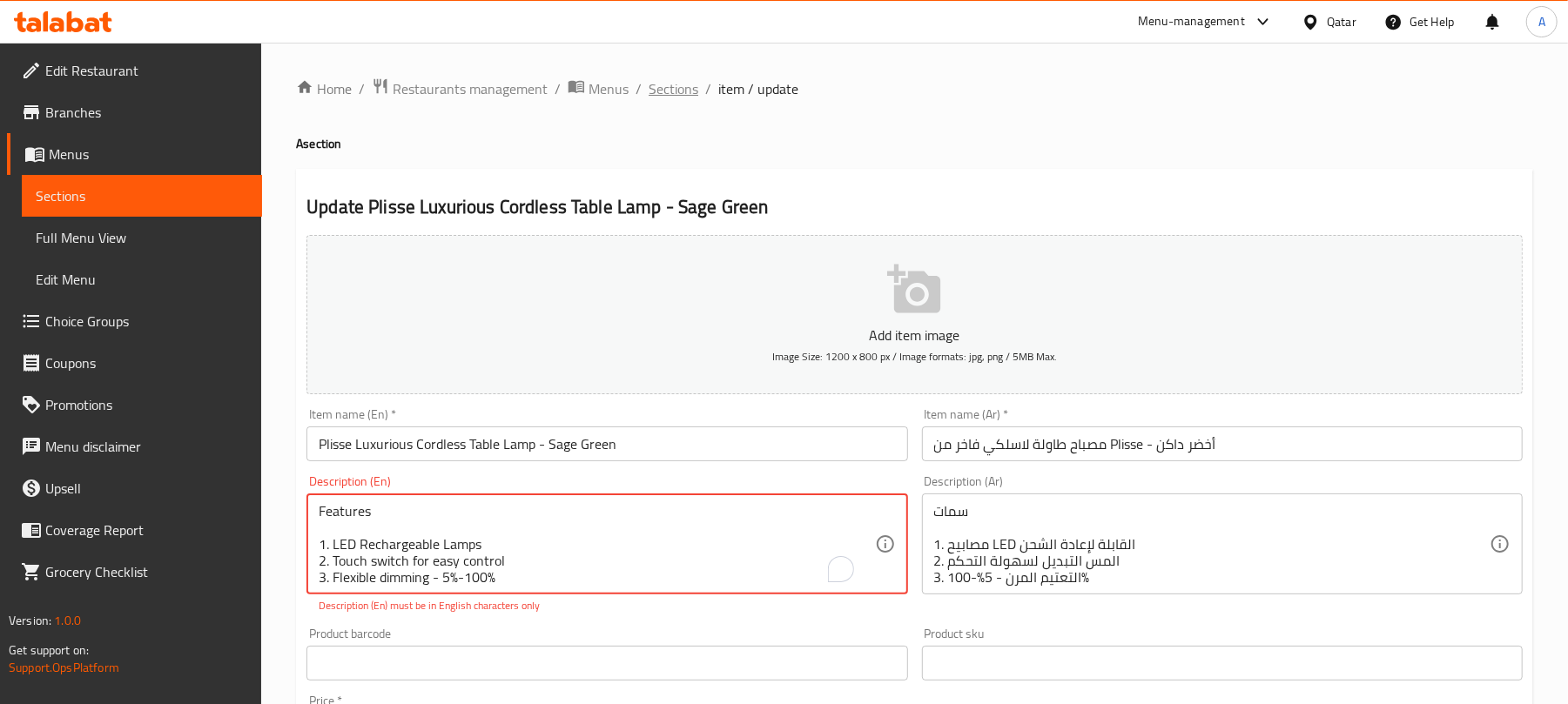 click on "Sections" at bounding box center (673, 89) 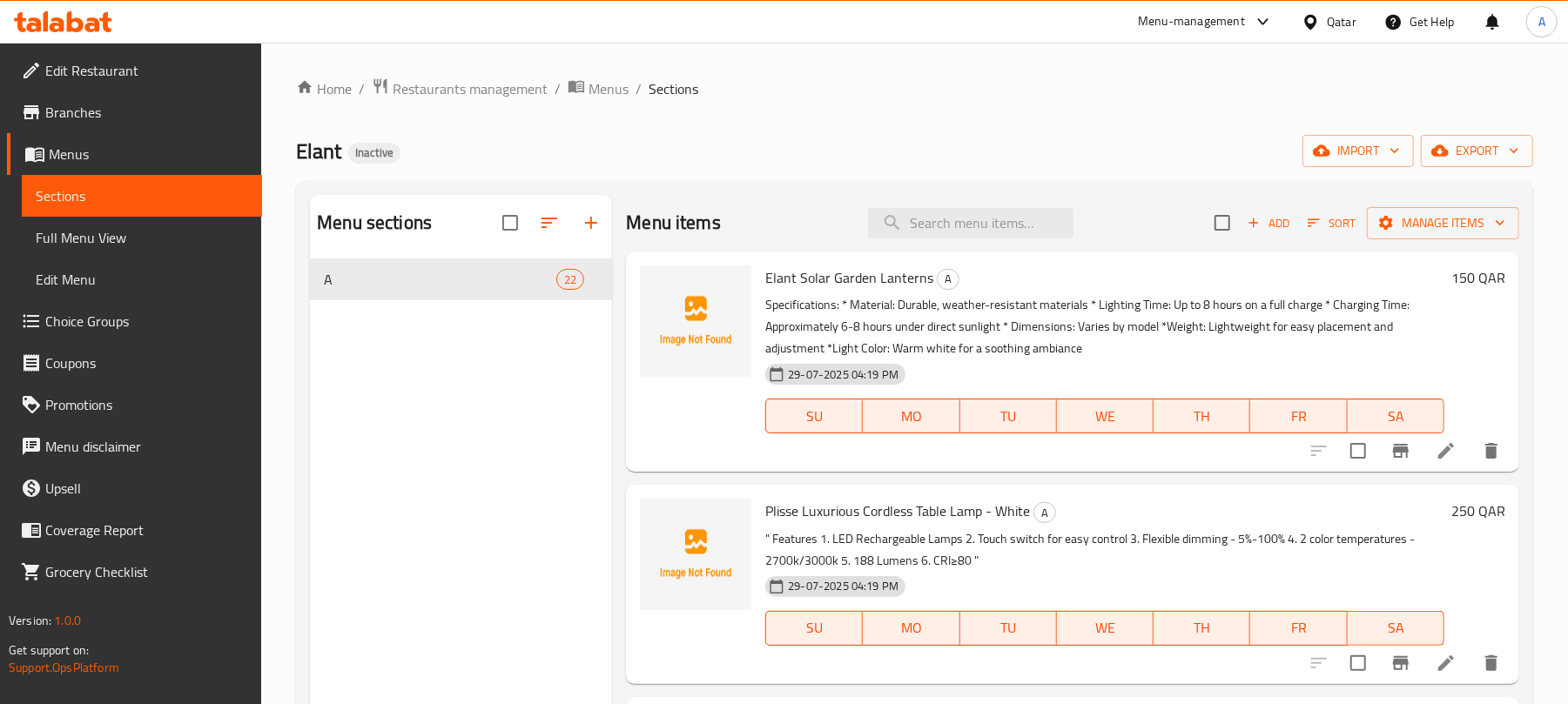 click on "Home / Restaurants management / Menus / Sections Elant Inactive import export Menu sections  A  22 Menu items Add Sort Manage items Elant Solar Garden Lanterns    A  Specifications:
*  Material: Durable, weather-resistant materials
*  Lighting Time: Up to 8 hours on a full charge
*  Charging Time: Approximately 6-8 hours under direct sunlight
*  Dimensions: Varies by model
*Weight: Lightweight for easy placement and adjustment
*Light Color: Warm white for a soothing ambiance 29-07-2025 04:19 PM SU MO TU WE TH FR SA 150   QAR Plisse Luxurious Cordless Table Lamp - White    A  "
Features
1. LED Rechargeable Lamps
2. Touch switch for easy control
3. Flexible dimming - 5%-100%
4. 2 color temperatures - 2700k/3000k
5. 188 Lumens
6. CRI≥80
" 29-07-2025 04:19 PM SU MO TU WE TH FR SA 250   QAR Plisse Luxurious Cordless Table Lamp - Sage Green    A  29-07-2025 04:19 PM SU MO TU WE TH FR SA 250   QAR Plisse Luxurious Cordless Table Lamp - Sage Green    A  29-07-2025 04:19 PM SU MO TU WE TH FR SA 250   QAR    A" at bounding box center [914, 495] 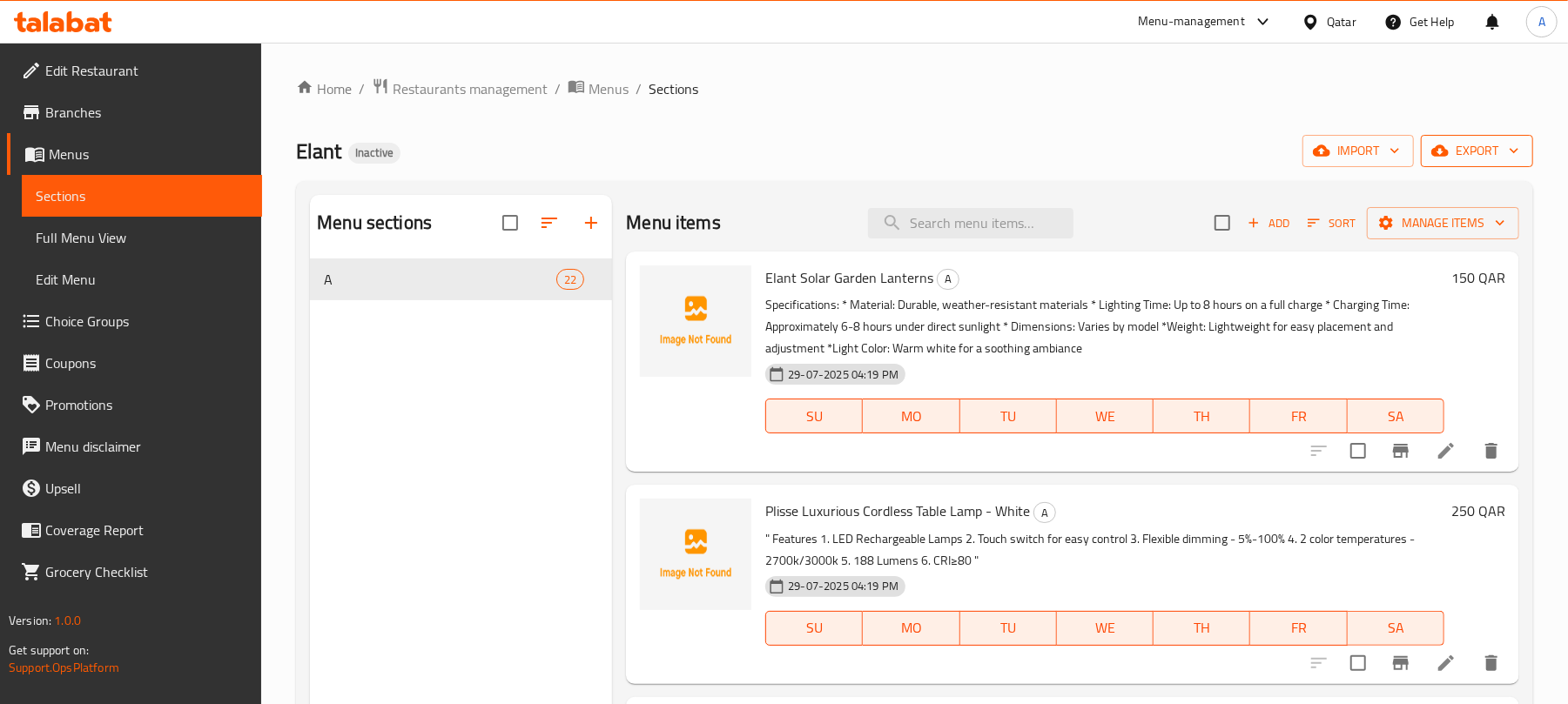 click on "export" at bounding box center [1477, 151] 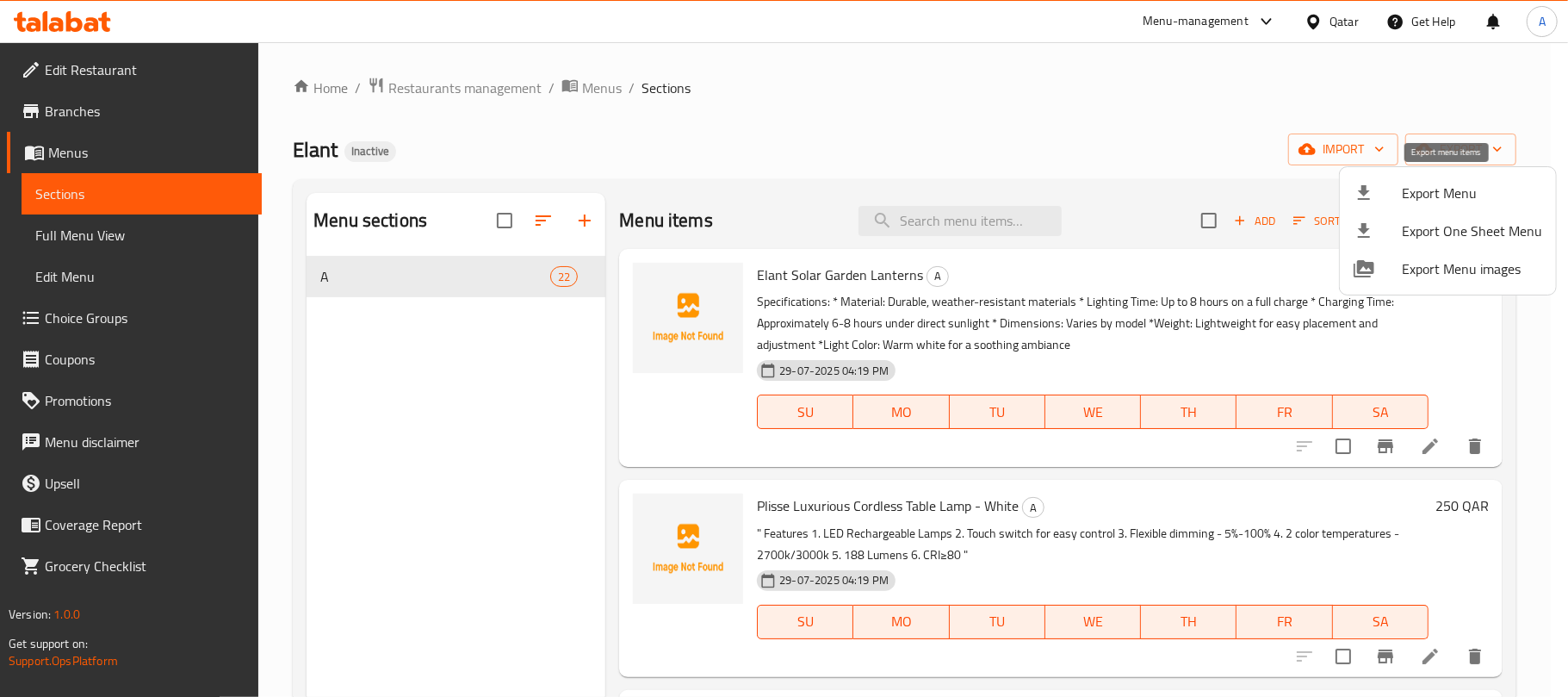 click at bounding box center (1378, 193) 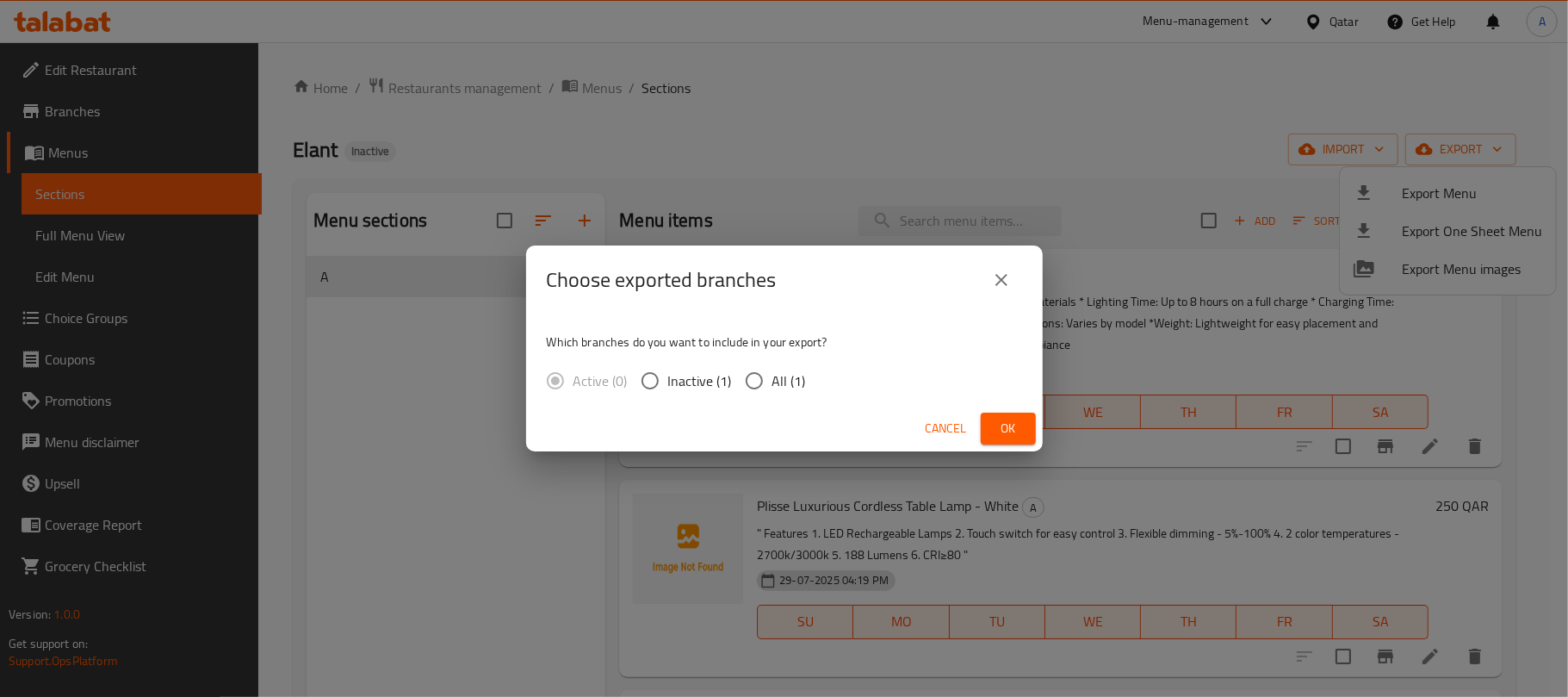 click on "All (1)" at bounding box center [789, 381] 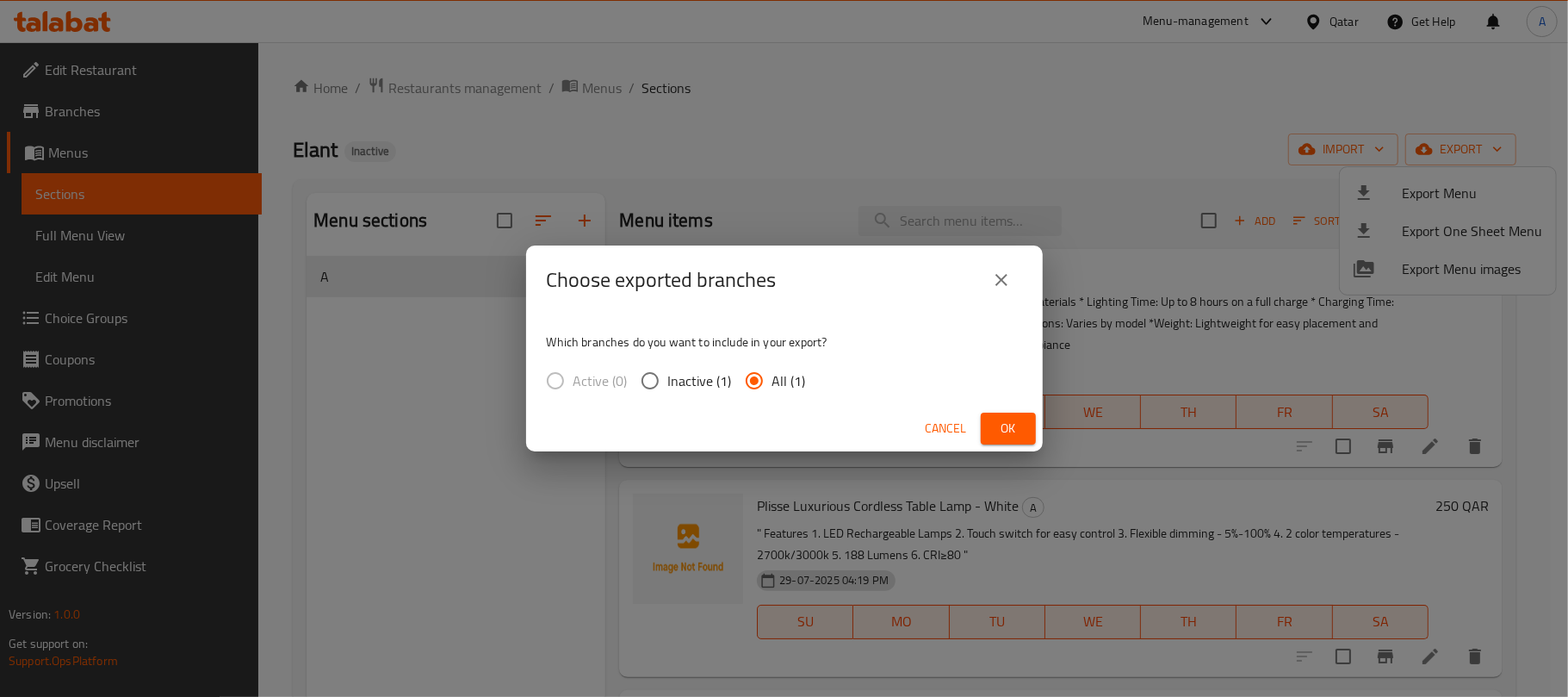 click on "Ok" at bounding box center [1008, 428] 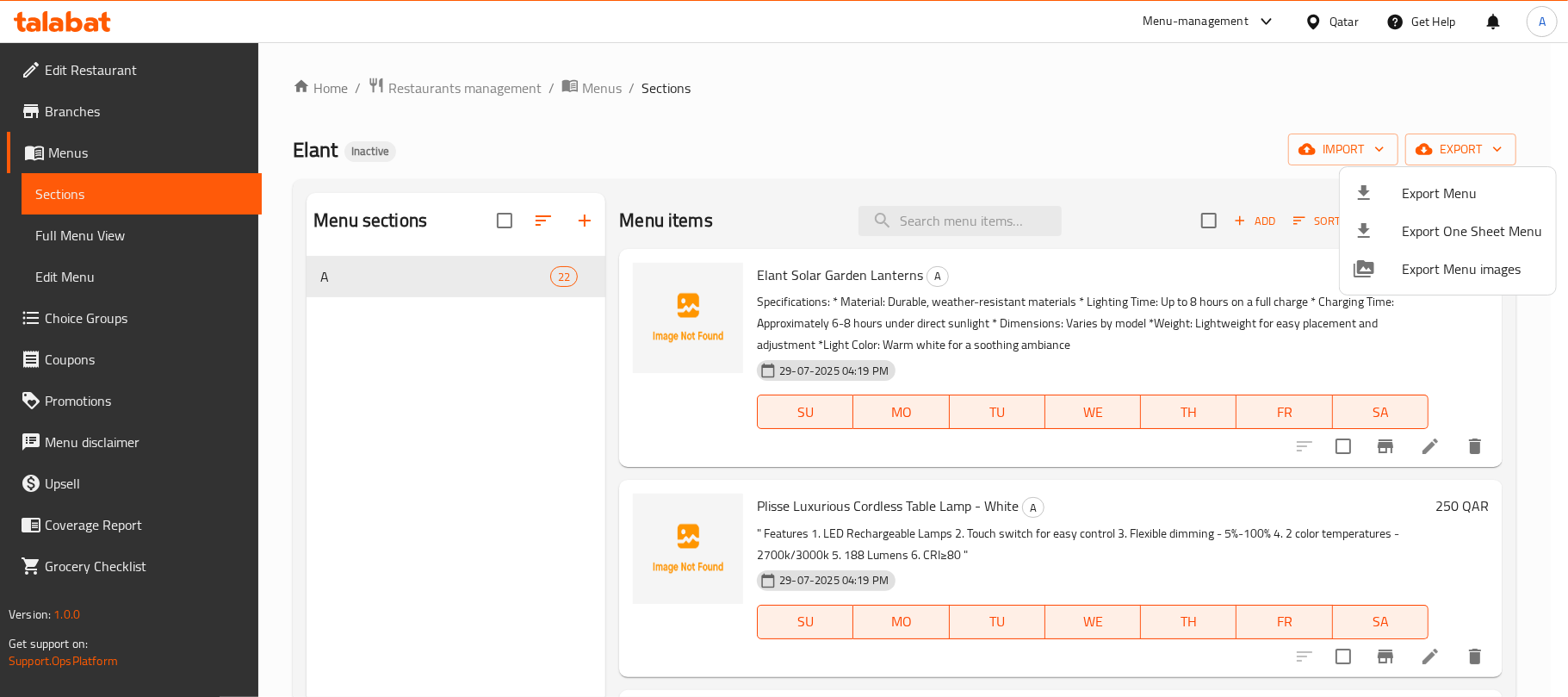 click at bounding box center (784, 348) 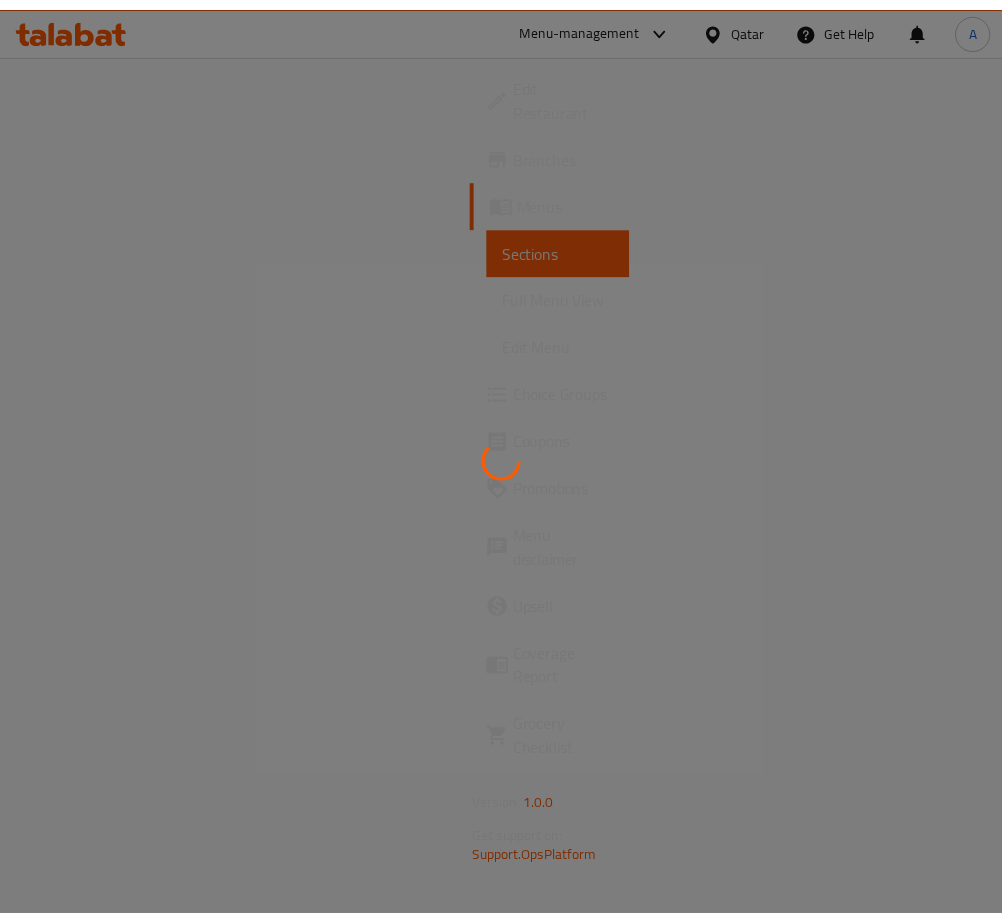 scroll, scrollTop: 0, scrollLeft: 0, axis: both 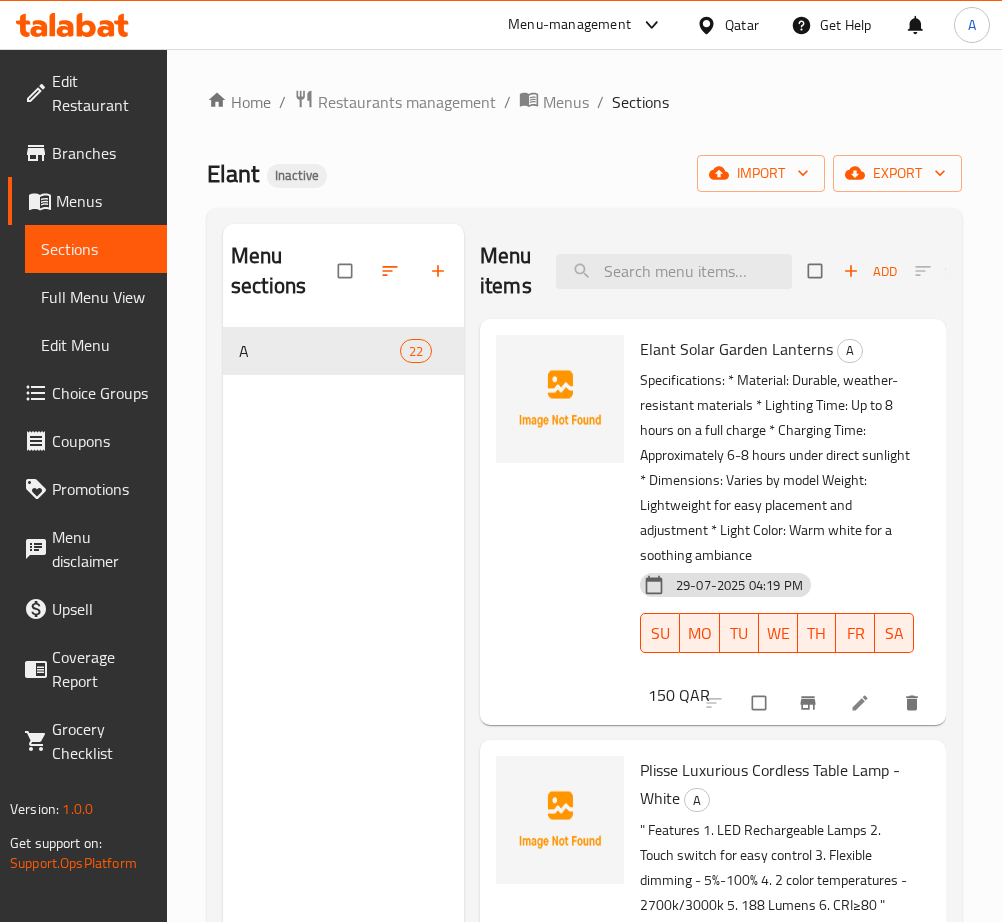 click at bounding box center [862, 703] 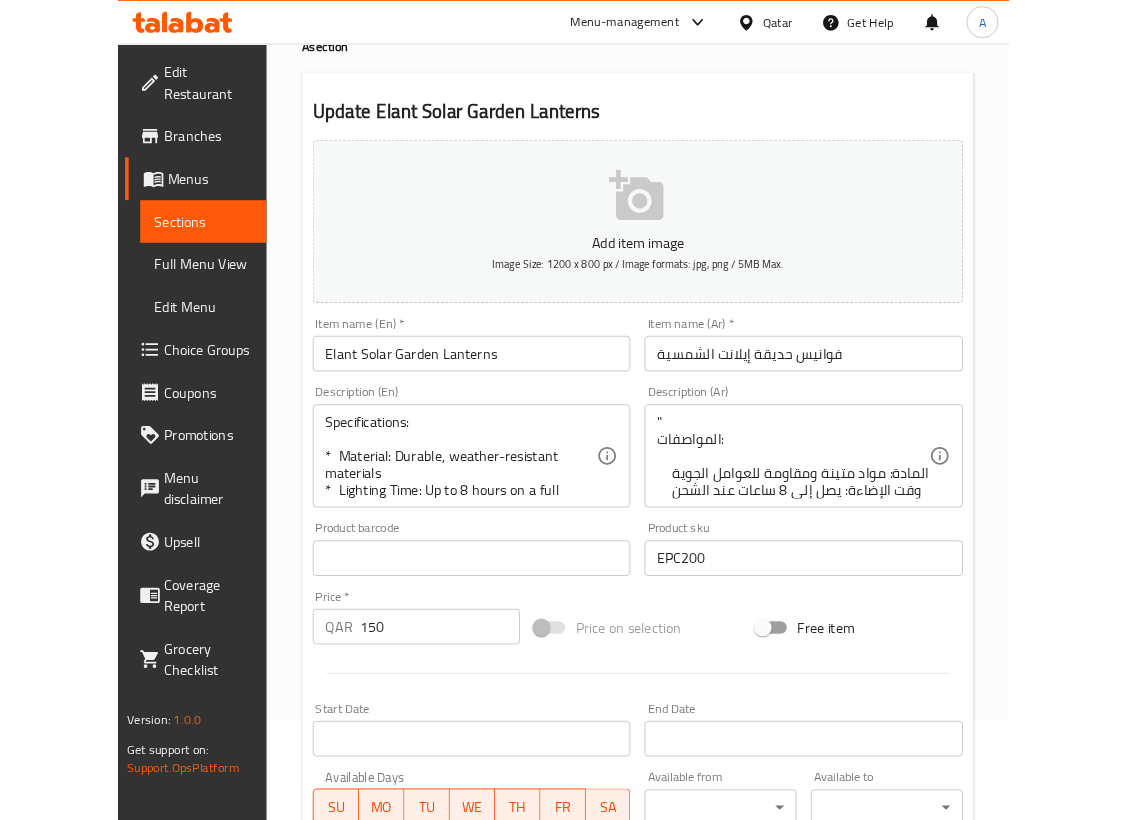 scroll, scrollTop: 0, scrollLeft: 0, axis: both 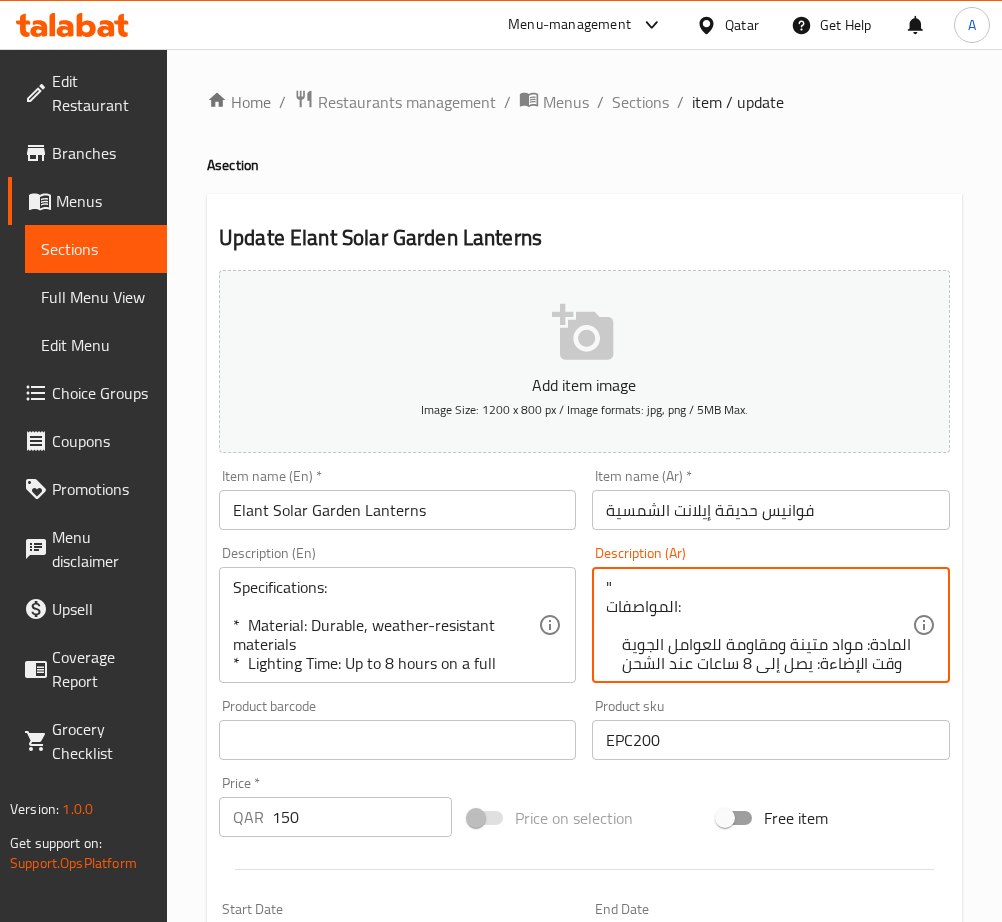 click on ""
المواصفات:
المادة: مواد متينة ومقاومة للعوامل الجوية
وقت الإضاءة: يصل إلى 8 ساعات عند الشحن الكامل
وقت الشحن: حوالي 6-8 ساعات تحت أشعة الشمس المباشرة
الأبعاد: تختلف حسب الطراز
الوزن: خفيف لسهولة الوضع والتعديل
لون الضوء: أبيض دافئ لجو مريح"" at bounding box center [758, 625] 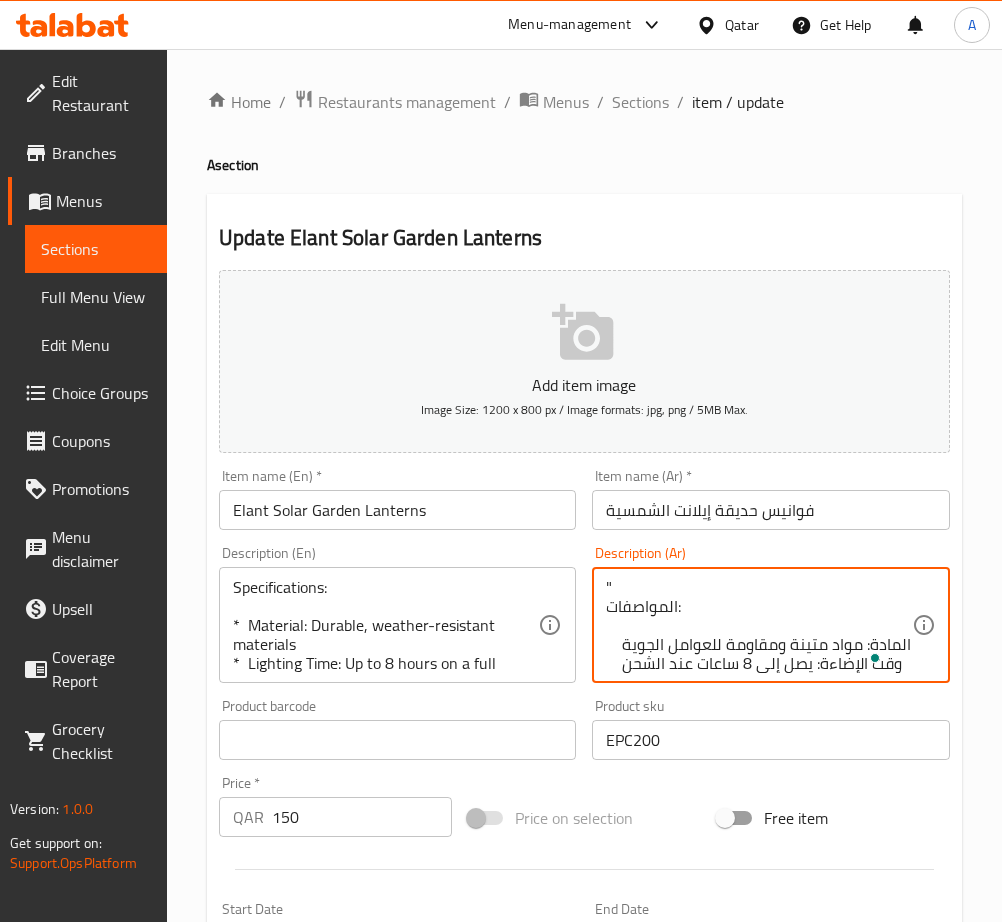 click on ""
المواصفات:
المادة: مواد متينة ومقاومة للعوامل الجوية
وقت الإضاءة: يصل إلى 8 ساعات عند الشحن الكامل
وقت الشحن: حوالي 6-8 ساعات تحت أشعة الشمس المباشرة
الأبعاد: تختلف حسب الطراز
الوزن: خفيف لسهولة الوضع والتعديل
لون الضوء: أبيض دافئ لجو مريح"" at bounding box center (758, 625) 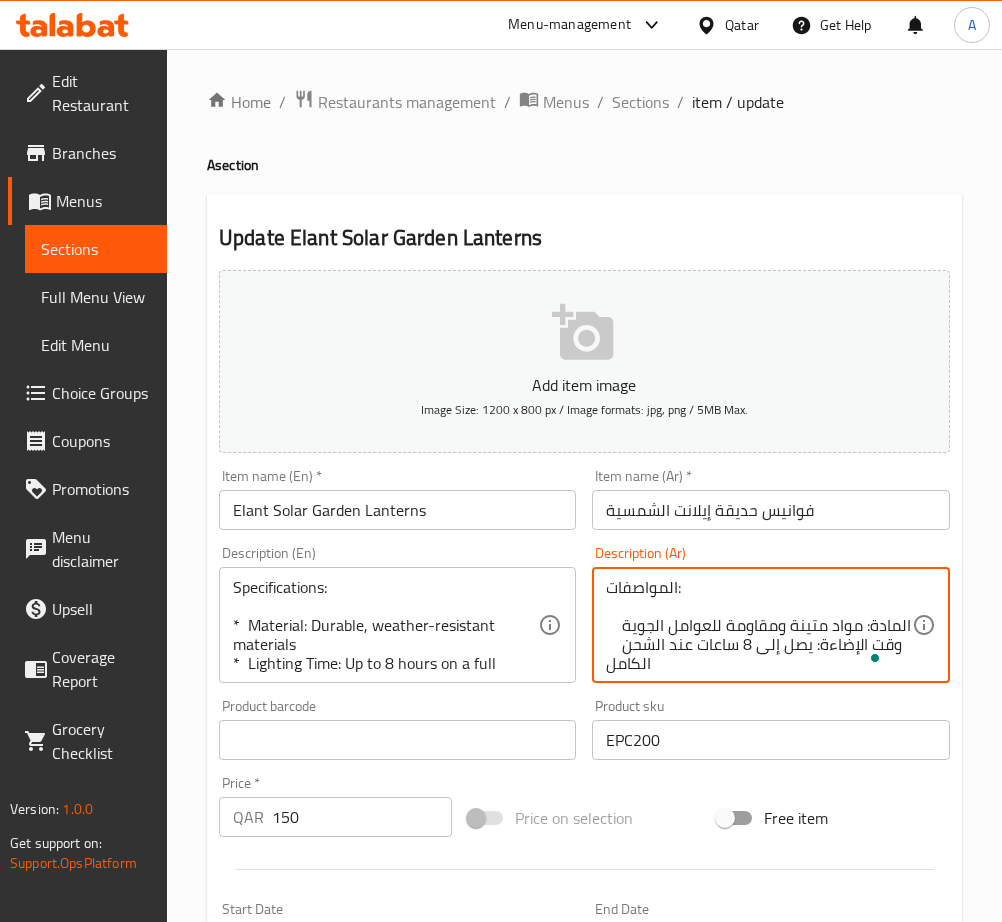 click on "المواصفات:
المادة: مواد متينة ومقاومة للعوامل الجوية
وقت الإضاءة: يصل إلى 8 ساعات عند الشحن الكامل
وقت الشحن: حوالي 6-8 ساعات تحت أشعة الشمس المباشرة
الأبعاد: تختلف حسب الطراز
الوزن: خفيف لسهولة الوضع والتعديل
لون الضوء: أبيض دافئ لجو مريح"" at bounding box center [758, 625] 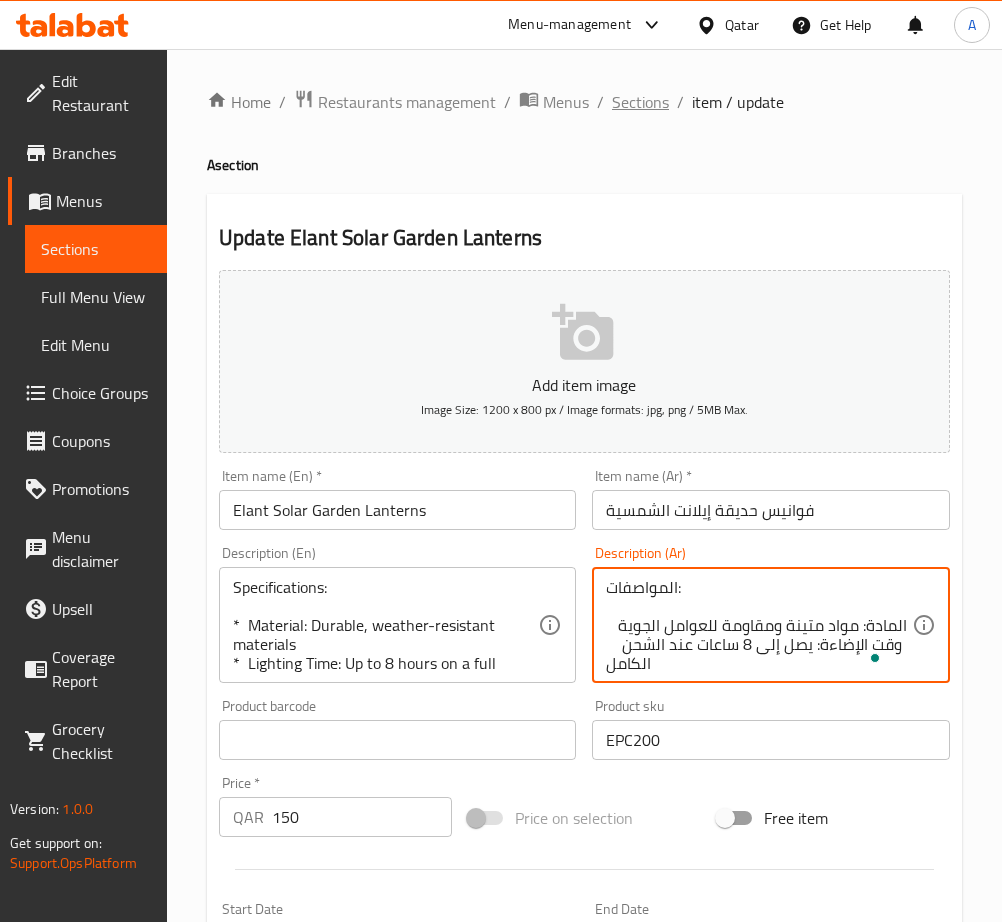 click on "Sections" at bounding box center [640, 102] 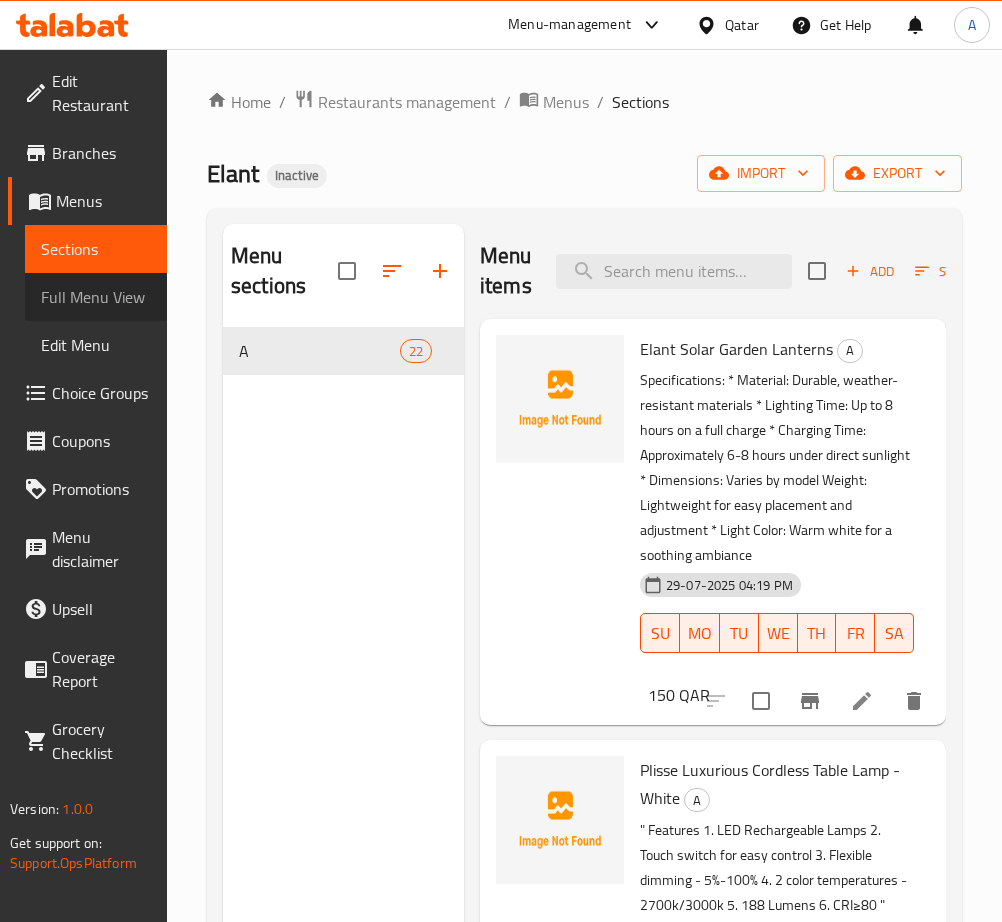 click on "Full Menu View" at bounding box center (96, 297) 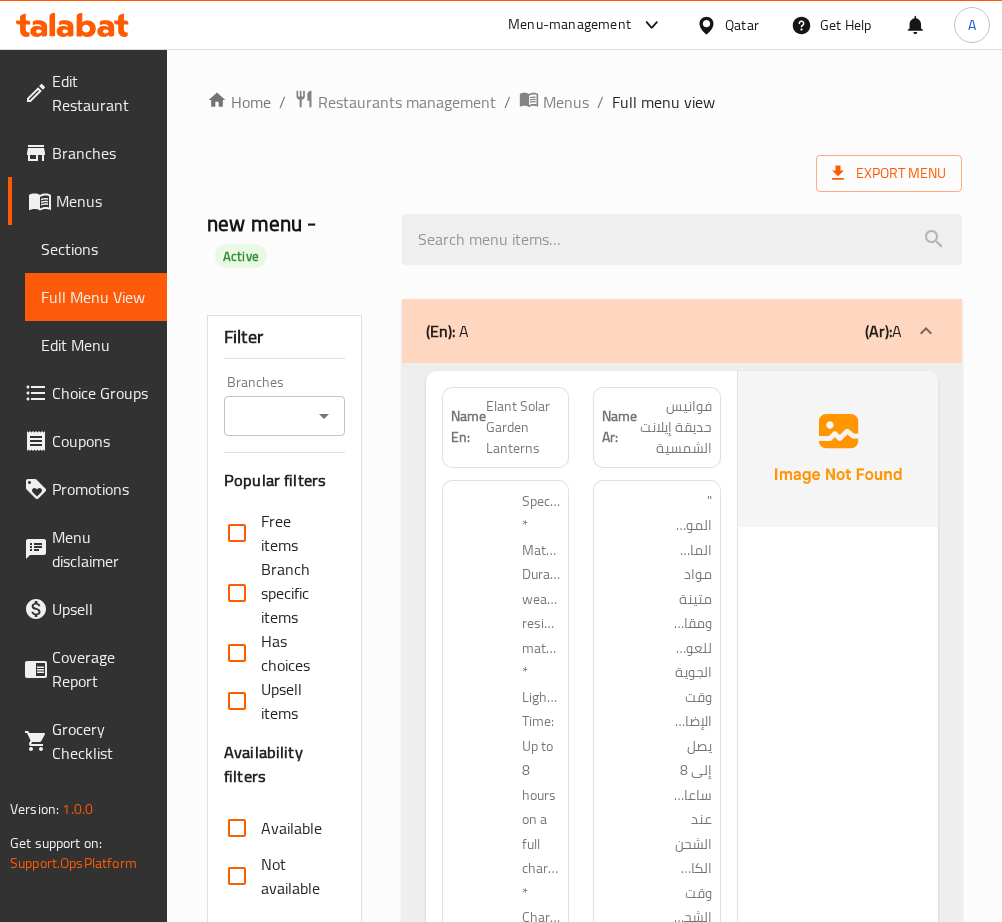 type 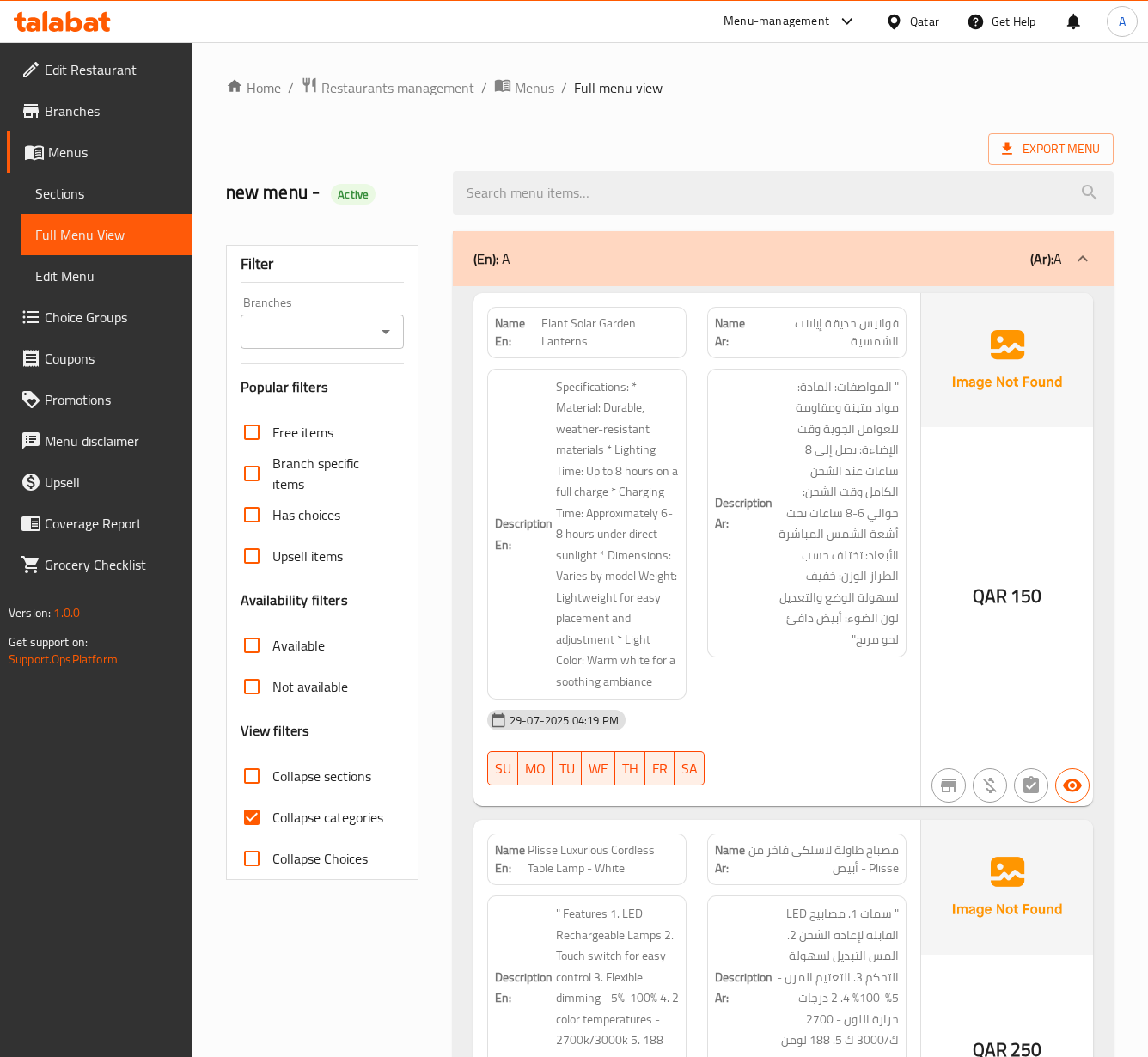 click on "Description Ar: "
المواصفات:
المادة: مواد متينة ومقاومة للعوامل الجوية
وقت الإضاءة: يصل إلى 8 ساعات عند الشحن الكامل
وقت الشحن: حوالي 6-8 ساعات تحت أشعة الشمس المباشرة
الأبعاد: تختلف حسب الطراز
الوزن: خفيف لسهولة الوضع والتعديل
لون الضوء: أبيض دافئ لجو مريح"" at bounding box center [807, 513] 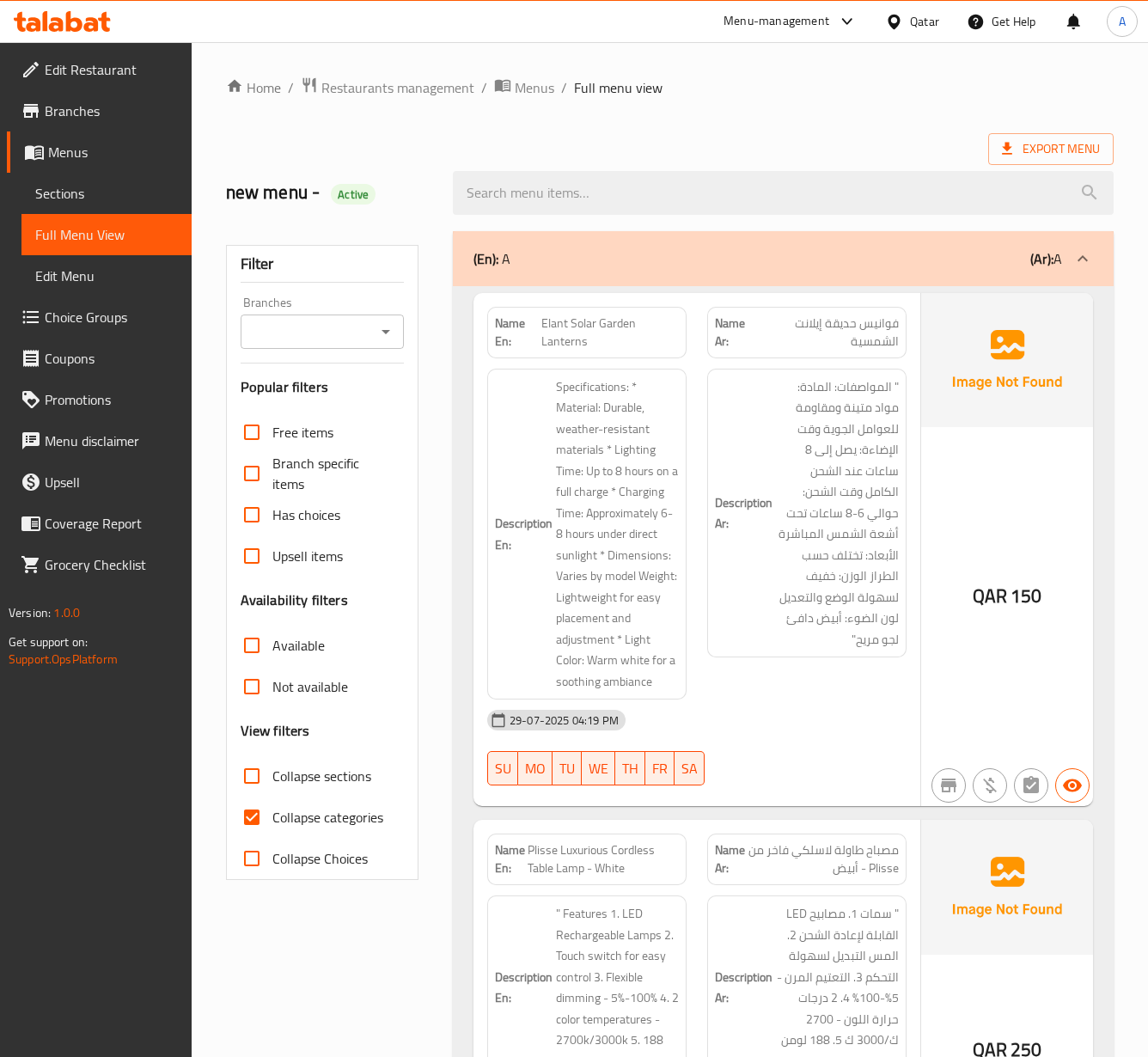 click on "Description En:
Specifications:
*  Material: Durable, weather-resistant materials
*  Lighting Time: Up to 8 hours on a full charge
*  Charging Time: Approximately 6-8 hours under direct sunlight
*  Dimensions: Varies by model
Weight: Lightweight for easy placement and adjustment
*  Light Color: Warm white for a soothing ambiance" at bounding box center [587, 535] 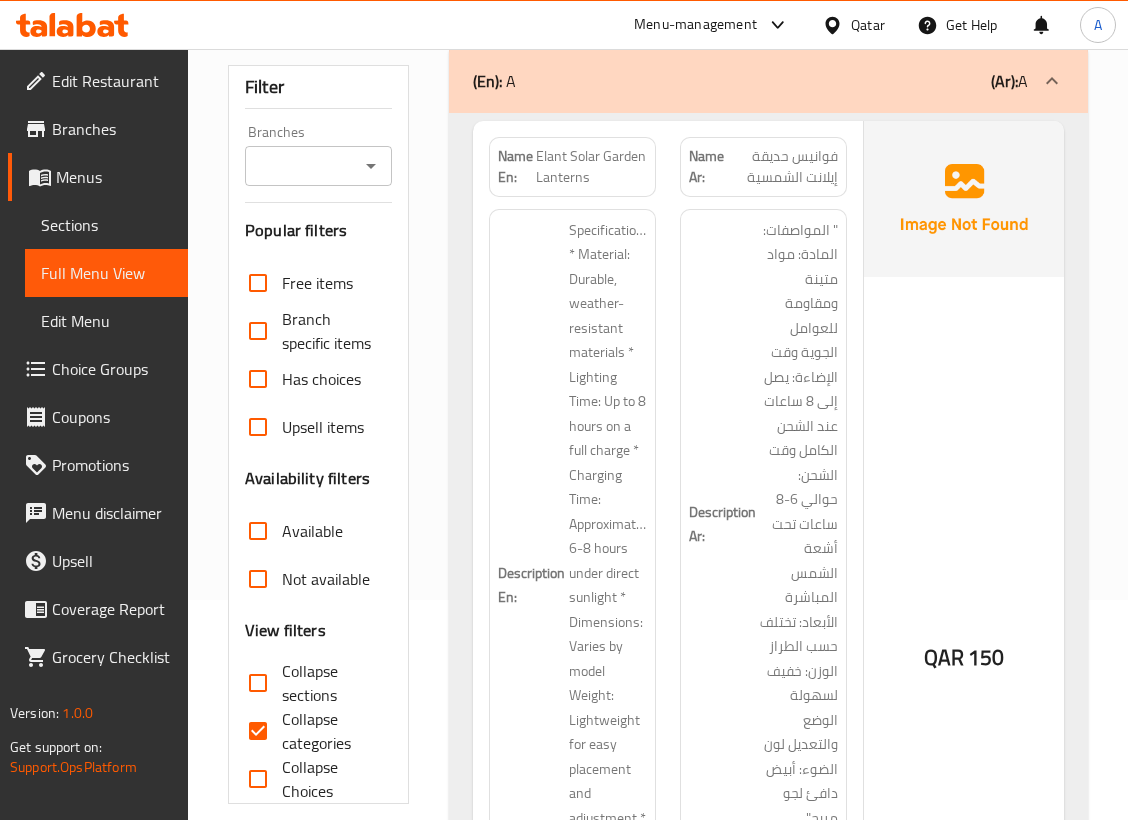 scroll, scrollTop: 266, scrollLeft: 0, axis: vertical 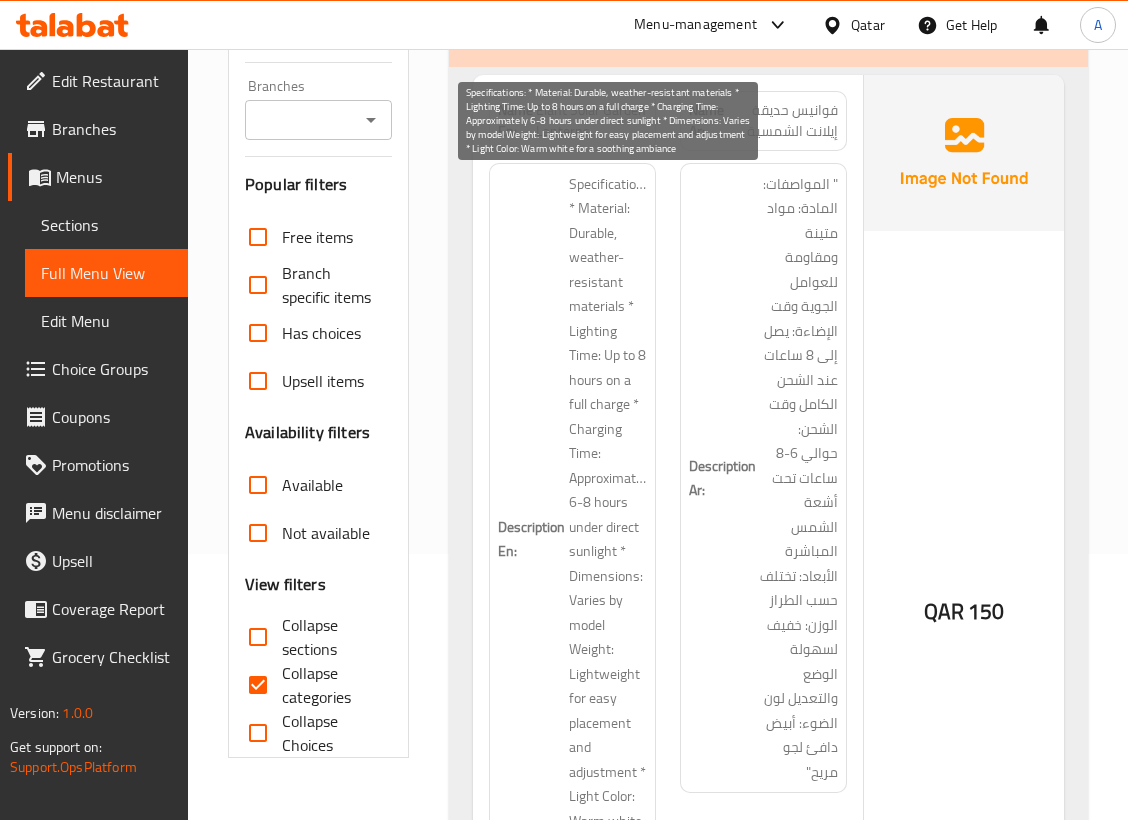 click on "Specifications:
*  Material: Durable, weather-resistant materials
*  Lighting Time: Up to 8 hours on a full charge
*  Charging Time: Approximately 6-8 hours under direct sunlight
*  Dimensions: Varies by model
Weight: Lightweight for easy placement and adjustment
*  Light Color: Warm white for a soothing ambiance" at bounding box center [608, 539] 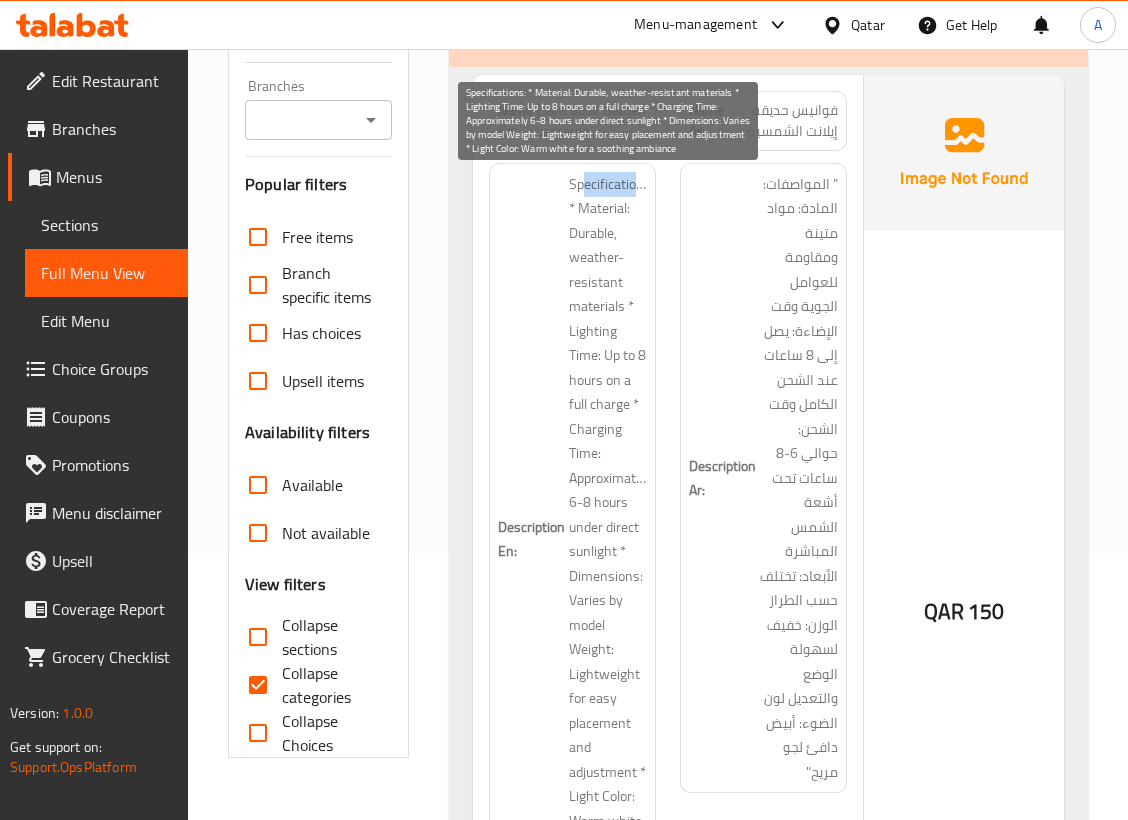 click on "Specifications:
*  Material: Durable, weather-resistant materials
*  Lighting Time: Up to 8 hours on a full charge
*  Charging Time: Approximately 6-8 hours under direct sunlight
*  Dimensions: Varies by model
Weight: Lightweight for easy placement and adjustment
*  Light Color: Warm white for a soothing ambiance" at bounding box center (608, 539) 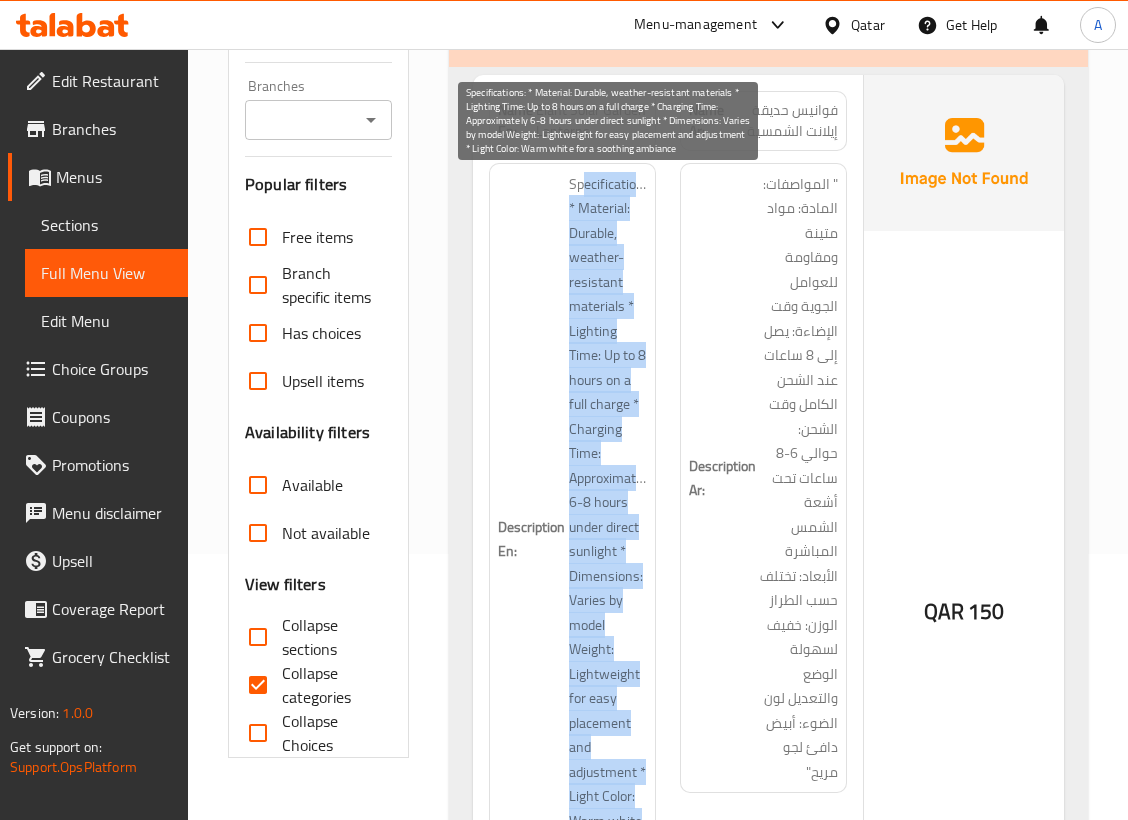 click on "Specifications:
*  Material: Durable, weather-resistant materials
*  Lighting Time: Up to 8 hours on a full charge
*  Charging Time: Approximately 6-8 hours under direct sunlight
*  Dimensions: Varies by model
Weight: Lightweight for easy placement and adjustment
*  Light Color: Warm white for a soothing ambiance" at bounding box center [608, 539] 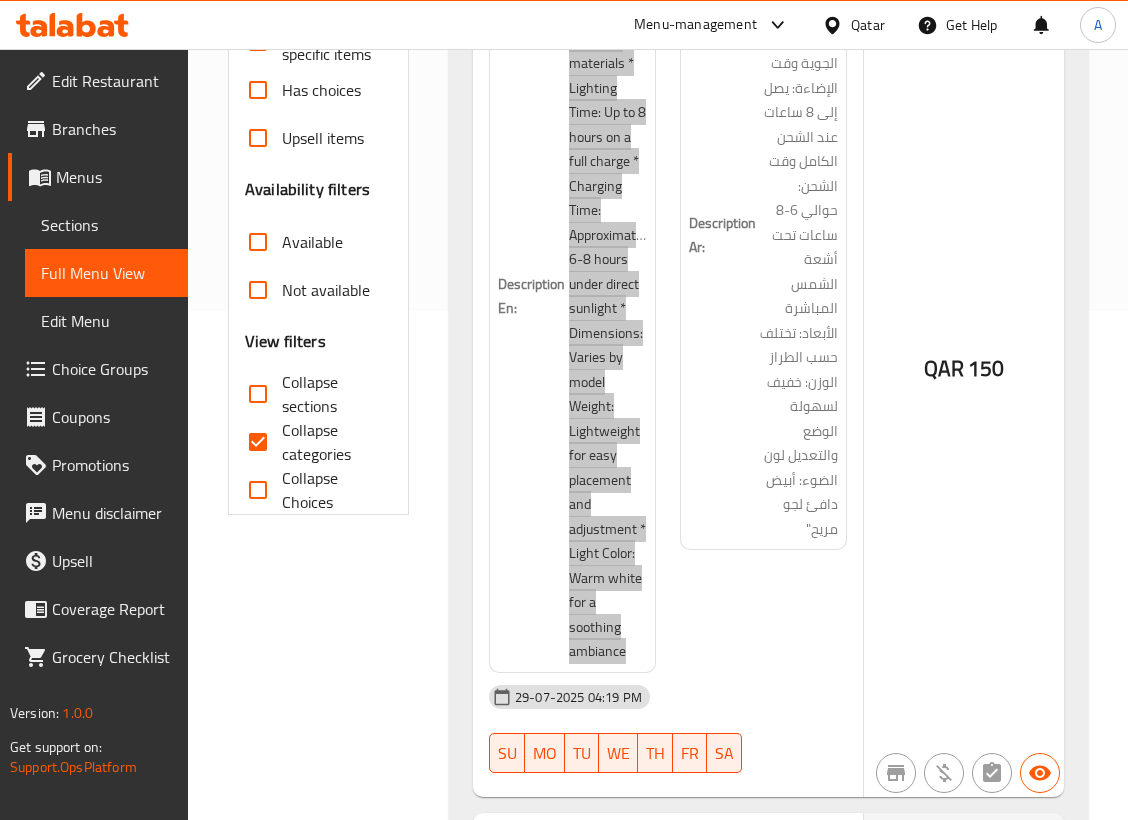 scroll, scrollTop: 533, scrollLeft: 0, axis: vertical 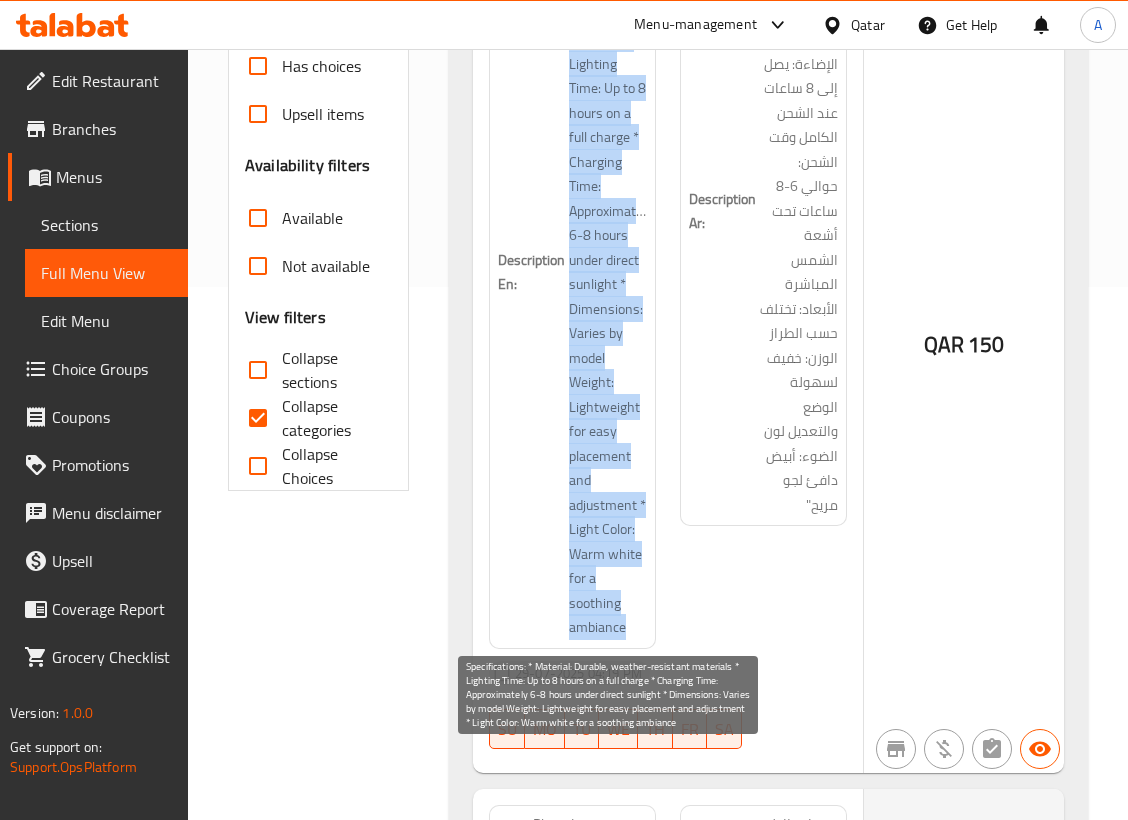 click on "Specifications:
*  Material: Durable, weather-resistant materials
*  Lighting Time: Up to 8 hours on a full charge
*  Charging Time: Approximately 6-8 hours under direct sunlight
*  Dimensions: Varies by model
Weight: Lightweight for easy placement and adjustment
*  Light Color: Warm white for a soothing ambiance" at bounding box center [608, 272] 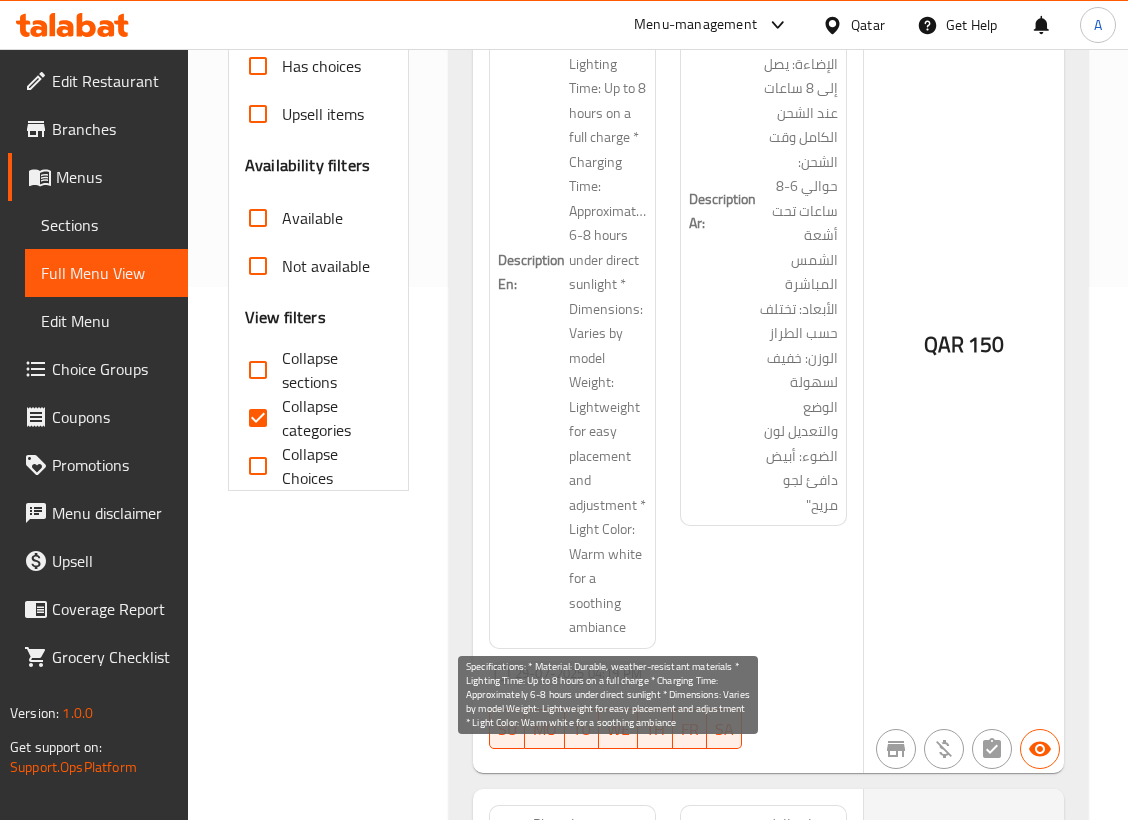 click on "Specifications:
*  Material: Durable, weather-resistant materials
*  Lighting Time: Up to 8 hours on a full charge
*  Charging Time: Approximately 6-8 hours under direct sunlight
*  Dimensions: Varies by model
Weight: Lightweight for easy placement and adjustment
*  Light Color: Warm white for a soothing ambiance" at bounding box center [608, 272] 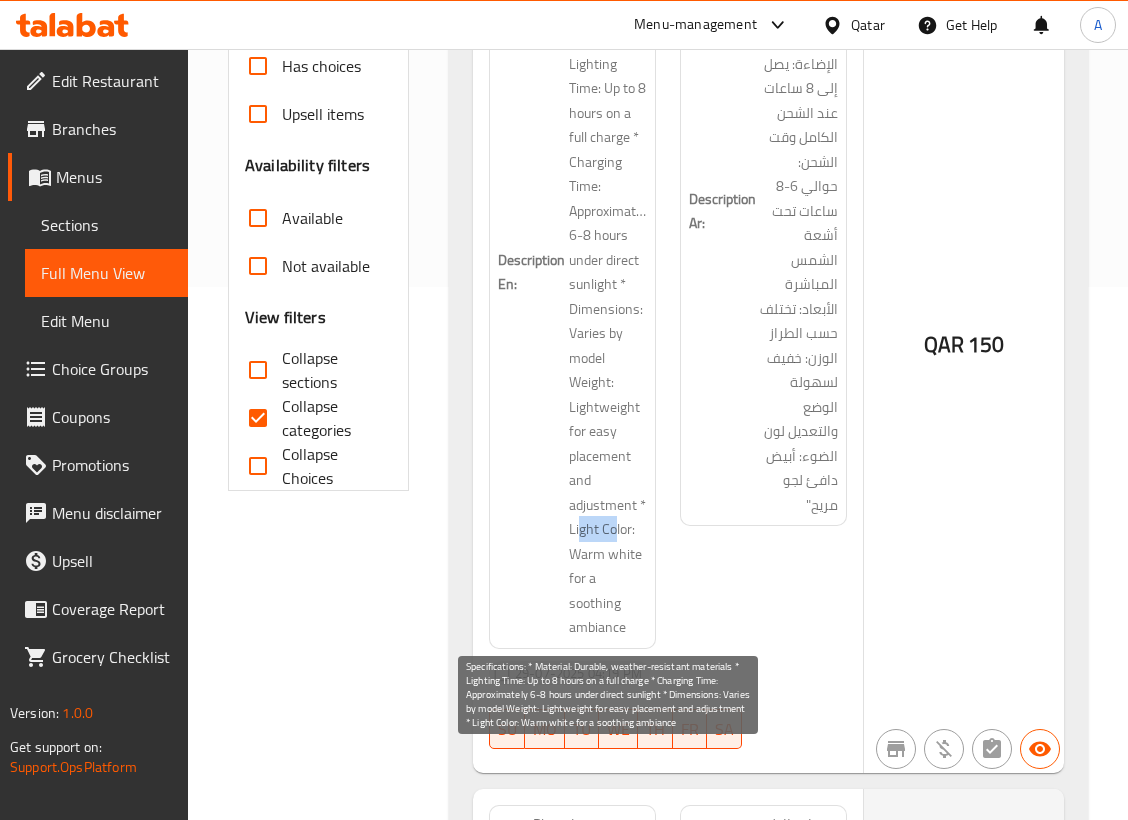 click on "Specifications:
*  Material: Durable, weather-resistant materials
*  Lighting Time: Up to 8 hours on a full charge
*  Charging Time: Approximately 6-8 hours under direct sunlight
*  Dimensions: Varies by model
Weight: Lightweight for easy placement and adjustment
*  Light Color: Warm white for a soothing ambiance" at bounding box center (608, 272) 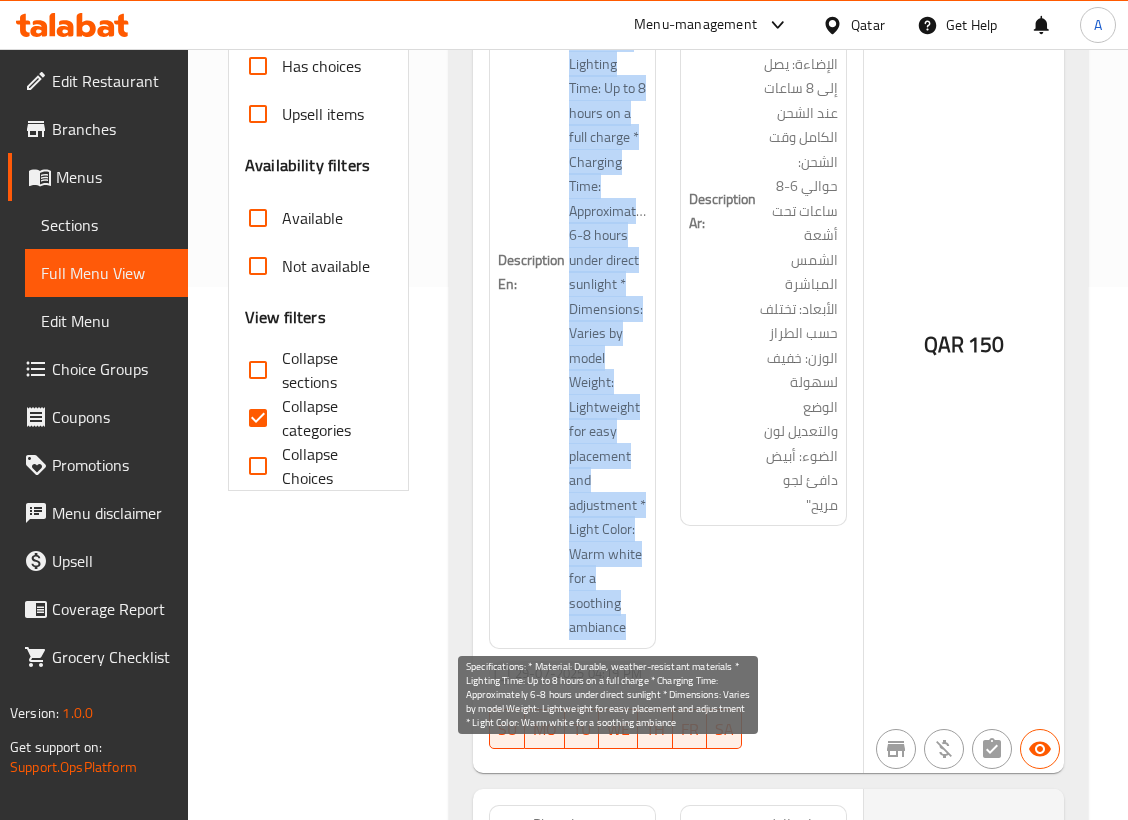 click on "Specifications:
*  Material: Durable, weather-resistant materials
*  Lighting Time: Up to 8 hours on a full charge
*  Charging Time: Approximately 6-8 hours under direct sunlight
*  Dimensions: Varies by model
Weight: Lightweight for easy placement and adjustment
*  Light Color: Warm white for a soothing ambiance" at bounding box center (608, 272) 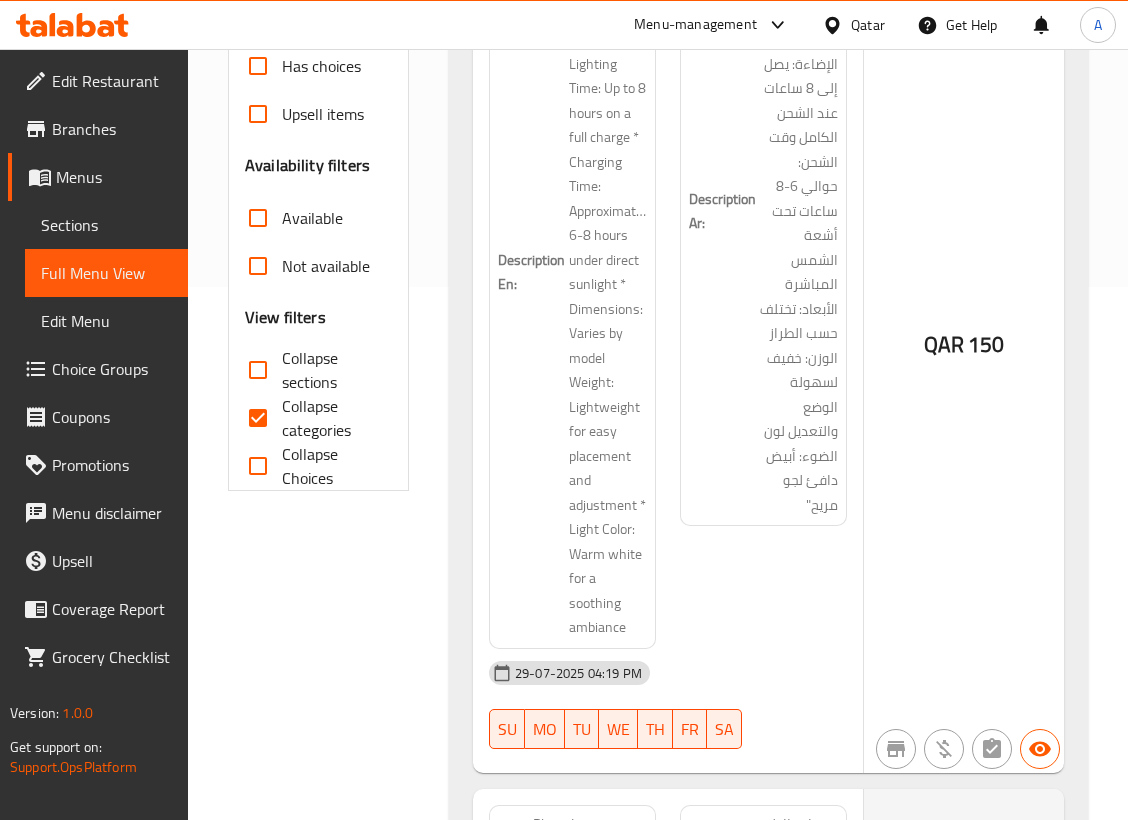 click on "Description Ar: "
المواصفات:
المادة: مواد متينة ومقاومة للعوامل الجوية
وقت الإضاءة: يصل إلى 8 ساعات عند الشحن الكامل
وقت الشحن: حوالي 6-8 ساعات تحت أشعة الشمس المباشرة
الأبعاد: تختلف حسب الطراز
الوزن: خفيف لسهولة الوضع والتعديل
لون الضوء: أبيض دافئ لجو مريح"" at bounding box center (763, 211) 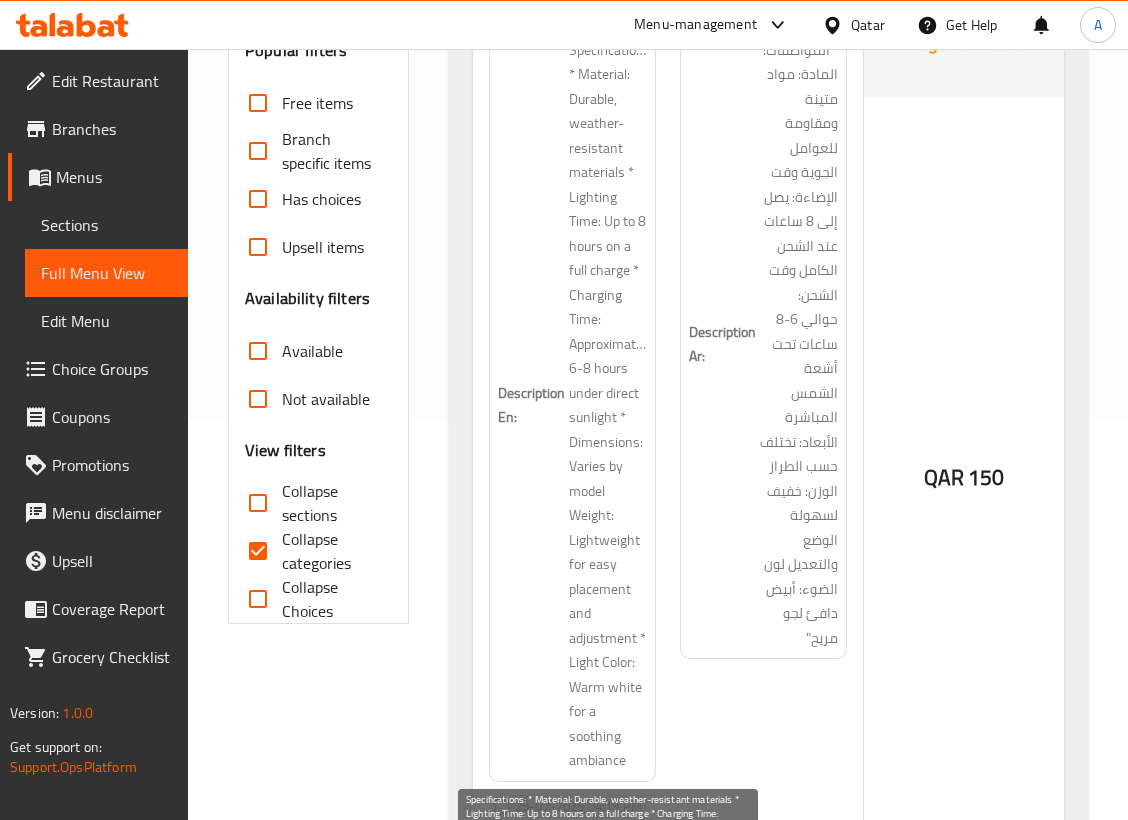 scroll, scrollTop: 266, scrollLeft: 0, axis: vertical 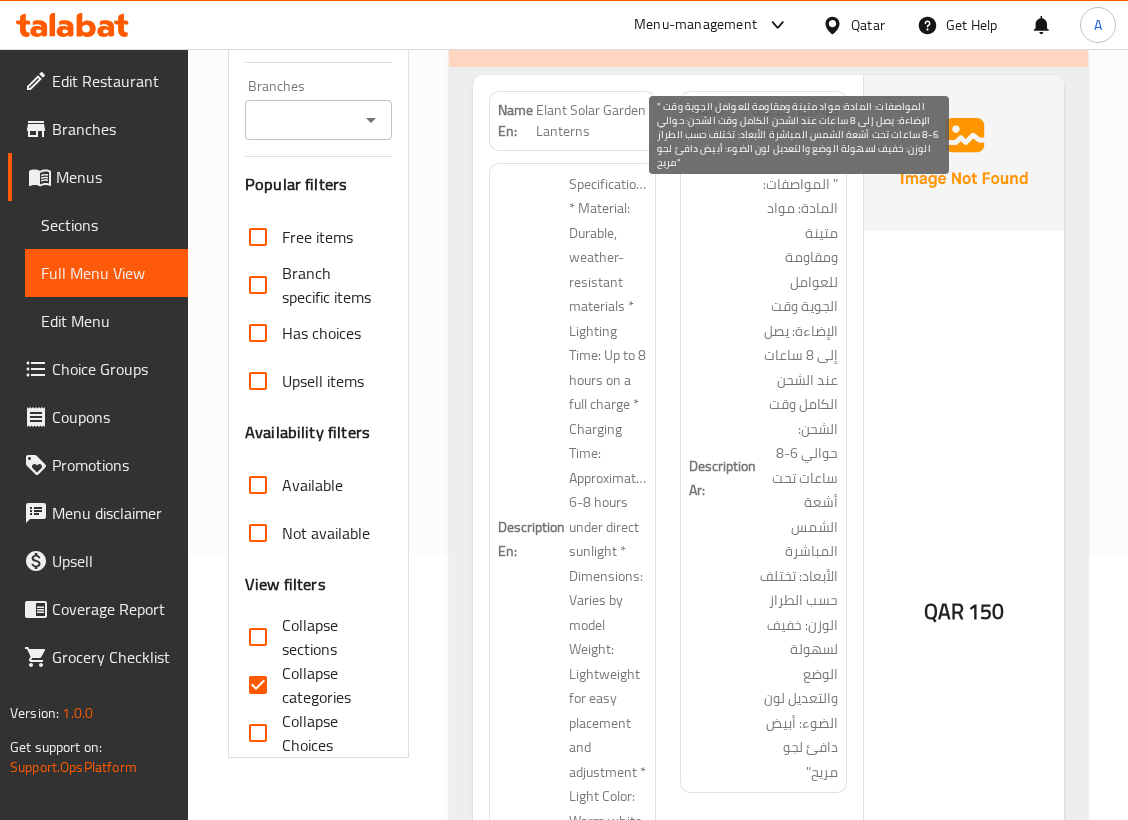 click on ""
المواصفات:
المادة: مواد متينة ومقاومة للعوامل الجوية
وقت الإضاءة: يصل إلى 8 ساعات عند الشحن الكامل
وقت الشحن: حوالي 6-8 ساعات تحت أشعة الشمس المباشرة
الأبعاد: تختلف حسب الطراز
الوزن: خفيف لسهولة الوضع والتعديل
لون الضوء: أبيض دافئ لجو مريح"" at bounding box center (799, 478) 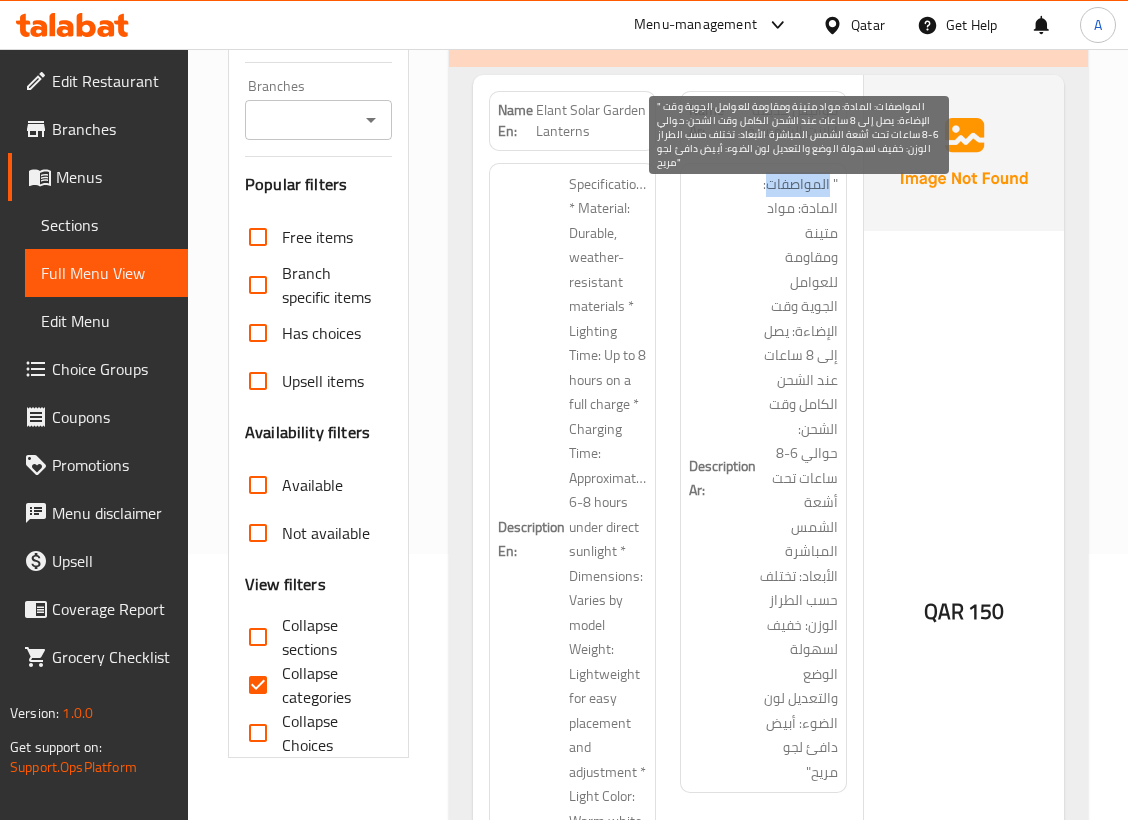 click on ""
المواصفات:
المادة: مواد متينة ومقاومة للعوامل الجوية
وقت الإضاءة: يصل إلى 8 ساعات عند الشحن الكامل
وقت الشحن: حوالي 6-8 ساعات تحت أشعة الشمس المباشرة
الأبعاد: تختلف حسب الطراز
الوزن: خفيف لسهولة الوضع والتعديل
لون الضوء: أبيض دافئ لجو مريح"" at bounding box center (799, 478) 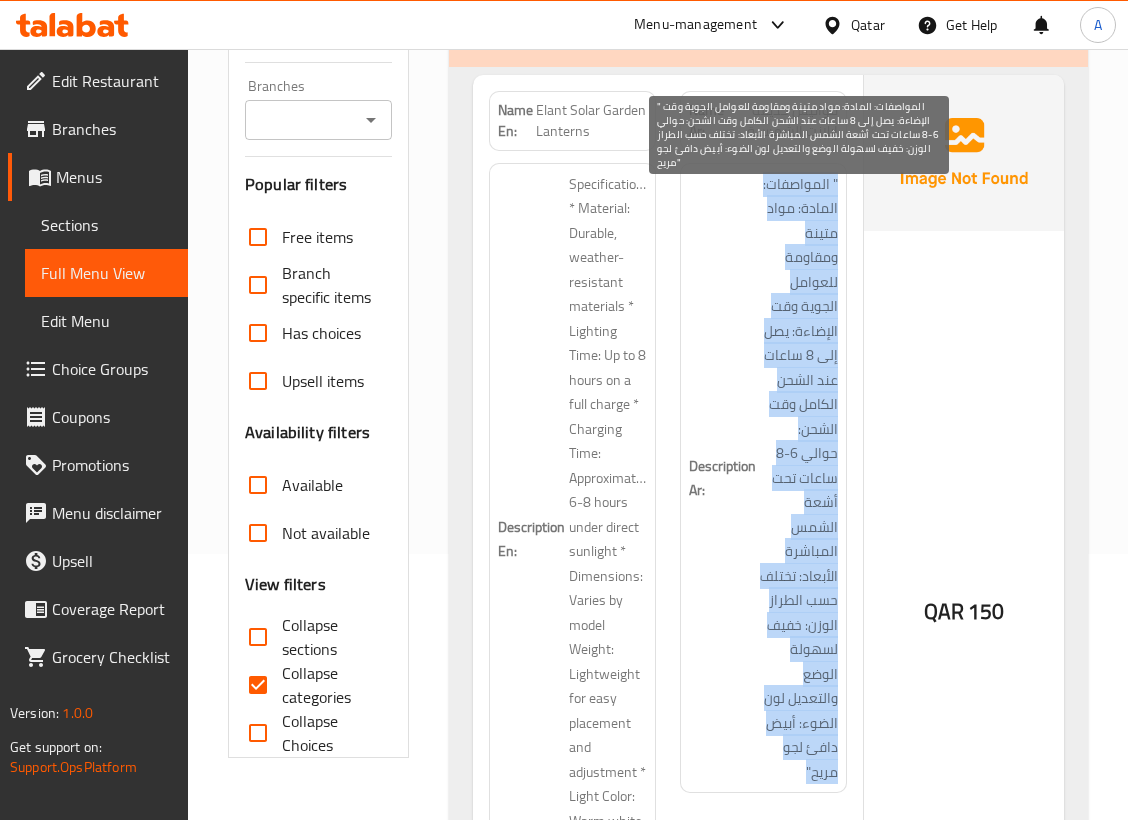 click on ""
المواصفات:
المادة: مواد متينة ومقاومة للعوامل الجوية
وقت الإضاءة: يصل إلى 8 ساعات عند الشحن الكامل
وقت الشحن: حوالي 6-8 ساعات تحت أشعة الشمس المباشرة
الأبعاد: تختلف حسب الطراز
الوزن: خفيف لسهولة الوضع والتعديل
لون الضوء: أبيض دافئ لجو مريح"" at bounding box center [799, 478] 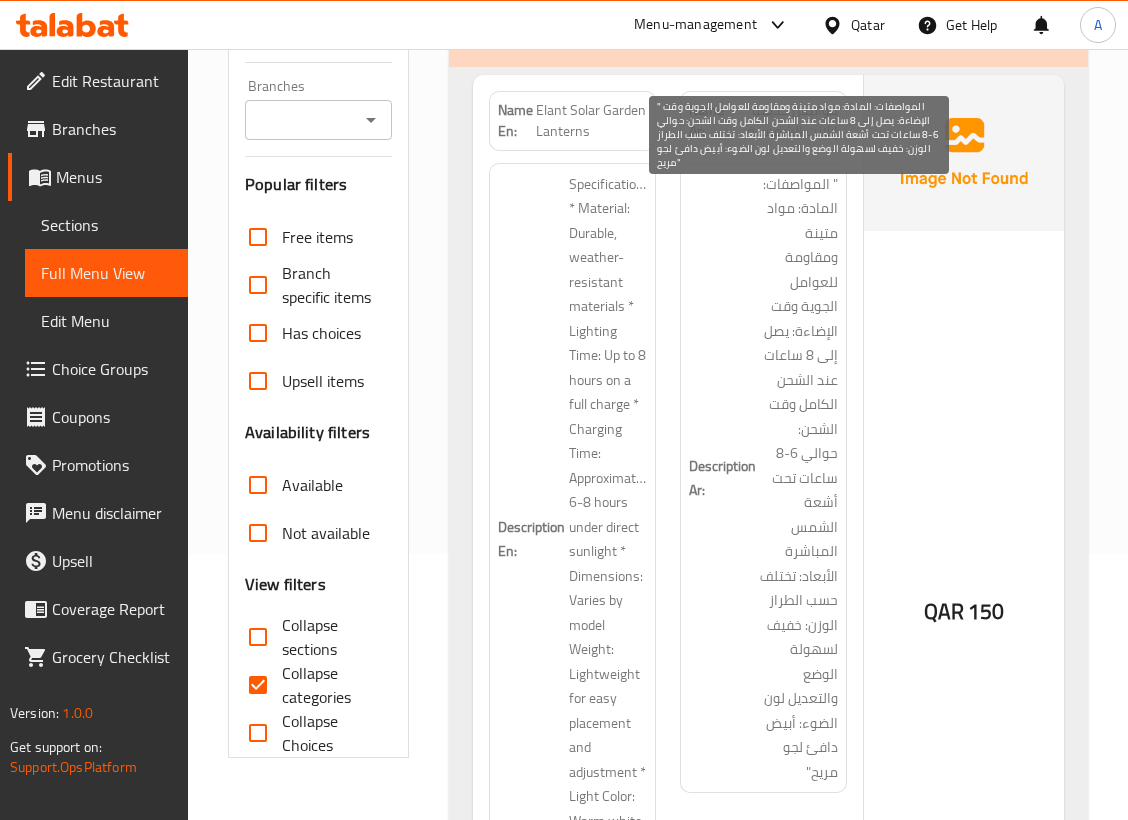 click on ""
المواصفات:
المادة: مواد متينة ومقاومة للعوامل الجوية
وقت الإضاءة: يصل إلى 8 ساعات عند الشحن الكامل
وقت الشحن: حوالي 6-8 ساعات تحت أشعة الشمس المباشرة
الأبعاد: تختلف حسب الطراز
الوزن: خفيف لسهولة الوضع والتعديل
لون الضوء: أبيض دافئ لجو مريح"" at bounding box center (799, 478) 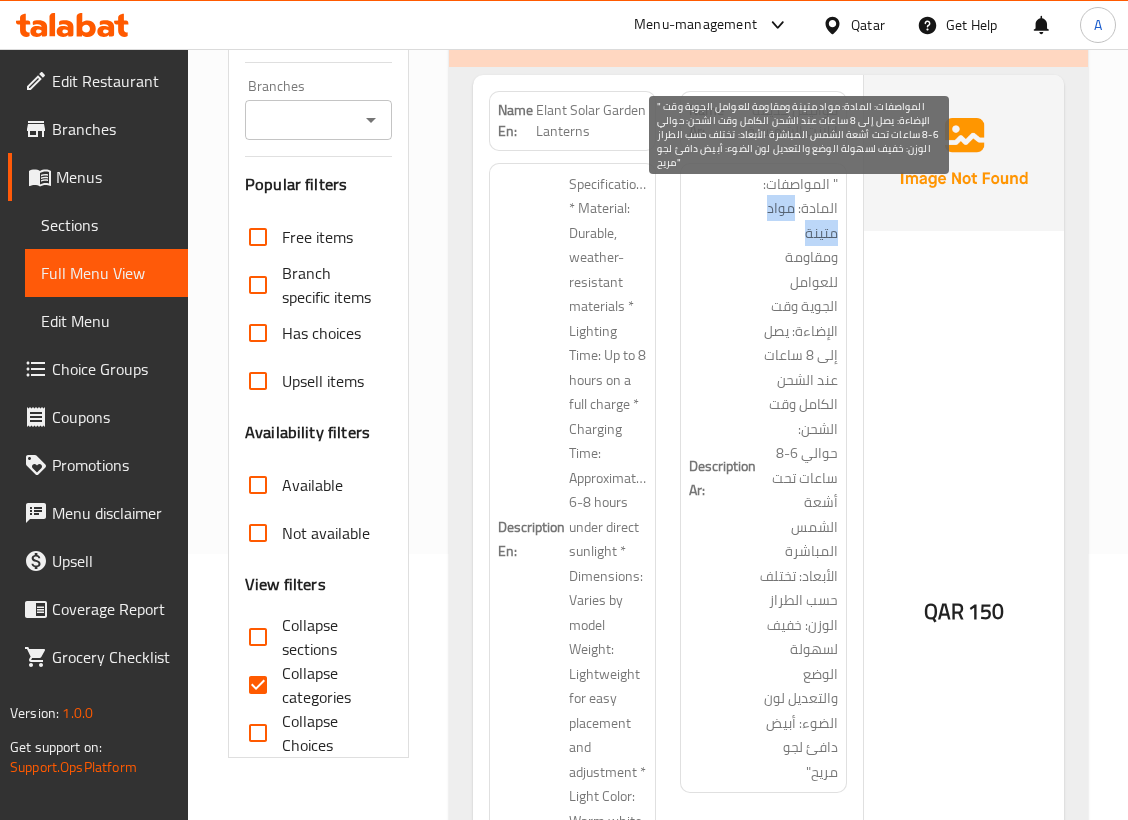 drag, startPoint x: 780, startPoint y: 217, endPoint x: 818, endPoint y: 245, distance: 47.201694 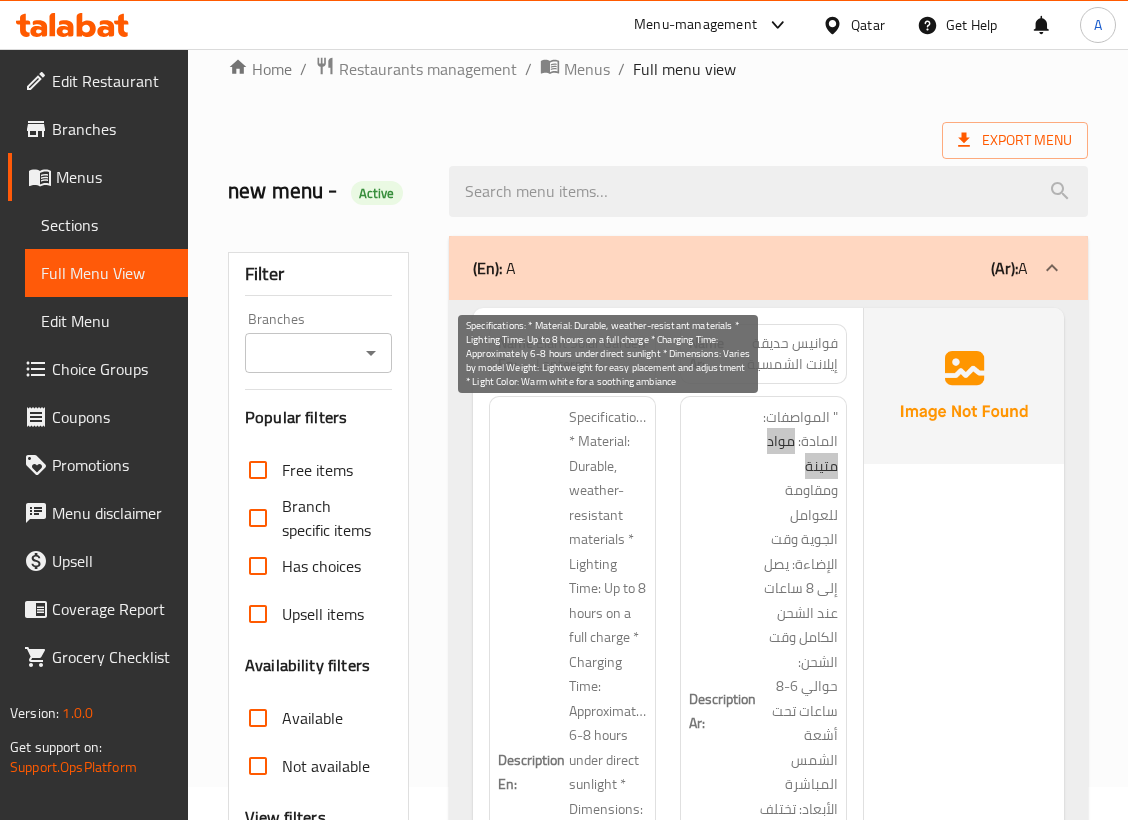 scroll, scrollTop: 0, scrollLeft: 0, axis: both 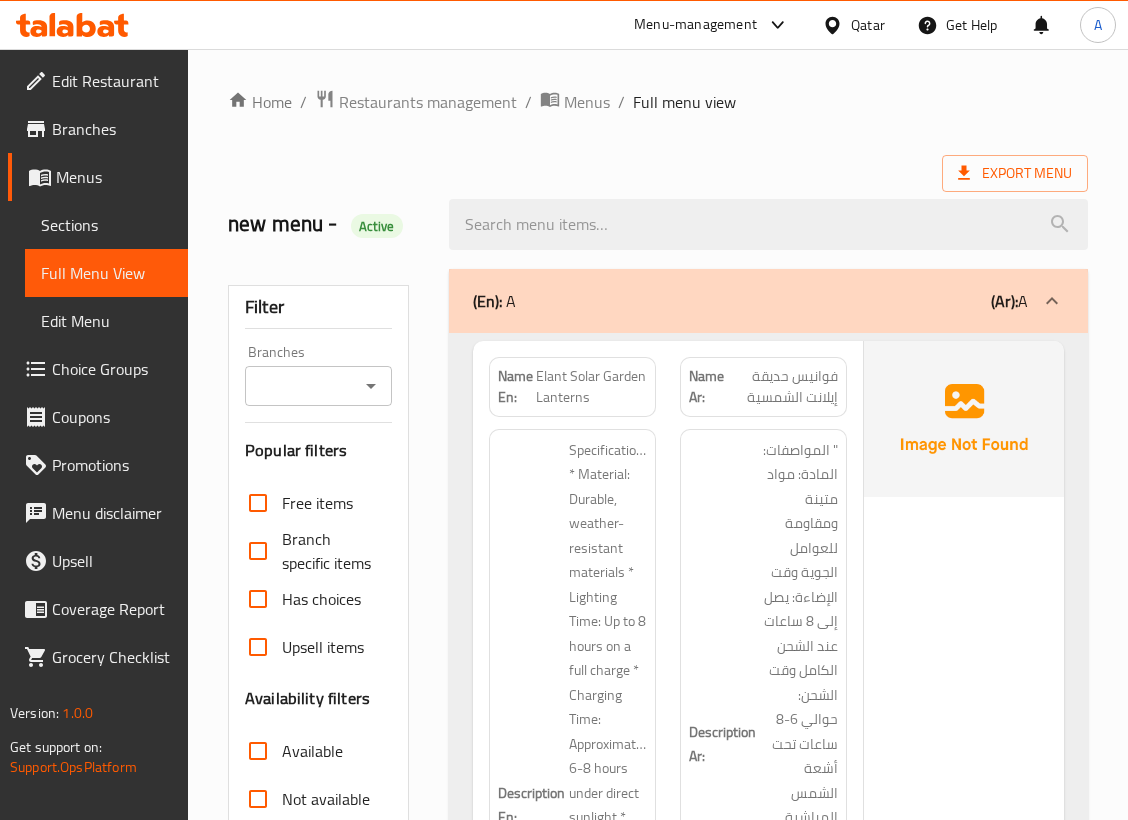 click on "(En):    A  (Ar):  A  Name En: Elant Solar Garden Lanterns Name Ar: فوانيس حديقة إيلانت الشمسية Description En:
Specifications:
*  Material: Durable, weather-resistant materials
*  Lighting Time: Up to 8 hours on a full charge
*  Charging Time: Approximately 6-8 hours under direct sunlight
*  Dimensions: Varies by model
Weight: Lightweight for easy placement and adjustment
*  Light Color: Warm white for a soothing ambiance Description Ar: "
المواصفات:
المادة: مواد متينة ومقاومة للعوامل الجوية
وقت الإضاءة: يصل إلى 8 ساعات عند الشحن الكامل
وقت الشحن: حوالي 6-8 ساعات تحت أشعة الشمس المباشرة
الأبعاد: تختلف حسب الطراز
الوزن: خفيف لسهولة الوضع والتعديل
لون الضوء: أبيض دافئ لجو مريح" 29-07-2025 04:19 PM SU MO TU WE TH FR SA QAR 150 Name En: Name Ar: Description En: SU MO TU" at bounding box center [768, 7935] 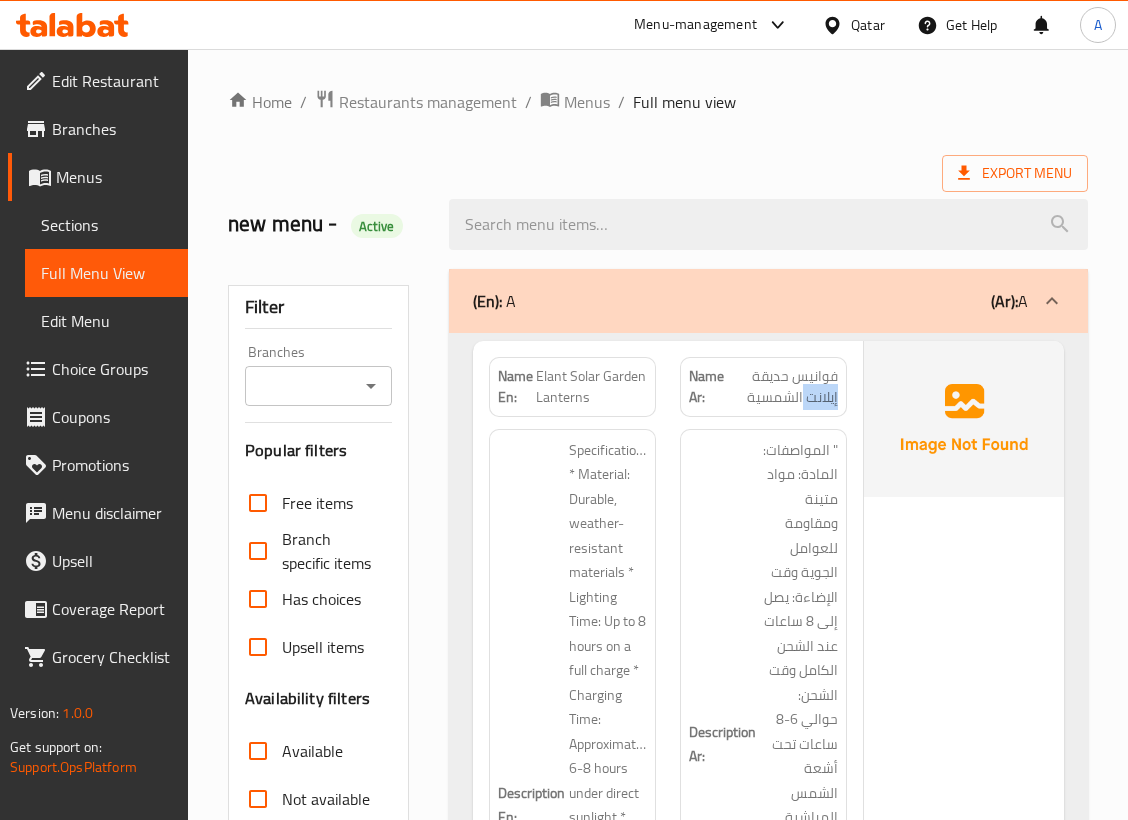 click on "فوانيس حديقة إيلانت الشمسية" at bounding box center [781, 387] 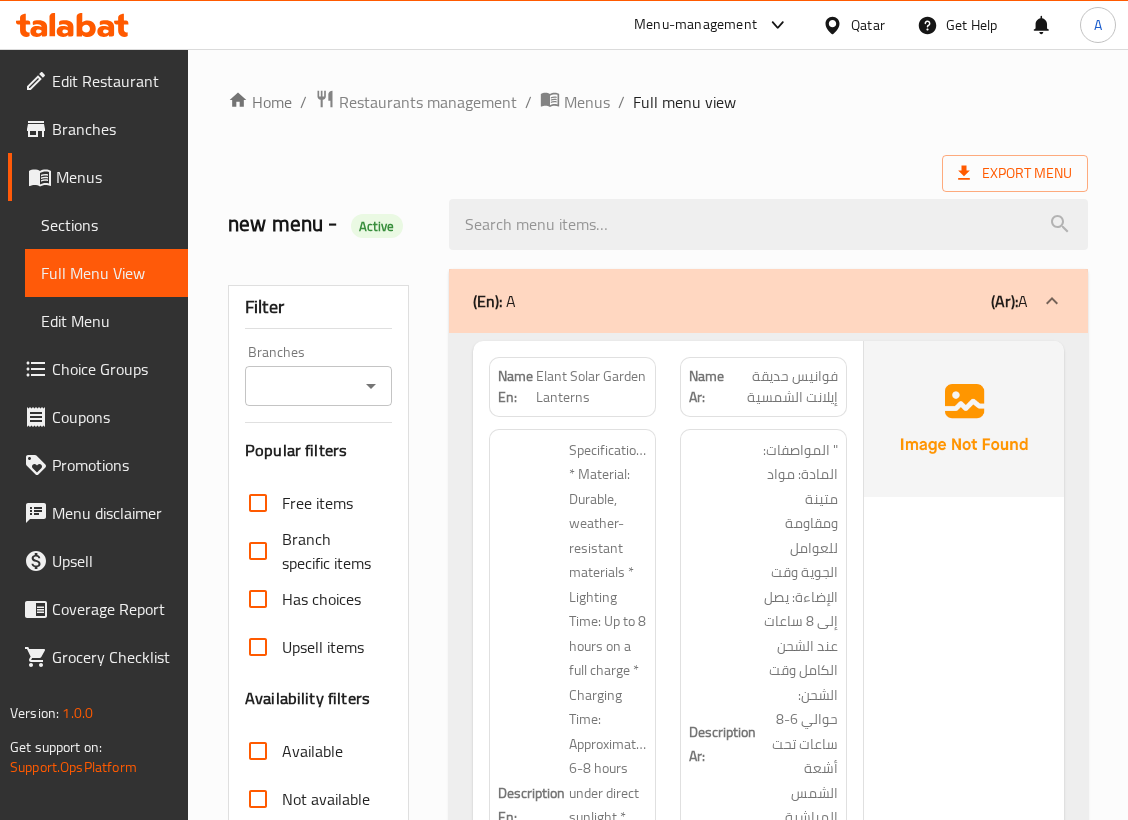 click on "Elant Solar Garden Lanterns" at bounding box center (591, 387) 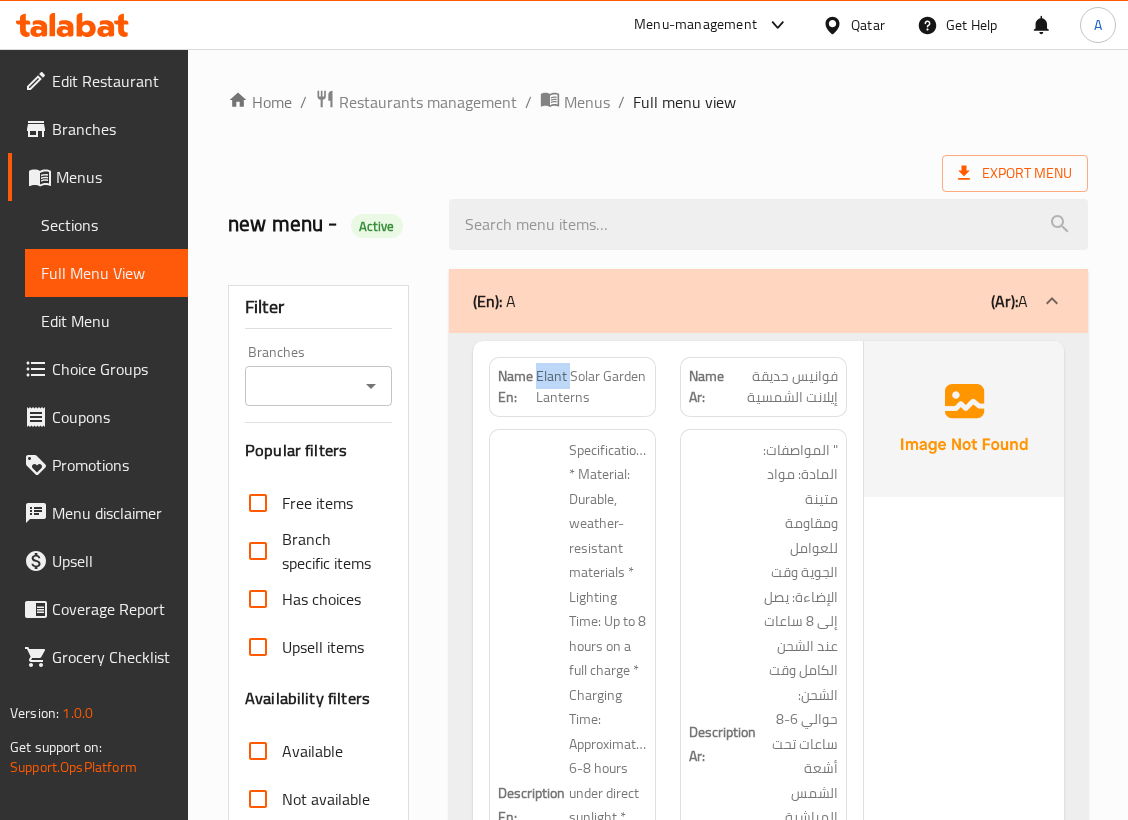 click on "Elant Solar Garden Lanterns" at bounding box center (591, 387) 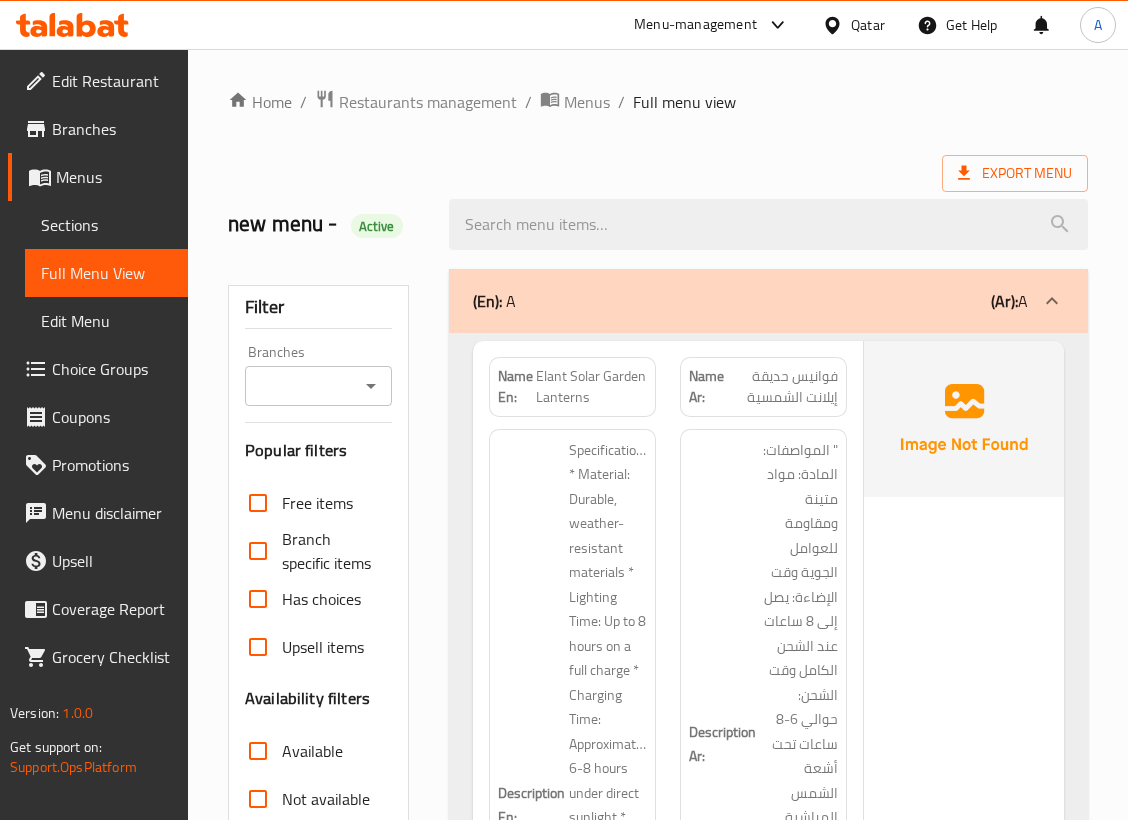 click on "Elant Solar Garden Lanterns" at bounding box center (591, 387) 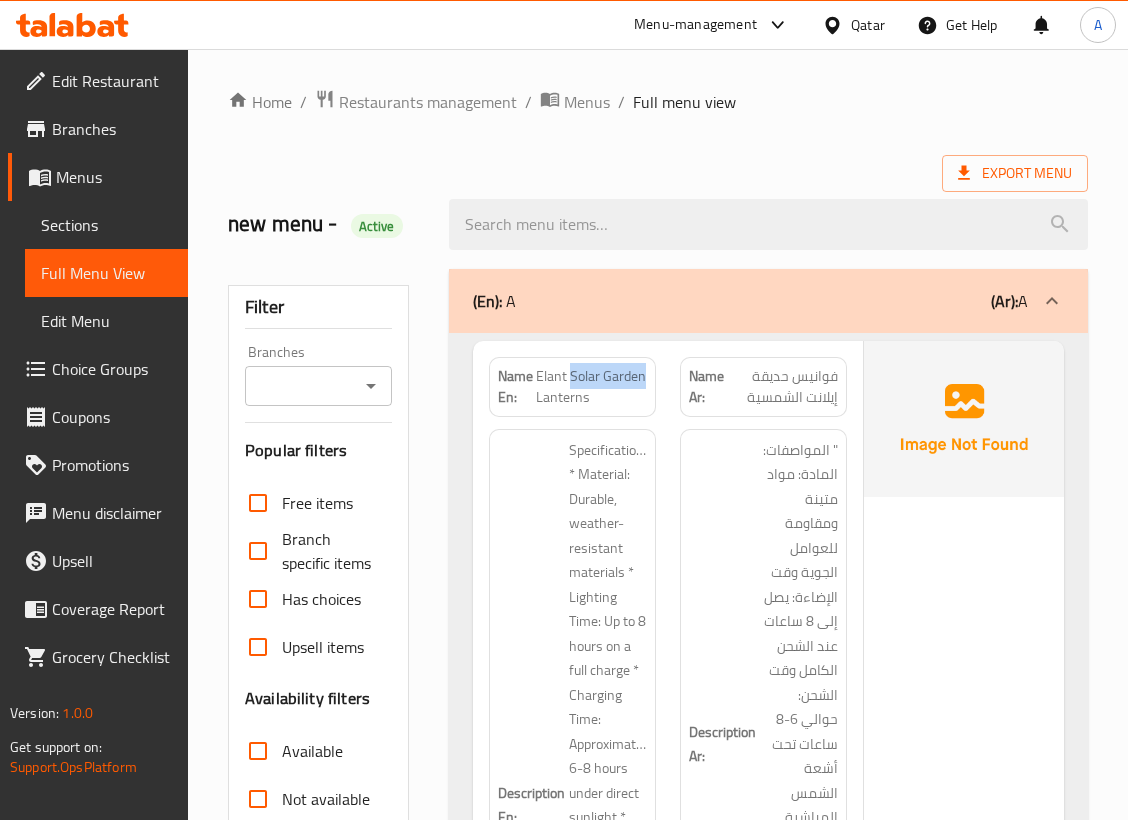 drag, startPoint x: 573, startPoint y: 377, endPoint x: 621, endPoint y: 376, distance: 48.010414 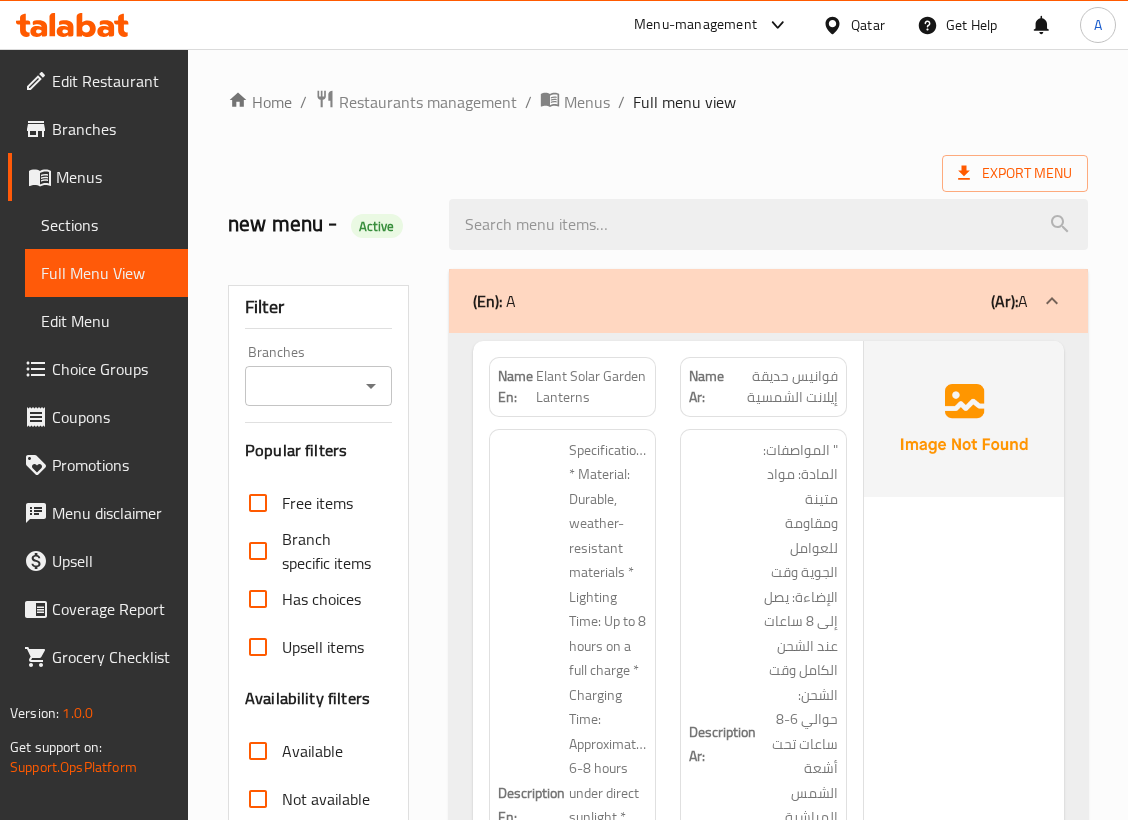 click on "Elant Solar Garden Lanterns" at bounding box center [591, 387] 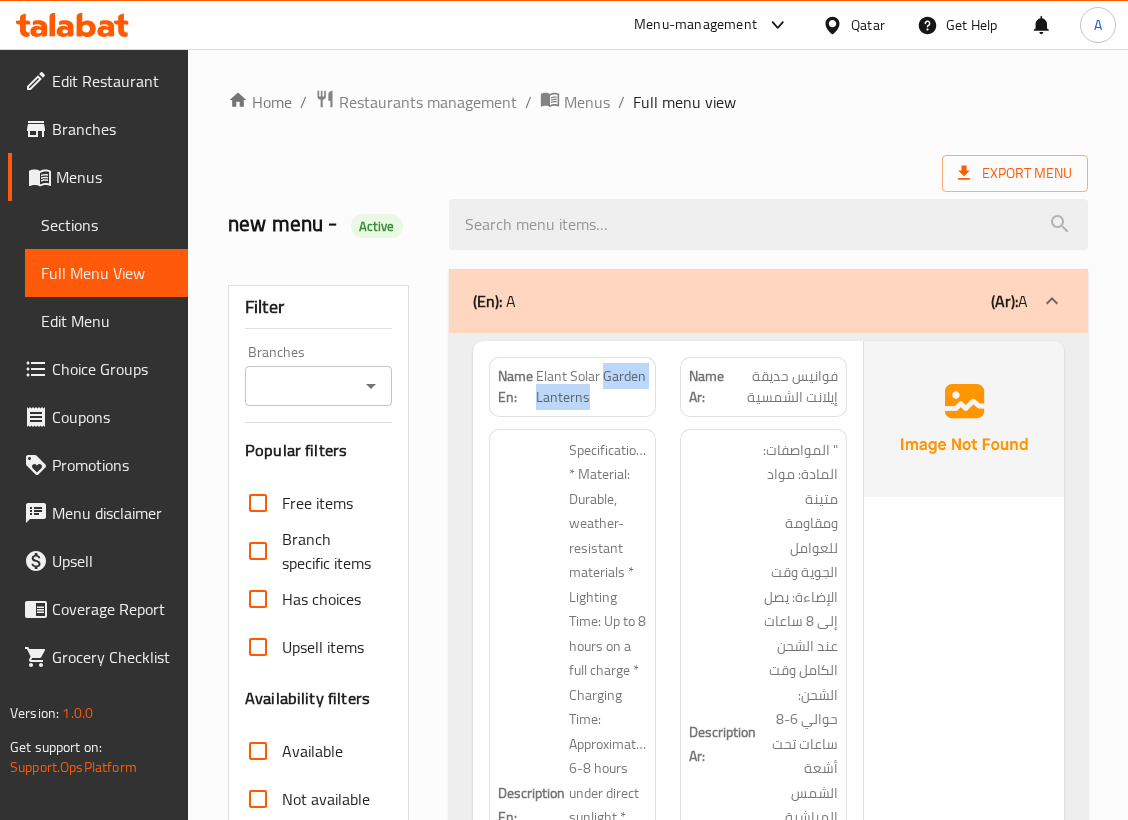 drag, startPoint x: 568, startPoint y: 393, endPoint x: 629, endPoint y: 382, distance: 61.983868 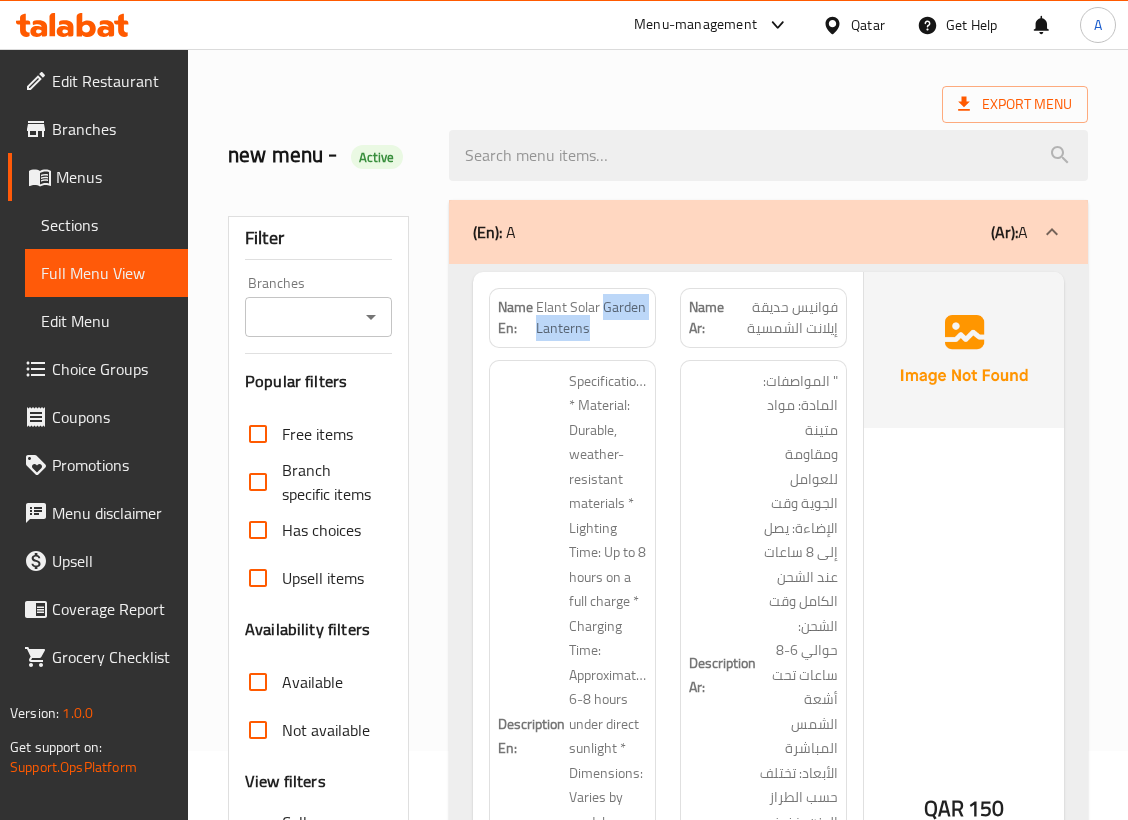 scroll, scrollTop: 133, scrollLeft: 0, axis: vertical 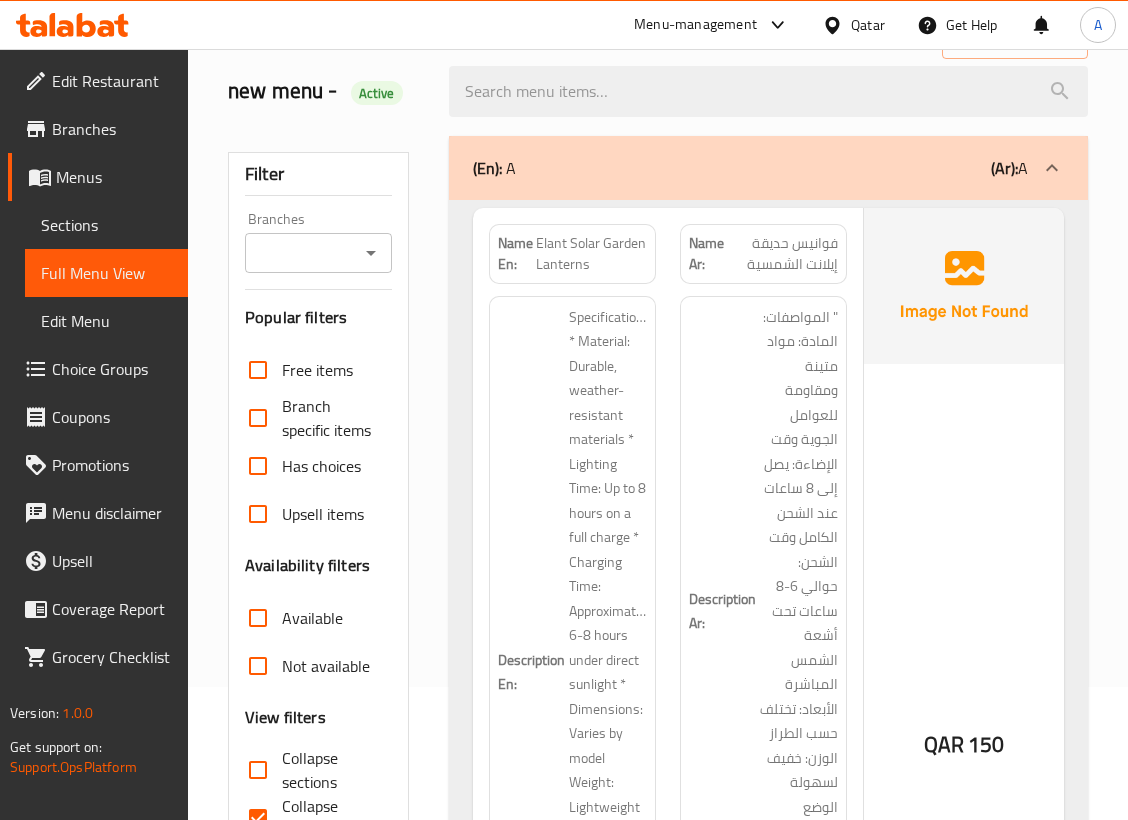 click on "فوانيس حديقة إيلانت الشمسية" at bounding box center (781, 254) 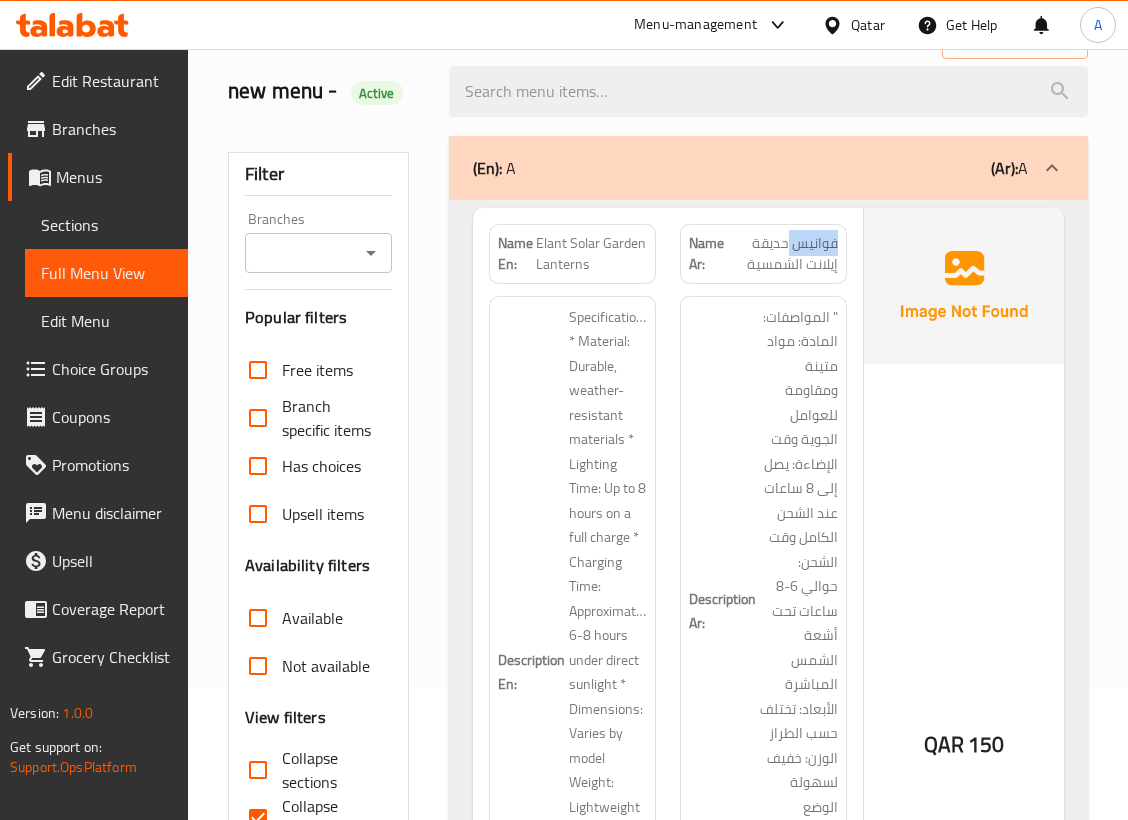 click on "فوانيس حديقة إيلانت الشمسية" at bounding box center [781, 254] 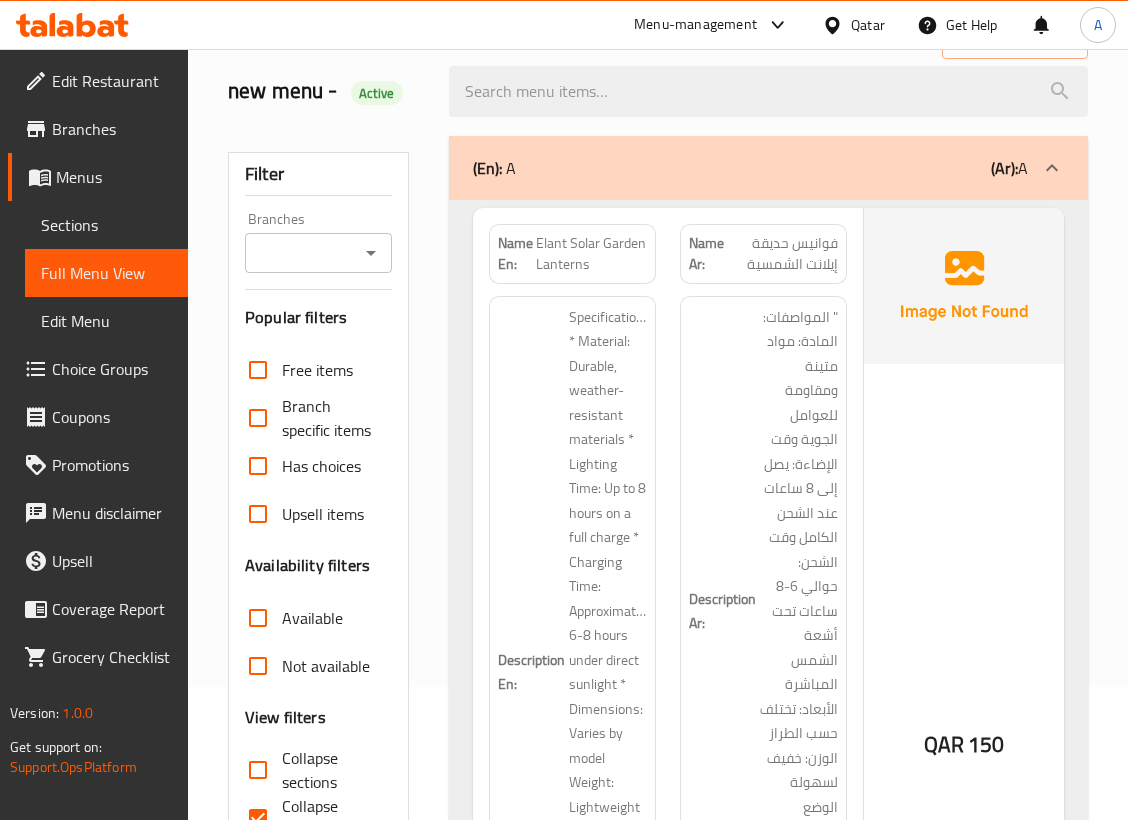 click on "فوانيس حديقة إيلانت الشمسية" at bounding box center (781, 254) 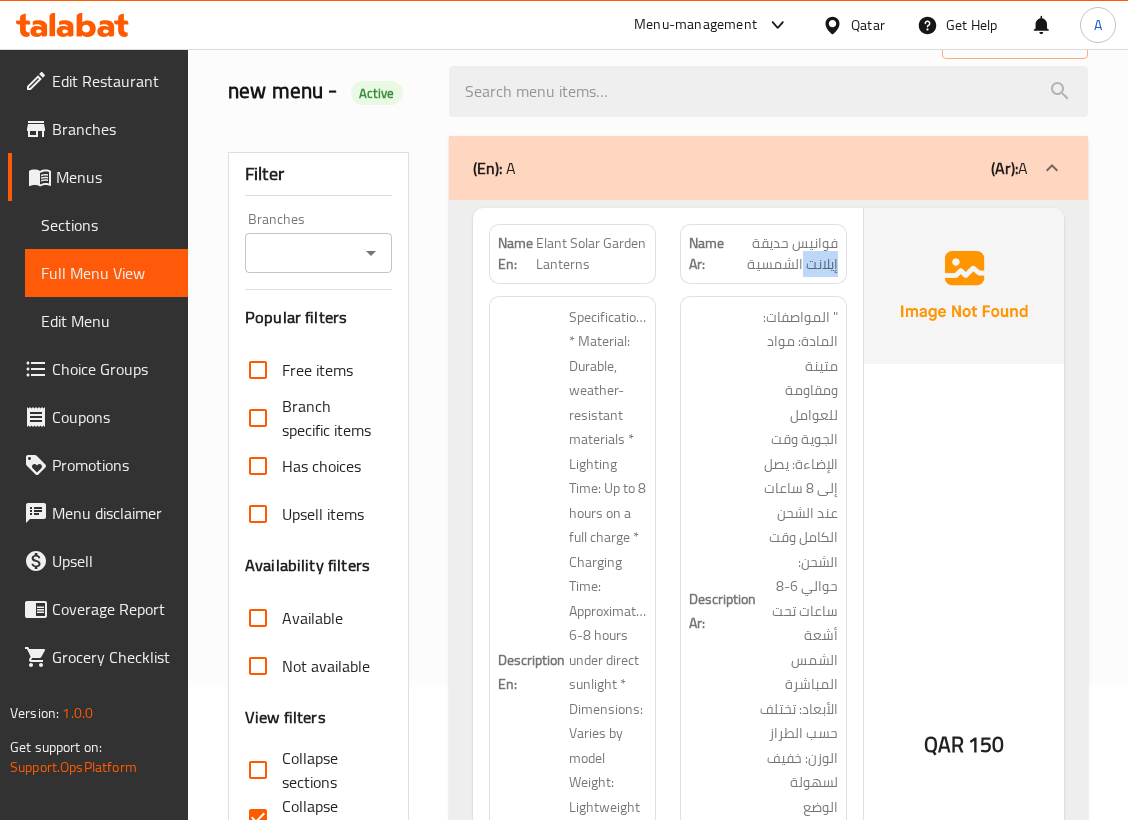 click on "فوانيس حديقة إيلانت الشمسية" at bounding box center (781, 254) 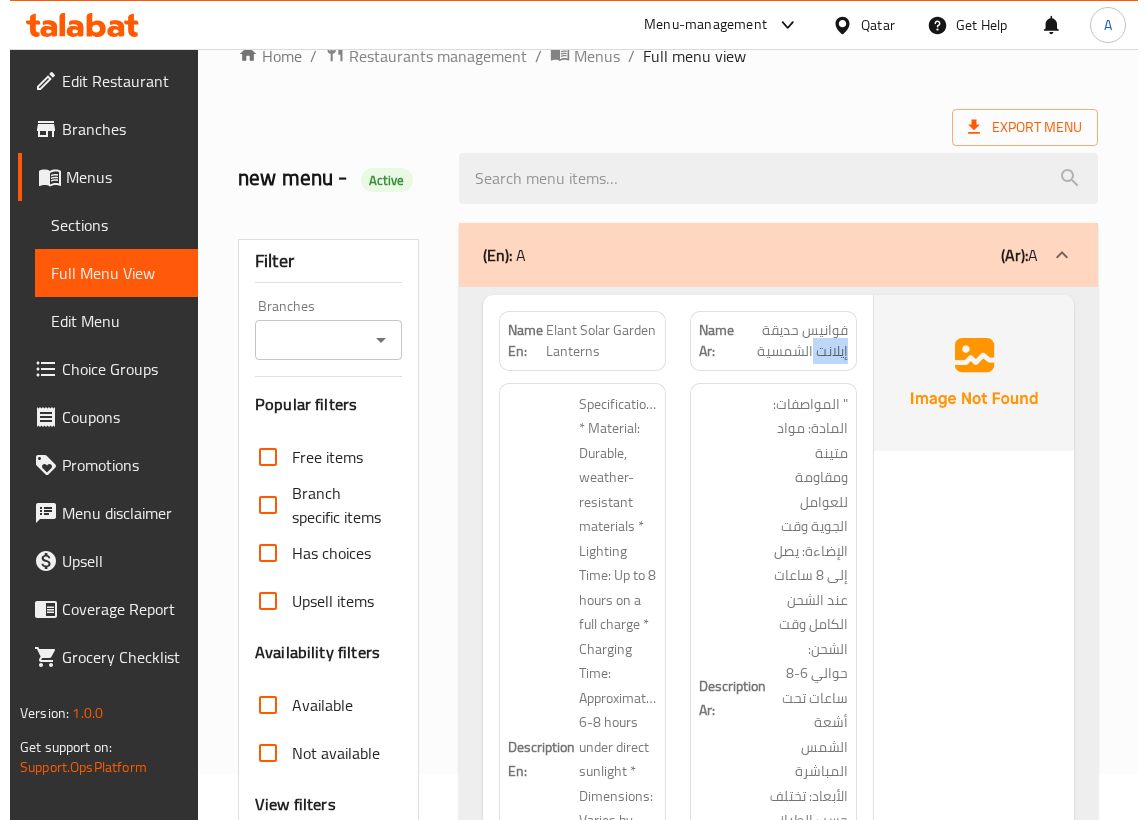 scroll, scrollTop: 0, scrollLeft: 0, axis: both 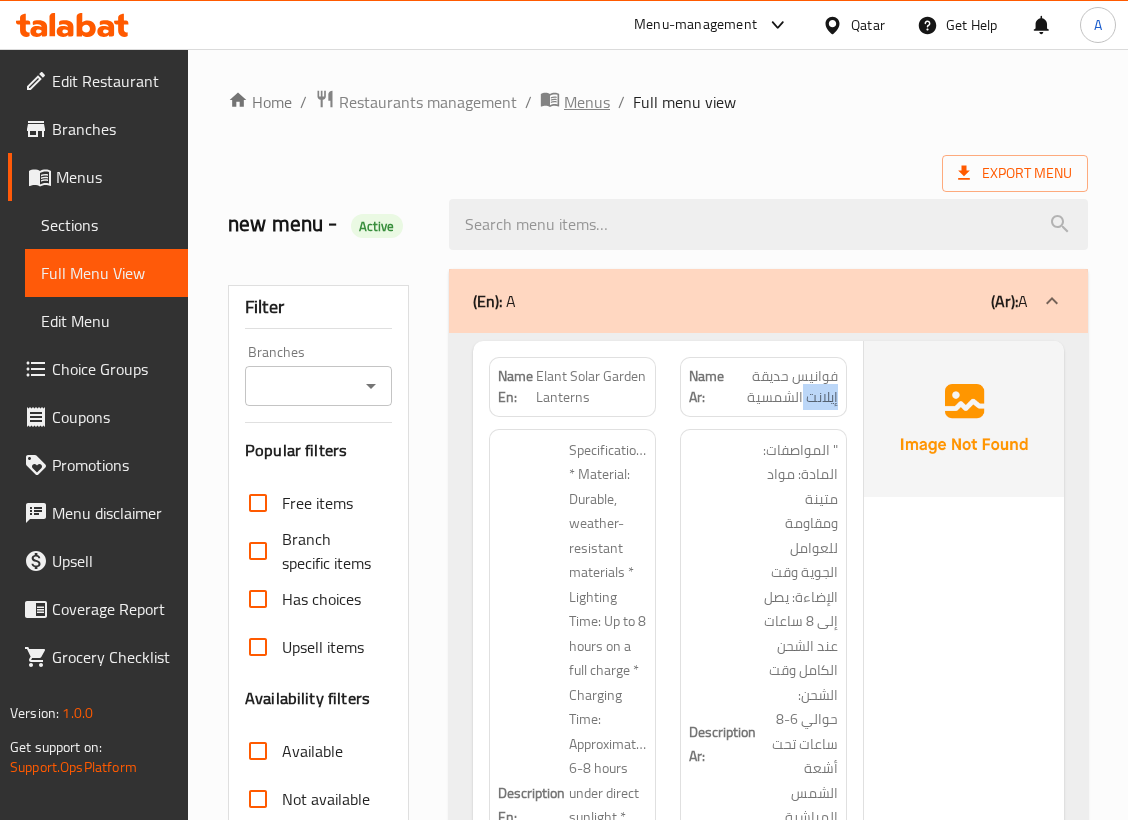 click on "Menus" at bounding box center [587, 102] 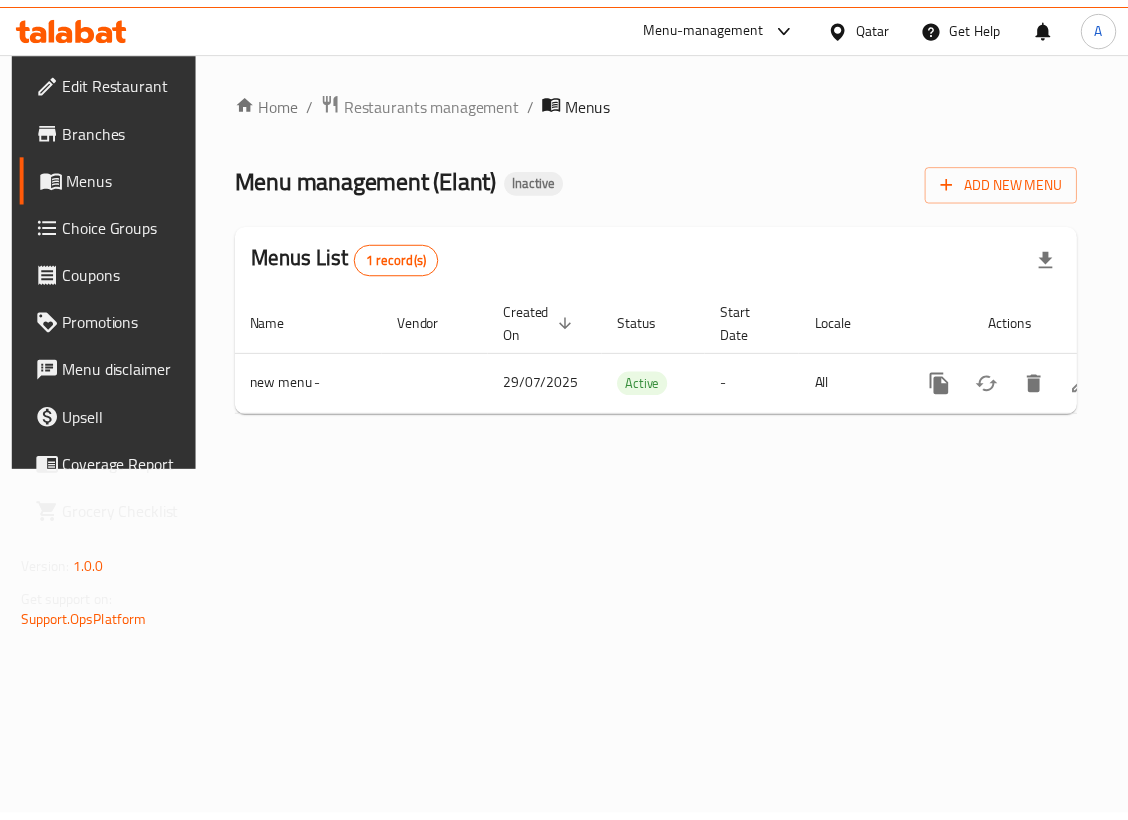 scroll, scrollTop: 0, scrollLeft: 106, axis: horizontal 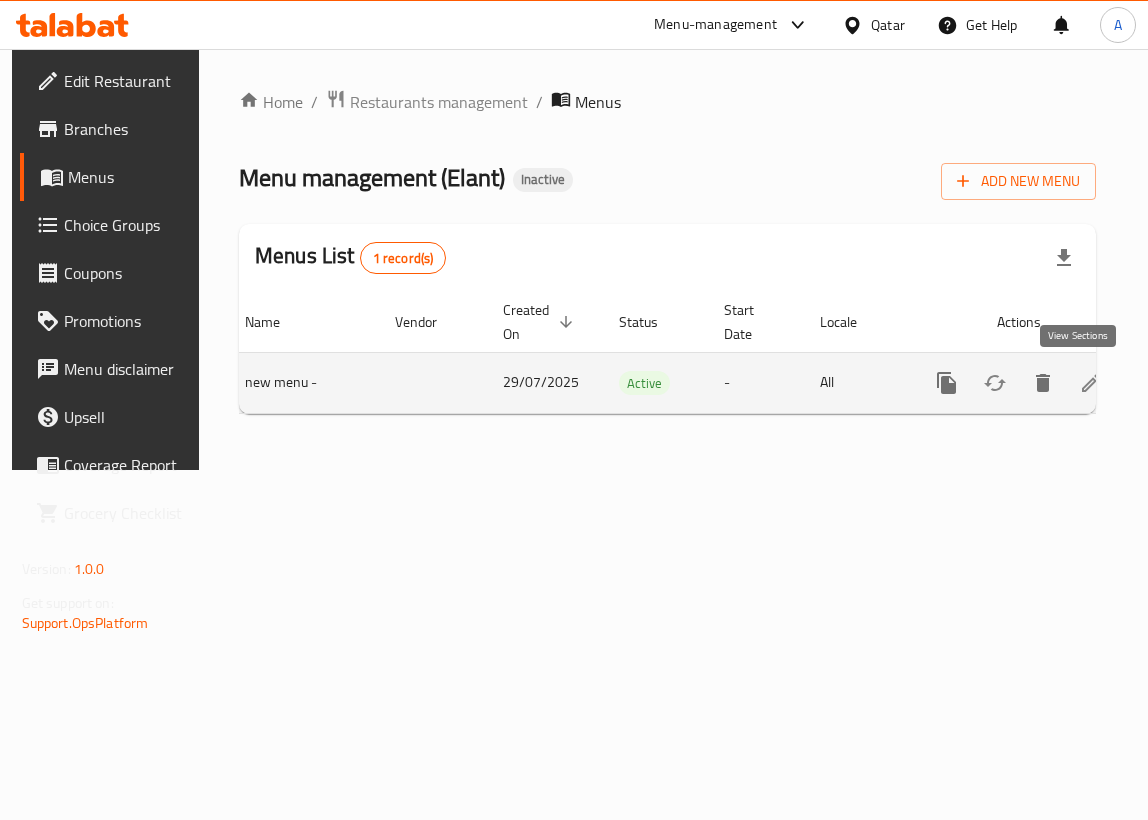 click 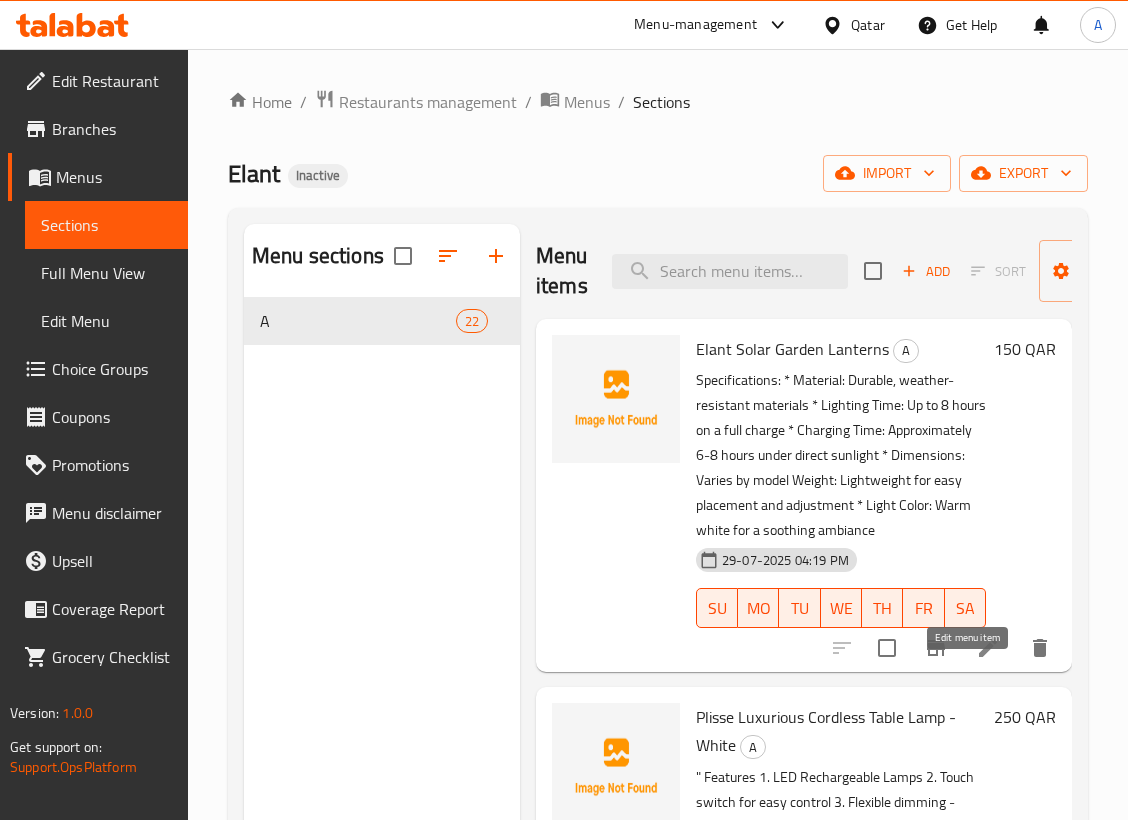 click 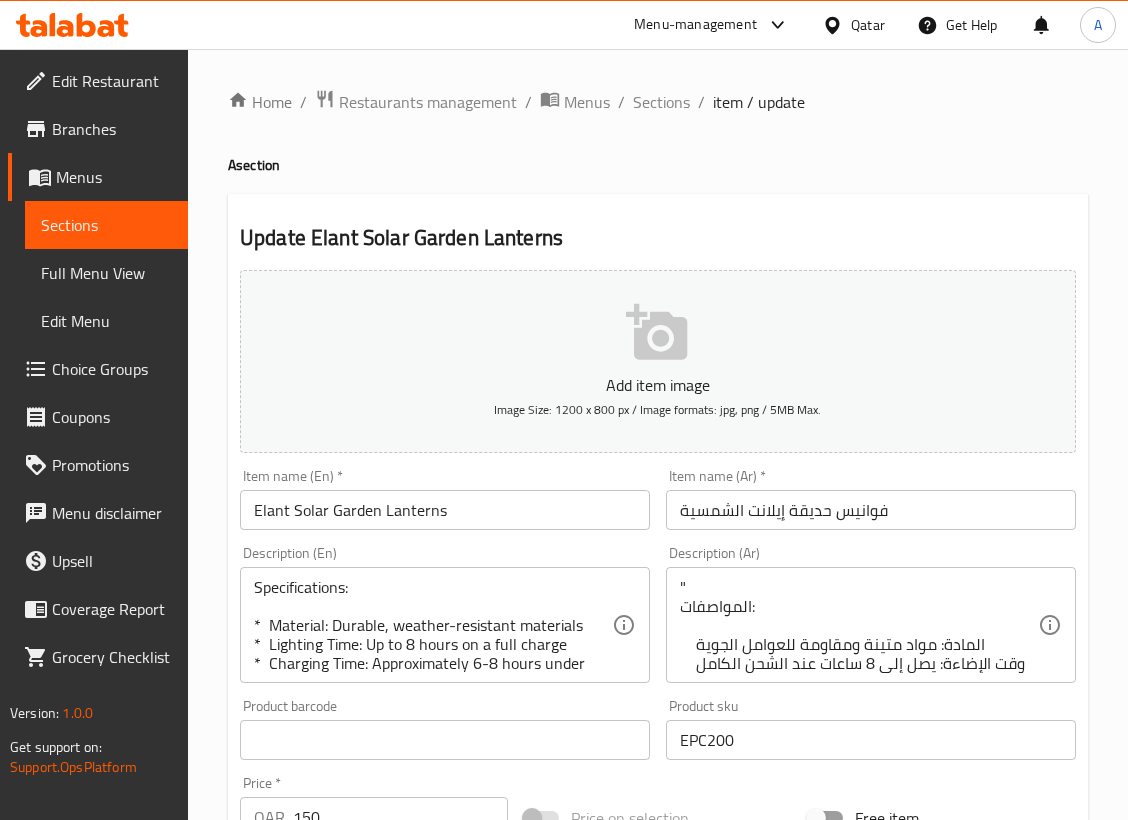 click on "فوانيس حديقة إيلانت الشمسية" at bounding box center [871, 510] 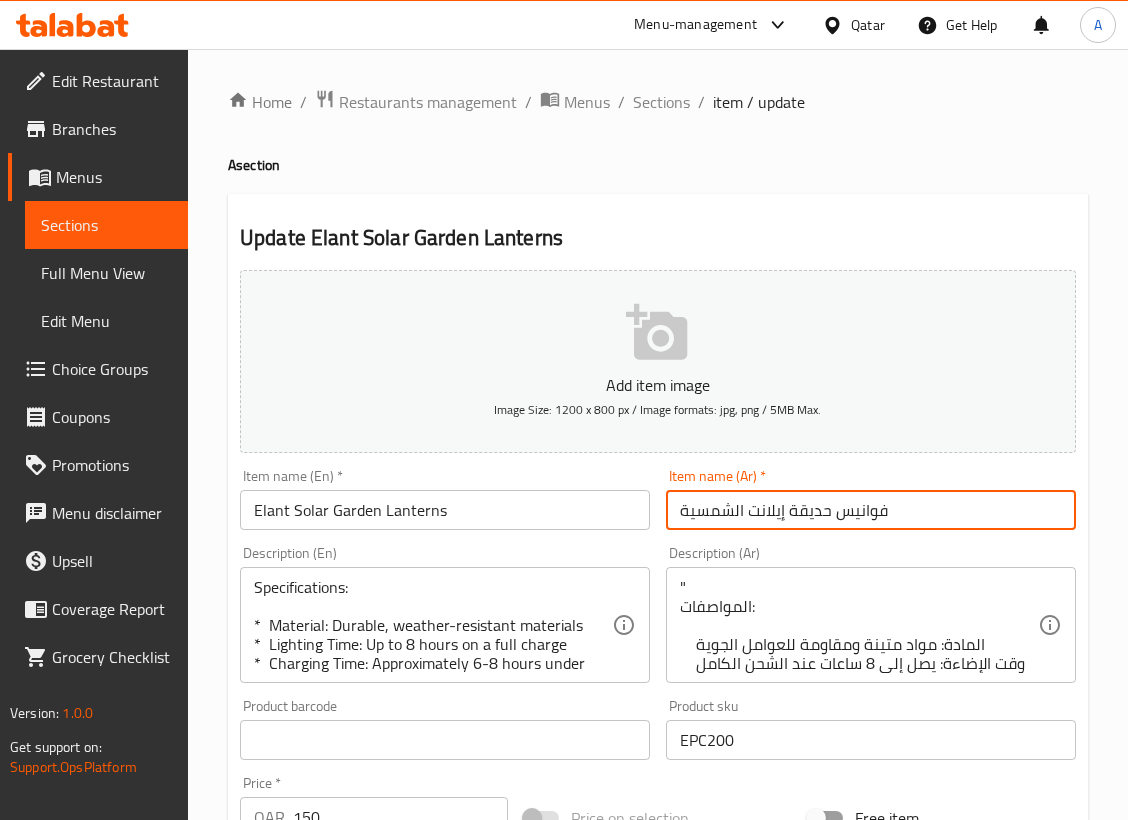 click on "فوانيس حديقة إيلانت الشمسية" at bounding box center [871, 510] 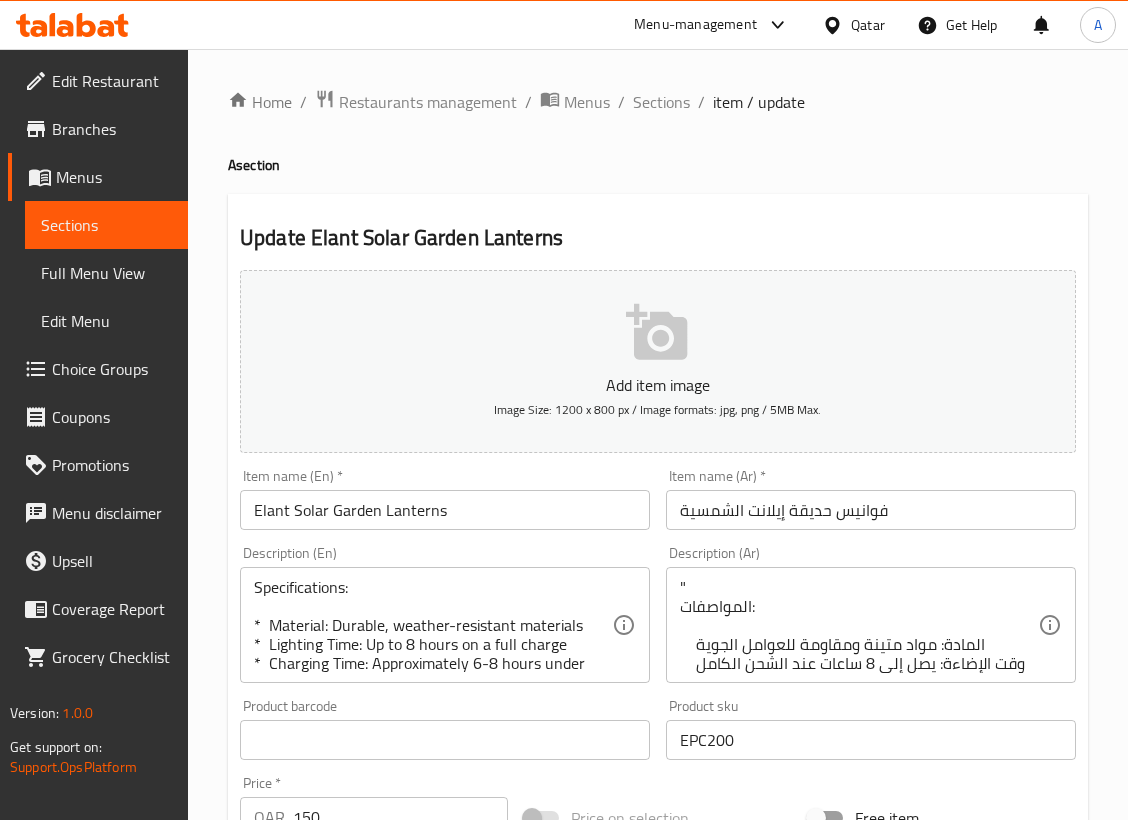 click on "فوانيس حديقة إيلانت الشمسية" at bounding box center (871, 510) 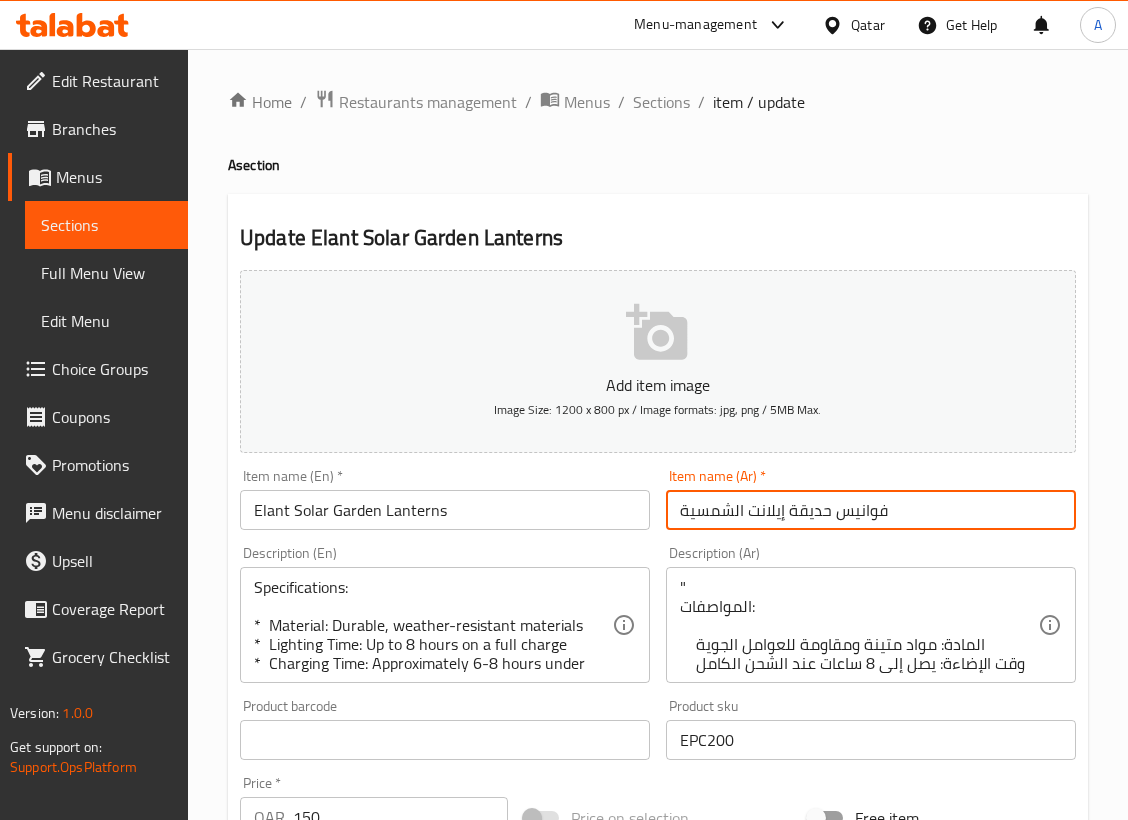 click on "فوانيس حديقة إيلانت الشمسية" at bounding box center (871, 510) 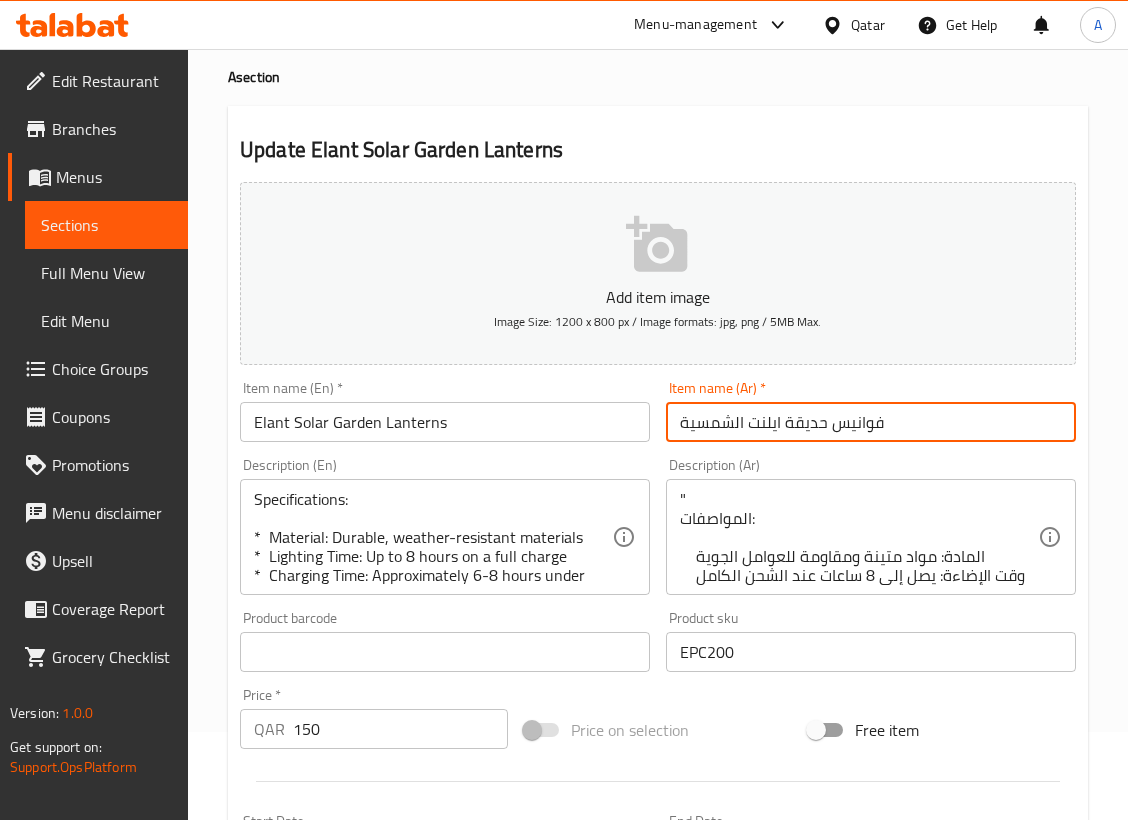 scroll, scrollTop: 133, scrollLeft: 0, axis: vertical 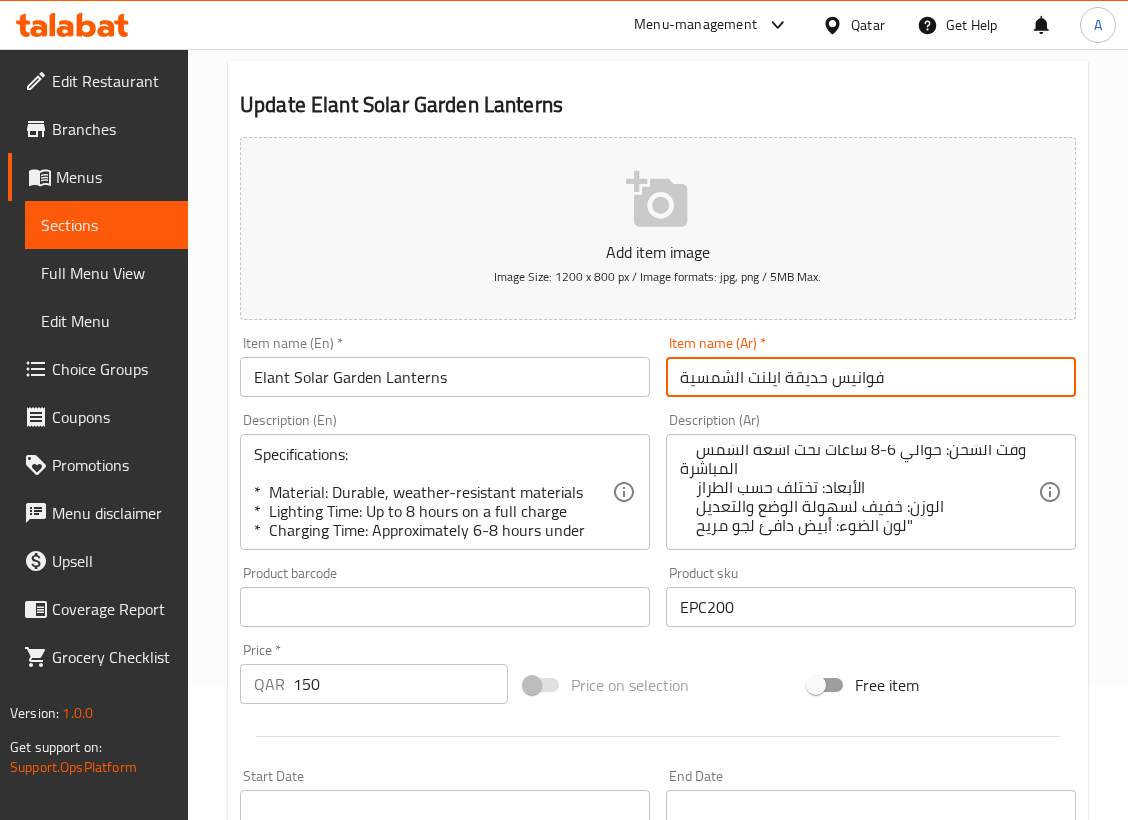 type on "فوانيس حديقة ايلنت الشمسية" 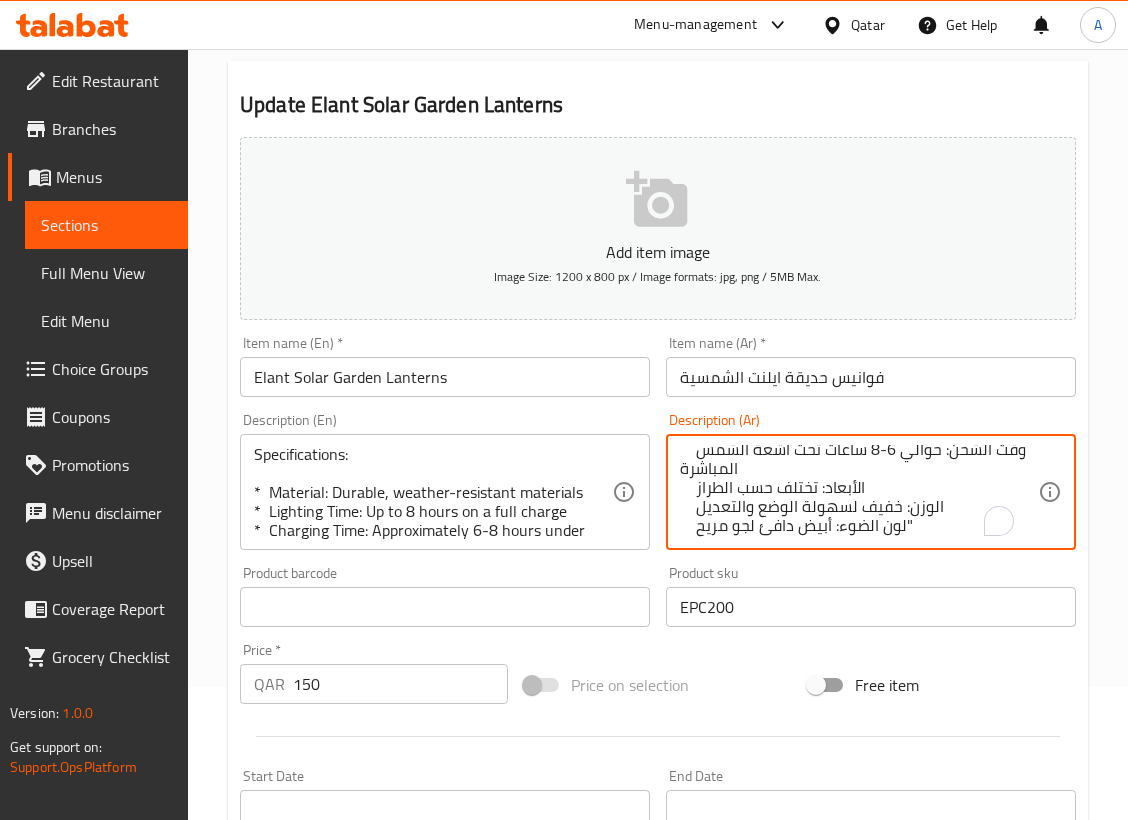 scroll, scrollTop: 118, scrollLeft: 0, axis: vertical 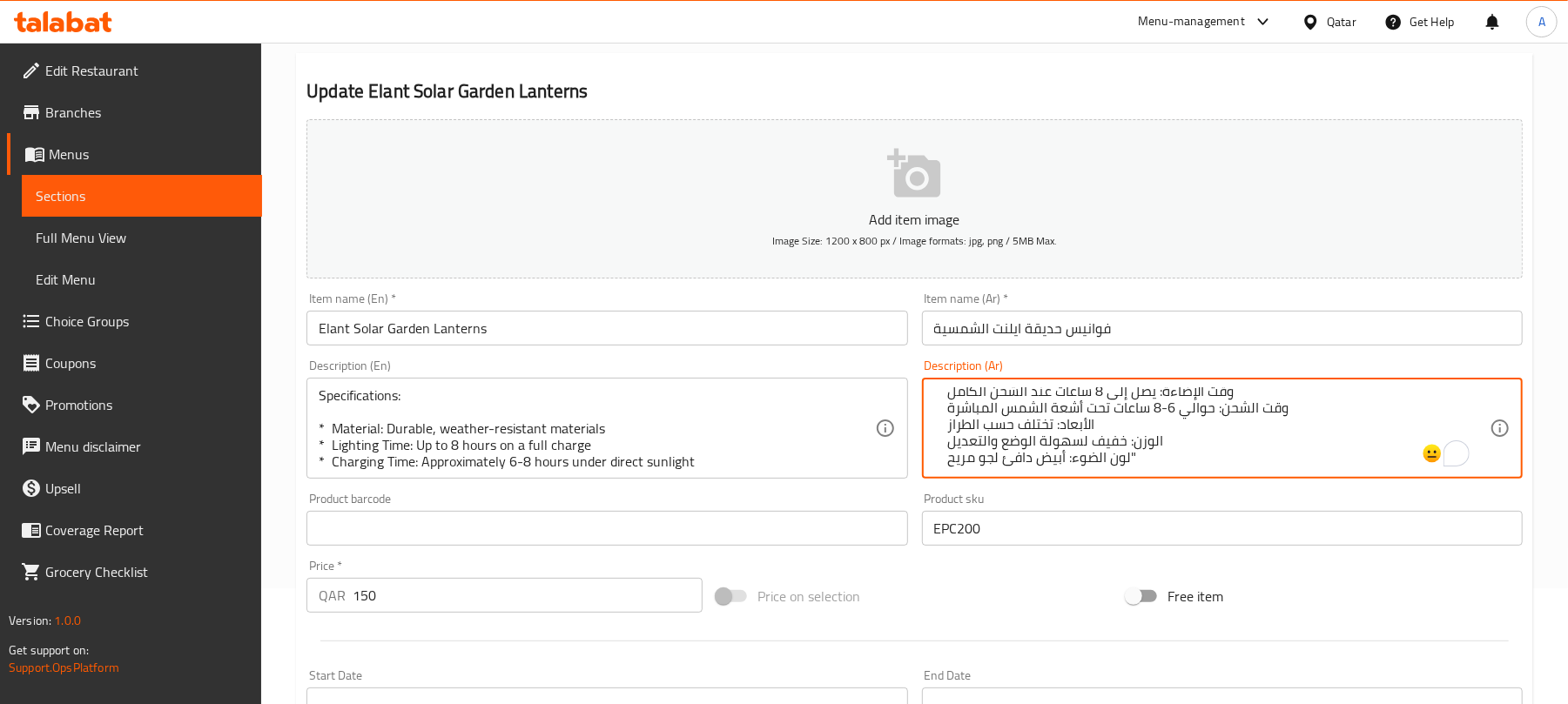 click on "Specifications:
*  Material: Durable, weather-resistant materials
*  Lighting Time: Up to 8 hours on a full charge
*  Charging Time: Approximately 6-8 hours under direct sunlight
*  Dimensions: Varies by model
Weight: Lightweight for easy placement and adjustment
*  Light Color: Warm white for a soothing ambiance Description (En)" at bounding box center [607, 428] 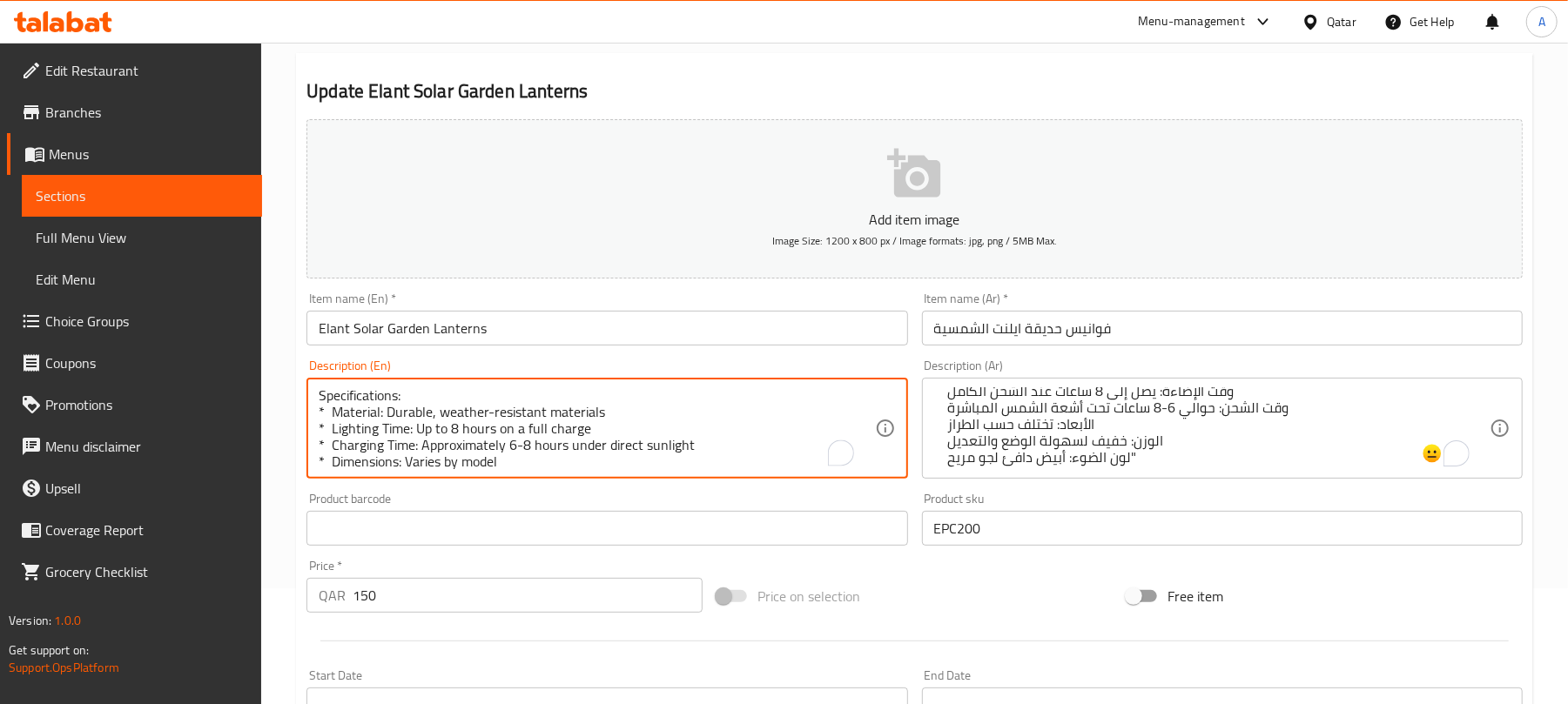 scroll, scrollTop: 37, scrollLeft: 0, axis: vertical 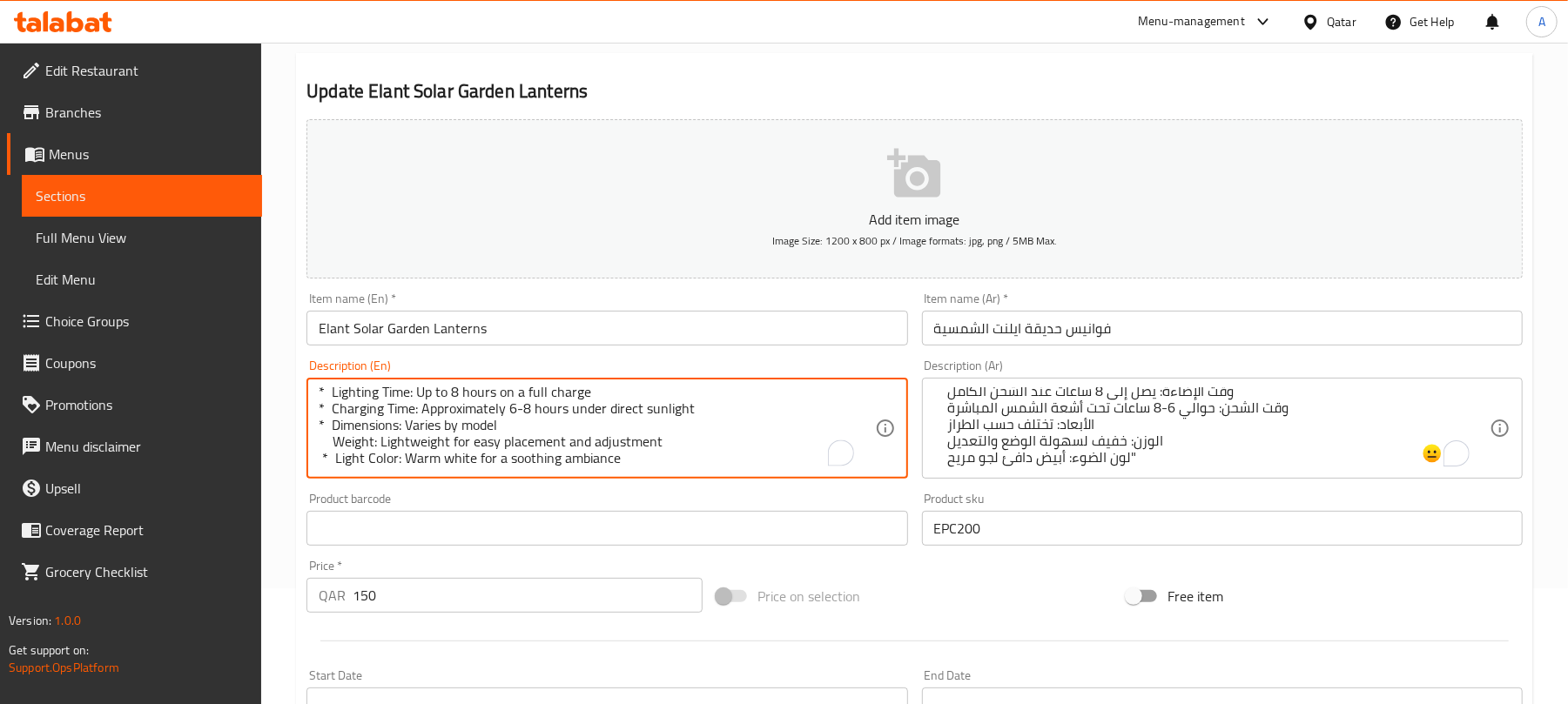 click on "Specifications:
*  Material: Durable, weather-resistant materials
*  Lighting Time: Up to 8 hours on a full charge
*  Charging Time: Approximately 6-8 hours under direct sunlight
*  Dimensions: Varies by model
Weight: Lightweight for easy placement and adjustment
*  Light Color: Warm white for a soothing ambiance" at bounding box center (596, 428) 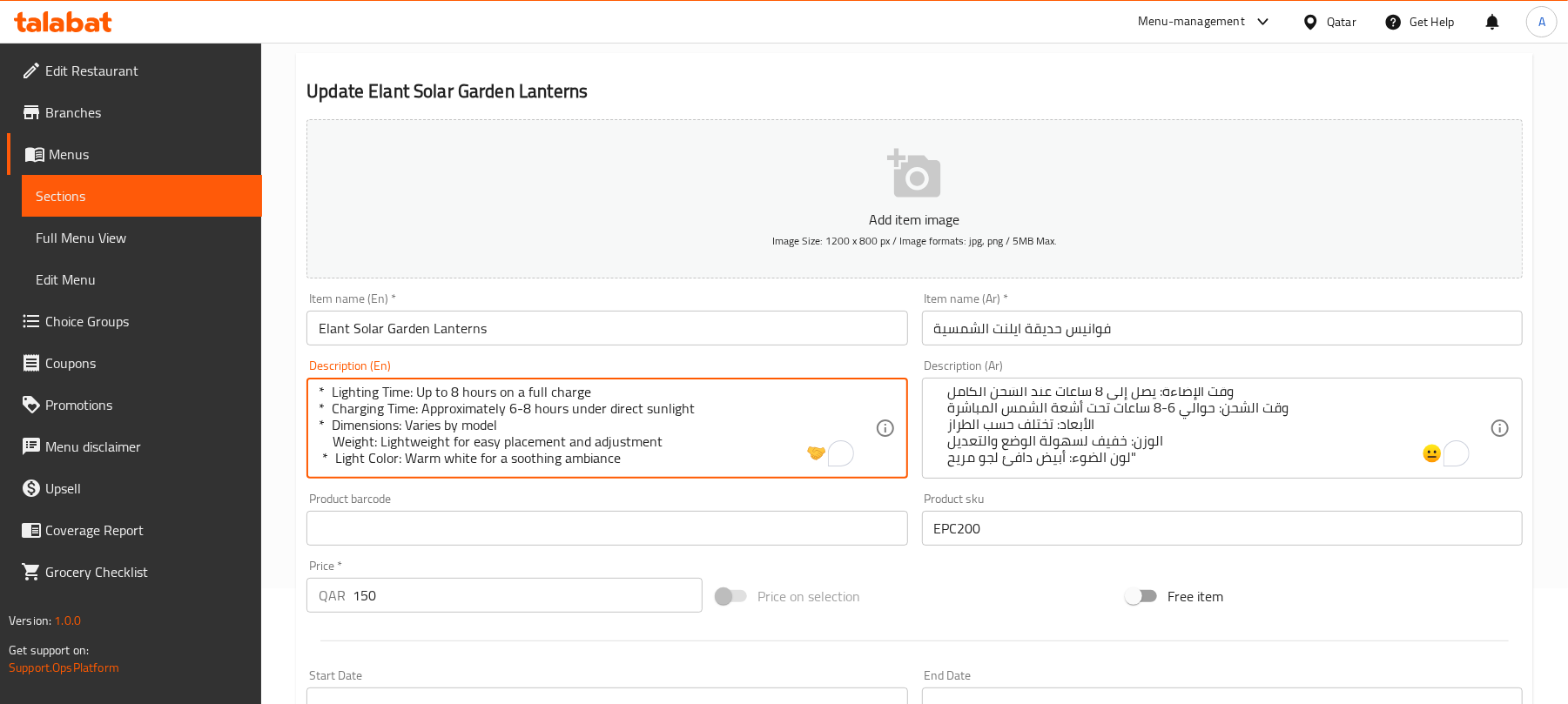 click on "Specifications:
*  Material: Durable, weather-resistant materials
*  Lighting Time: Up to 8 hours on a full charge
*  Charging Time: Approximately 6-8 hours under direct sunlight
*  Dimensions: Varies by model
Weight: Lightweight for easy placement and adjustment
*  Light Color: Warm white for a soothing ambiance" at bounding box center (596, 428) 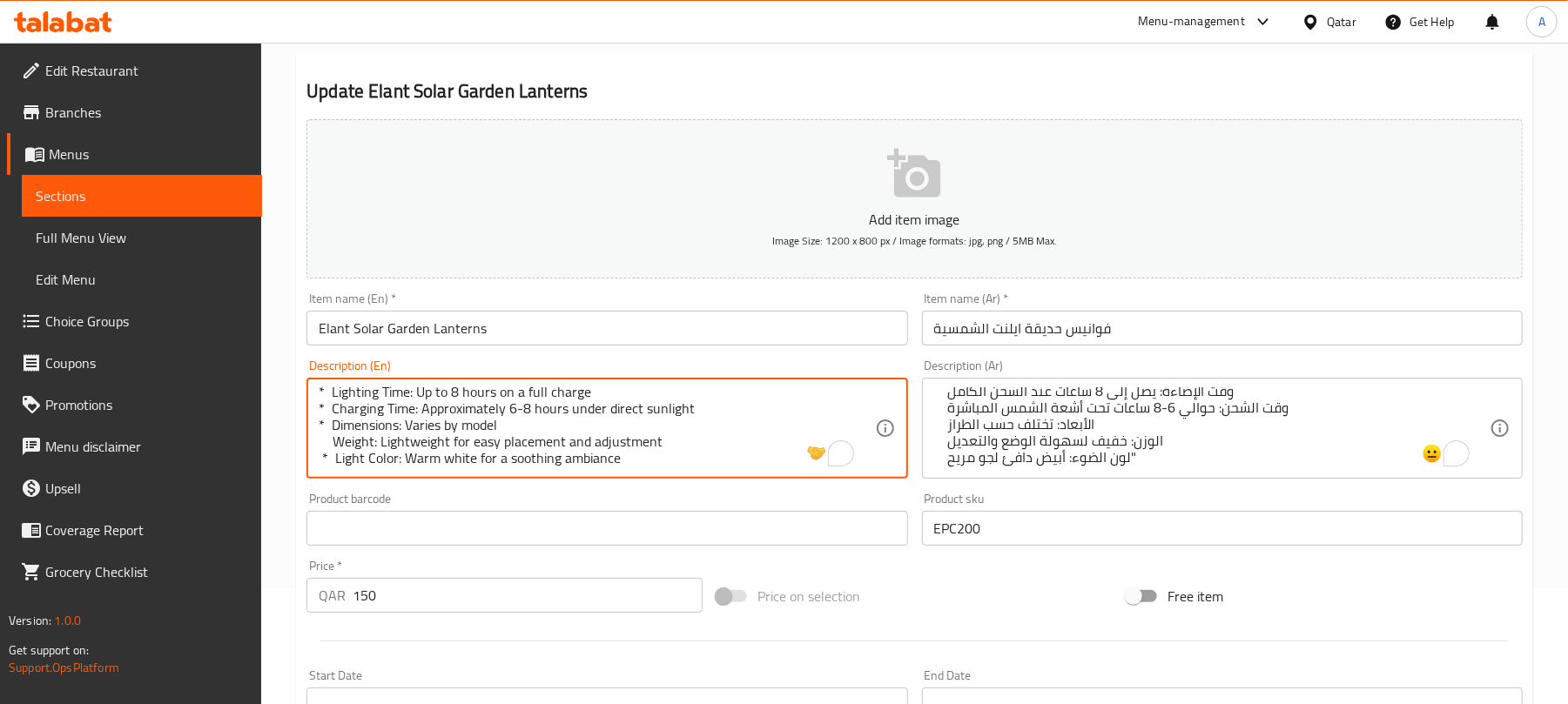 scroll, scrollTop: 38, scrollLeft: 0, axis: vertical 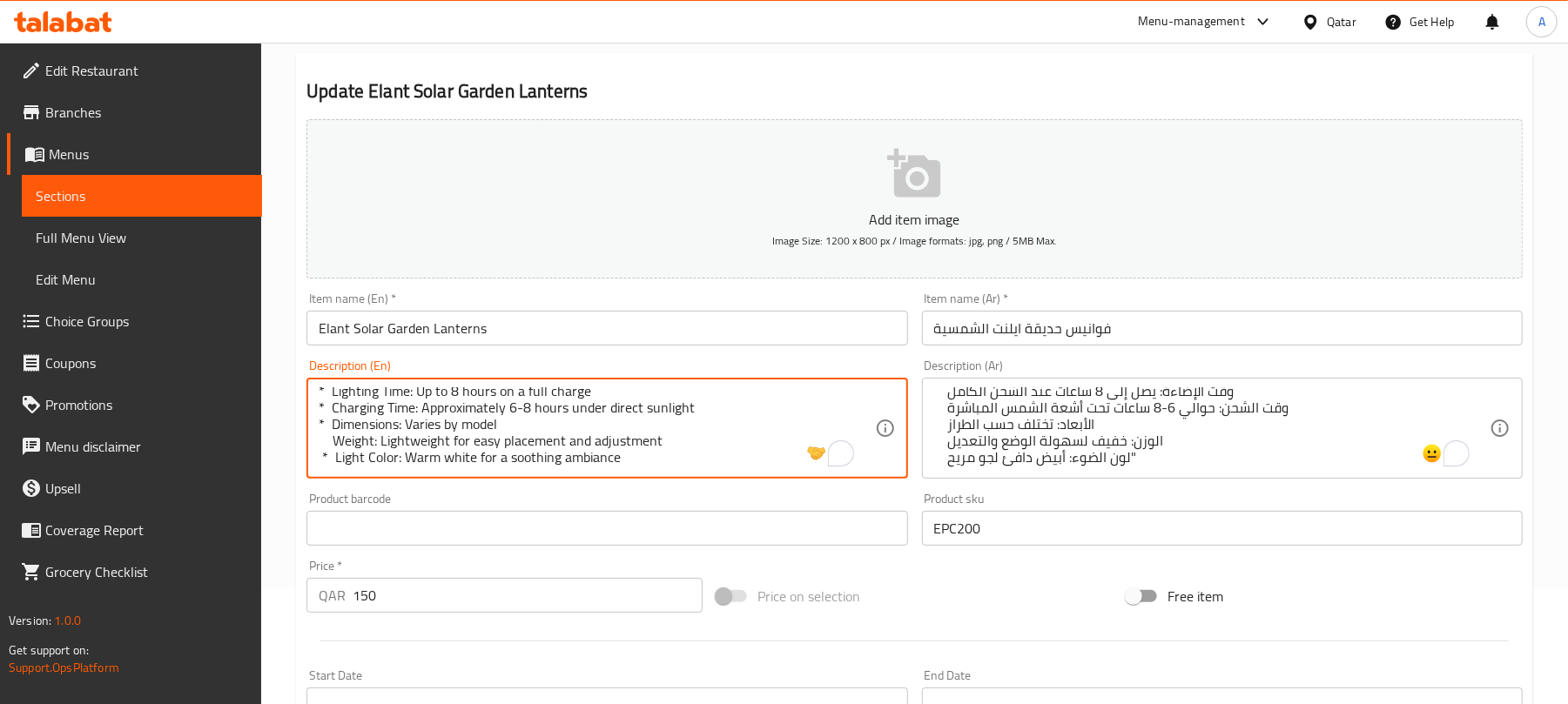 click on "Specifications:
*  Material: Durable, weather-resistant materials
*  Lighting Time: Up to 8 hours on a full charge
*  Charging Time: Approximately 6-8 hours under direct sunlight
*  Dimensions: Varies by model
Weight: Lightweight for easy placement and adjustment
*  Light Color: Warm white for a soothing ambiance" at bounding box center (596, 428) 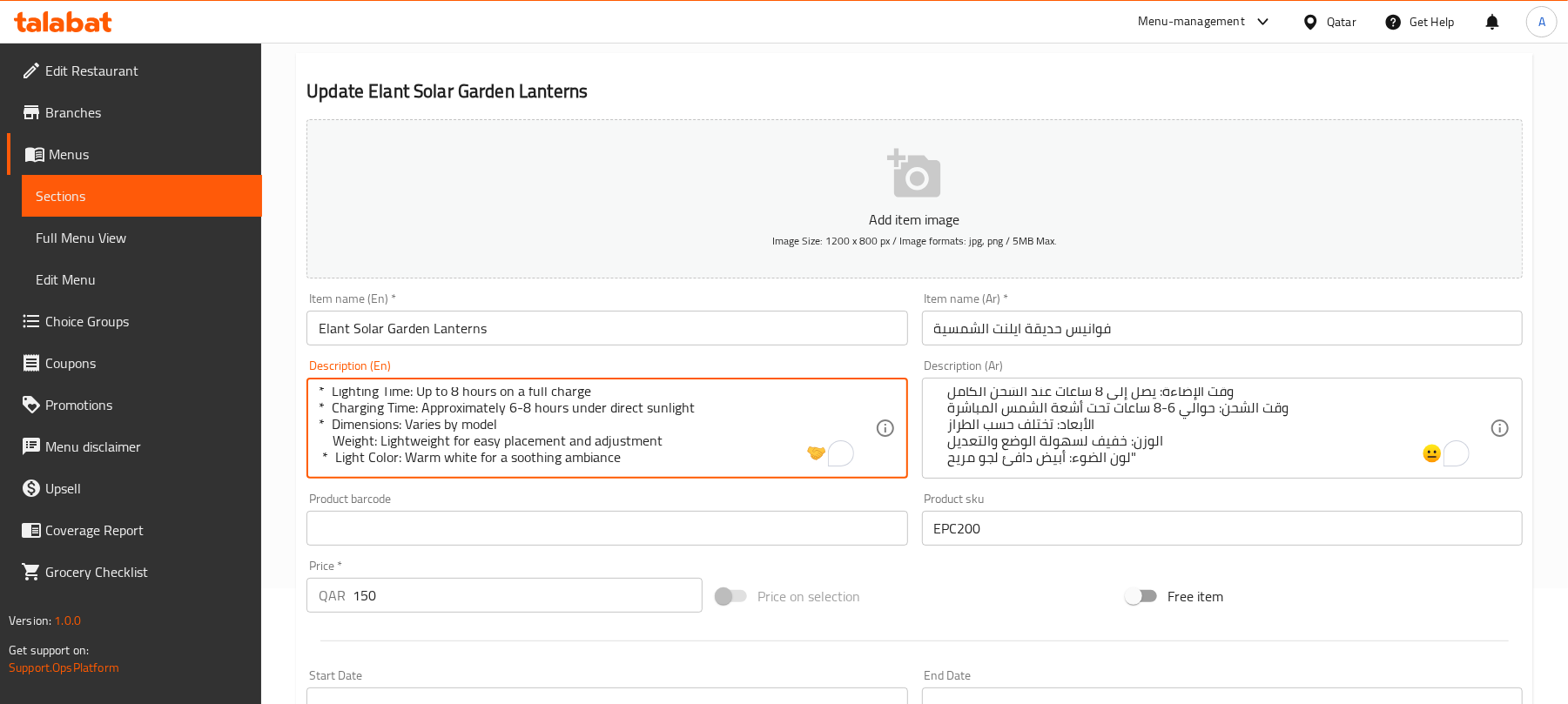 drag, startPoint x: 331, startPoint y: 436, endPoint x: 314, endPoint y: 446, distance: 19.723083 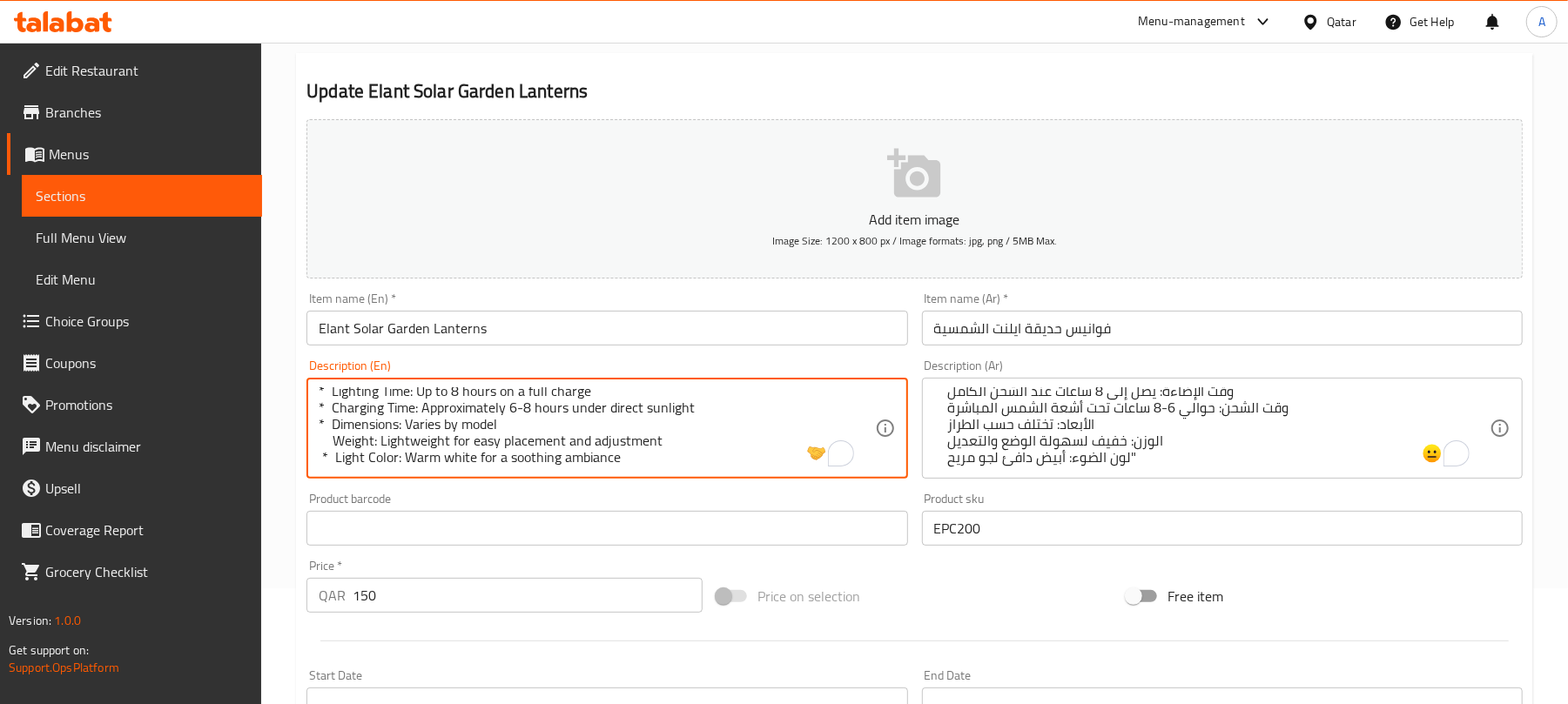 click on "Specifications:
*  Material: Durable, weather-resistant materials
*  Lighting Time: Up to 8 hours on a full charge
*  Charging Time: Approximately 6-8 hours under direct sunlight
*  Dimensions: Varies by model
Weight: Lightweight for easy placement and adjustment
*  Light Color: Warm white for a soothing ambiance Description (En)" at bounding box center (607, 428) 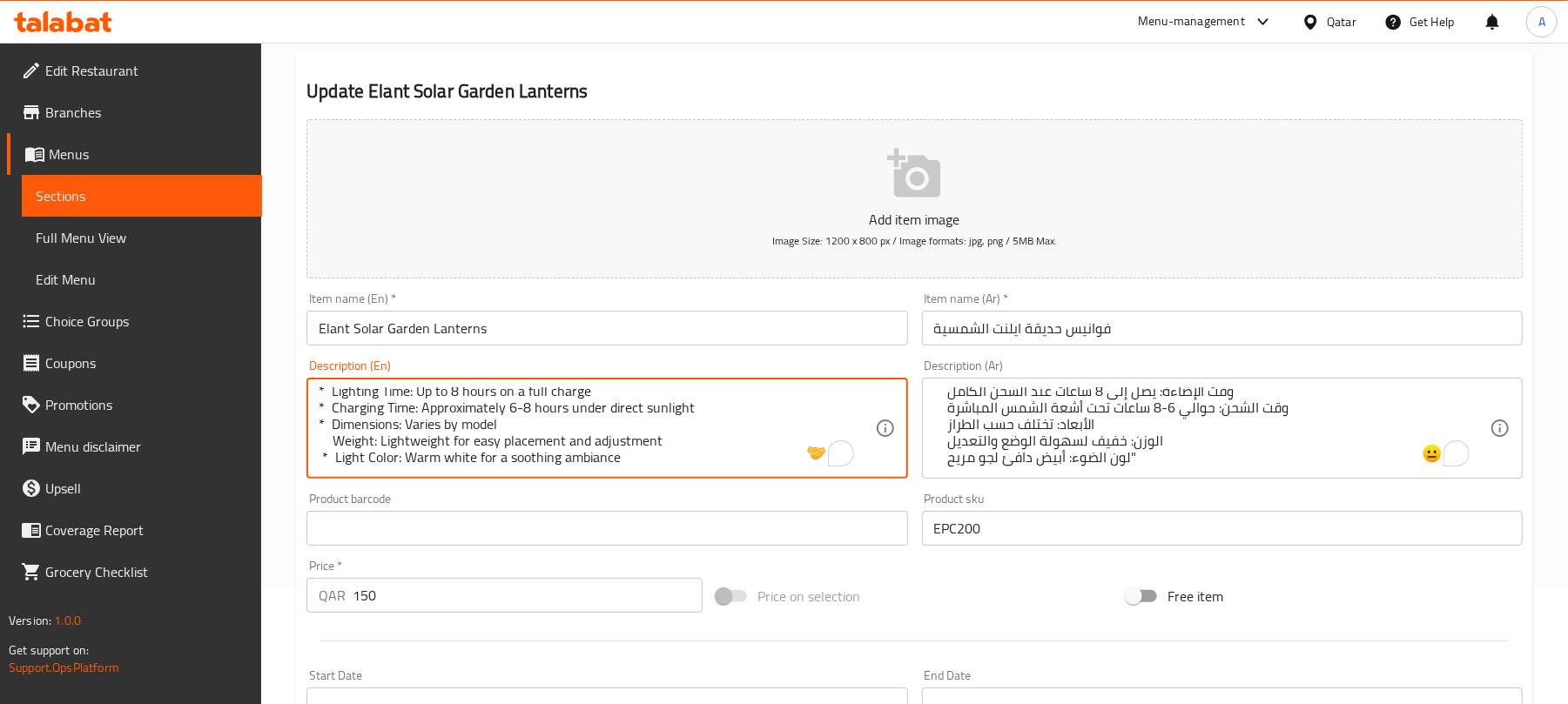 paste on "*" 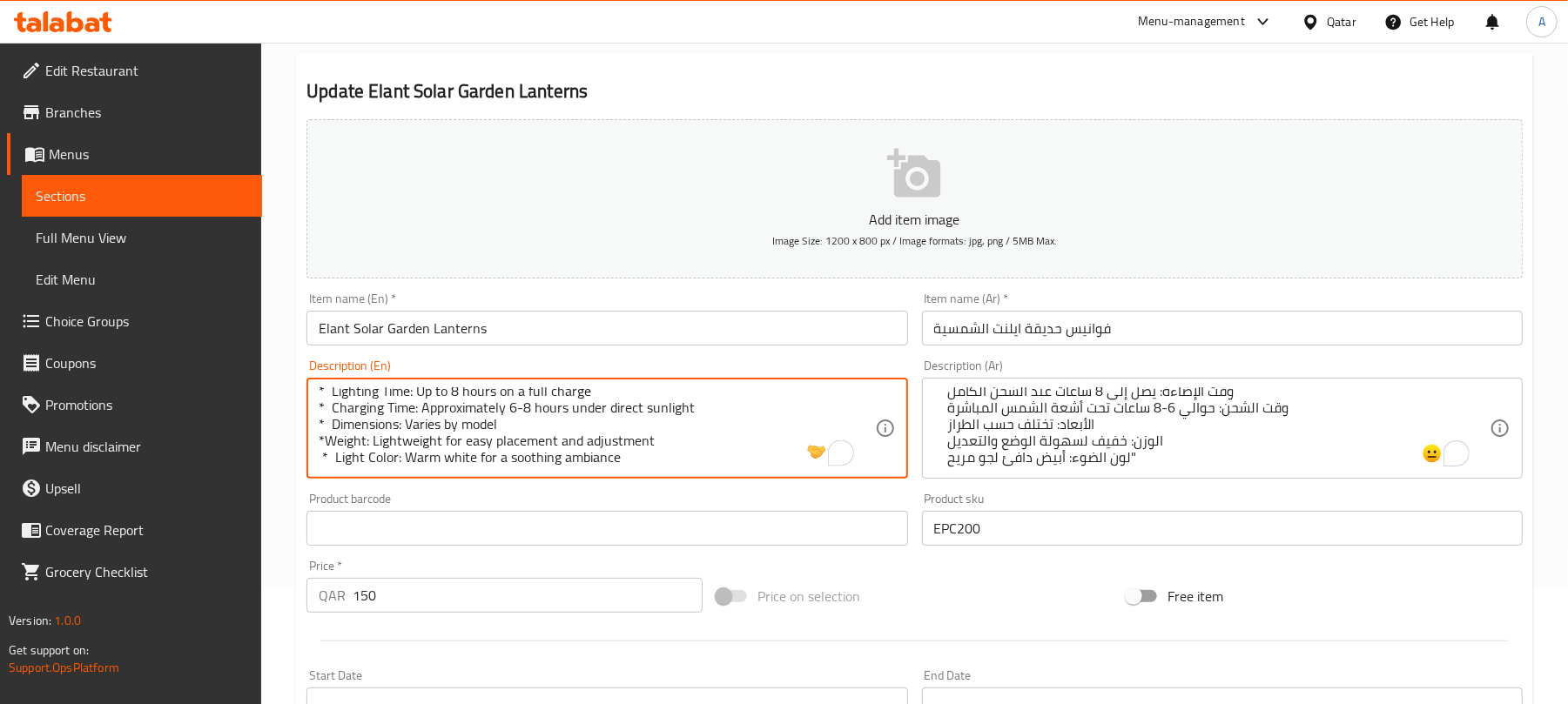 click on "Specifications:
*  Material: Durable, weather-resistant materials
*  Lighting Time: Up to 8 hours on a full charge
*  Charging Time: Approximately 6-8 hours under direct sunlight
*  Dimensions: Varies by model
*Weight: Lightweight for easy placement and adjustment
*  Light Color: Warm white for a soothing ambiance" at bounding box center [596, 428] 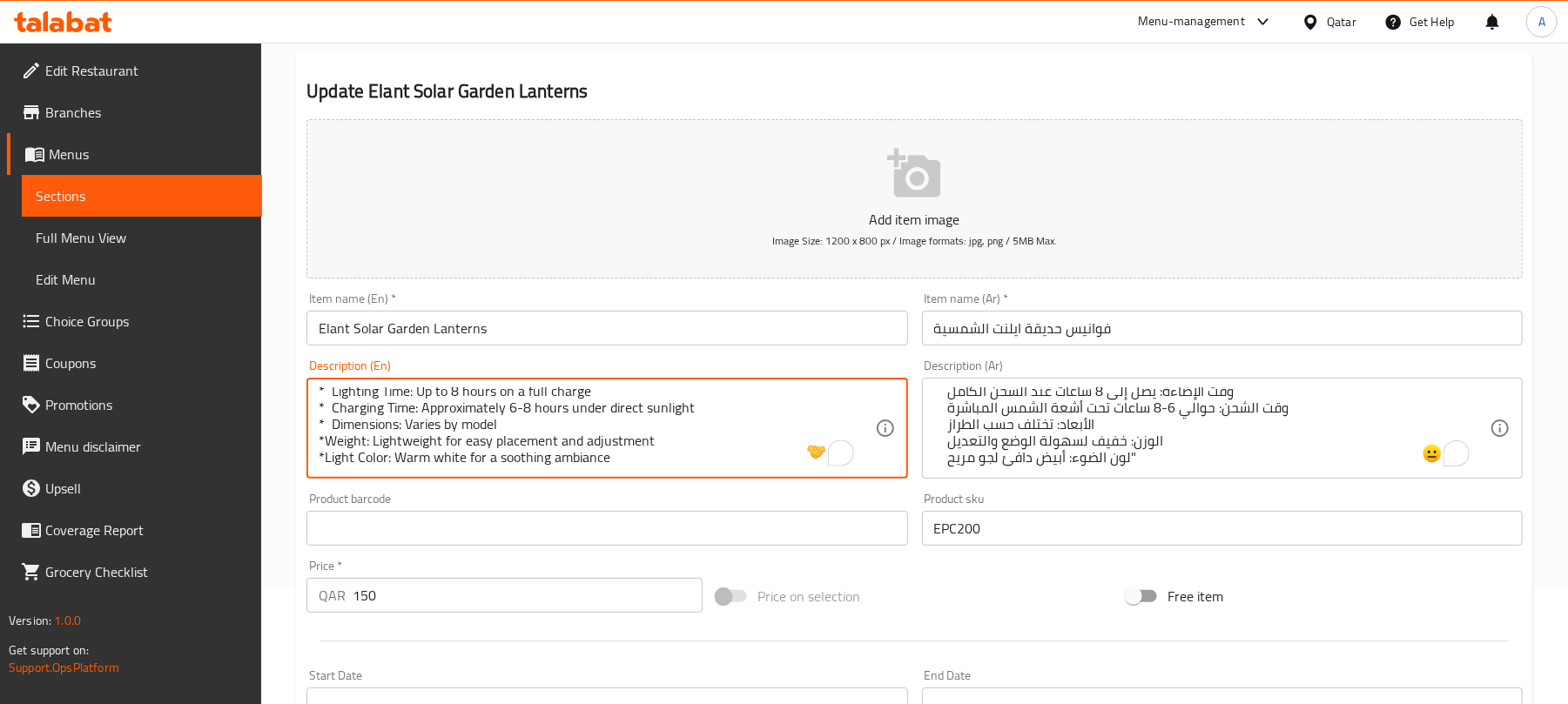 scroll, scrollTop: 26, scrollLeft: 0, axis: vertical 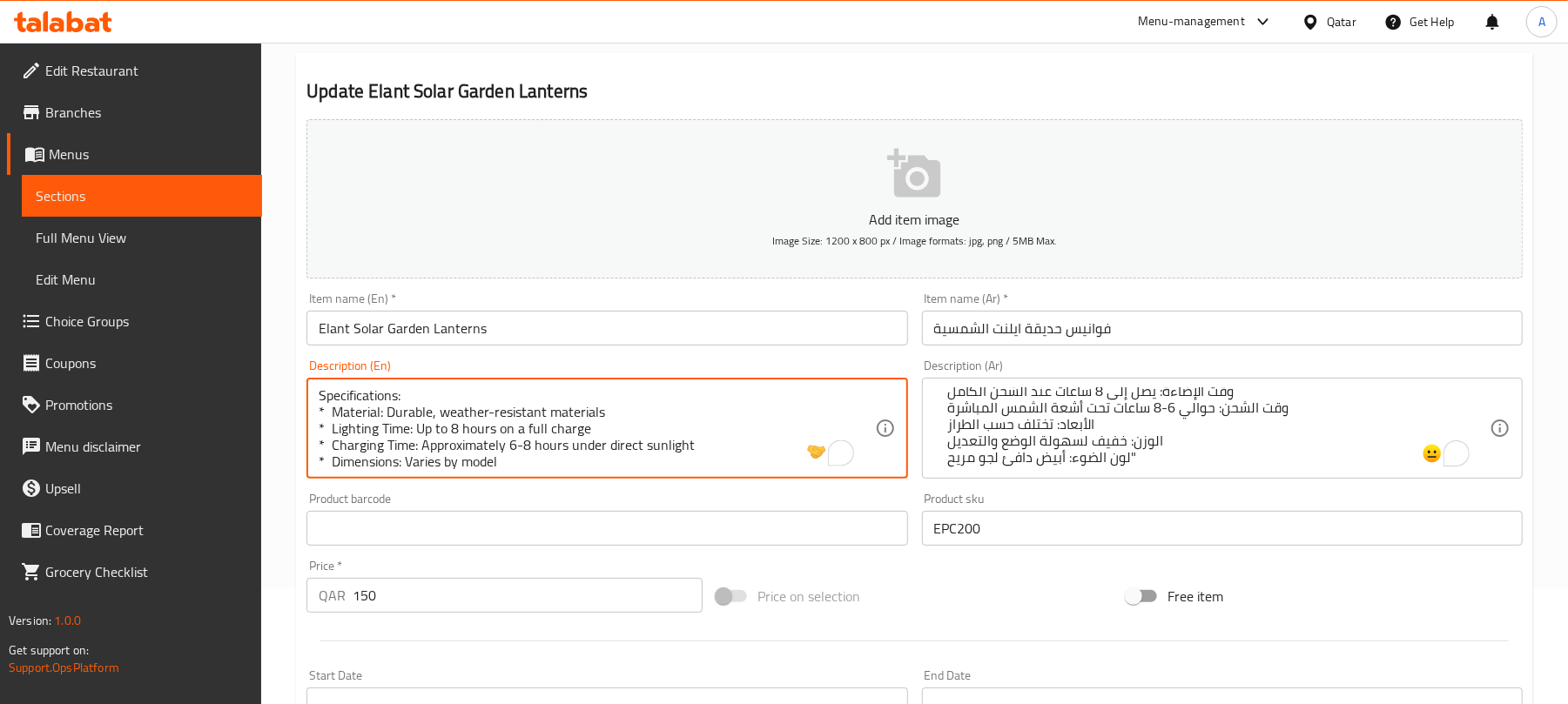 type on "Specifications:
*  Material: Durable, weather-resistant materials
*  Lighting Time: Up to 8 hours on a full charge
*  Charging Time: Approximately 6-8 hours under direct sunlight
*  Dimensions: Varies by model
*Weight: Lightweight for easy placement and adjustment
*Light Color: Warm white for a soothing ambiance" 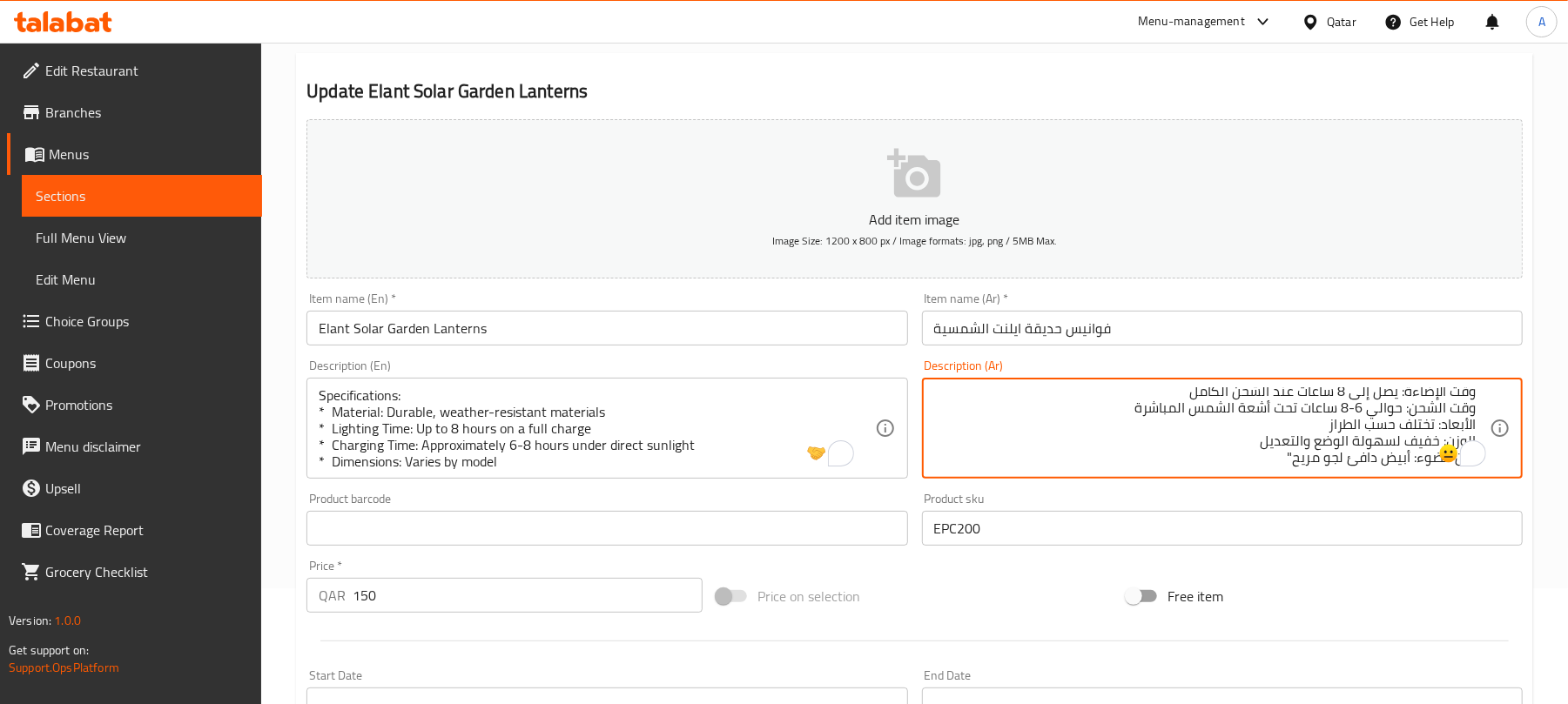 click on ""
المواصفات:
المادة: مواد متينة ومقاومة للعوامل الجوية
وقت الإضاءة: يصل إلى 8 ساعات عند الشحن الكامل
وقت الشحن: حوالي 6-8 ساعات تحت أشعة الشمس المباشرة
الأبعاد: تختلف حسب الطراز
الوزن: خفيف لسهولة الوضع والتعديل
لون الضوء: أبيض دافئ لجو مريح"" at bounding box center (1212, 428) 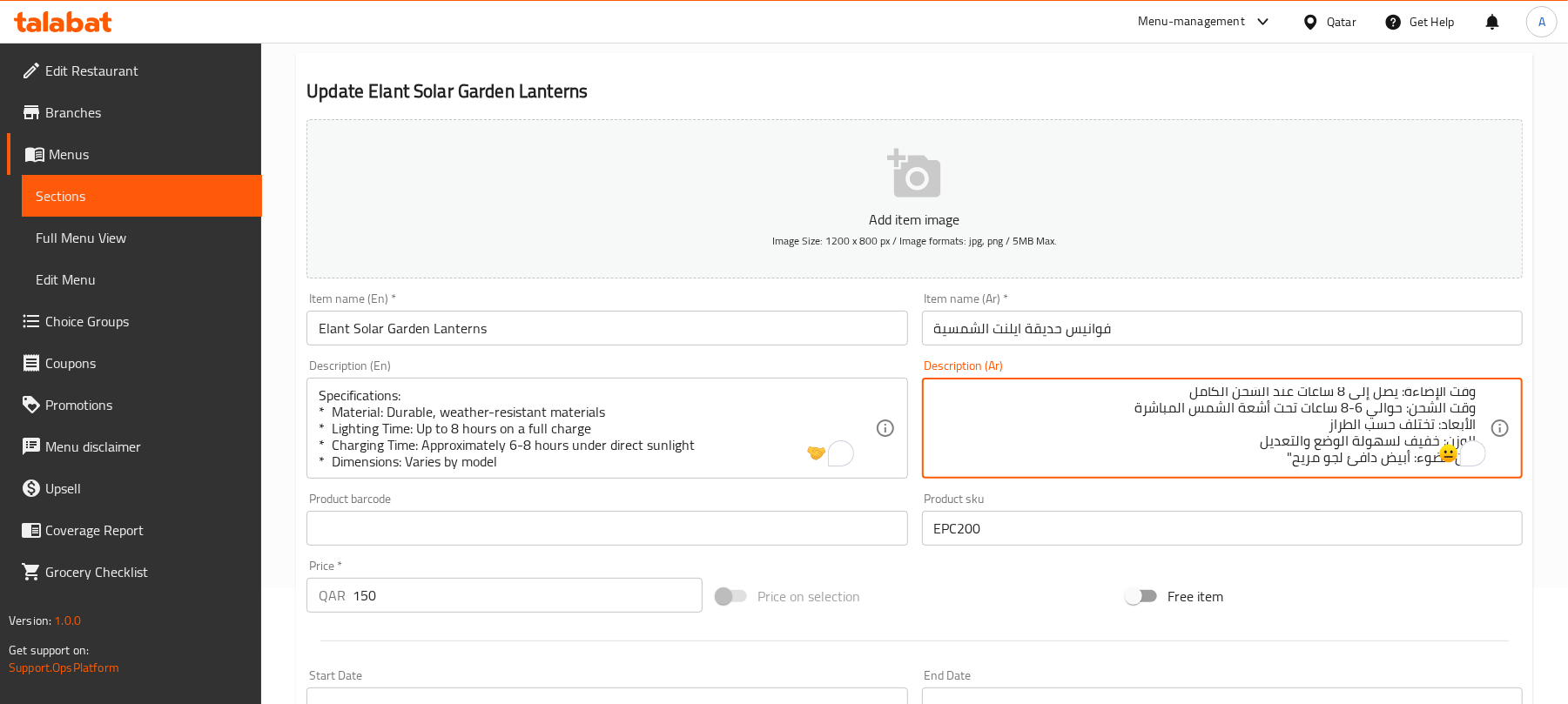 scroll, scrollTop: 31, scrollLeft: 0, axis: vertical 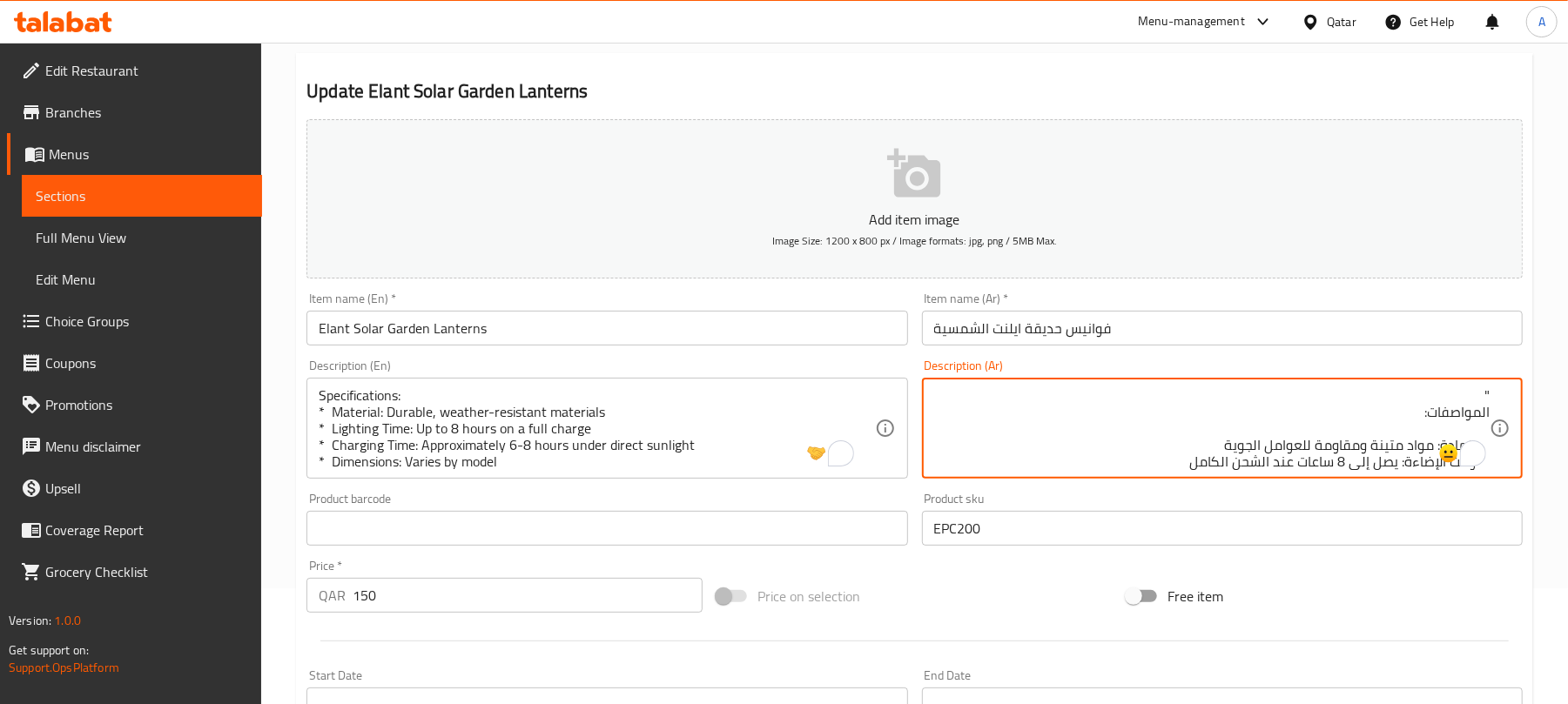 click on ""
المواصفات:
المادة: مواد متينة ومقاومة للعوامل الجوية
وقت الإضاءة: يصل إلى 8 ساعات عند الشحن الكامل
وقت الشحن: حوالي 6-8 ساعات تحت أشعة الشمس المباشرة
الأبعاد: تختلف حسب الطراز
الوزن: خفيف لسهولة الوضع والتعديل
لون الضوء: أبيض دافئ لجو مريح"" at bounding box center (1212, 428) 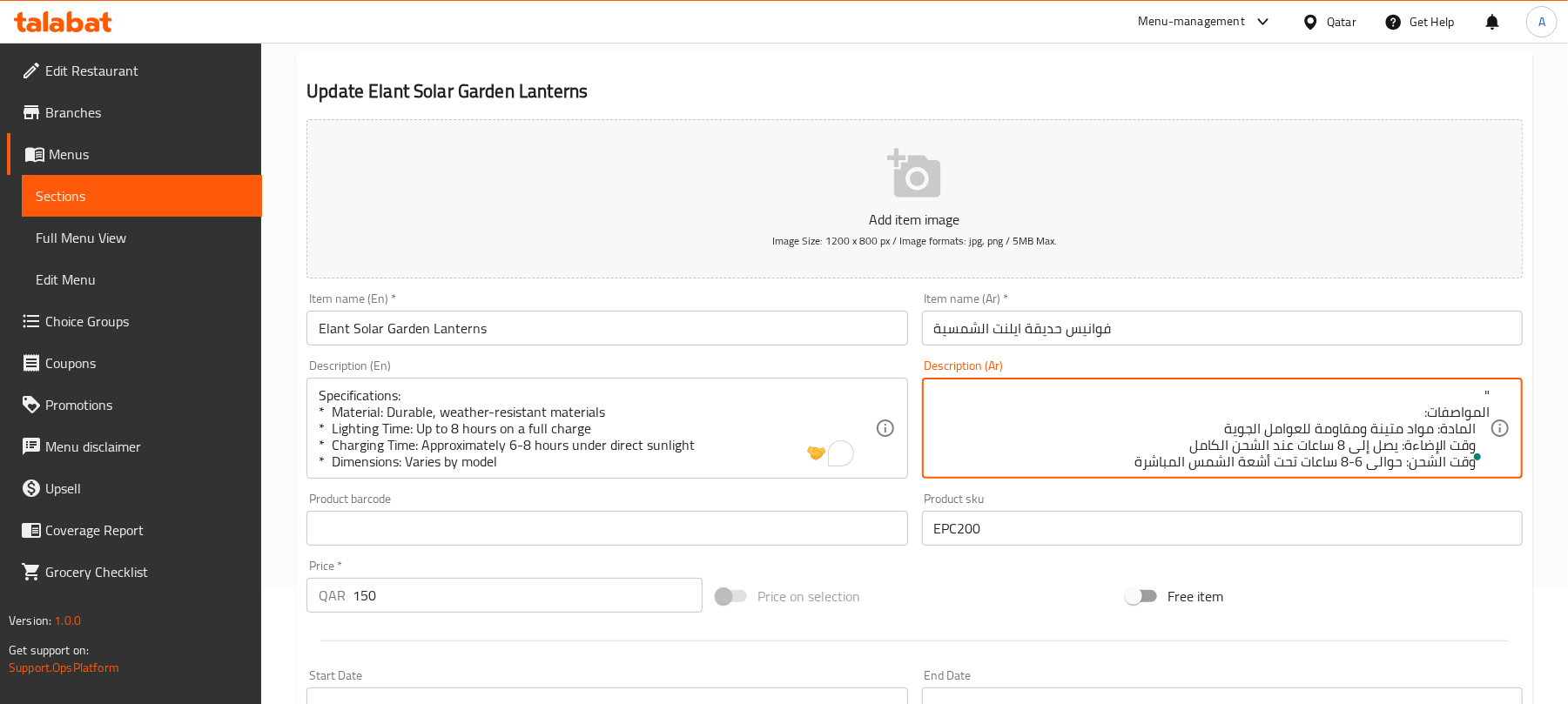 click on ""
المواصفات:
المادة: مواد متينة ومقاومة للعوامل الجوية
وقت الإضاءة: يصل إلى 8 ساعات عند الشحن الكامل
وقت الشحن: حوالي 6-8 ساعات تحت أشعة الشمس المباشرة
الأبعاد: تختلف حسب الطراز
الوزن: خفيف لسهولة الوضع والتعديل
لون الضوء: أبيض دافئ لجو مريح"" at bounding box center (1212, 428) 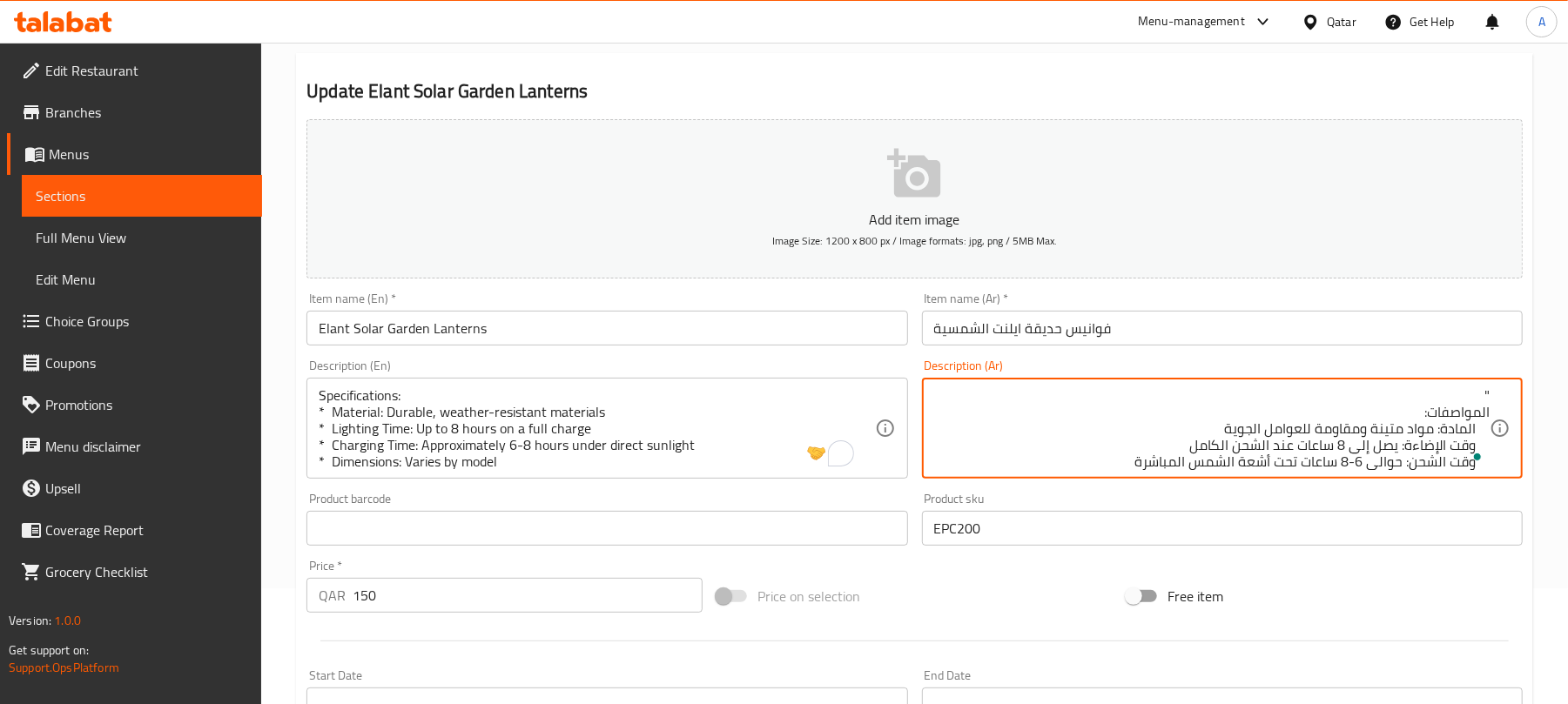click on ""
المواصفات:
المادة: مواد متينة ومقاومة للعوامل الجوية
وقت الإضاءة: يصل إلى 8 ساعات عند الشحن الكامل
وقت الشحن: حوالي 6-8 ساعات تحت أشعة الشمس المباشرة
الأبعاد: تختلف حسب الطراز
الوزن: خفيف لسهولة الوضع والتعديل
لون الضوء: أبيض دافئ لجو مريح" Description (Ar)" at bounding box center [1222, 428] 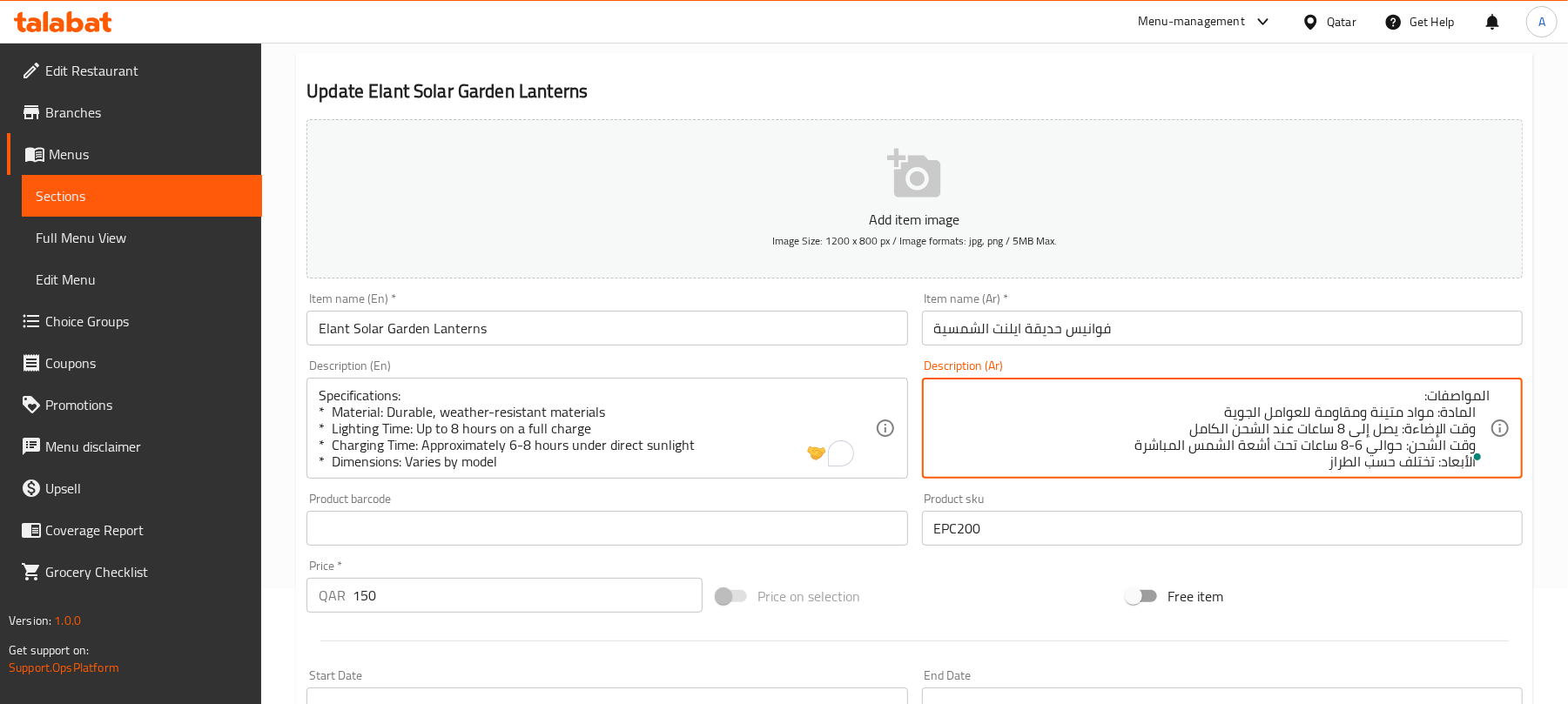 scroll, scrollTop: 37, scrollLeft: 0, axis: vertical 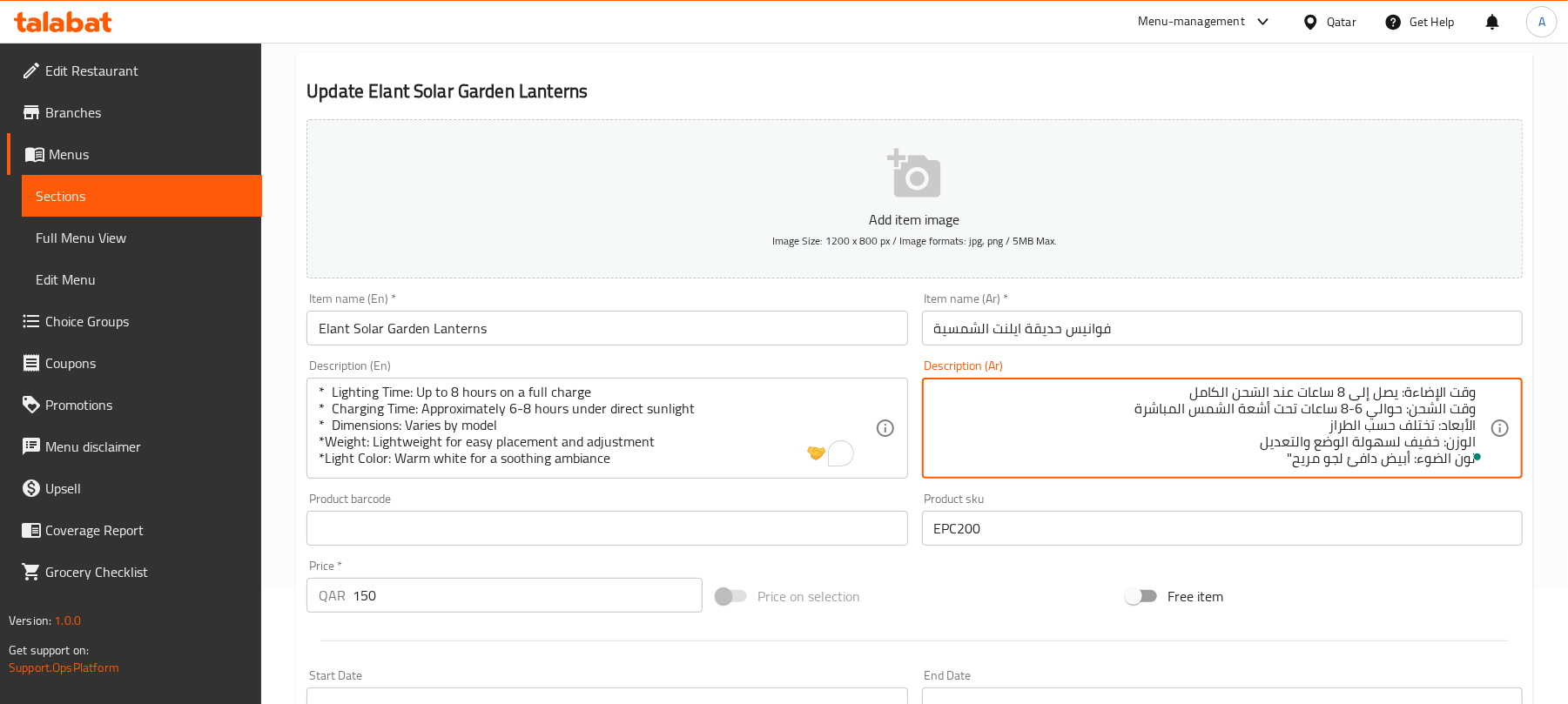 type on "المواصفات:
المادة: مواد متينة ومقاومة للعوامل الجوية
وقت الإضاءة: يصل إلى 8 ساعات عند الشحن الكامل
وقت الشحن: حوالي 6-8 ساعات تحت أشعة الشمس المباشرة
الأبعاد: تختلف حسب الطراز
الوزن: خفيف لسهولة الوضع والتعديل
لون الضوء: أبيض دافئ لجو مريح"" 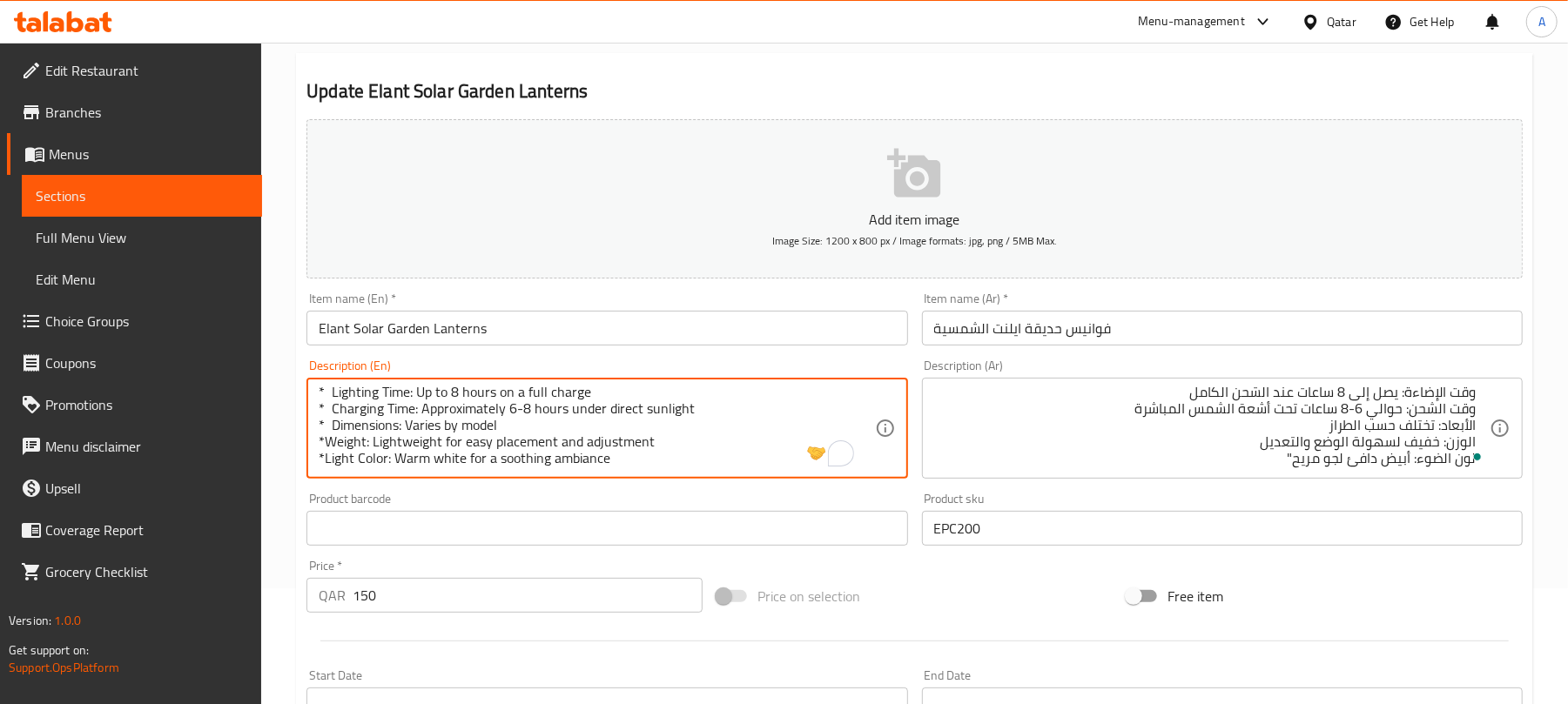 drag, startPoint x: 385, startPoint y: 426, endPoint x: 517, endPoint y: 442, distance: 132.96616 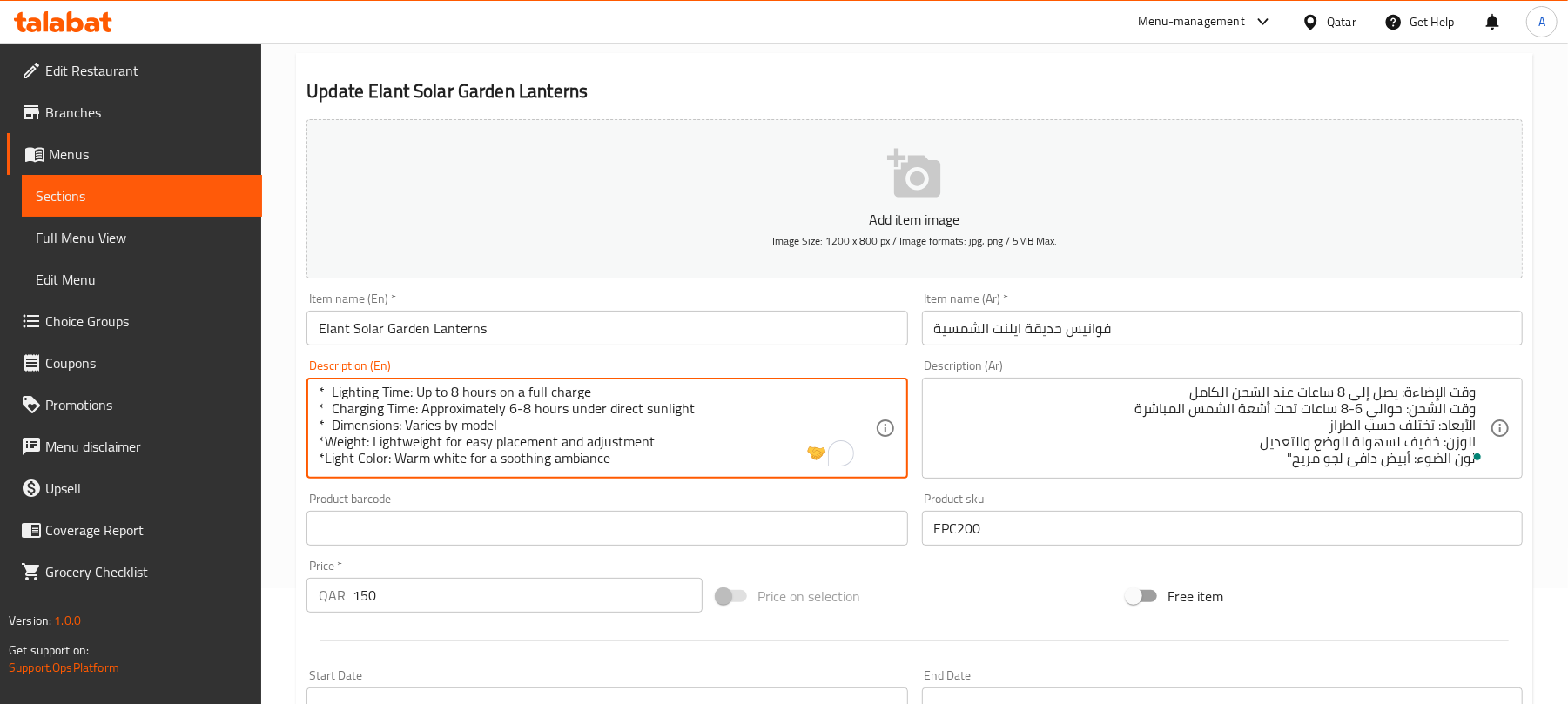 click on "Specifications:
*  Material: Durable, weather-resistant materials
*  Lighting Time: Up to 8 hours on a full charge
*  Charging Time: Approximately 6-8 hours under direct sunlight
*  Dimensions: Varies by model
*Weight: Lightweight for easy placement and adjustment
*Light Color: Warm white for a soothing ambiance" at bounding box center (596, 428) 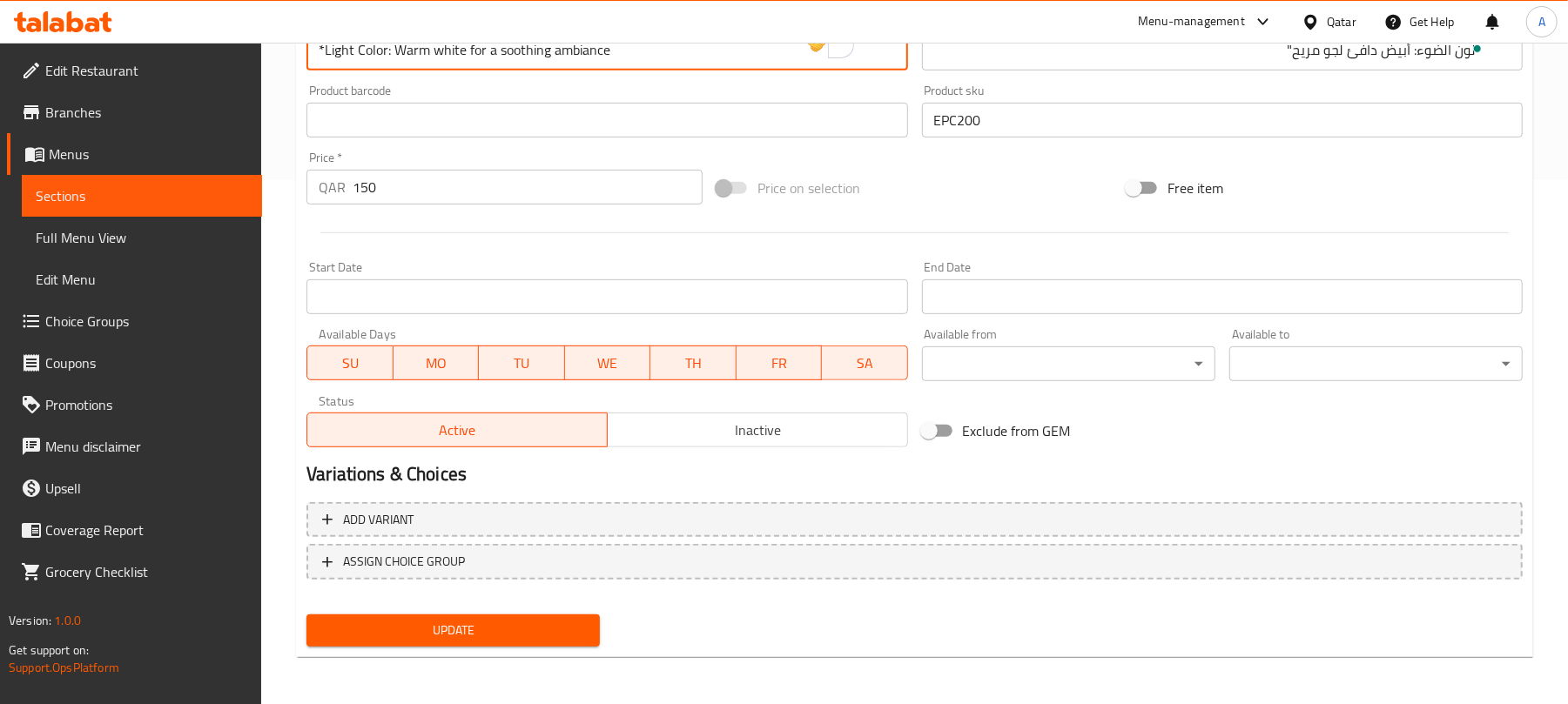 click on "Update" at bounding box center (453, 630) 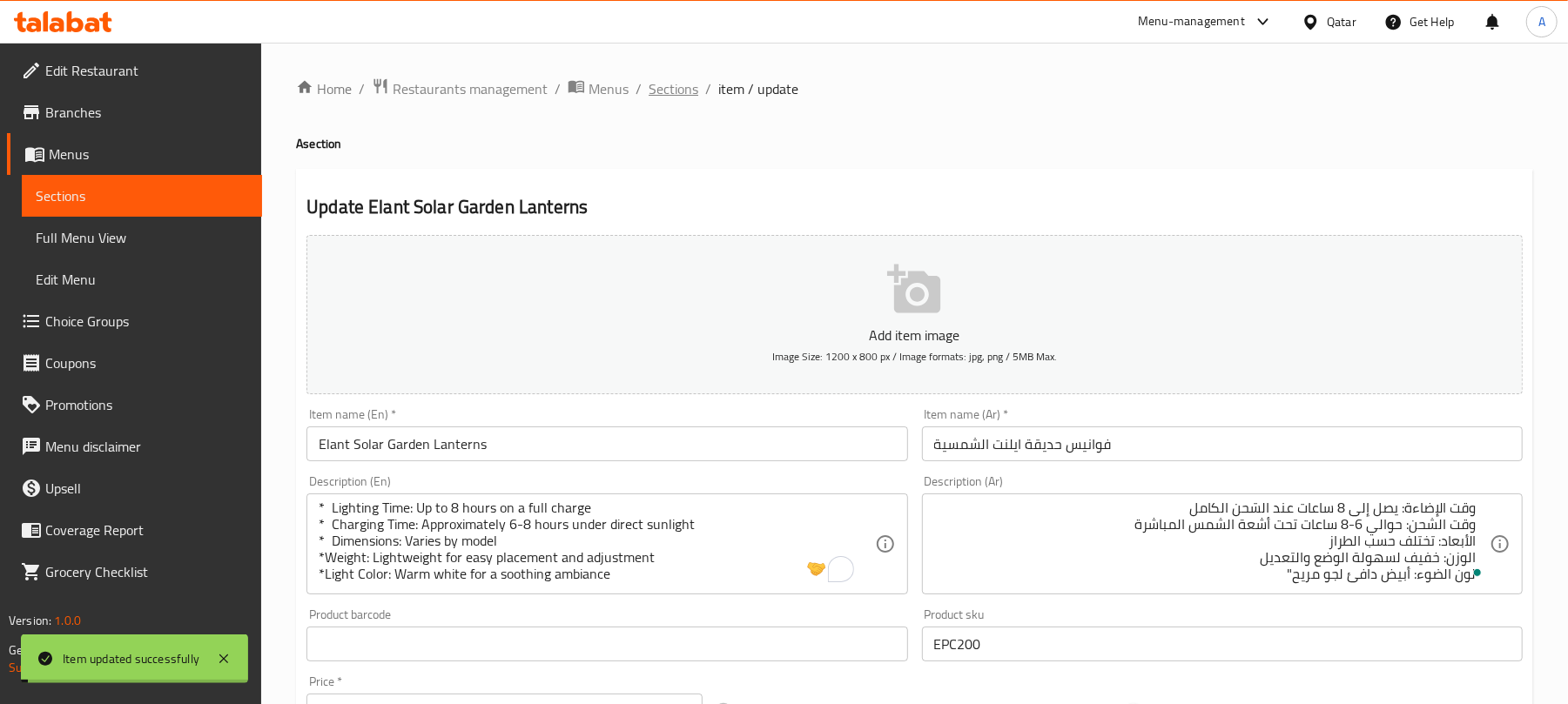 click on "Sections" at bounding box center [673, 89] 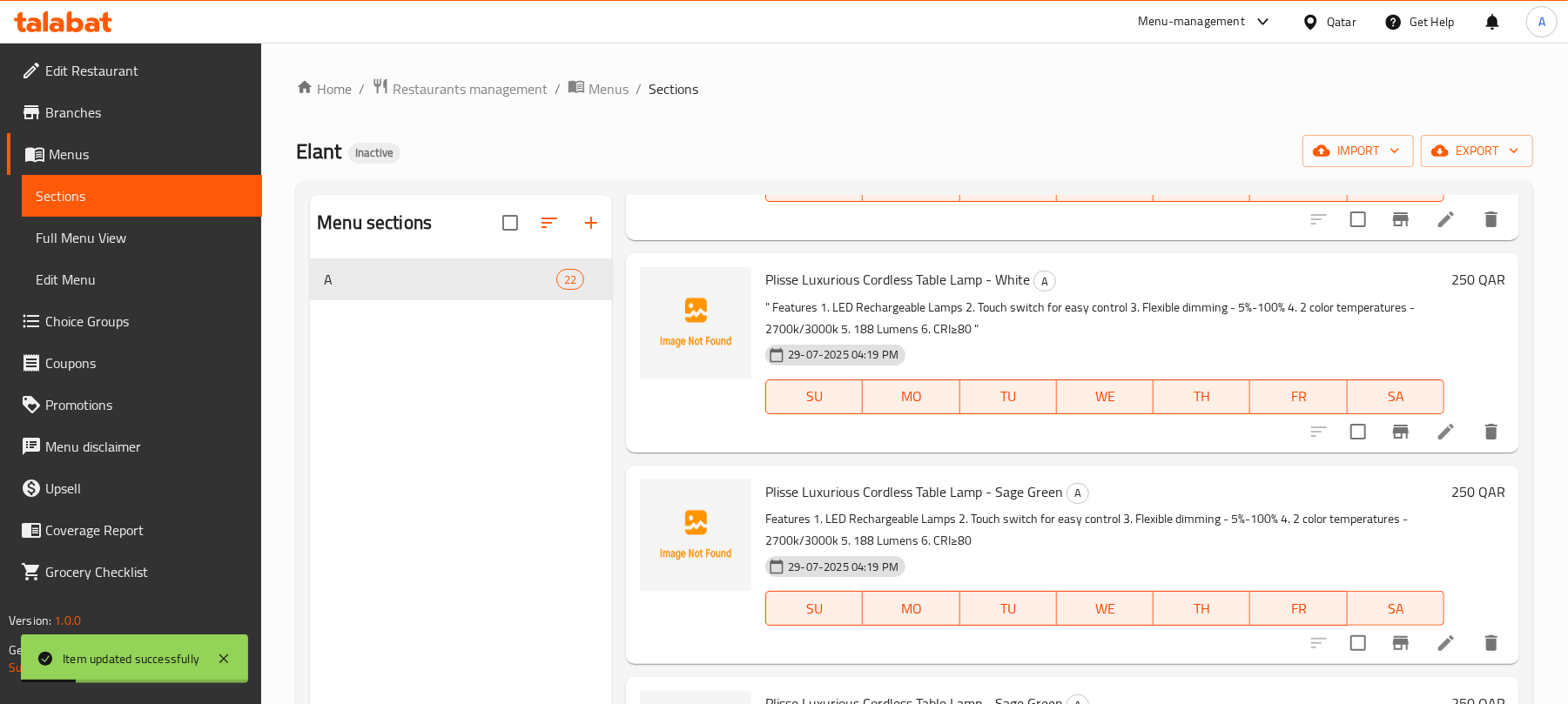click at bounding box center [1446, 432] 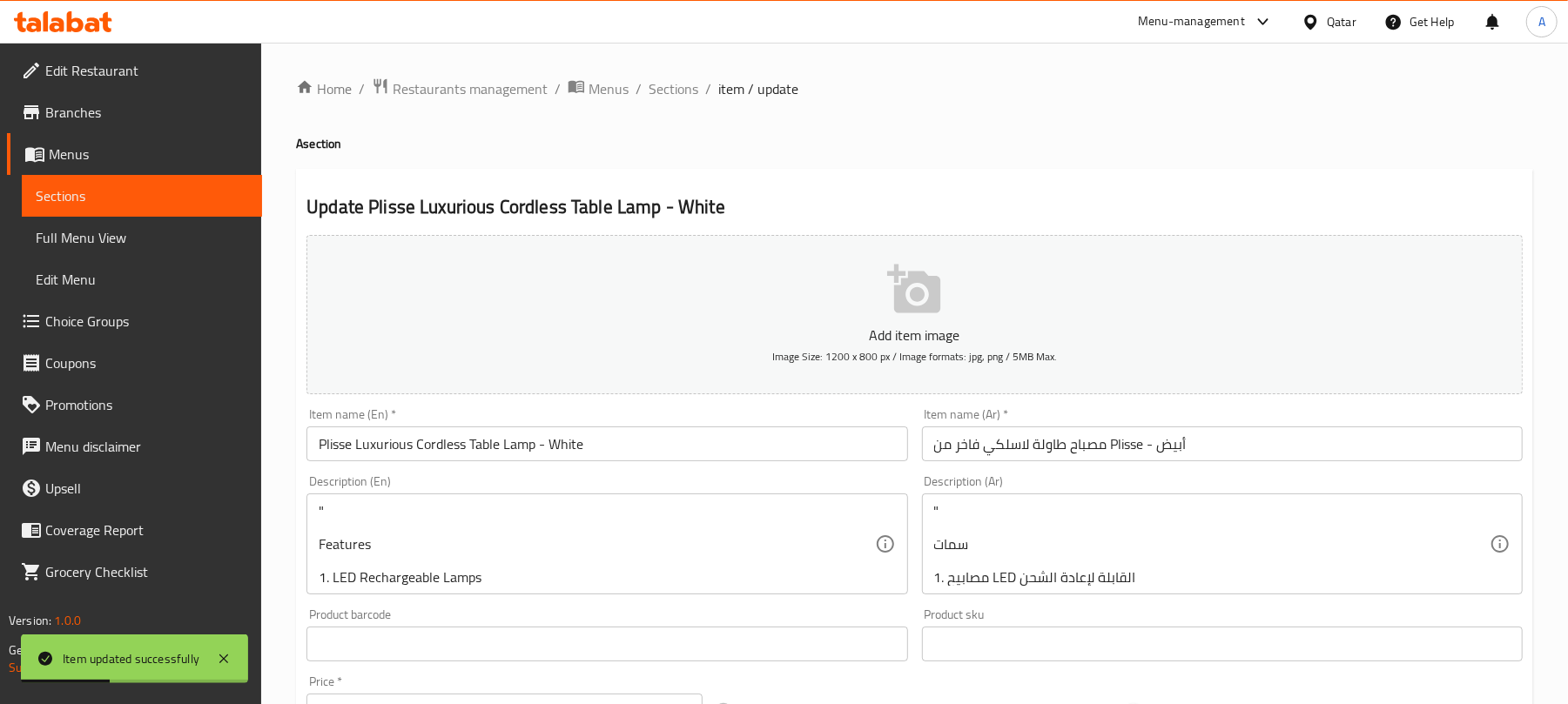 scroll, scrollTop: 116, scrollLeft: 0, axis: vertical 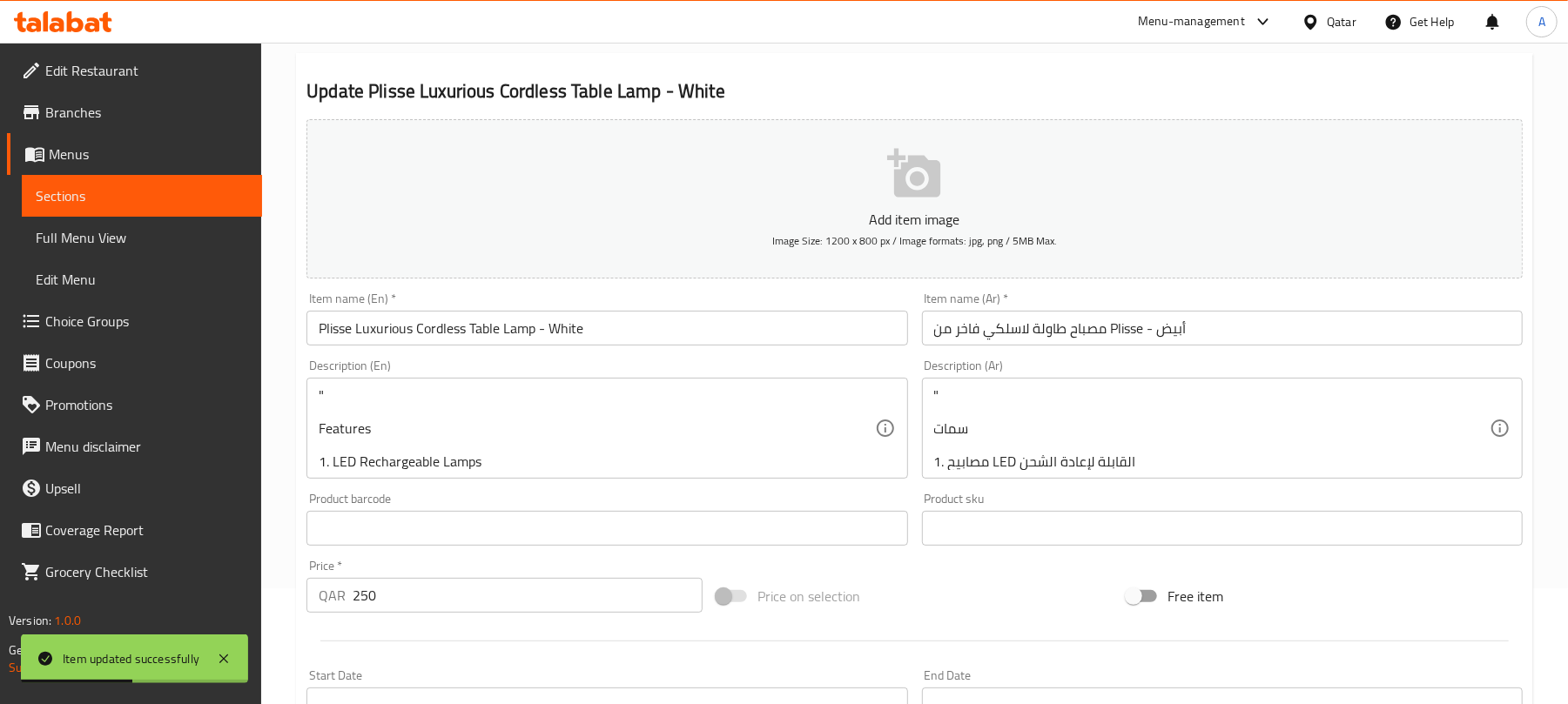click on ""
Features
1. LED Rechargeable Lamps
2. Touch switch for easy control
3. Flexible dimming - 5%-100%
4. 2 color temperatures - 2700k/3000k
5. 188 Lumens
6. CRI≥80
" Description (En)" at bounding box center (607, 428) 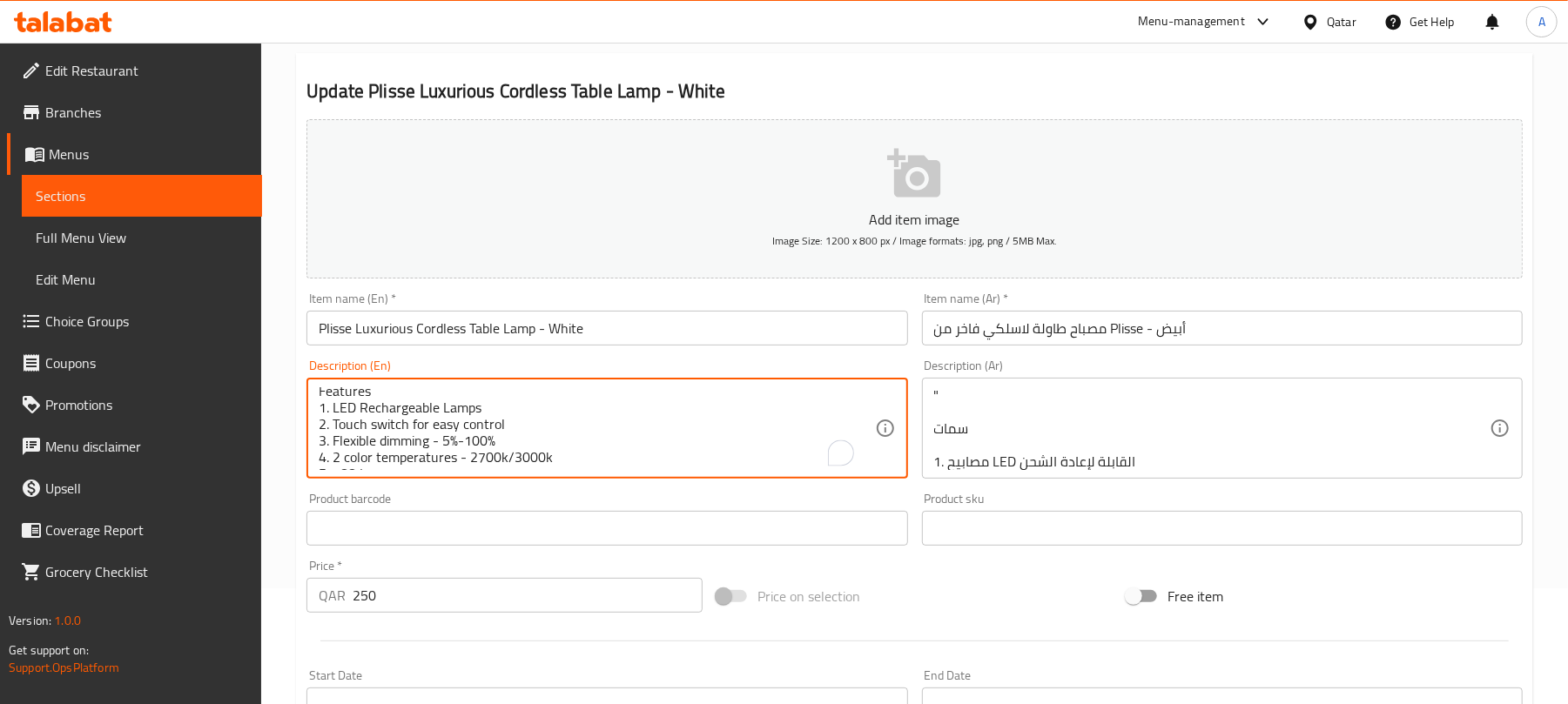 type on "Features
1. LED Rechargeable Lamps
2. Touch switch for easy control
3. Flexible dimming - 5%-100%
4. 2 color temperatures - 2700k/3000k
5. 188 Lumens
6. CRI≥80
"" 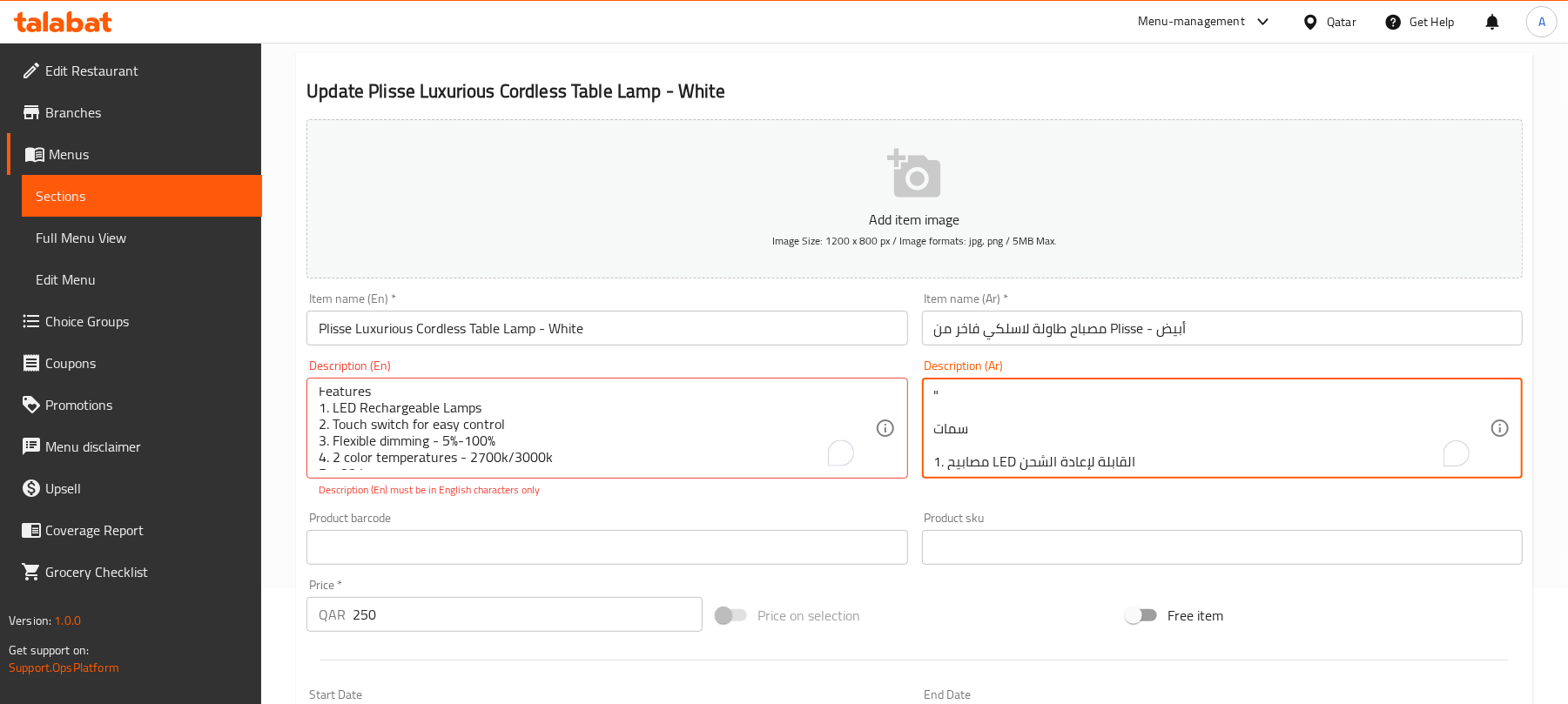 click on ""
سمات
1. مصابيح LED القابلة لإعادة الشحن
2. المس التبديل لسهولة التحكم
3. التعتيم المرن - 5%-100%
4. 2 درجات حرارة اللون - 2700 ك/3000 ك
5. 188 لومن
6. CRI≥80
"" at bounding box center [1212, 428] 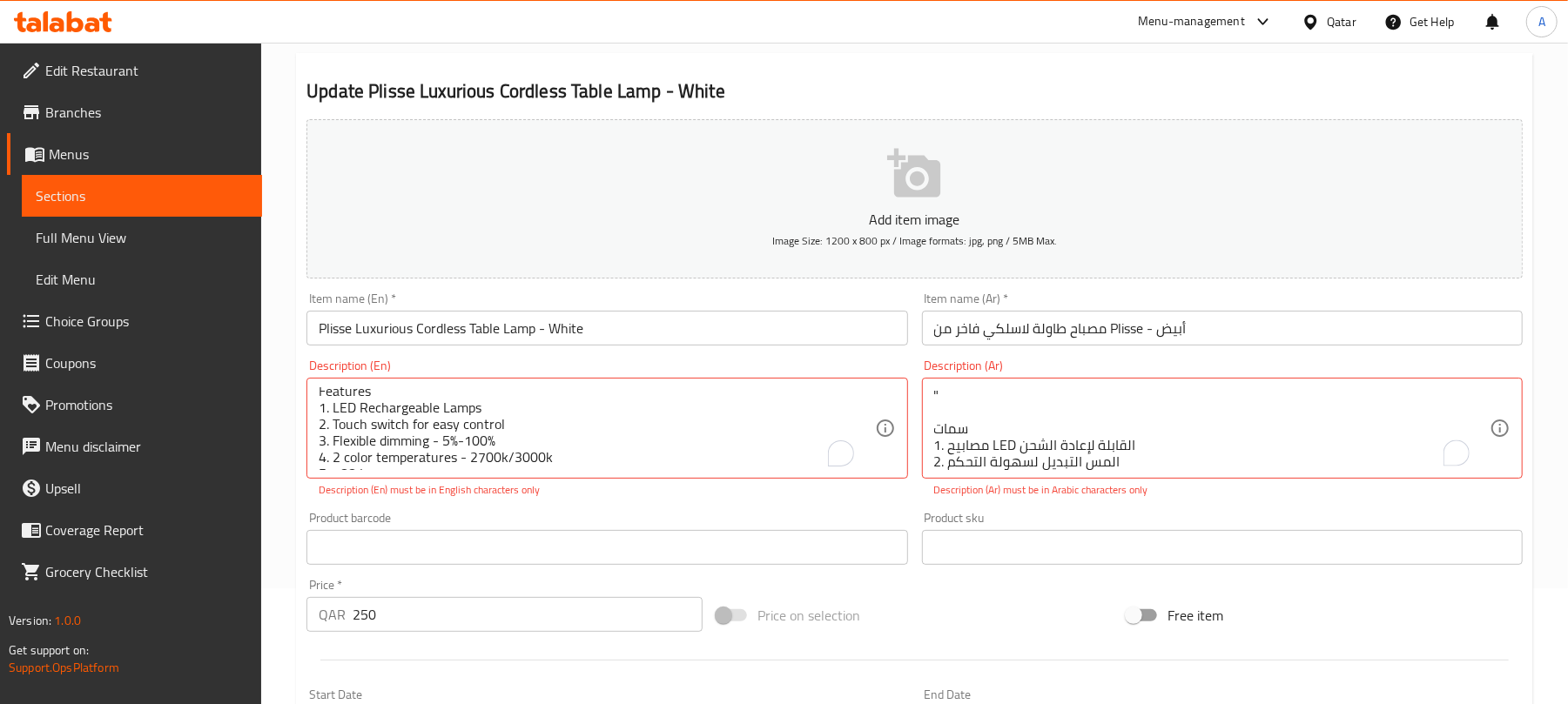 click on ""
سمات
1. مصابيح LED القابلة لإعادة الشحن
2. المس التبديل لسهولة التحكم
3. التعتيم المرن - 5%-100%
4. 2 درجات حرارة اللون - 2700 ك/3000 ك
5. 188 لومن
6. CRI≥80
" Description (Ar)" at bounding box center [1222, 428] 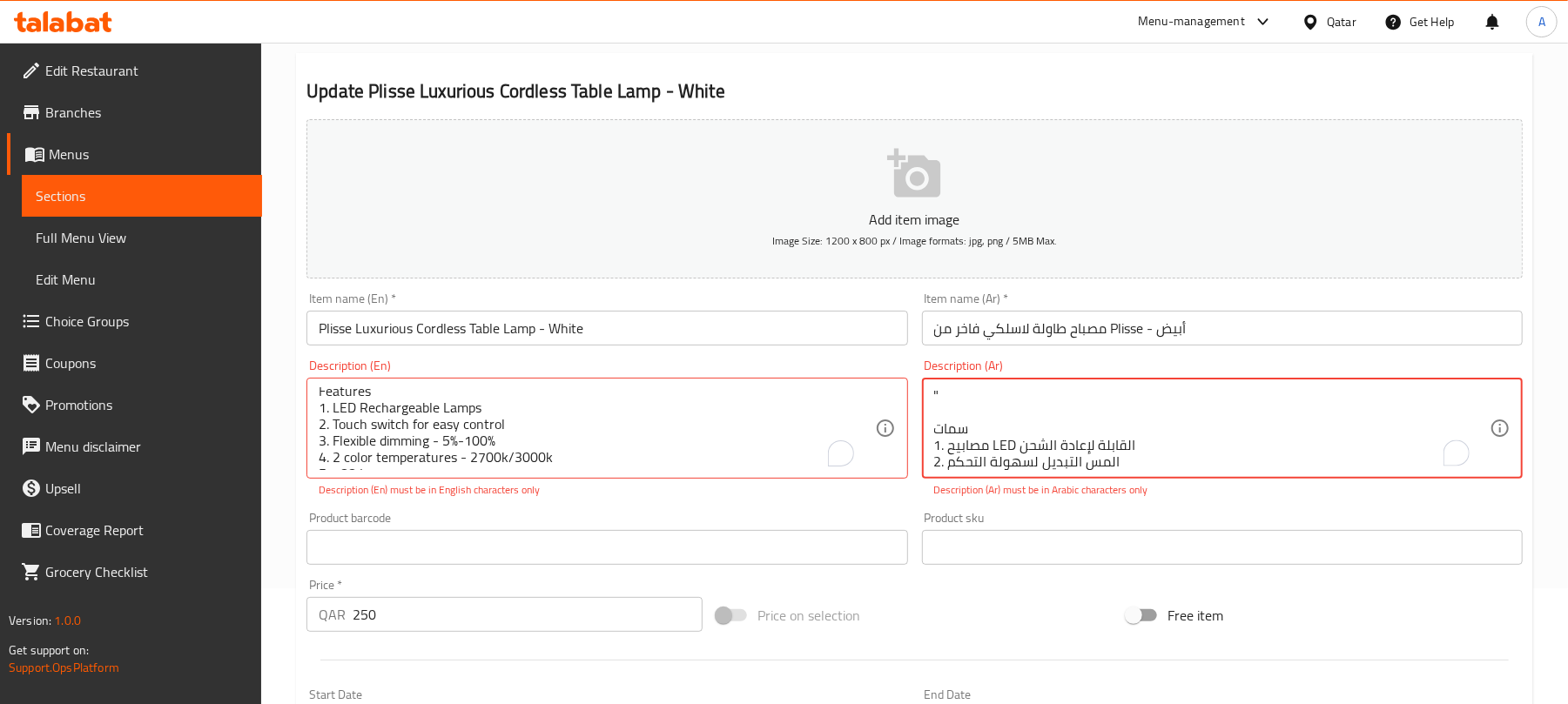 click on ""
سمات
1. مصابيح LED القابلة لإعادة الشحن
2. المس التبديل لسهولة التحكم
3. التعتيم المرن - 5%-100%
4. 2 درجات حرارة اللون - 2700 ك/3000 ك
5. 188 لومن
6. CRI≥80
"" at bounding box center [1212, 428] 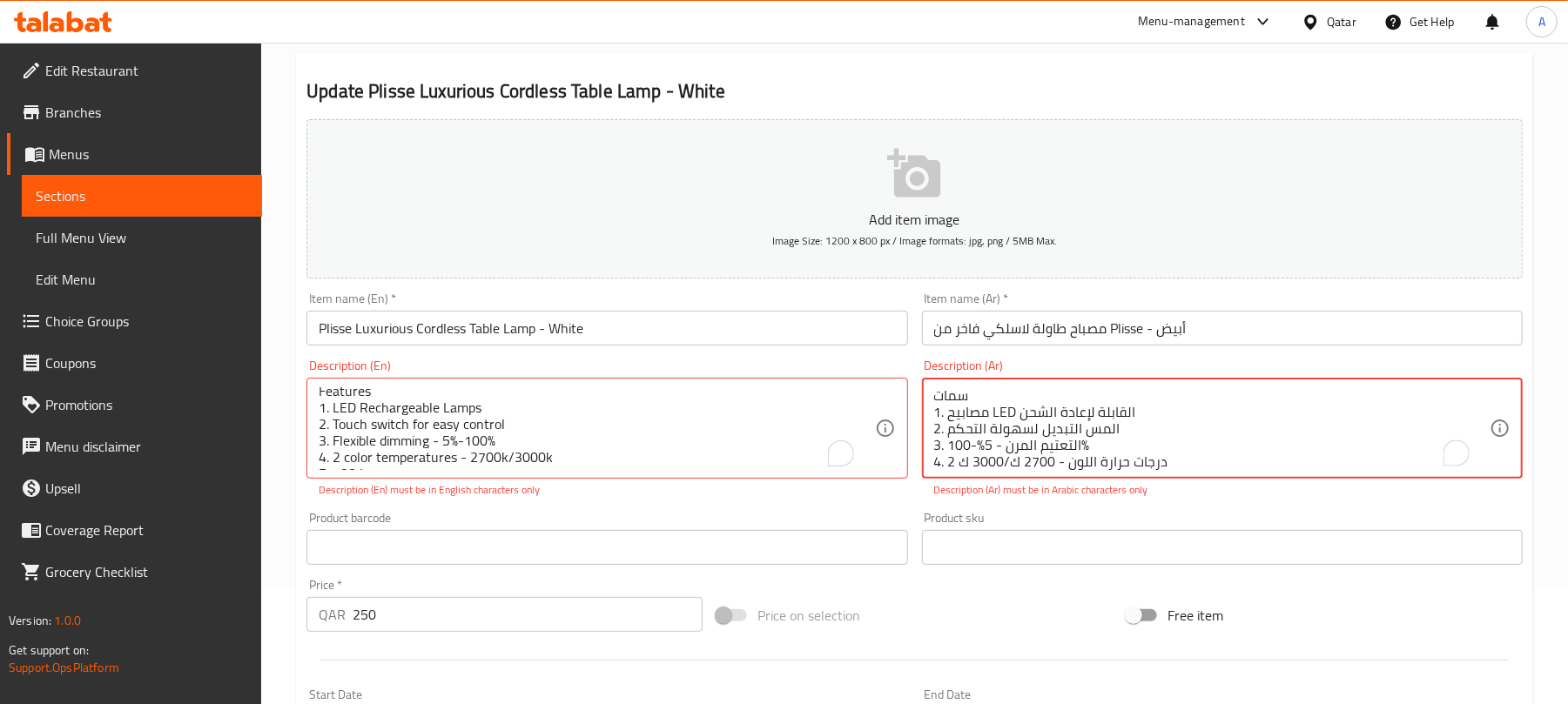 click on "سمات
1. مصابيح LED القابلة لإعادة الشحن
2. المس التبديل لسهولة التحكم
3. التعتيم المرن - 5%-100%
4. 2 درجات حرارة اللون - 2700 ك/3000 ك
5. 188 لومن
6. CRI≥80
"" at bounding box center (1212, 428) 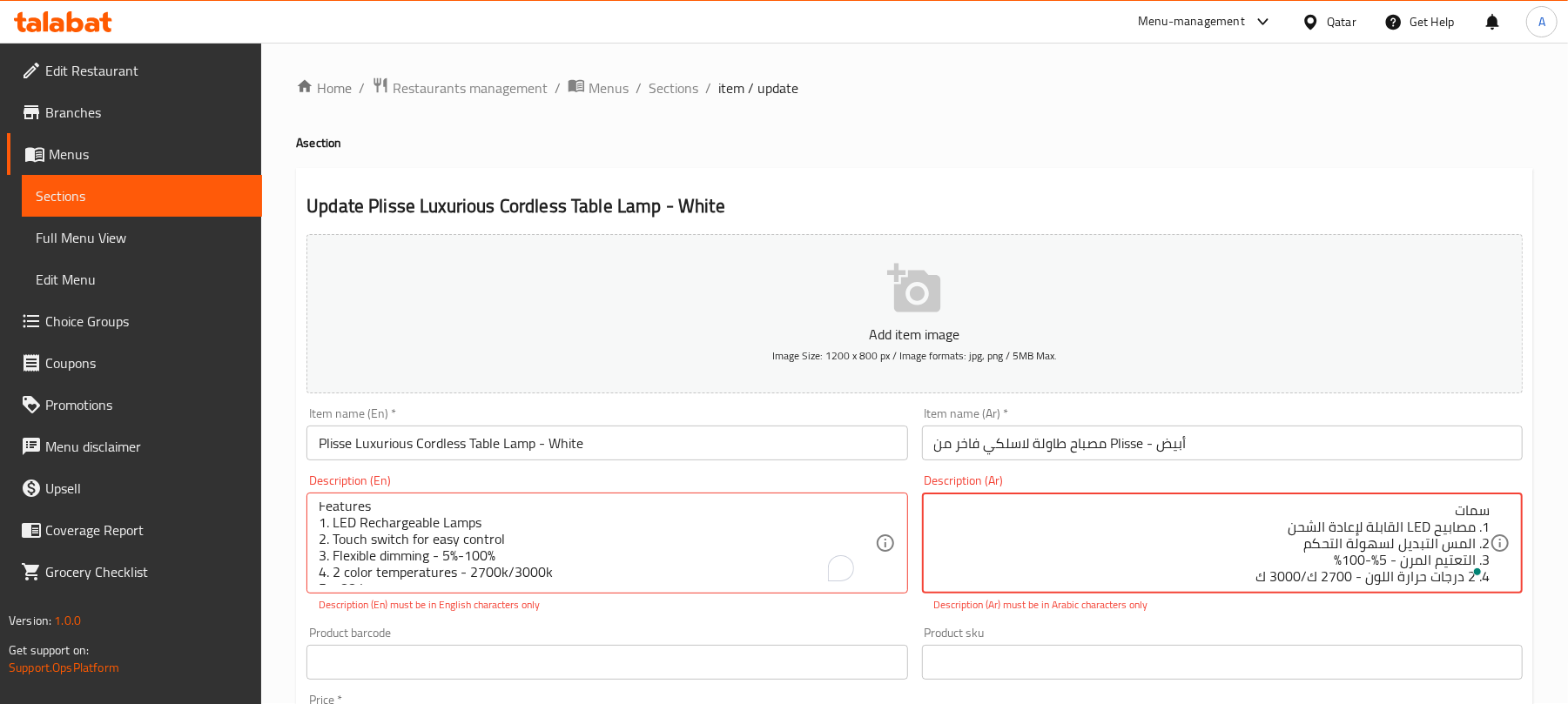 scroll, scrollTop: 0, scrollLeft: 0, axis: both 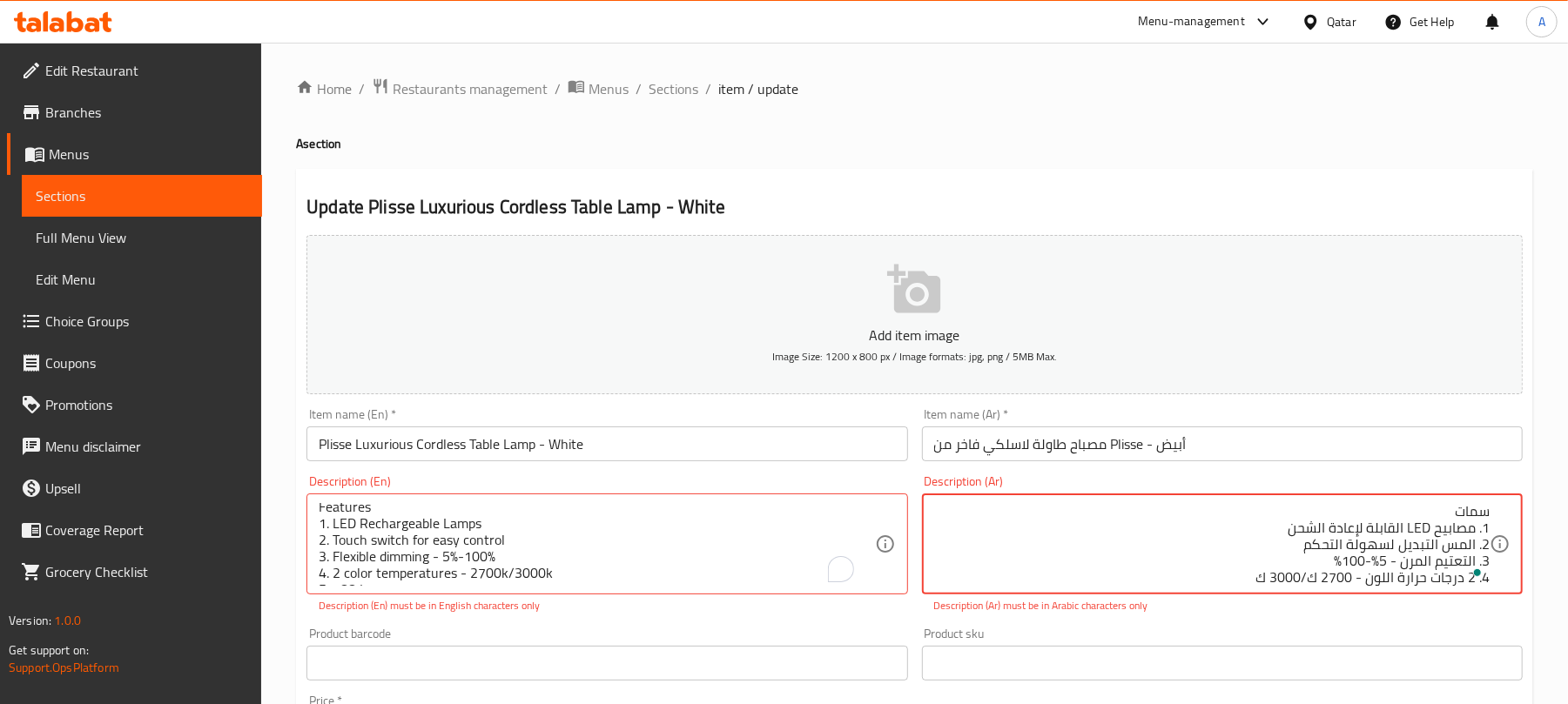 click on "سمات
1. مصابيح LED القابلة لإعادة الشحن
2. المس التبديل لسهولة التحكم
3. التعتيم المرن - 5%-100%
4. 2 درجات حرارة اللون - 2700 ك/3000 ك
5. 188 لومن
6. CRI≥80
"" at bounding box center (1212, 544) 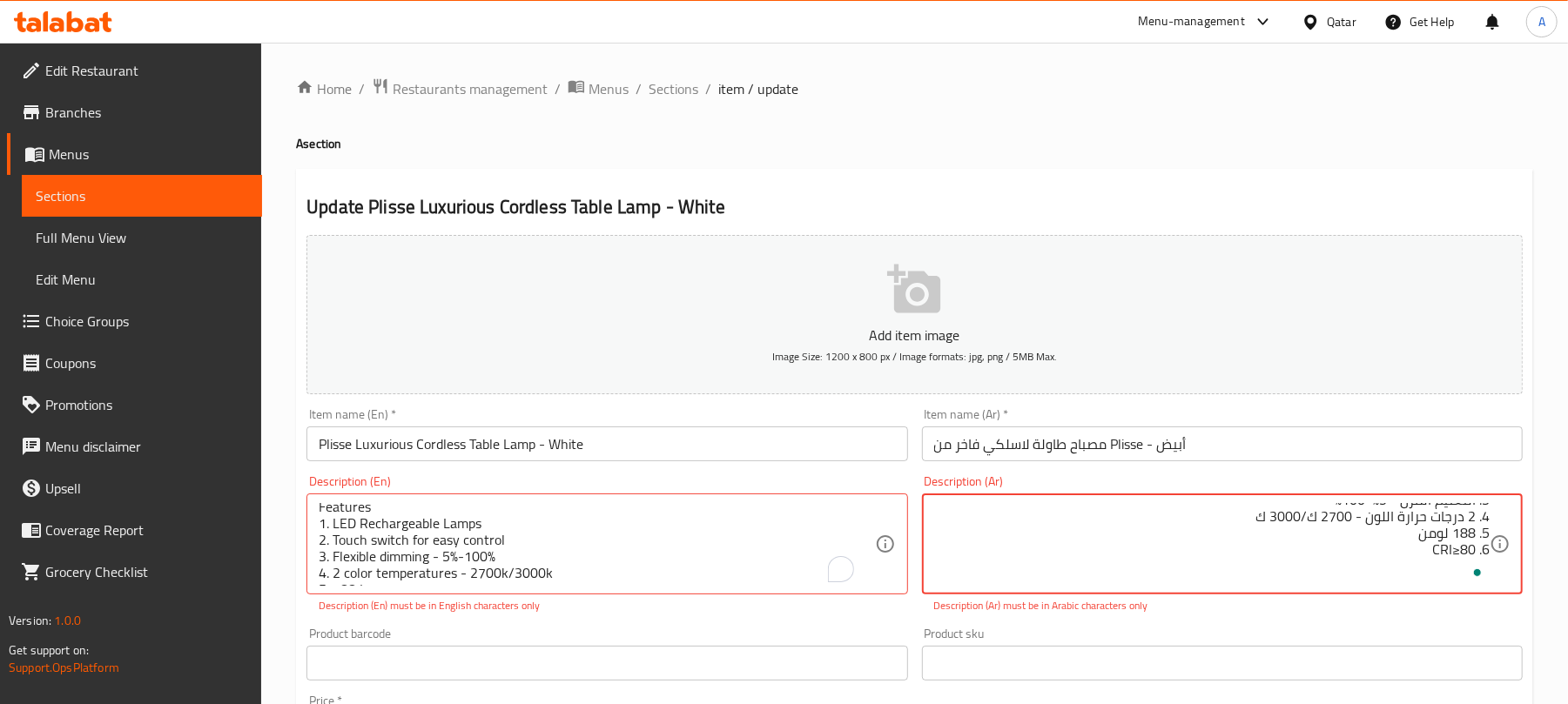 scroll, scrollTop: 87, scrollLeft: 0, axis: vertical 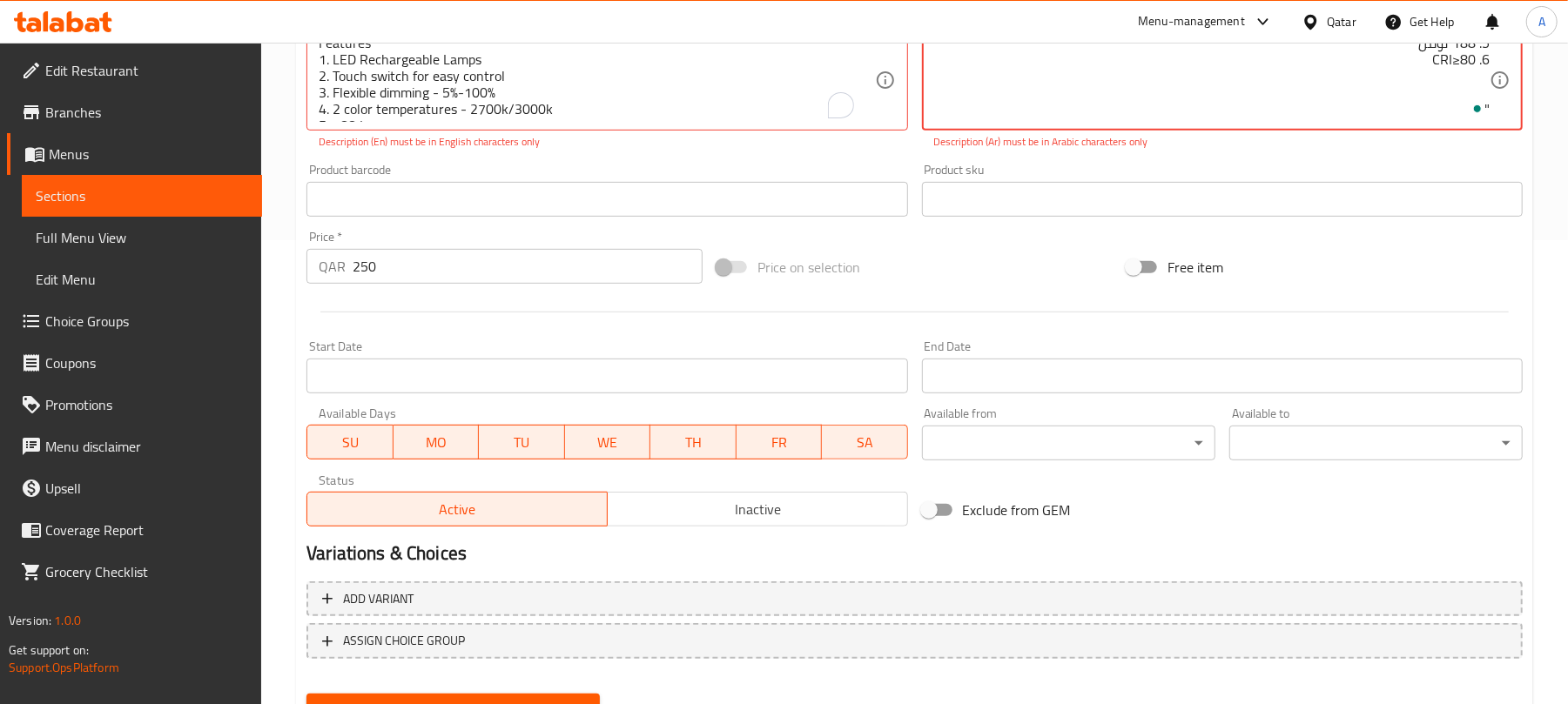 click on "سمات
1. مصابيح LED القابلة لإعادة الشحن
2. المس التبديل لسهولة التحكم
3. التعتيم المرن - 5%-100%
4. 2 درجات حرارة اللون - 2700 ك/3000 ك
5. 188 لومن
6. CRI≥80
"" at bounding box center (1212, 80) 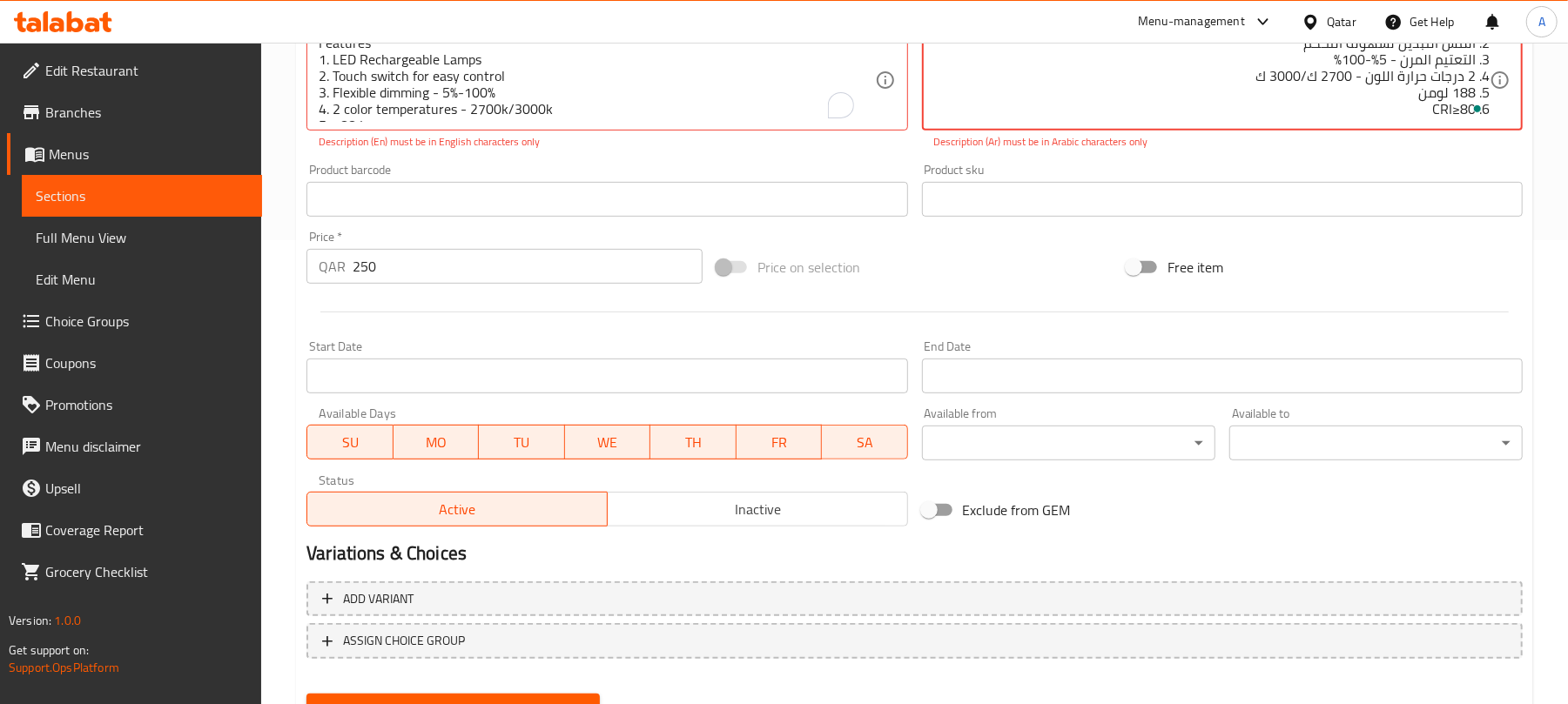 scroll, scrollTop: 84, scrollLeft: 0, axis: vertical 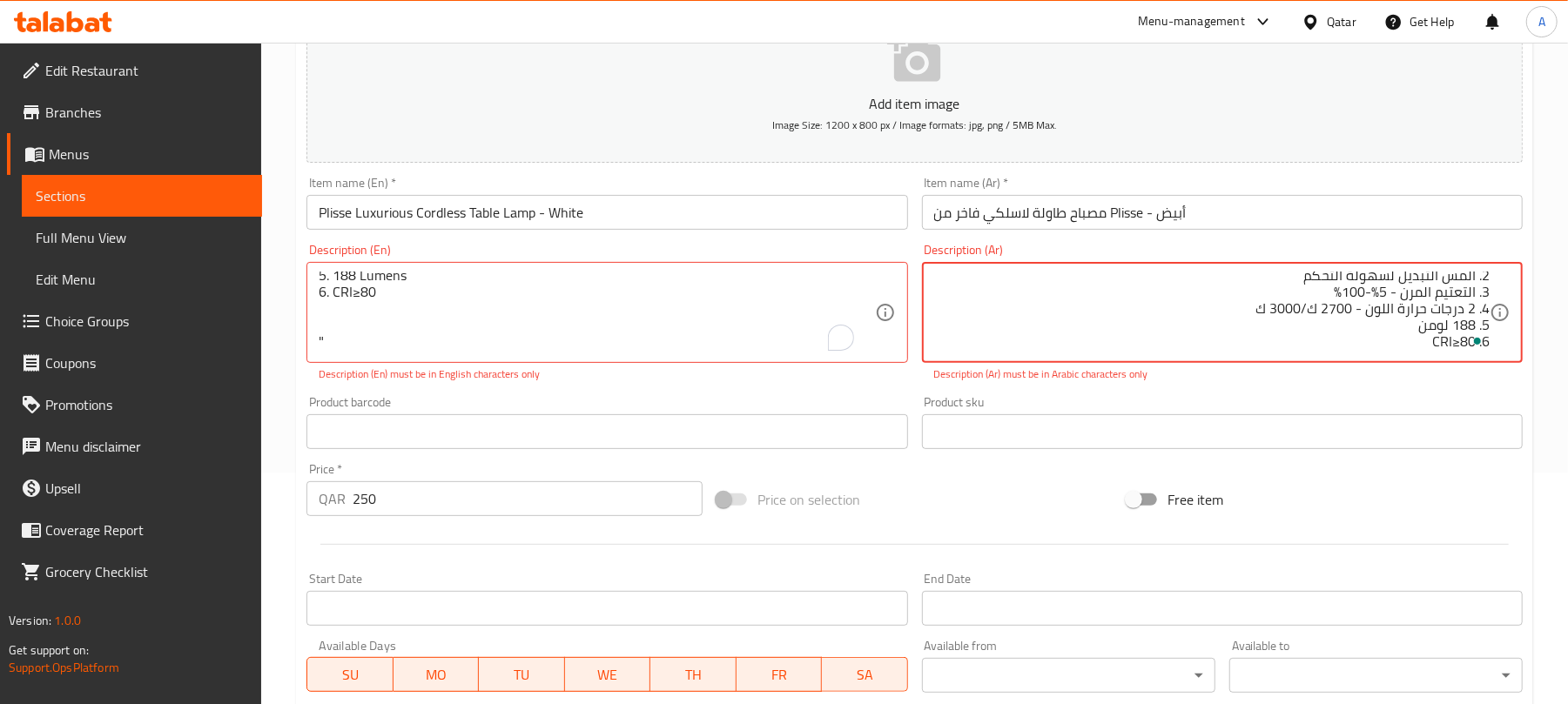 type on "سمات
1. مصابيح LED القابلة لإعادة الشحن
2. المس التبديل لسهولة التحكم
3. التعتيم المرن - 5%-100%
4. 2 درجات حرارة اللون - 2700 ك/3000 ك
5. 188 لومن
6. CRI≥80" 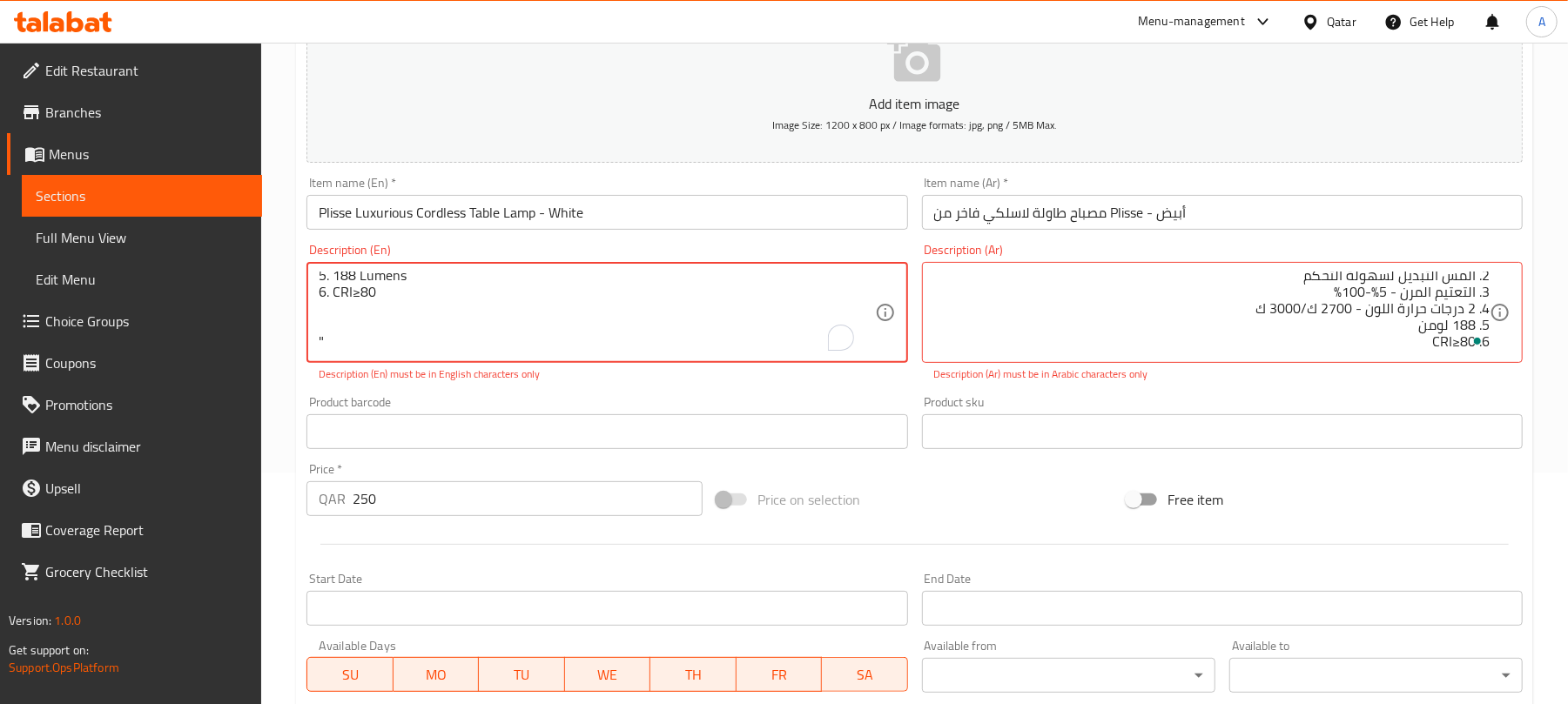 click on "Features
1. LED Rechargeable Lamps
2. Touch switch for easy control
3. Flexible dimming - 5%-100%
4. 2 color temperatures - 2700k/3000k
5. 188 Lumens
6. CRI≥80
"" at bounding box center [596, 312] 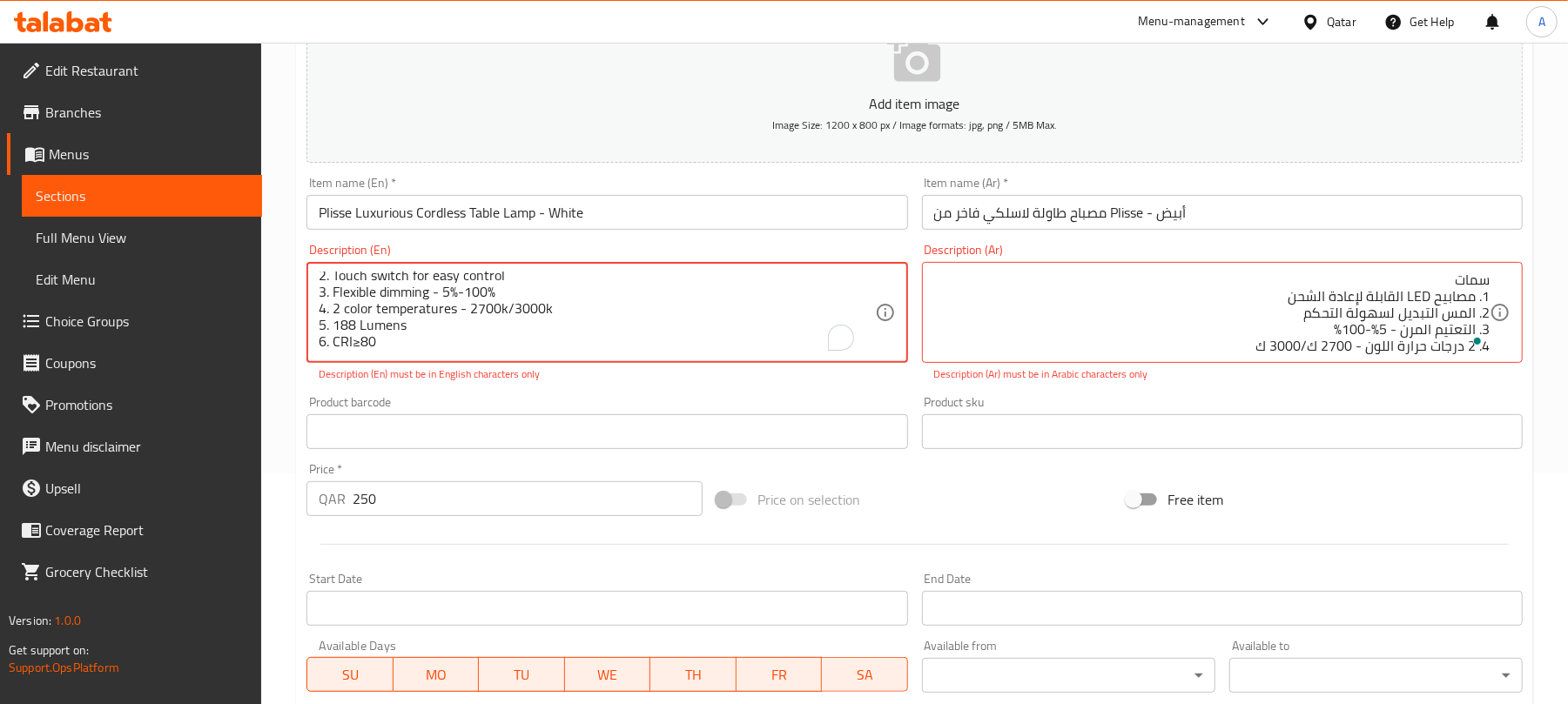 type on "Features
1. LED Rechargeable Lamps
2. Touch switch for easy control
3. Flexible dimming - 5%-100%
4. 2 color temperatures - 2700k/3000k
5. 188 Lumens
6. CRI≥80" 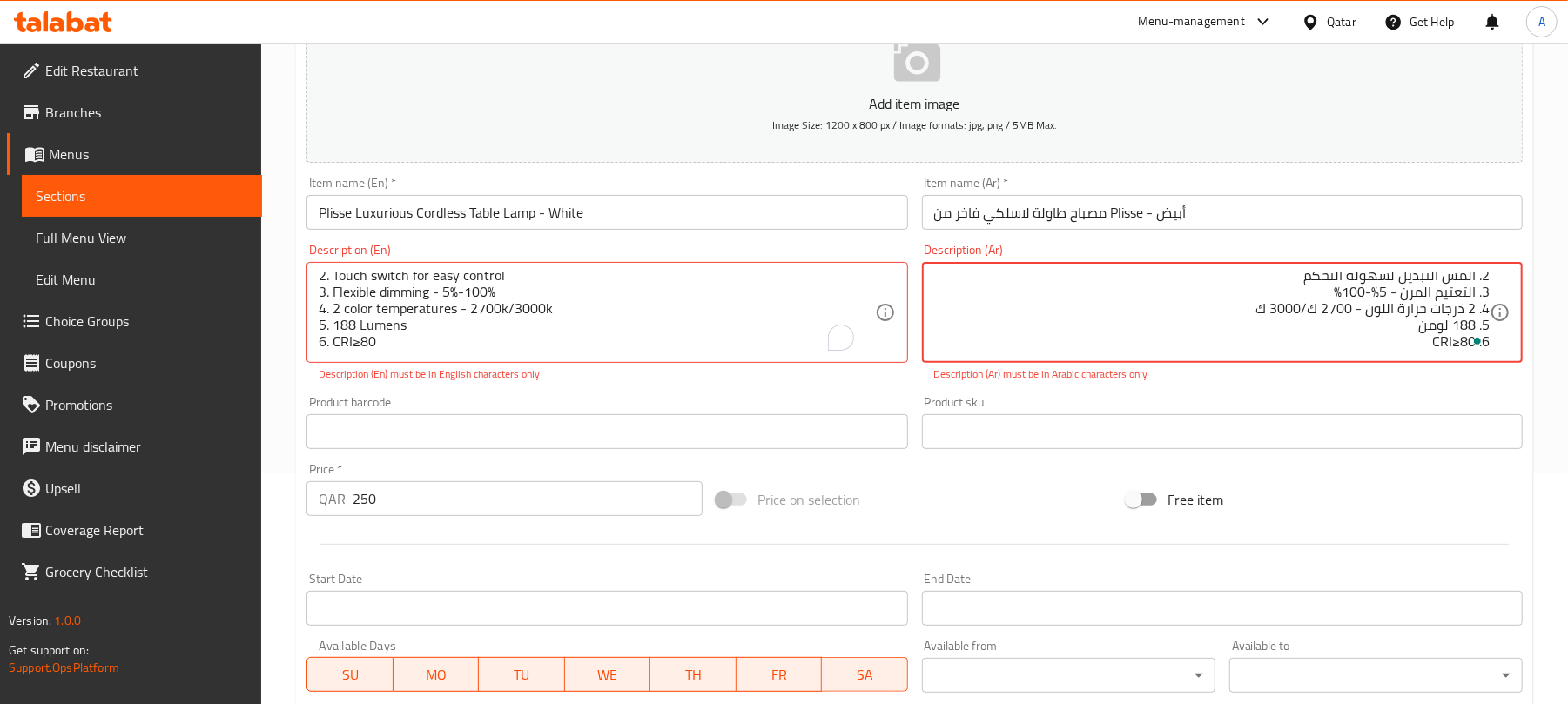 drag, startPoint x: 1460, startPoint y: 342, endPoint x: 1295, endPoint y: 310, distance: 168.07439 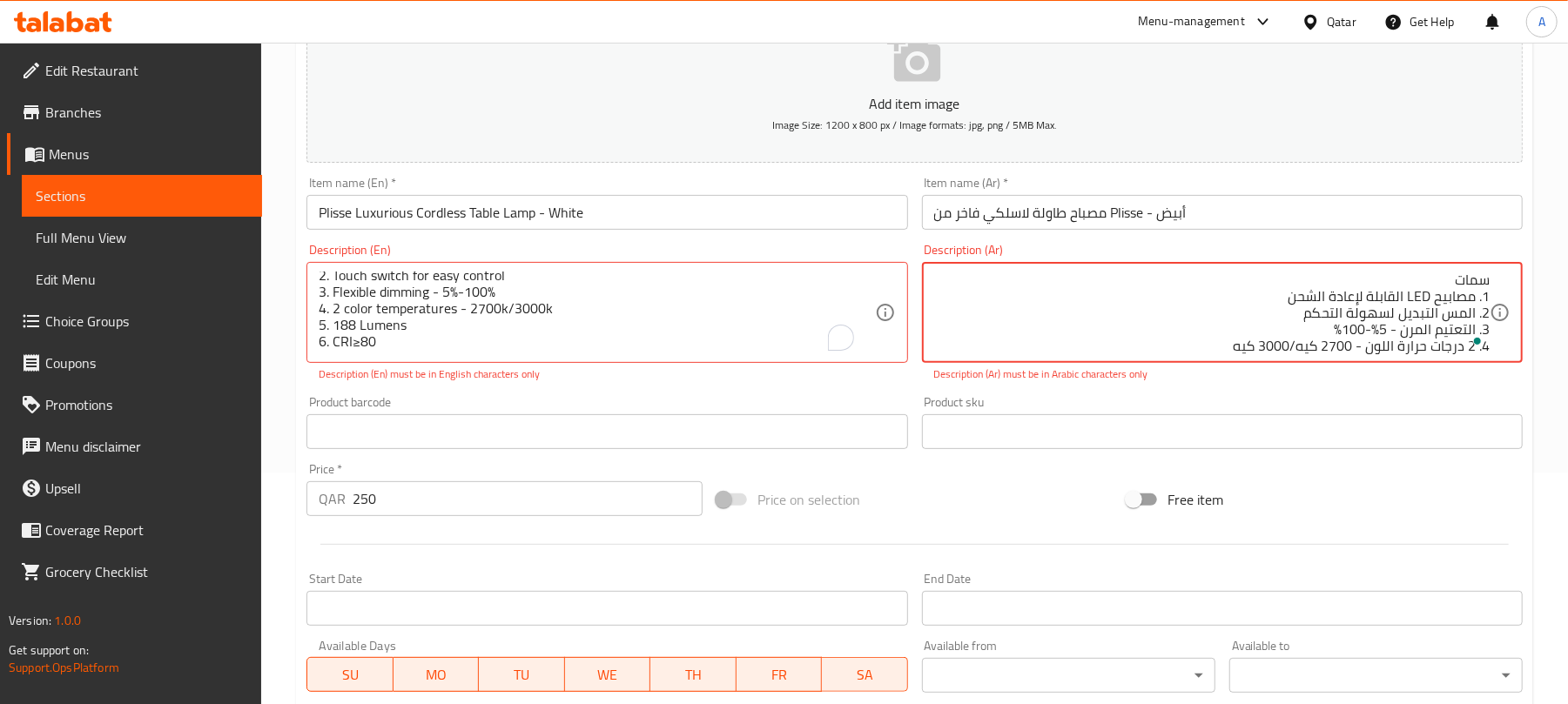 type on "سمات
1. مصابيح LED القابلة لإعادة الشحن
2. المس التبديل لسهولة التحكم
3. التعتيم المرن - 5%-100%
4. 2 درجات حرارة اللون - 2700 كيه/3000 كيه
5. 188 لومن
6. CRI≥80" 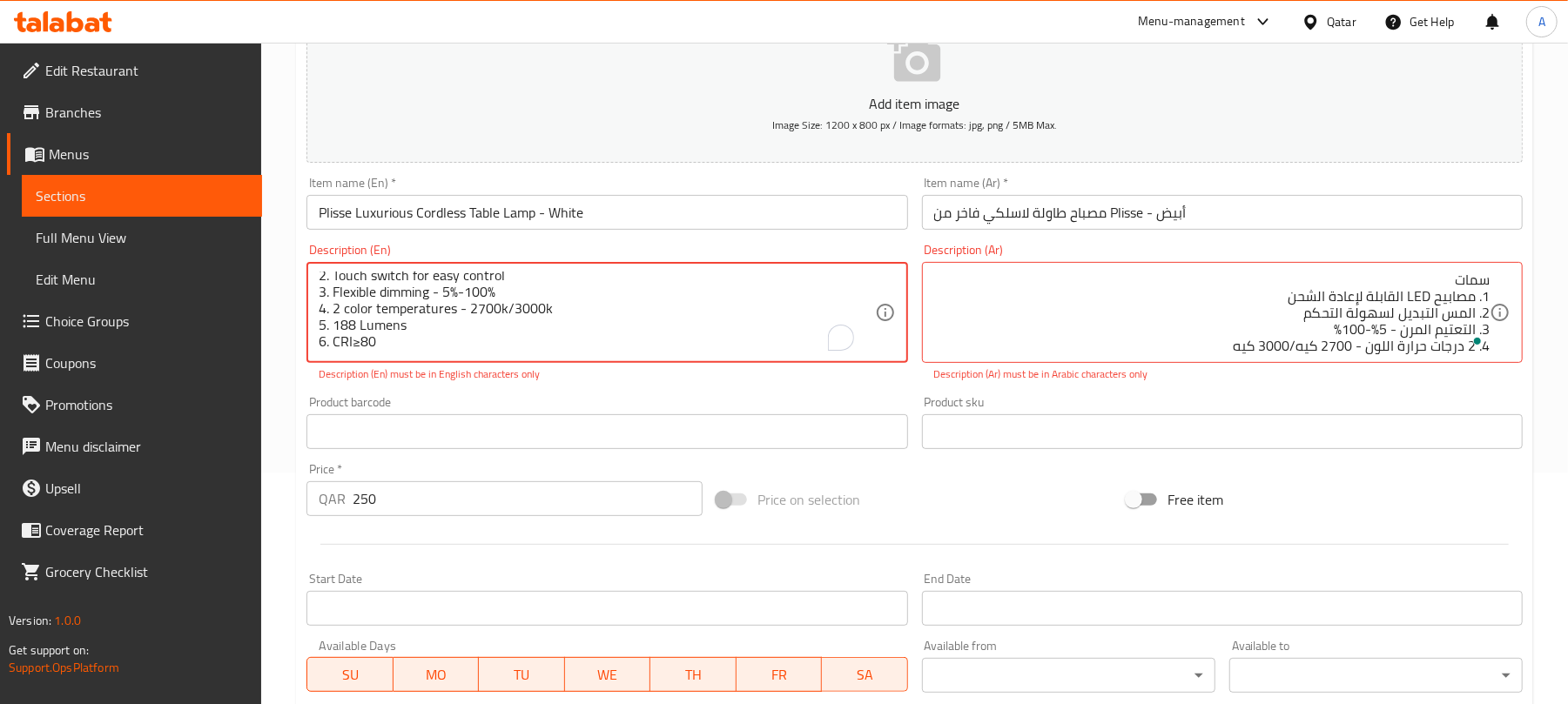 click on "Features
1. LED Rechargeable Lamps
2. Touch switch for easy control
3. Flexible dimming - 5%-100%
4. 2 color temperatures - 2700k/3000k
5. 188 Lumens
6. CRI≥80" at bounding box center (596, 312) 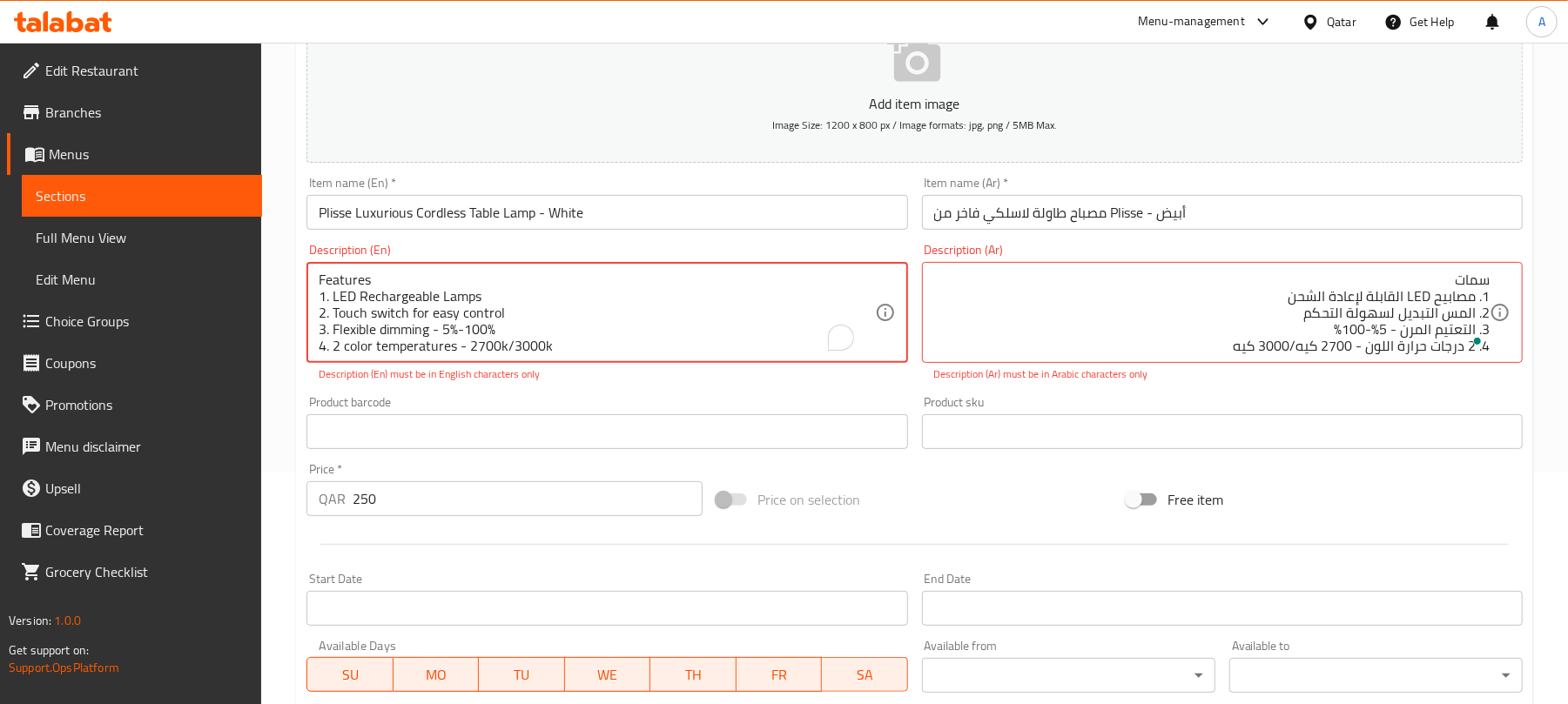 click on "Plisse Luxurious Cordless Table Lamp - White" at bounding box center [607, 212] 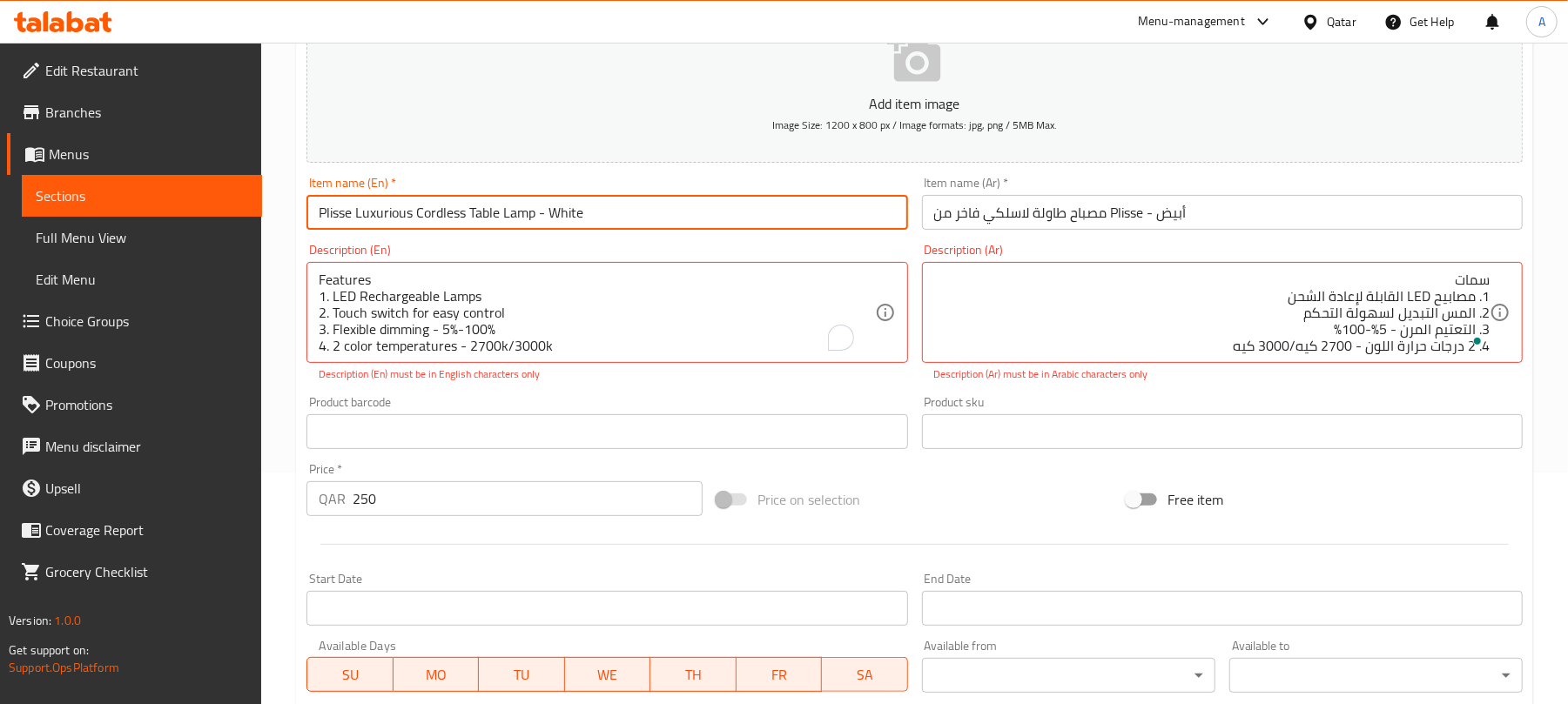 click on "Plisse Luxurious Cordless Table Lamp - White" at bounding box center [607, 212] 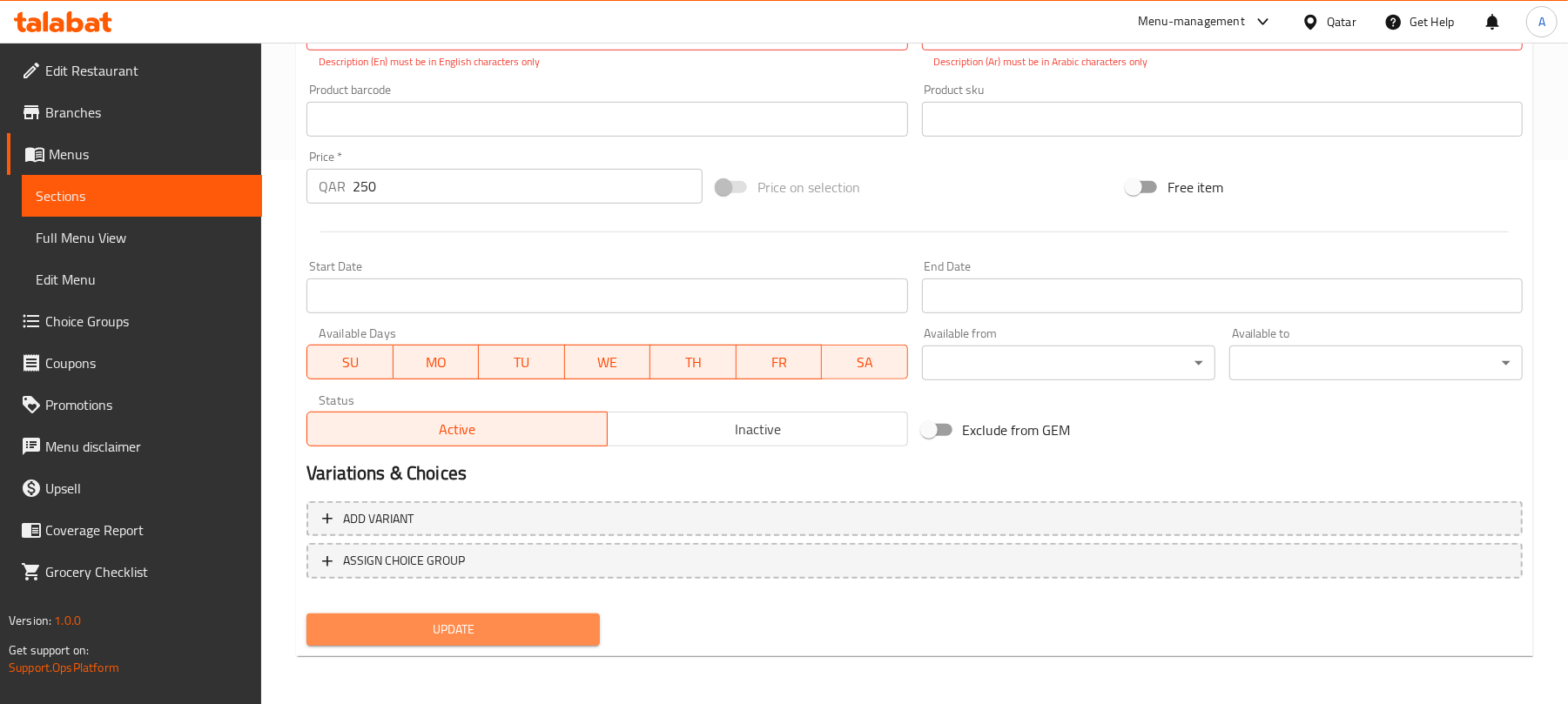 click on "Update" at bounding box center [453, 629] 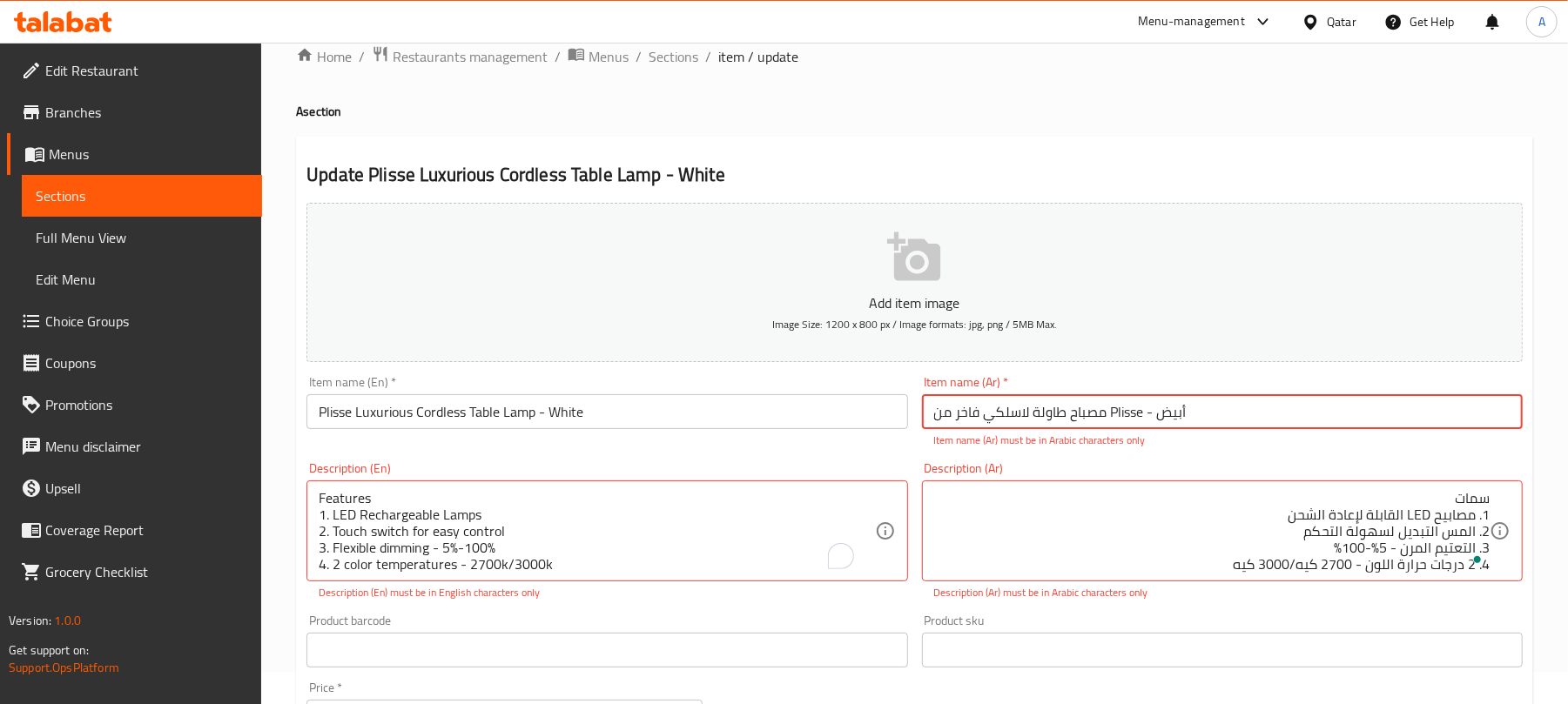 scroll, scrollTop: 0, scrollLeft: 0, axis: both 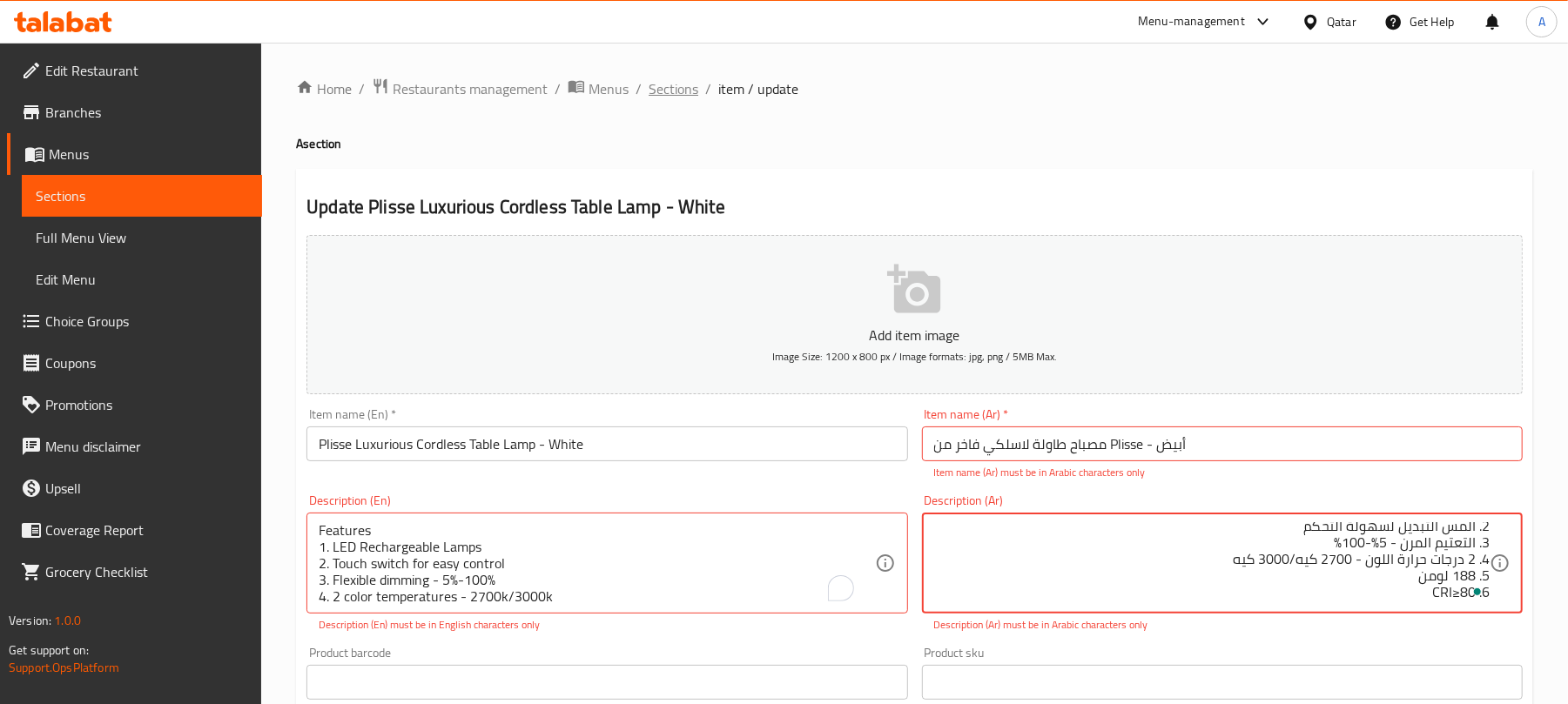 click on "Sections" at bounding box center (673, 89) 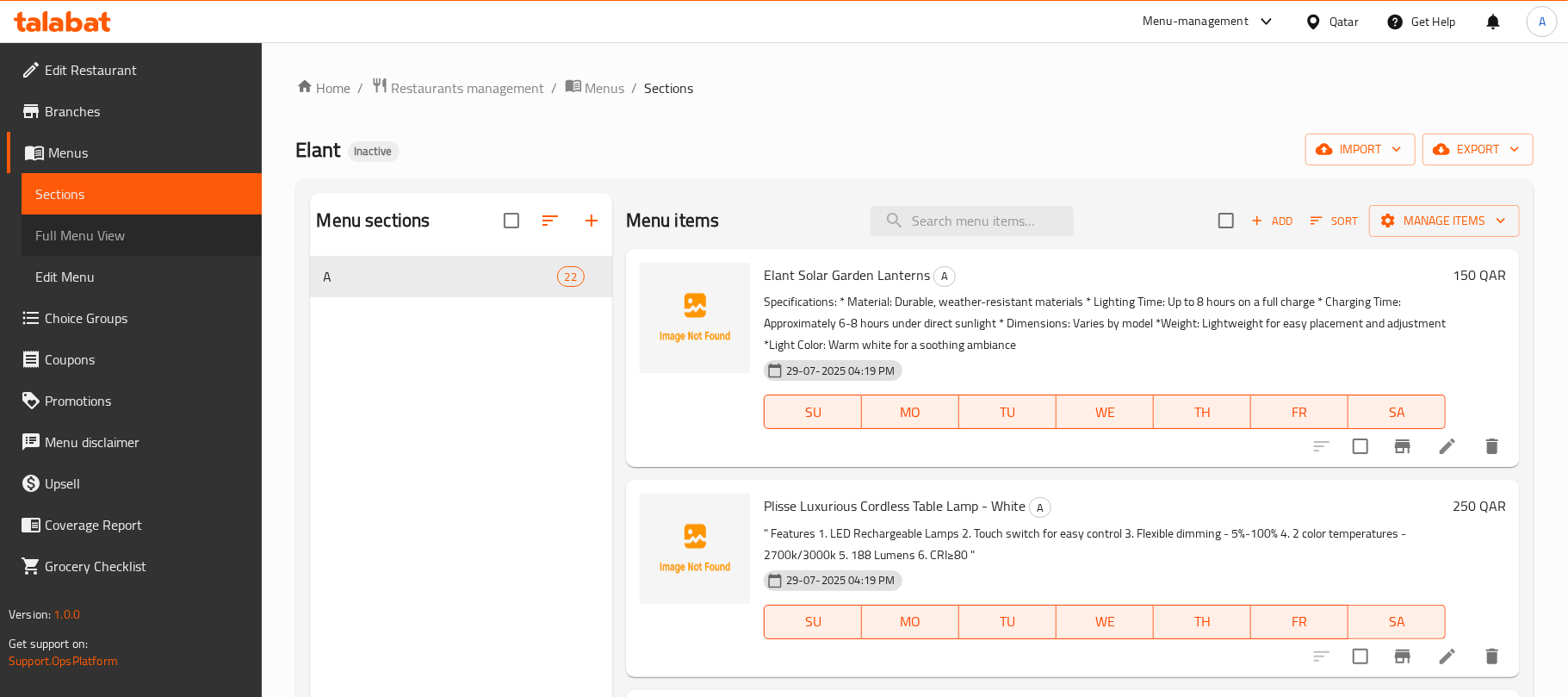 click on "Full Menu View" at bounding box center (141, 235) 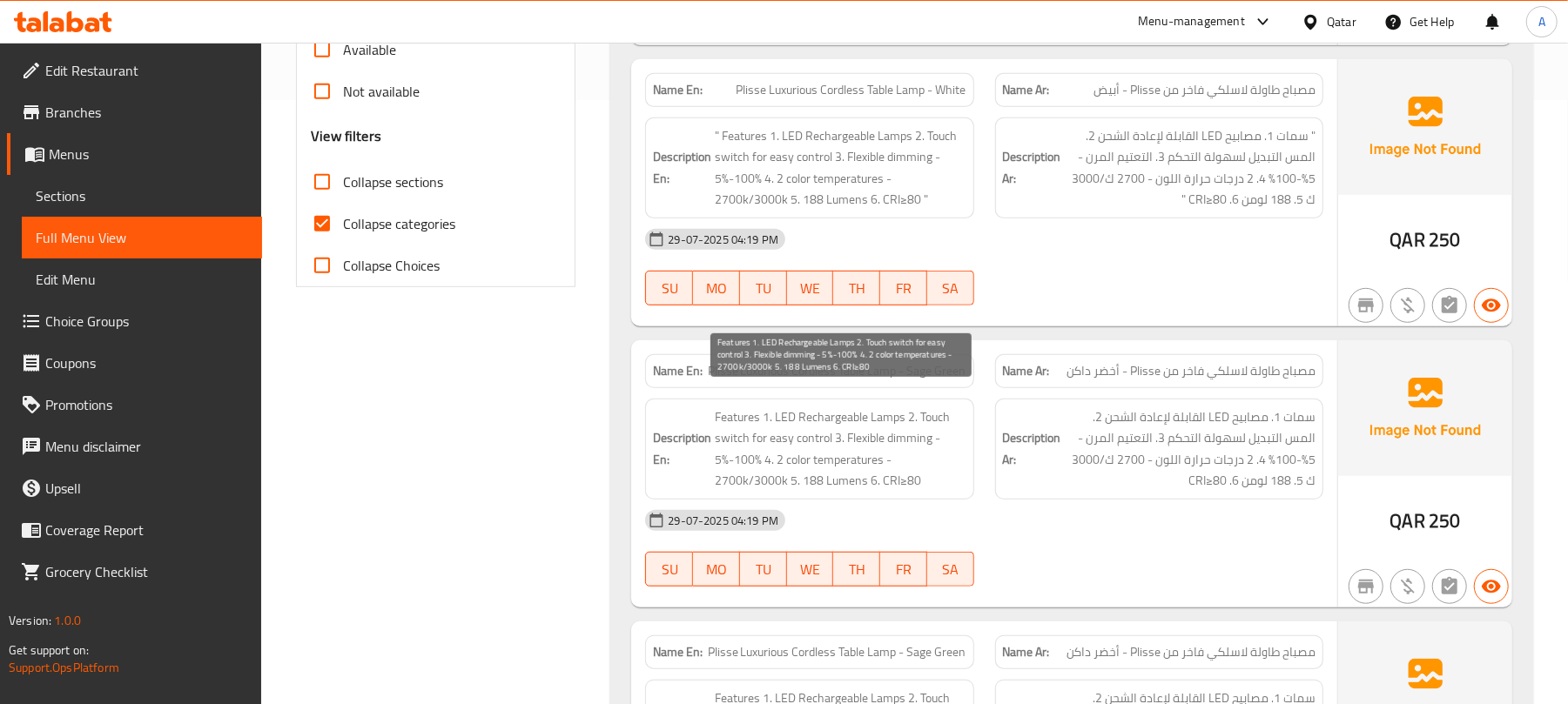 scroll, scrollTop: 836, scrollLeft: 0, axis: vertical 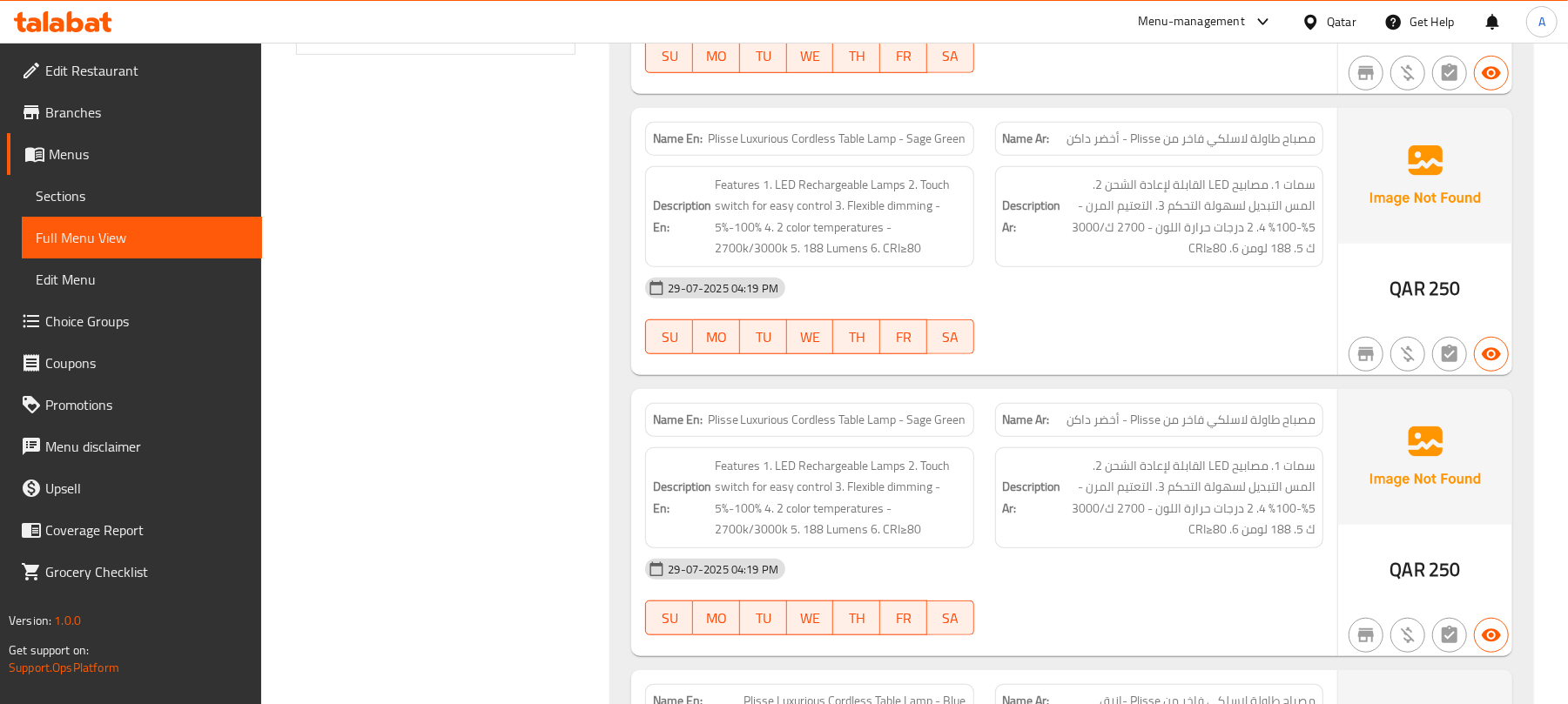 click on "Plisse Luxurious Cordless Table Lamp - Sage Green" at bounding box center [837, 419] 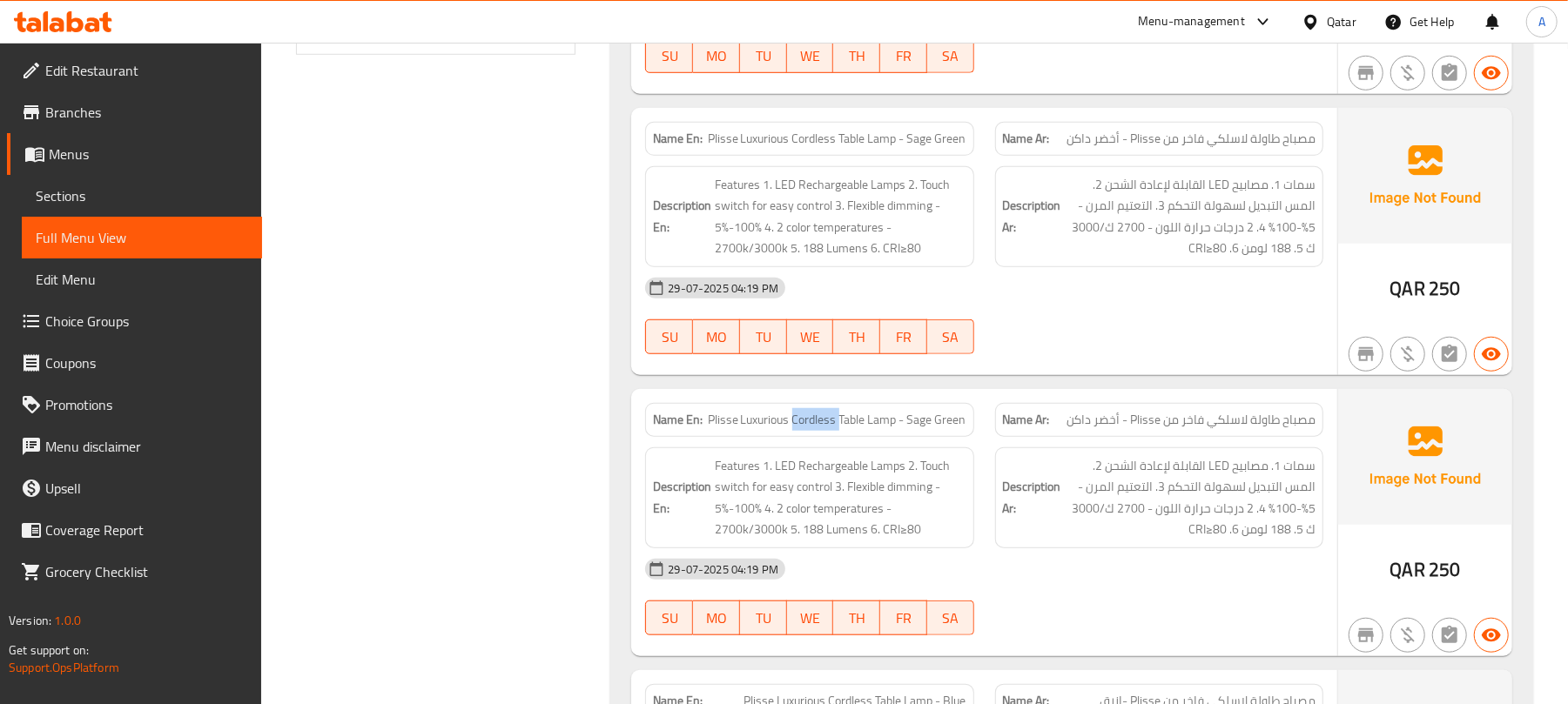 click on "Plisse Luxurious Cordless Table Lamp - Sage Green" at bounding box center [837, 419] 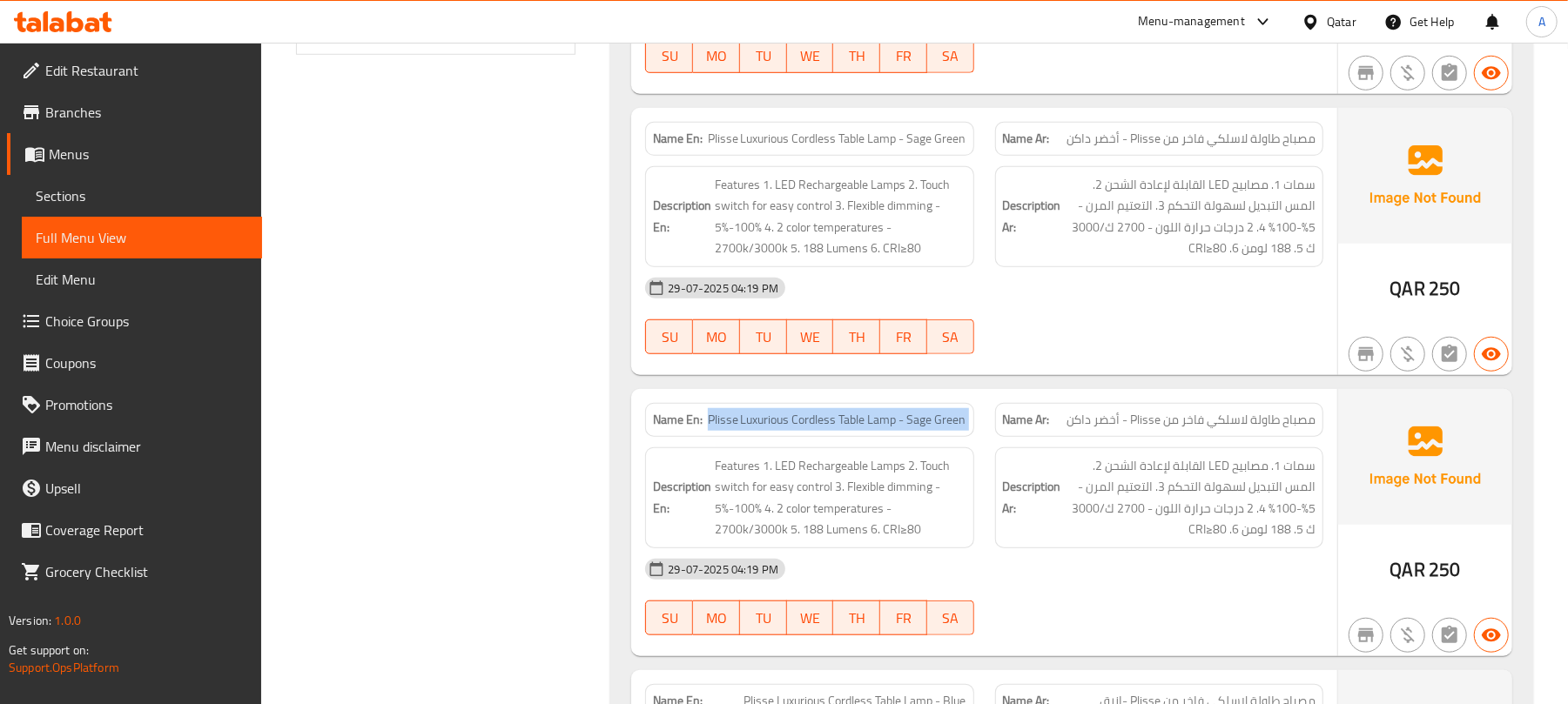 click on "Plisse Luxurious Cordless Table Lamp - Sage Green" at bounding box center (837, 419) 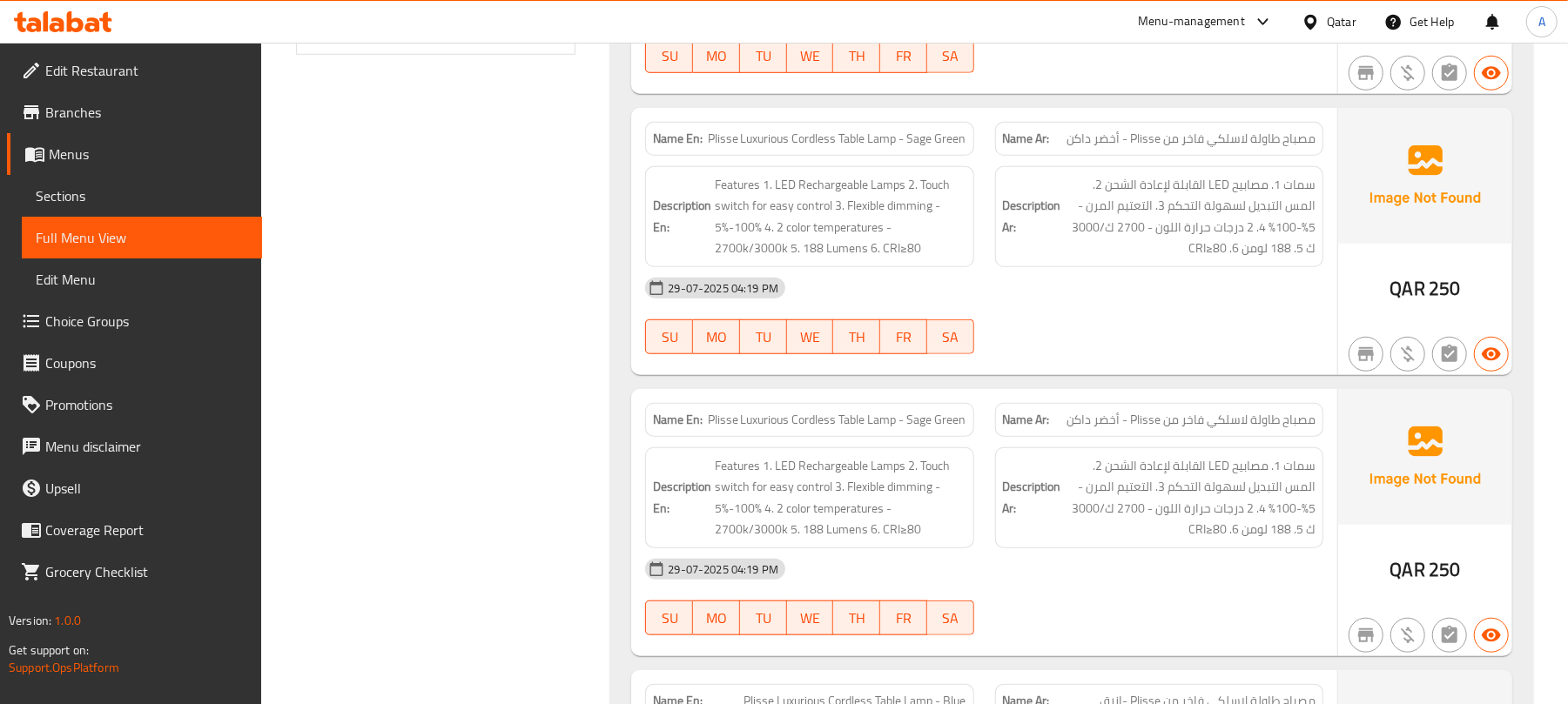 click on "Name En: Plisse Luxurious Cordless Table Lamp - Sage Green" at bounding box center [809, 138] 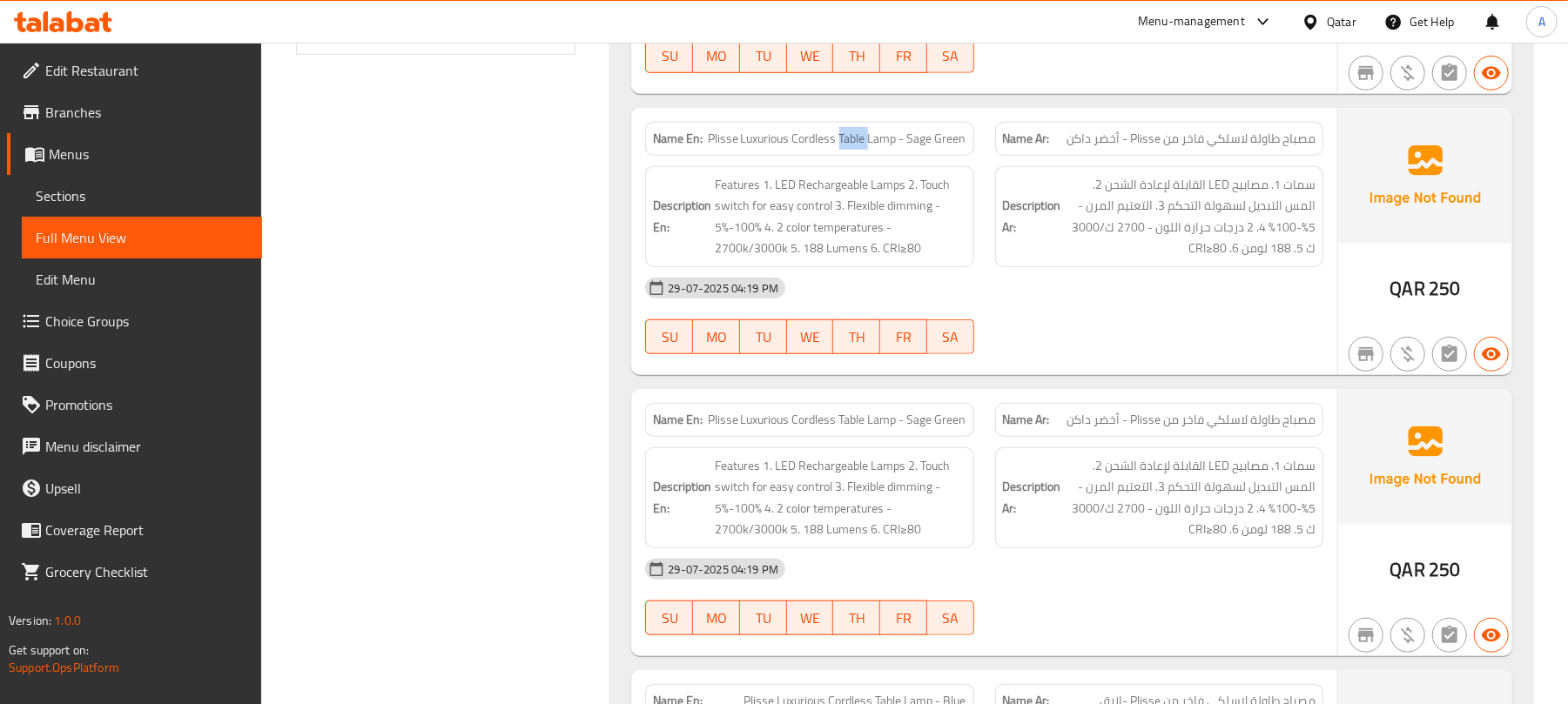 click on "Name En: Plisse Luxurious Cordless Table Lamp - Sage Green" at bounding box center (809, 138) 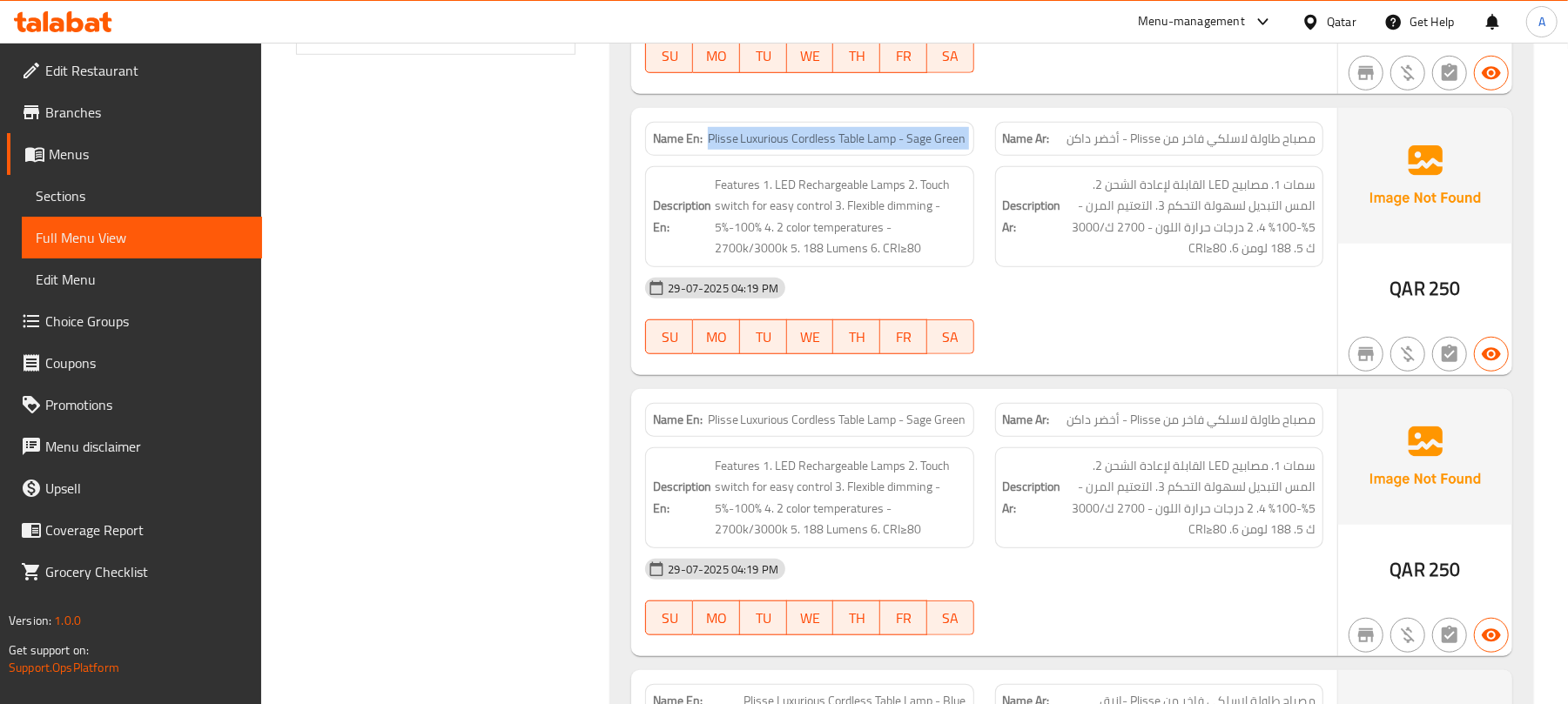 click on "Name En: Plisse Luxurious Cordless Table Lamp - Sage Green" at bounding box center [809, 138] 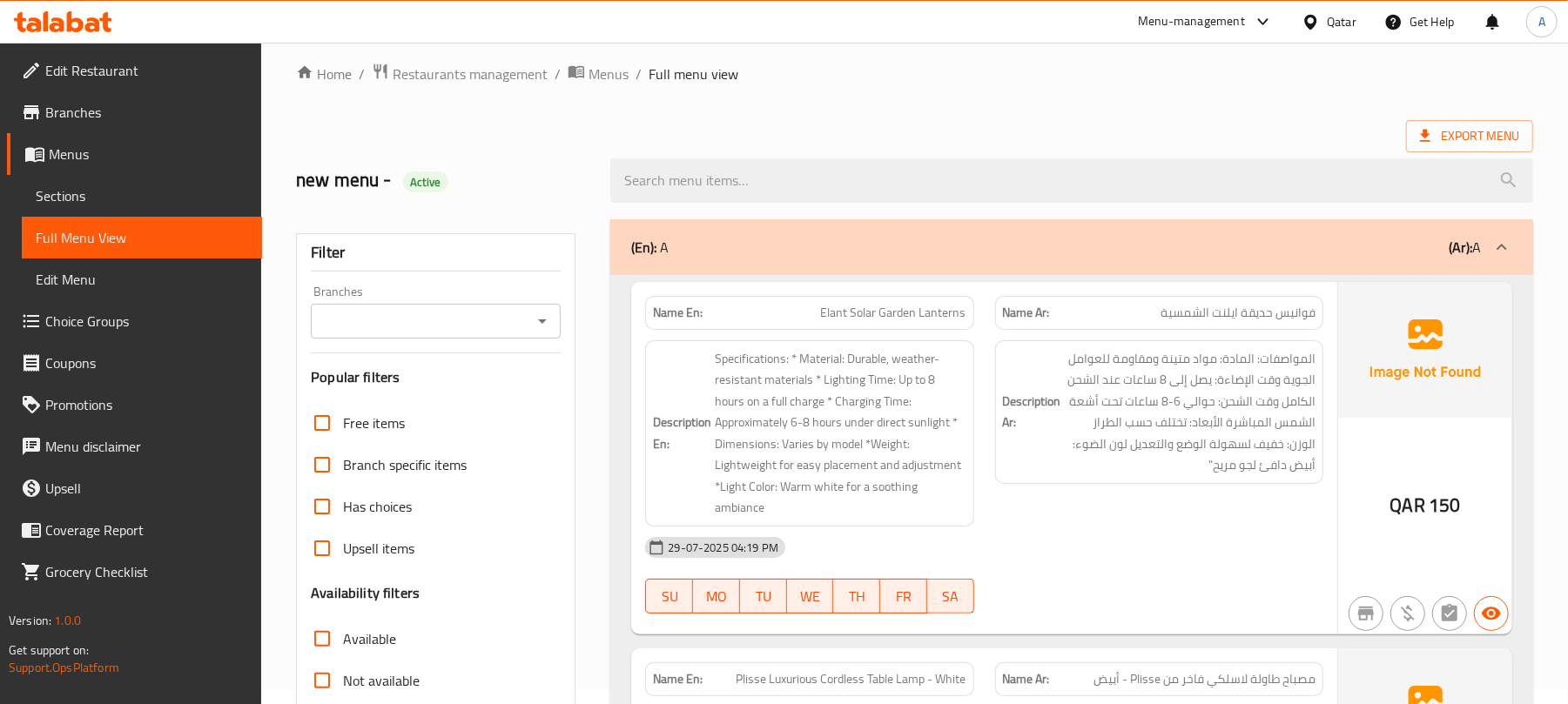 scroll, scrollTop: 0, scrollLeft: 0, axis: both 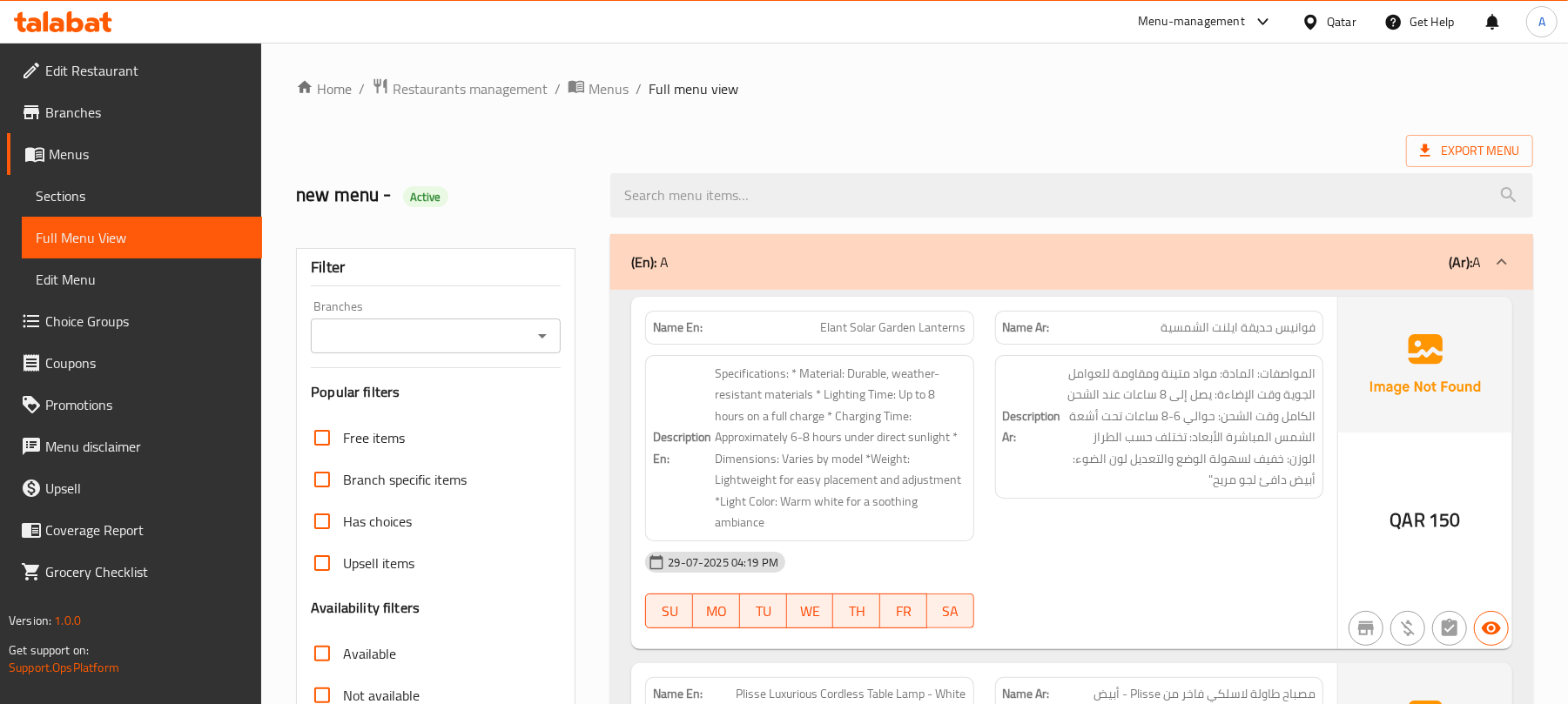 click on "Home / Restaurants management / Menus / Full menu view Export Menu new menu -    Active Filter Branches Branches Popular filters Free items Branch specific items Has choices Upsell items Availability filters Available Not available View filters Collapse sections Collapse categories Collapse Choices (En):    A  (Ar):  A  Name En: Elant Solar Garden Lanterns Name Ar: فوانيس حديقة ايلنت الشمسية Description En: Specifications:
*  Material: Durable, weather-resistant materials
*  Lighting Time: Up to 8 hours on a full charge
*  Charging Time: Approximately 6-8 hours under direct sunlight
*  Dimensions: Varies by model
*Weight: Lightweight for easy placement and adjustment
*Light Color: Warm white for a soothing ambiance Description Ar: 29-07-2025 04:19 PM SU MO TU WE TH FR SA QAR 150 Name En: Plisse Luxurious Cordless Table Lamp - White Name Ar: مصباح طاولة لاسلكي فاخر من Plisse - أبيض Description En: Description Ar: 29-07-2025 04:19 PM SU MO TU WE TH FR SA QAR 250" at bounding box center (914, 3396) 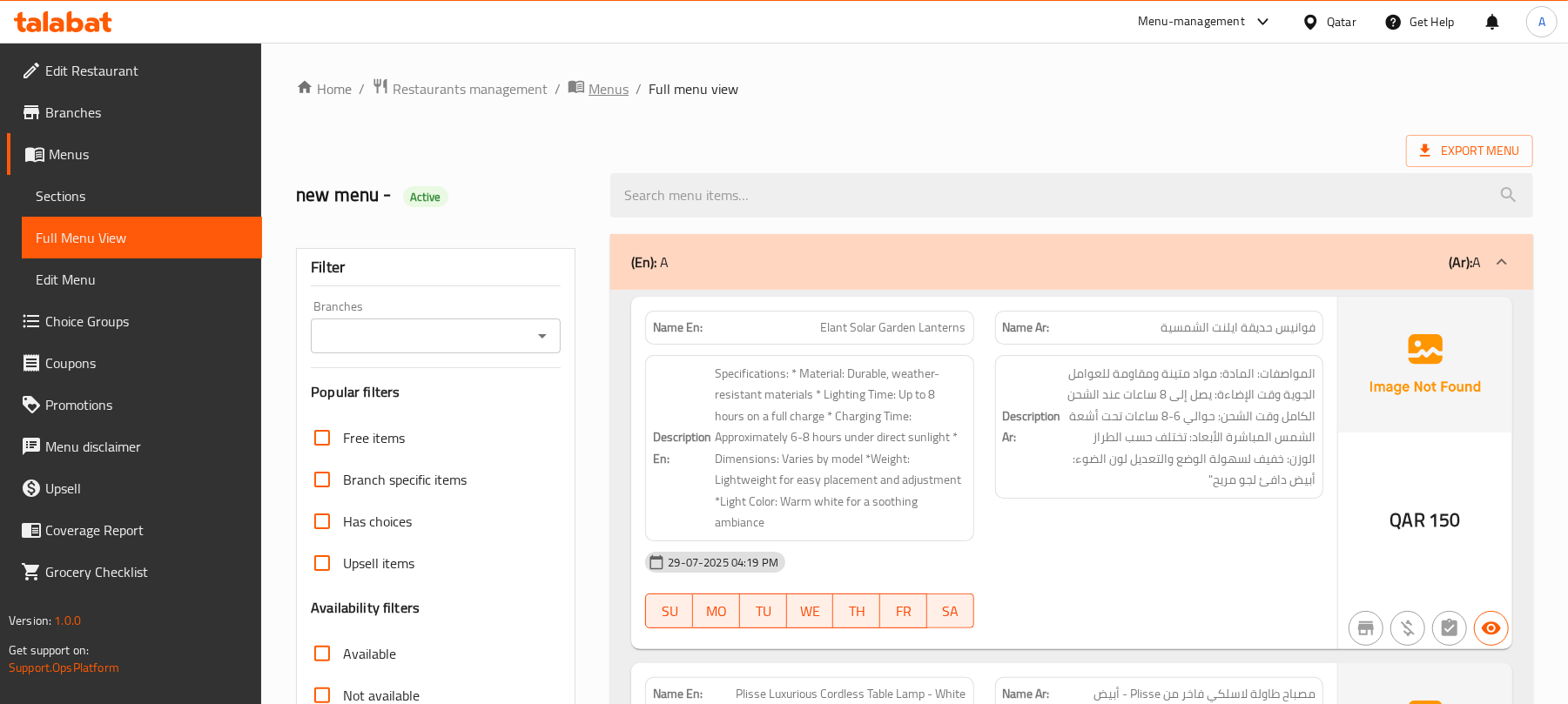 click on "Menus" at bounding box center (609, 89) 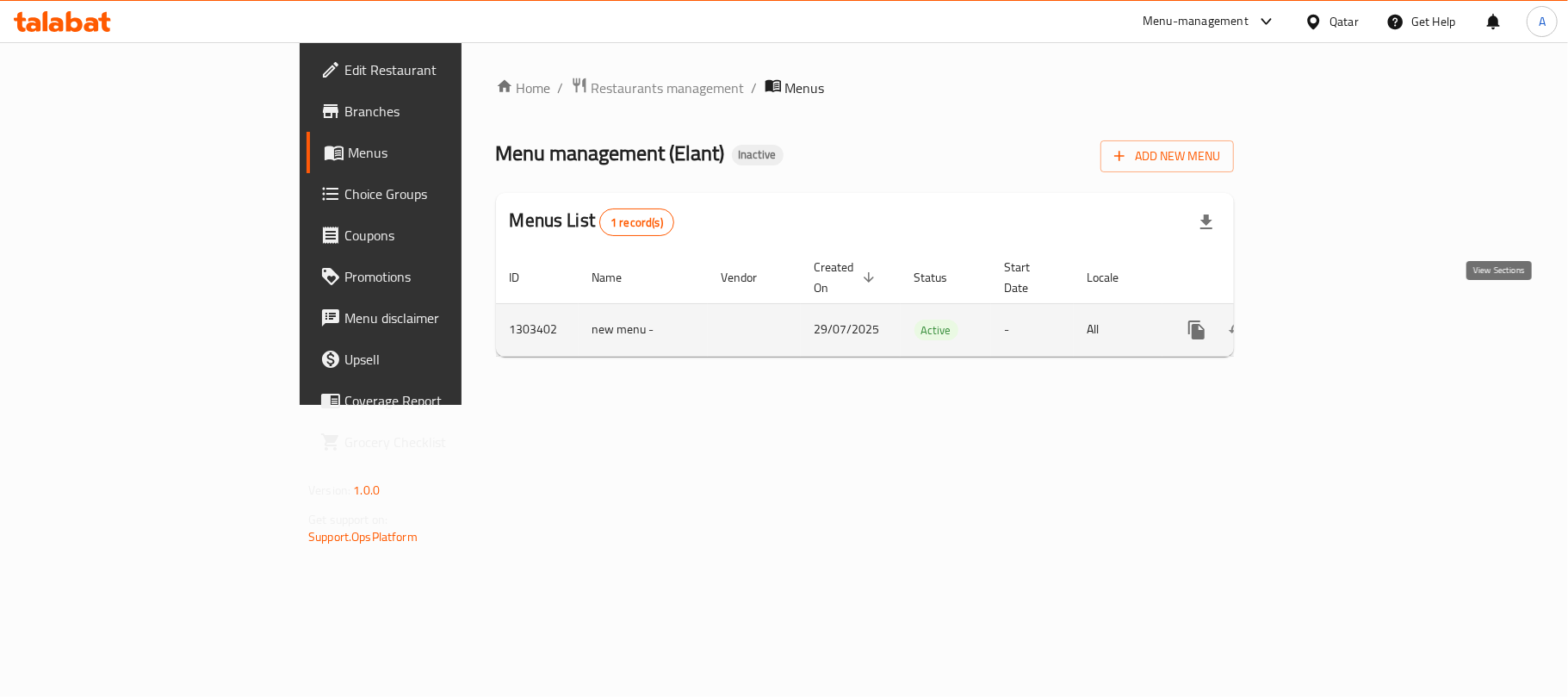 click at bounding box center (1321, 330) 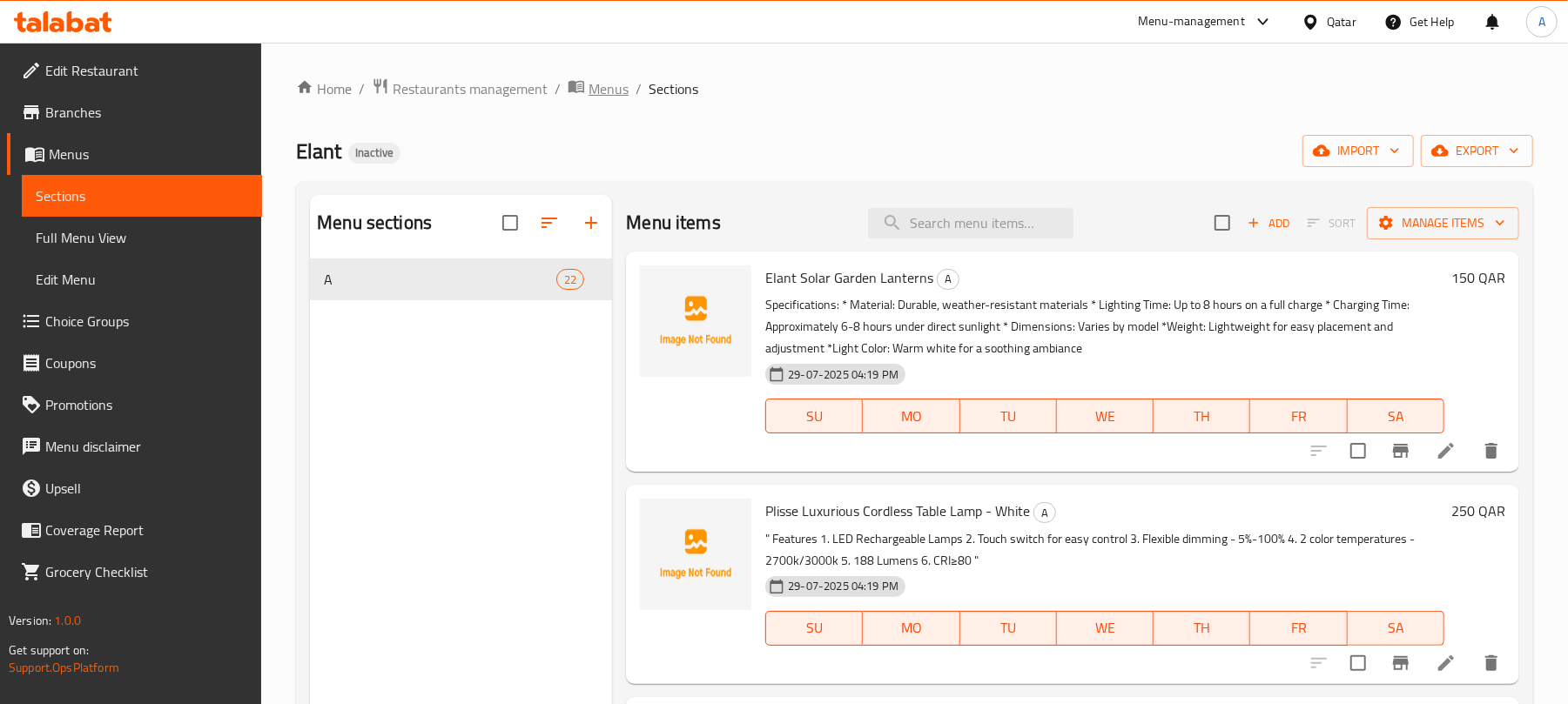 click on "Menus" at bounding box center [609, 89] 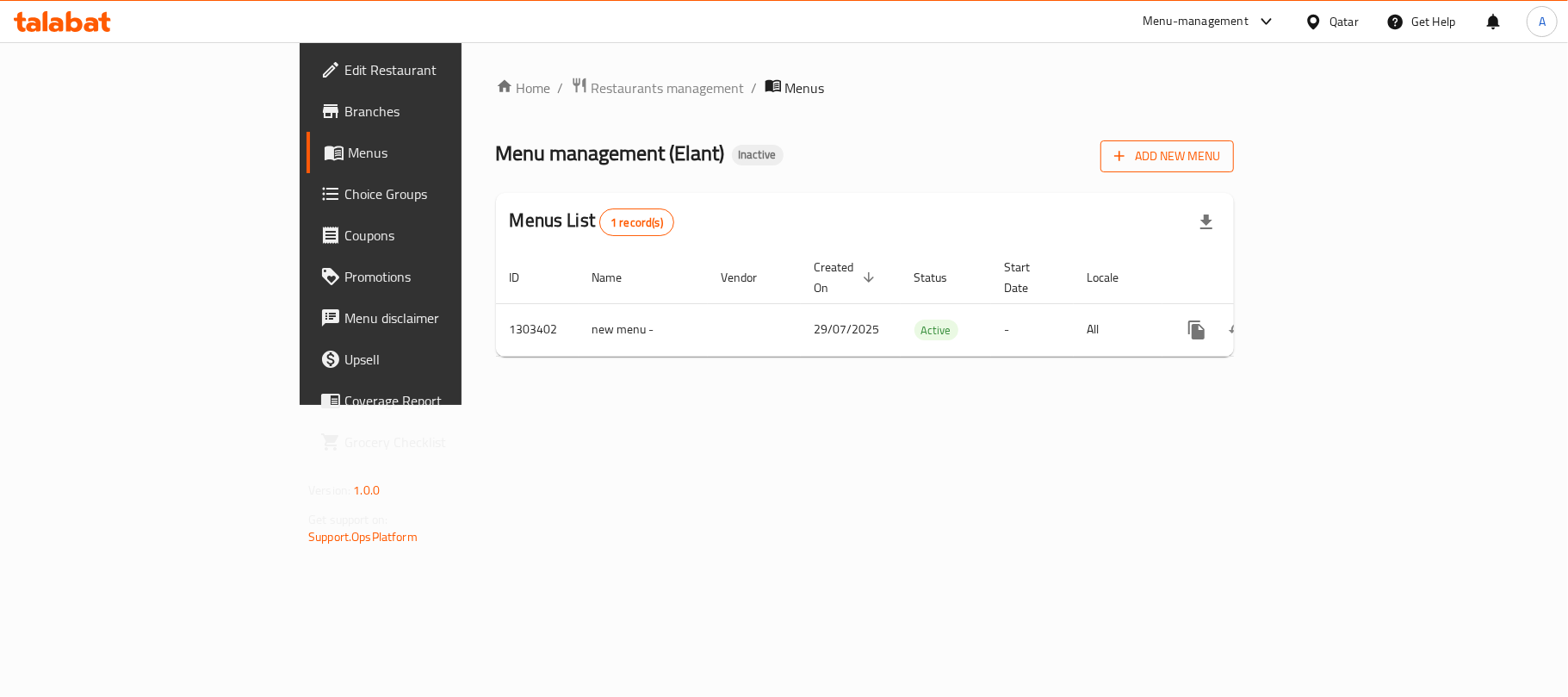 click on "Add New Menu" at bounding box center [1167, 156] 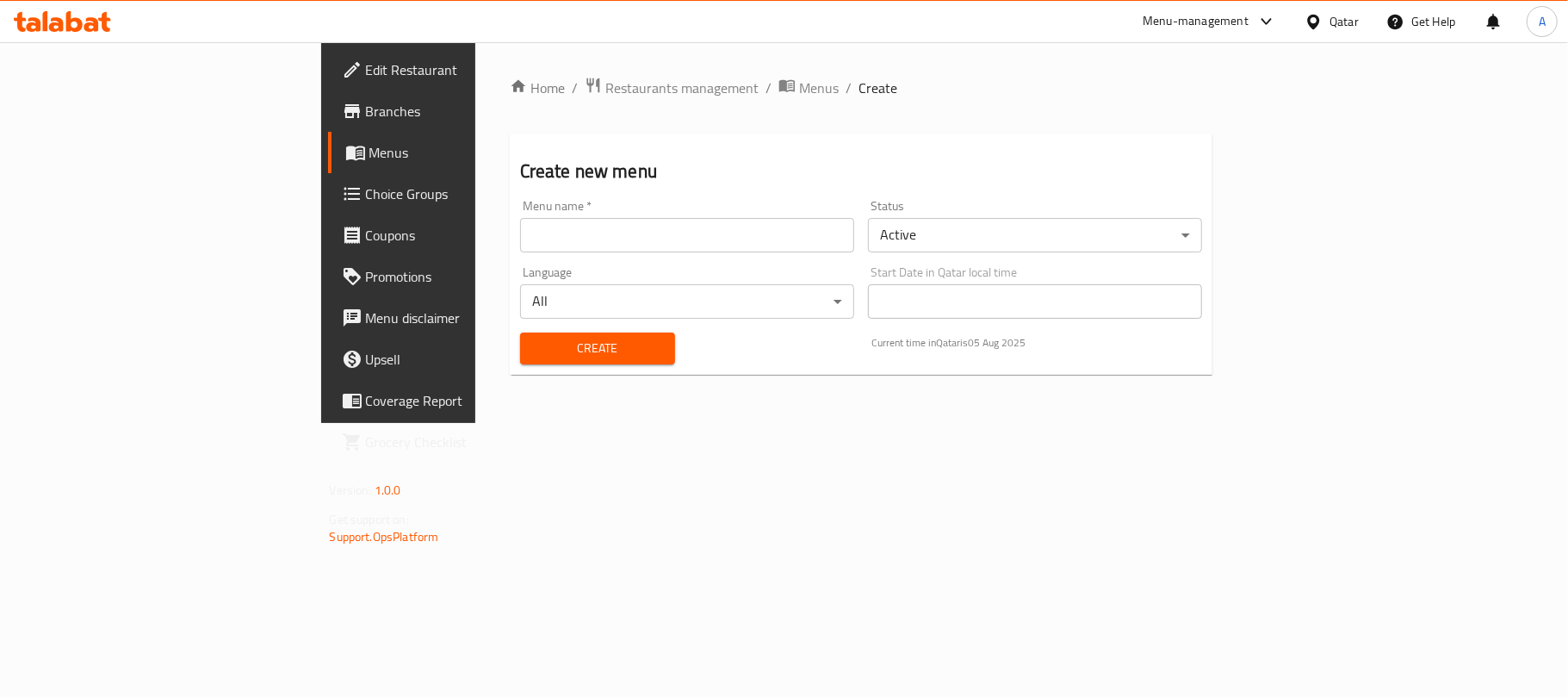 click at bounding box center (687, 235) 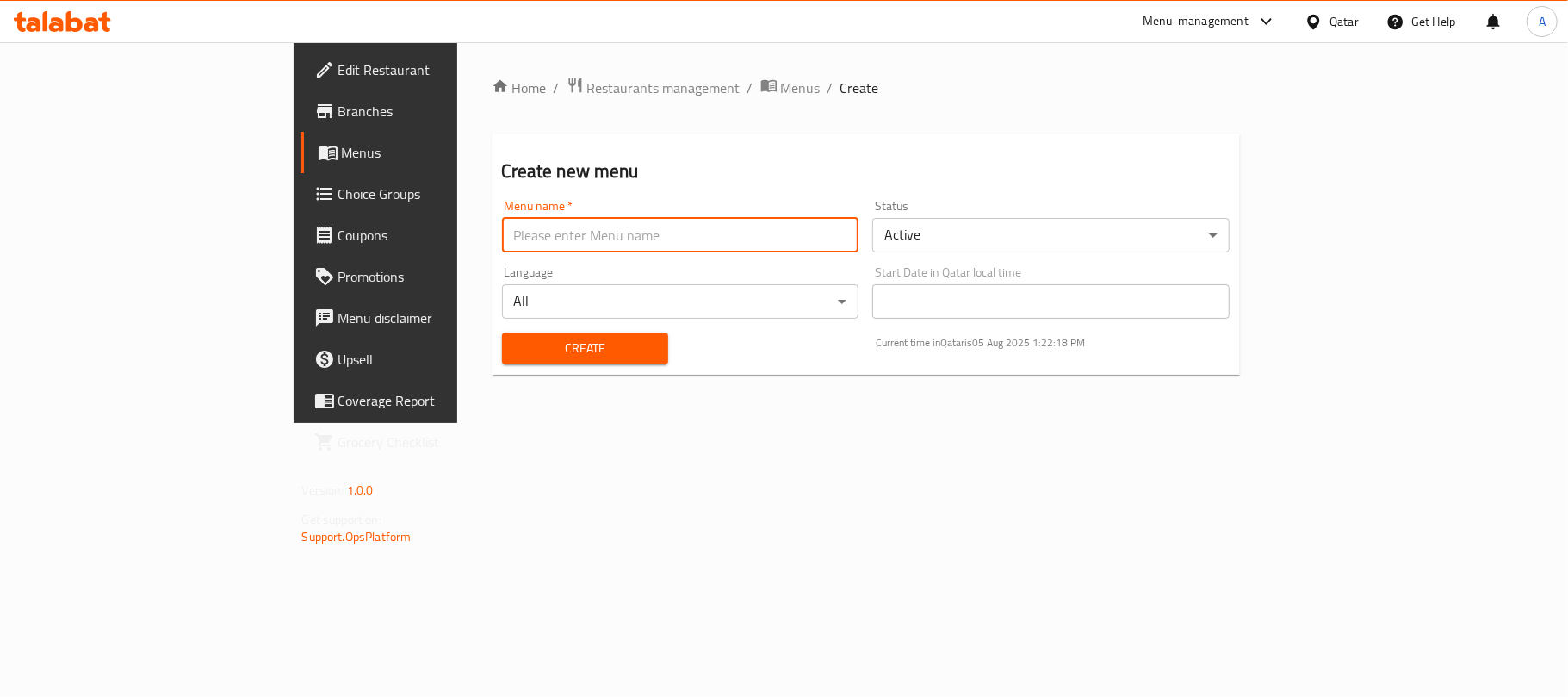 type on "MENU" 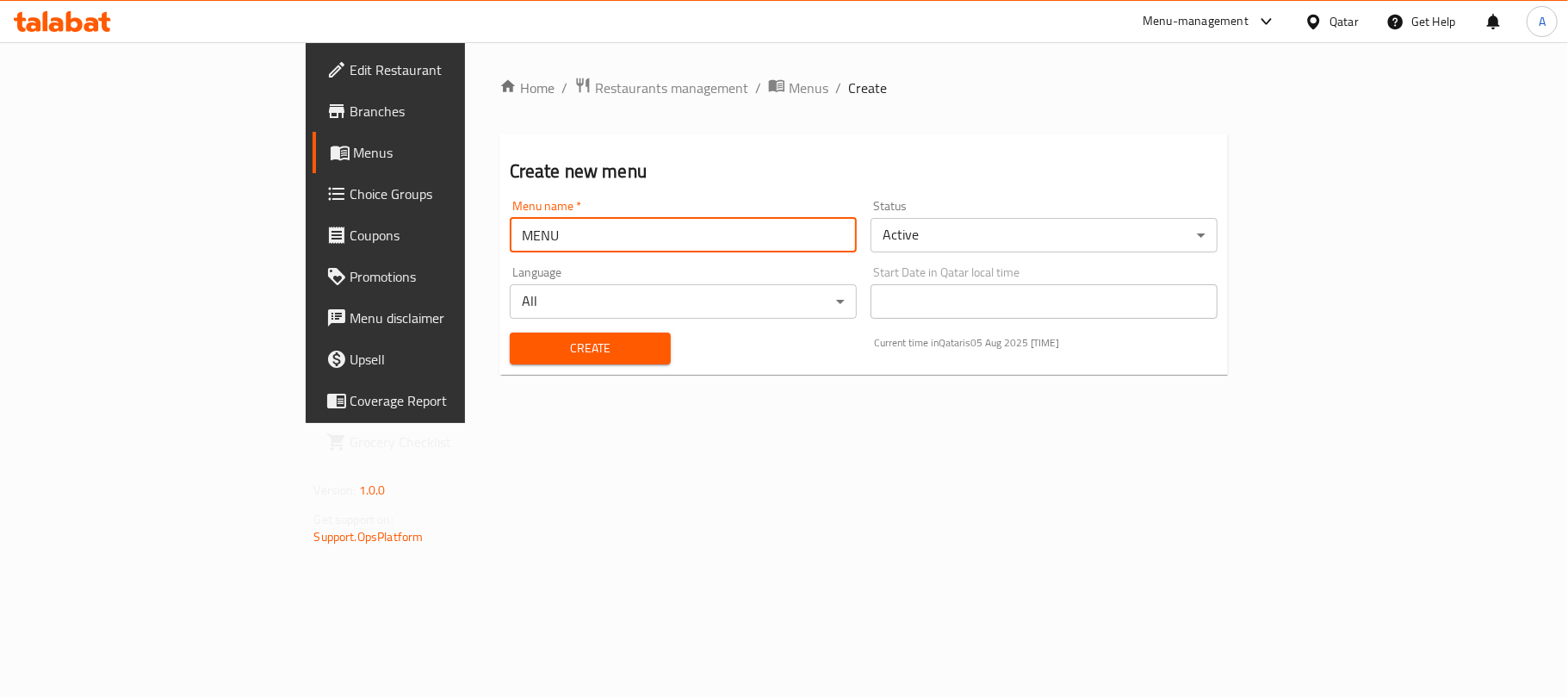 click on "Create" at bounding box center (591, 348) 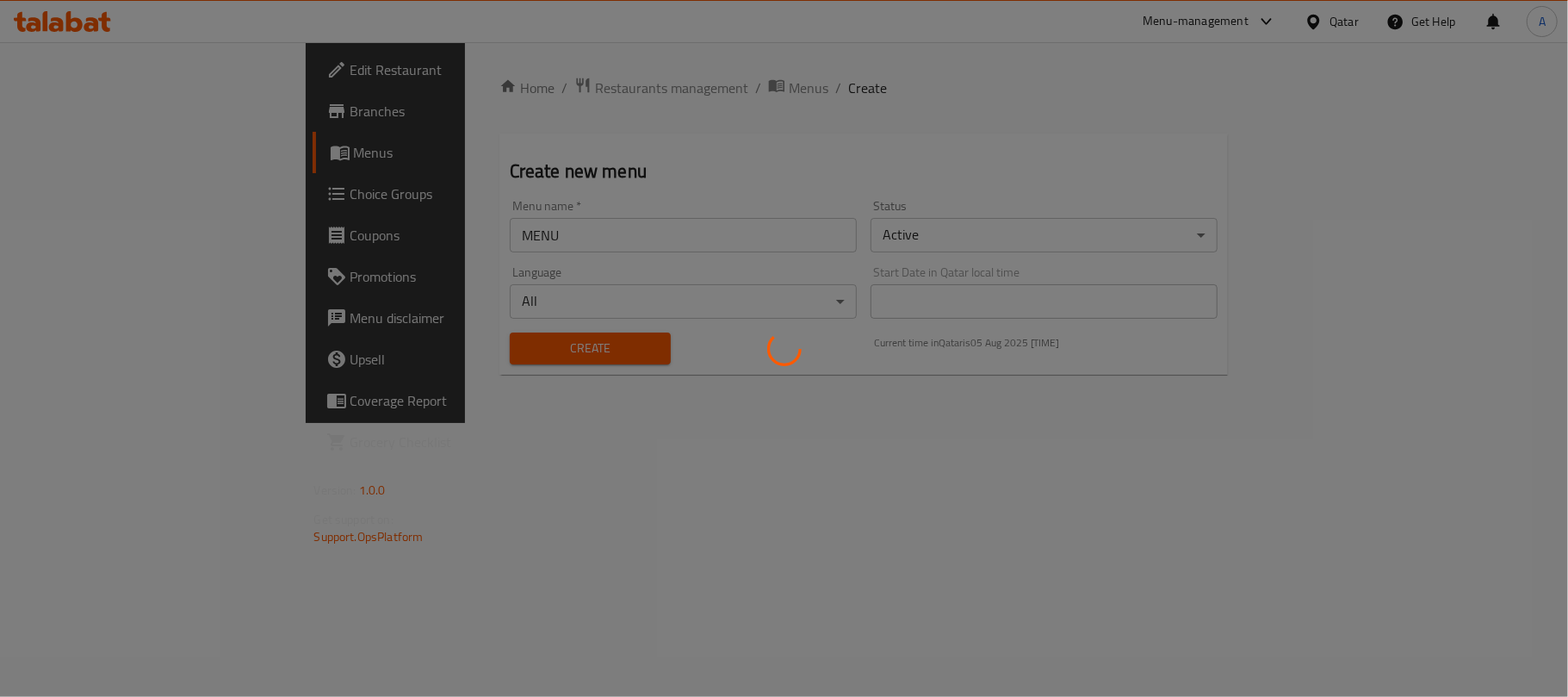type 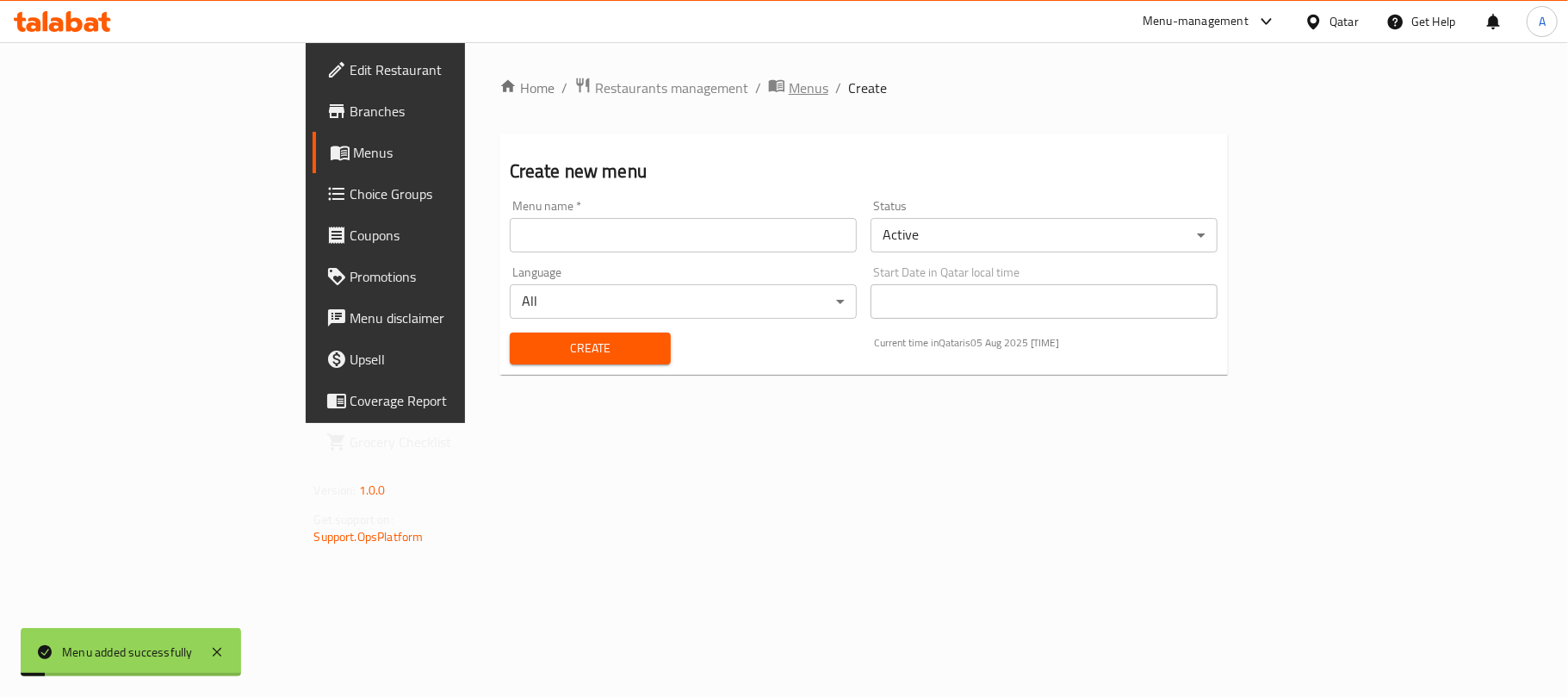 click on "Menus" at bounding box center (809, 88) 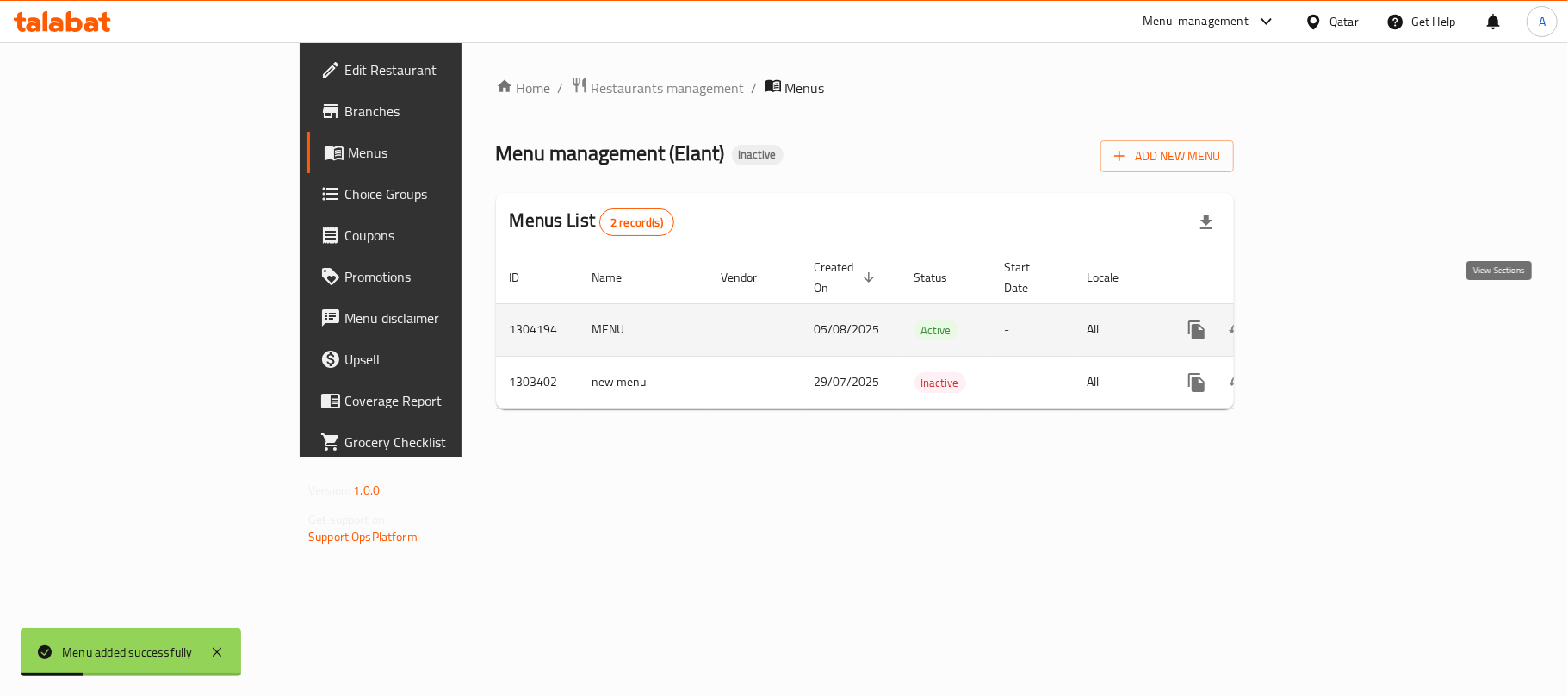 click 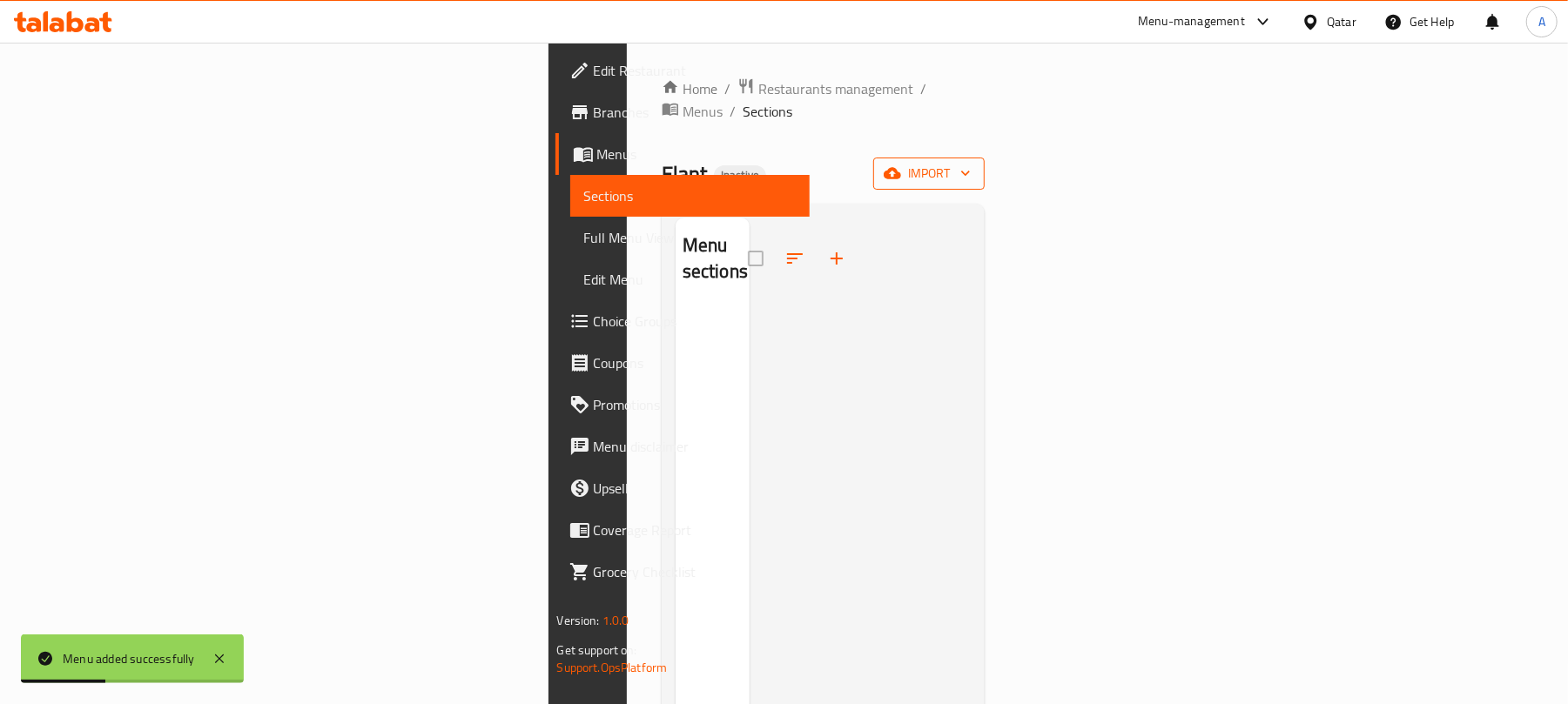 click on "import" at bounding box center [929, 173] 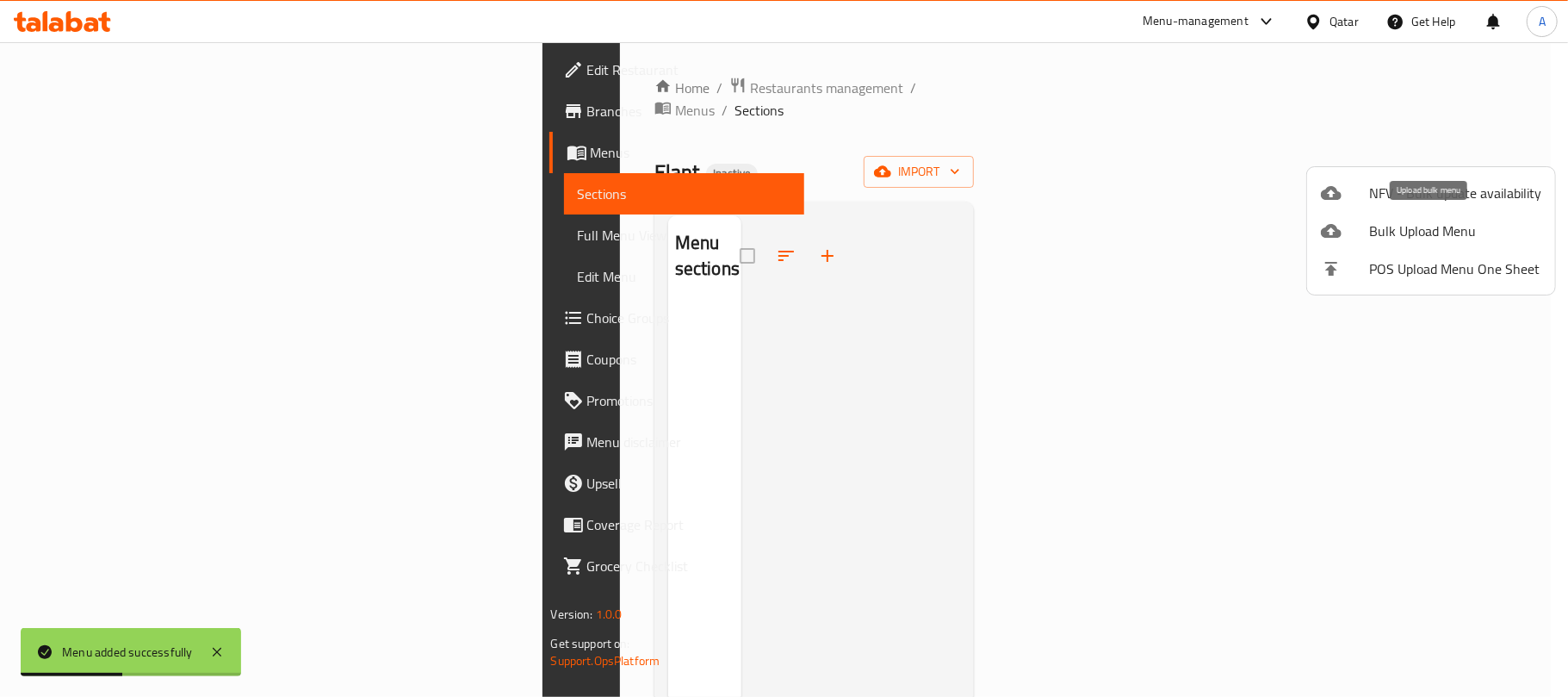 click on "Bulk Upload Menu" at bounding box center (1455, 231) 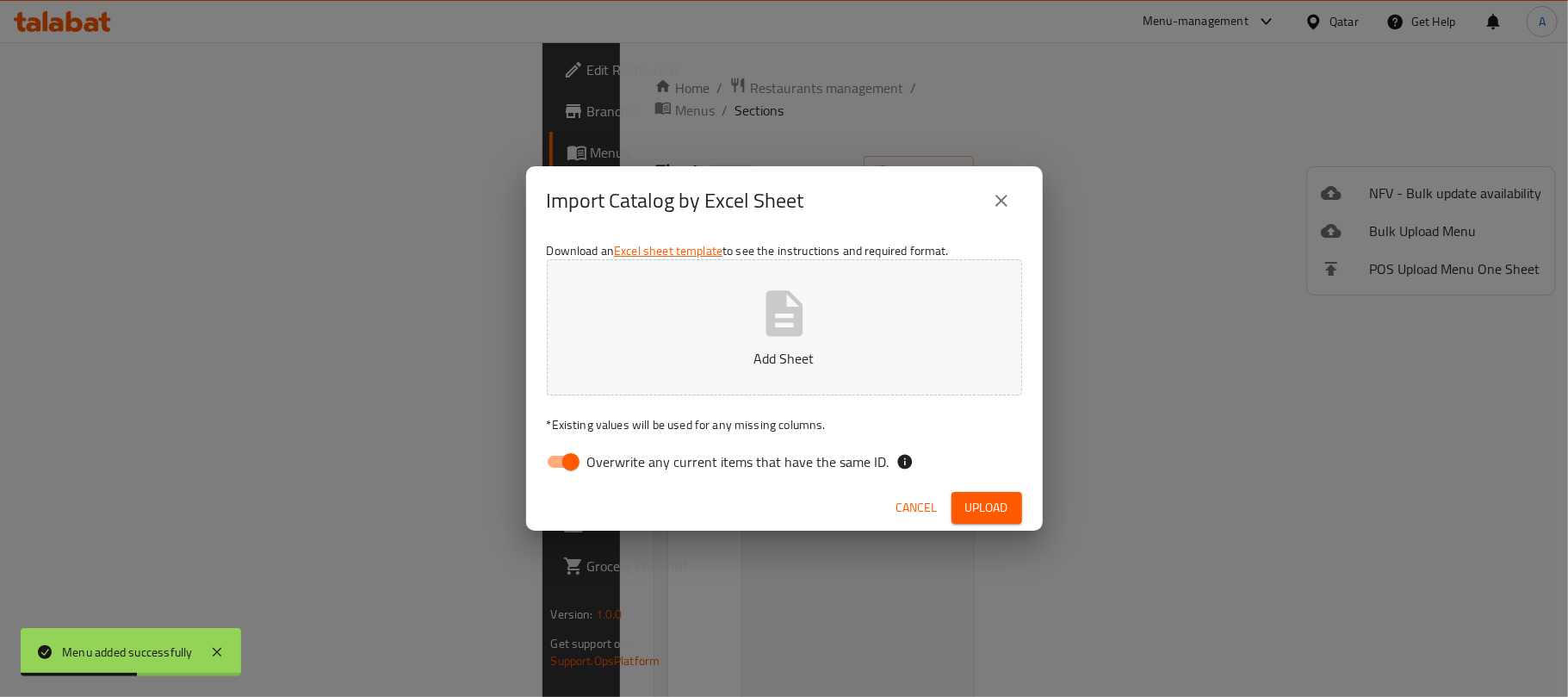 click on "Add Sheet" at bounding box center [784, 327] 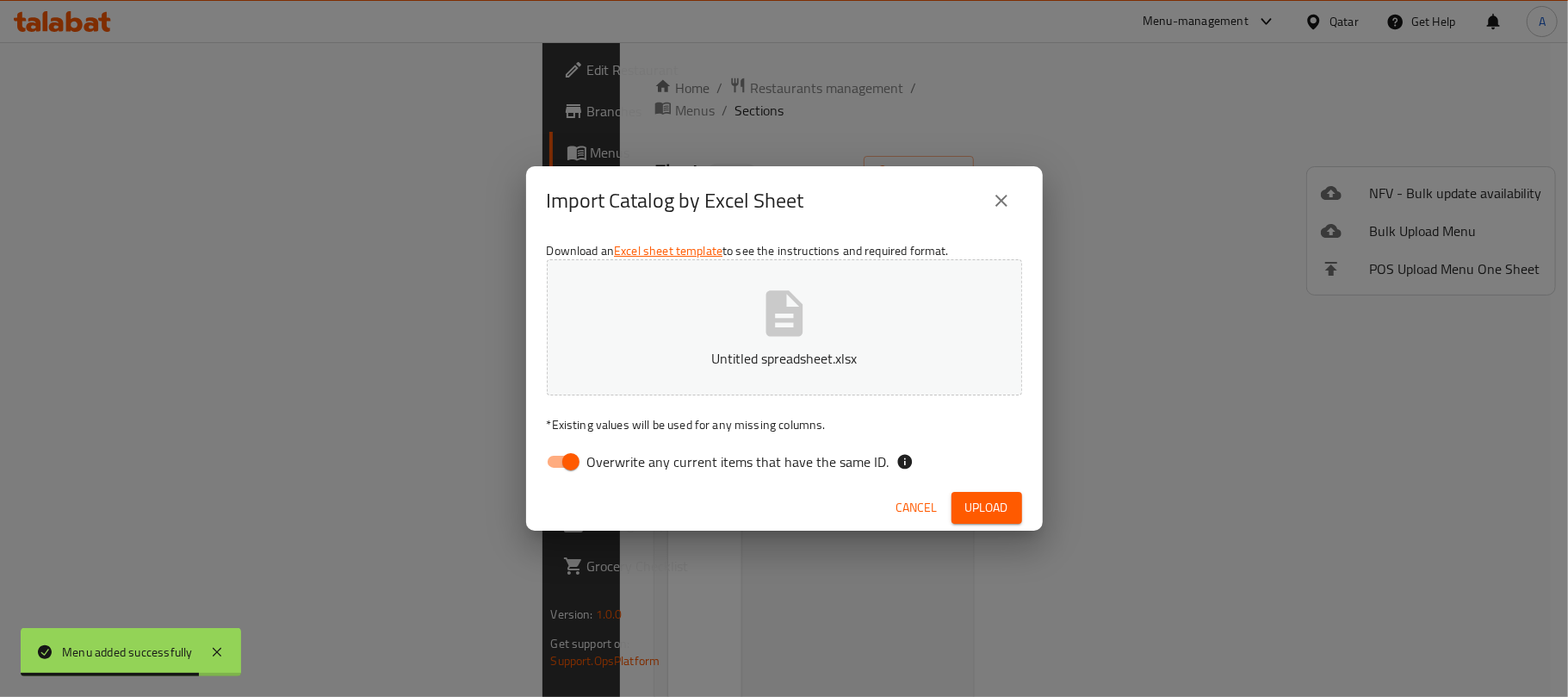 click on "Overwrite any current items that have the same ID." at bounding box center [571, 462] 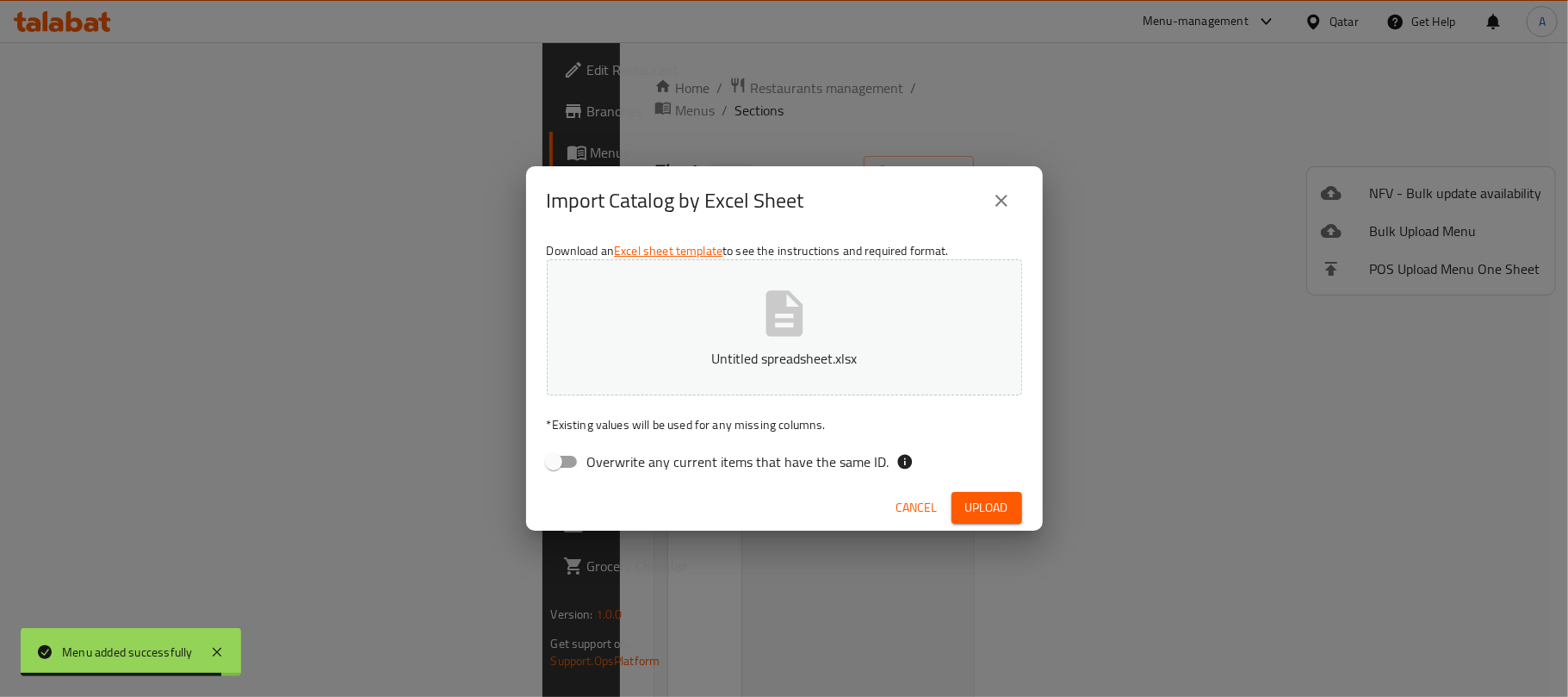 click on "Upload" at bounding box center [987, 507] 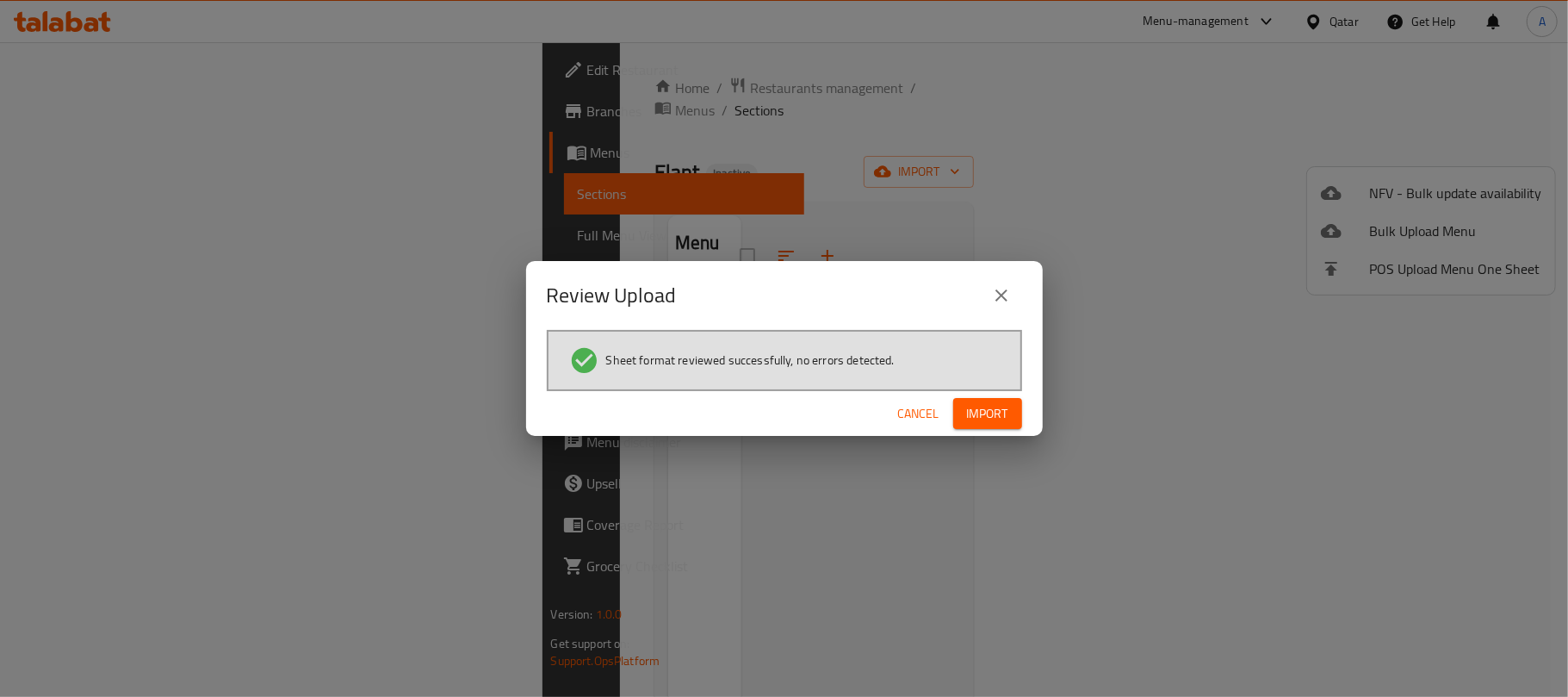 click on "Import" at bounding box center [988, 414] 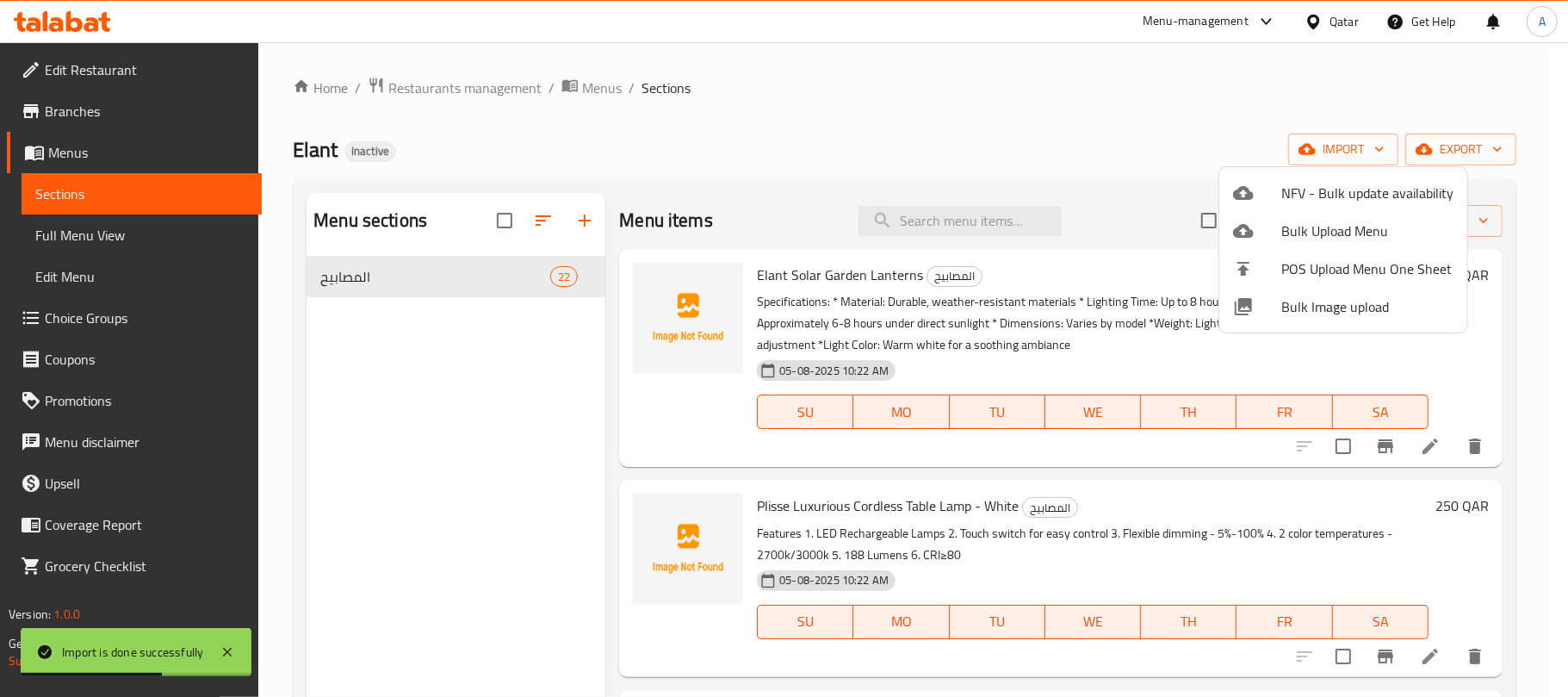 click at bounding box center (784, 348) 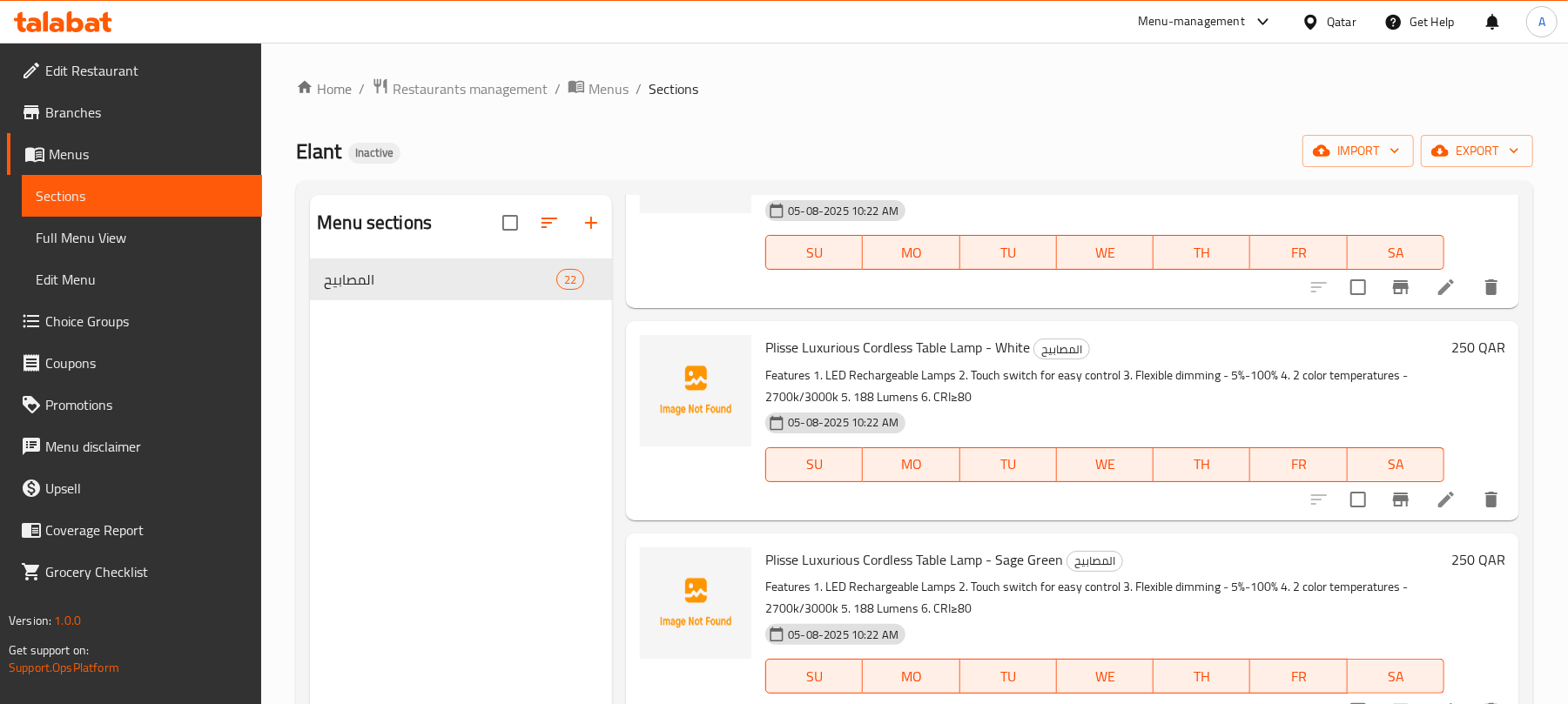 scroll, scrollTop: 348, scrollLeft: 0, axis: vertical 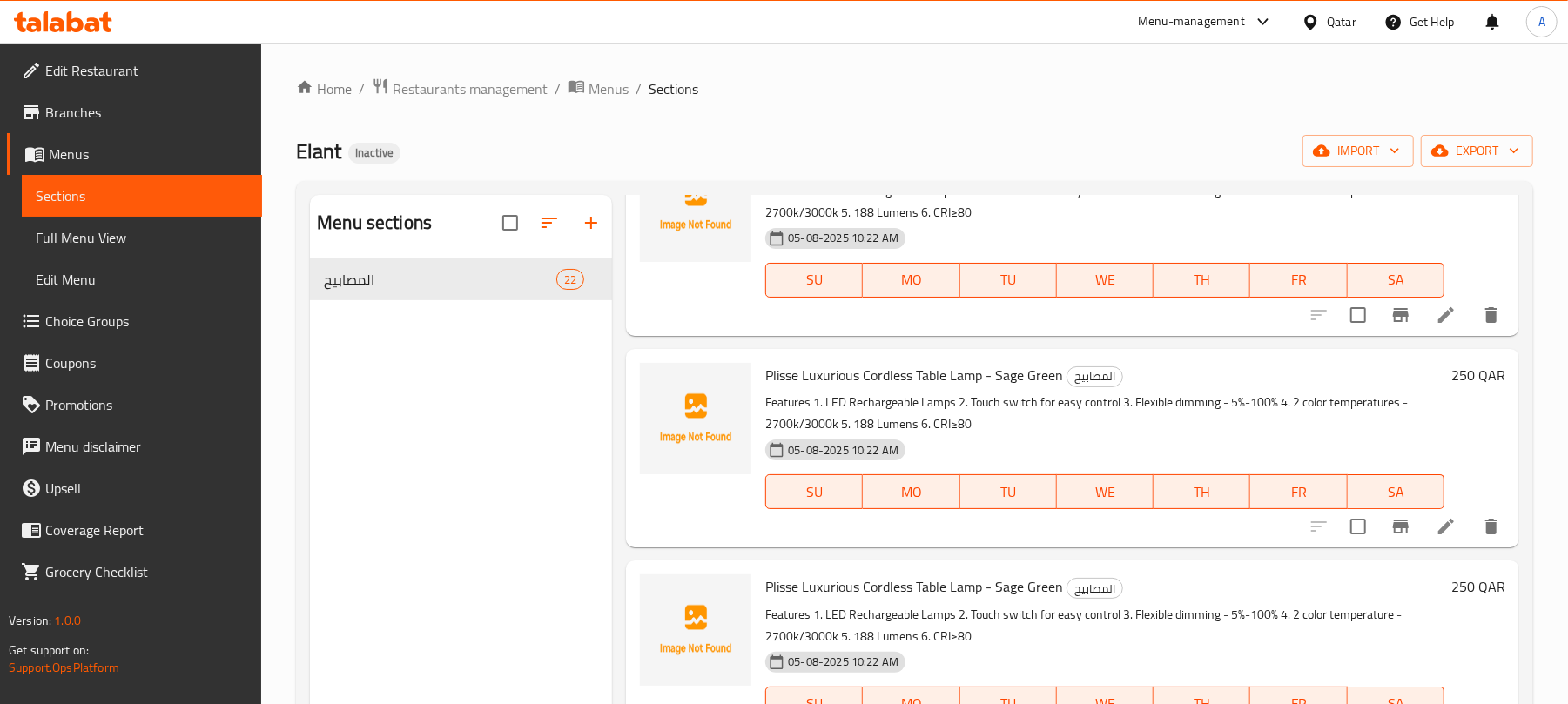 click on "Plisse Luxurious Cordless Table Lamp - Sage Green" at bounding box center (914, 375) 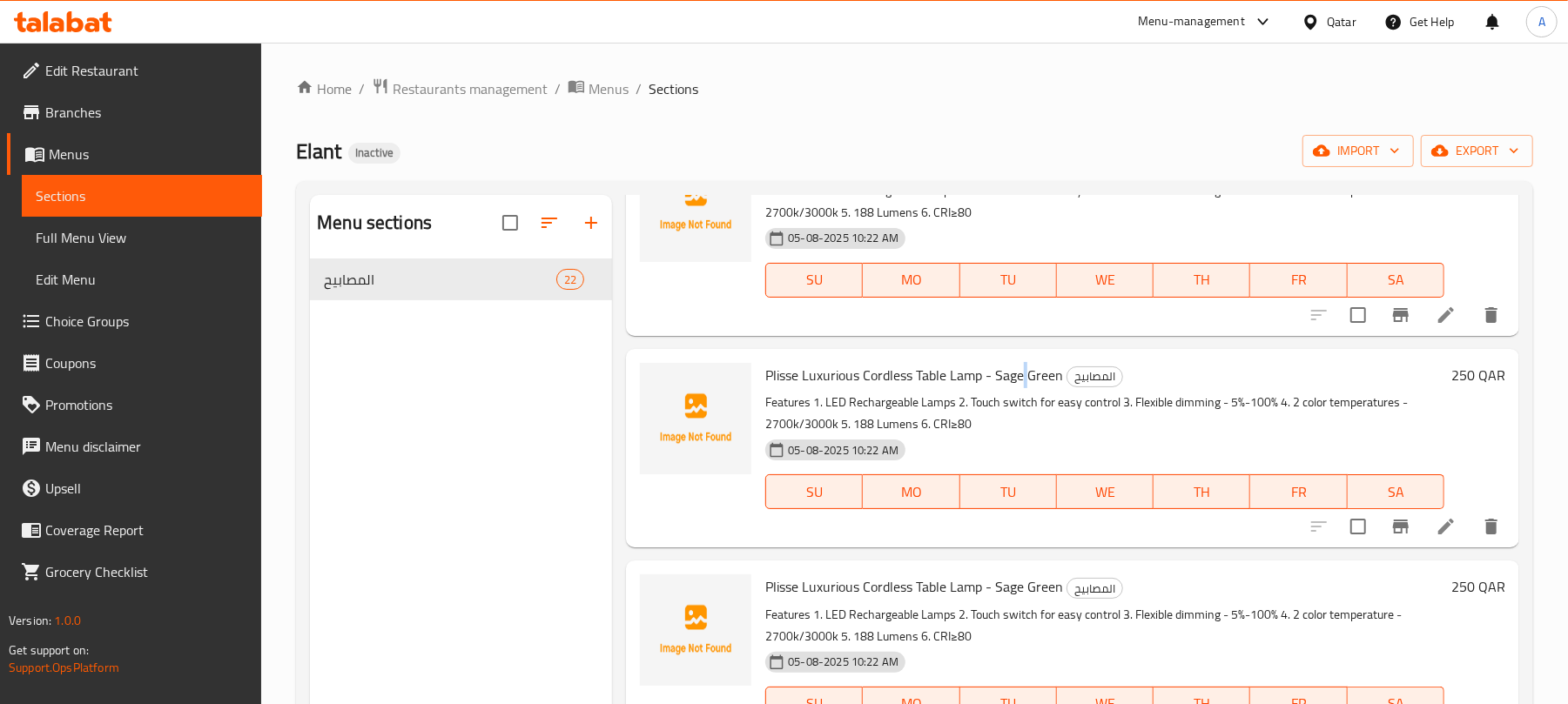 click on "Plisse Luxurious Cordless Table Lamp - Sage Green" at bounding box center [914, 375] 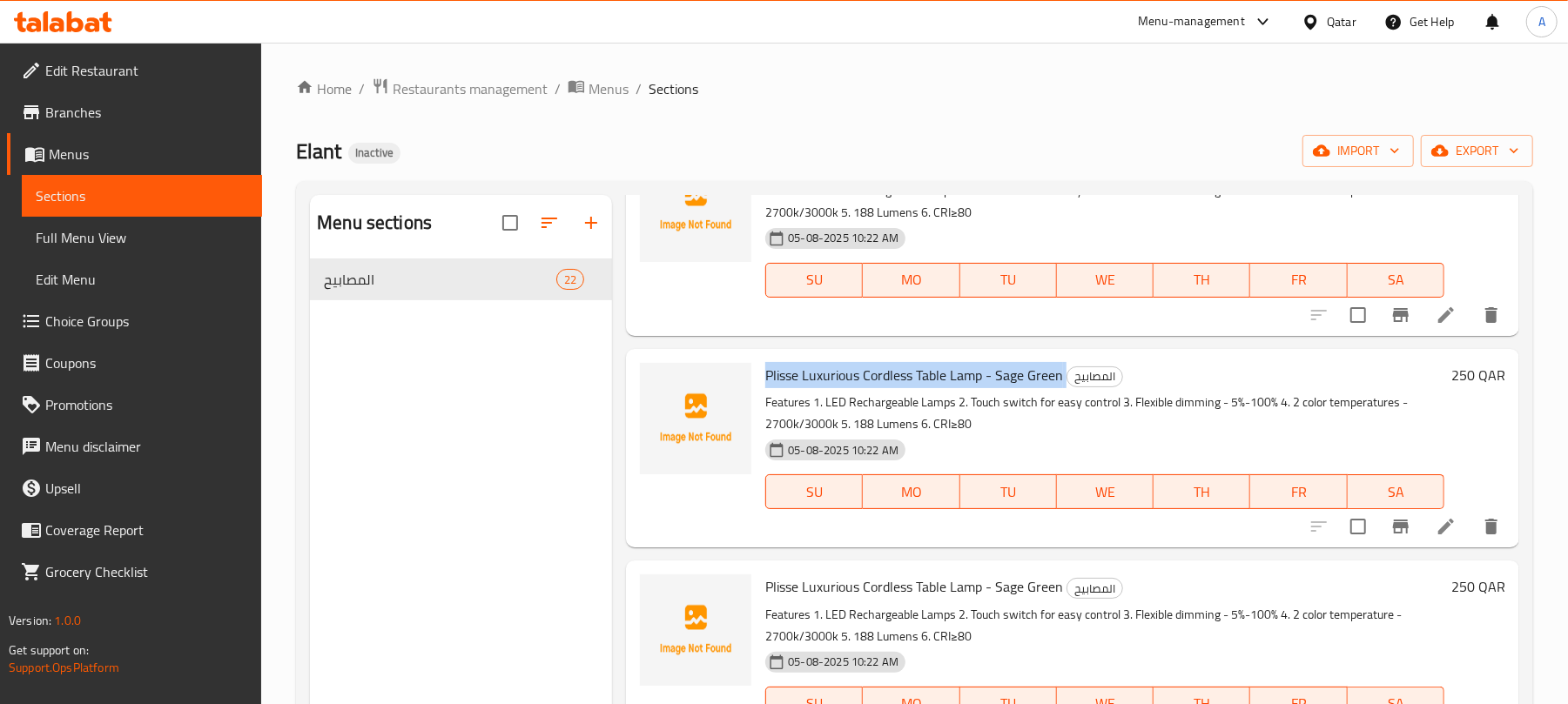 click on "Plisse Luxurious Cordless Table Lamp - Sage Green" at bounding box center (914, 375) 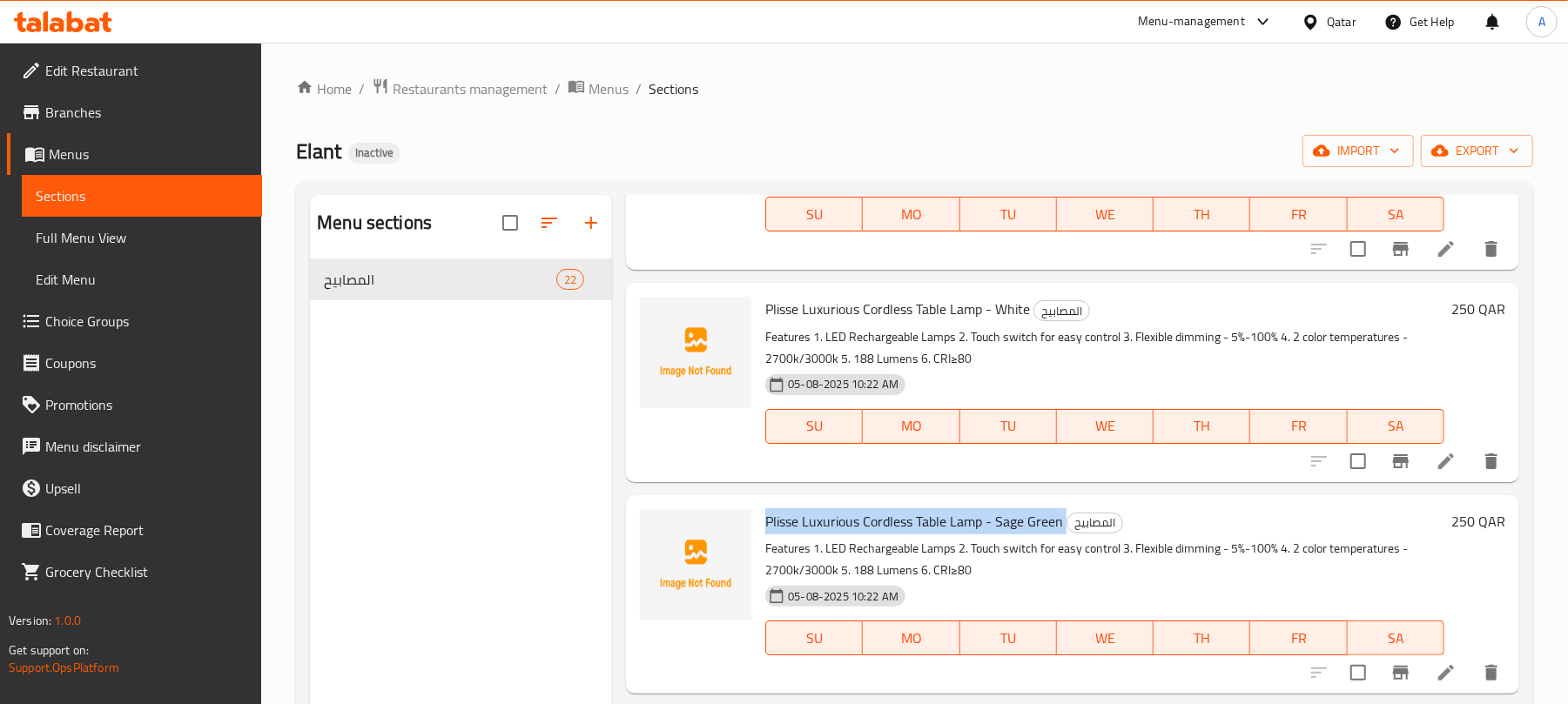 scroll, scrollTop: 0, scrollLeft: 0, axis: both 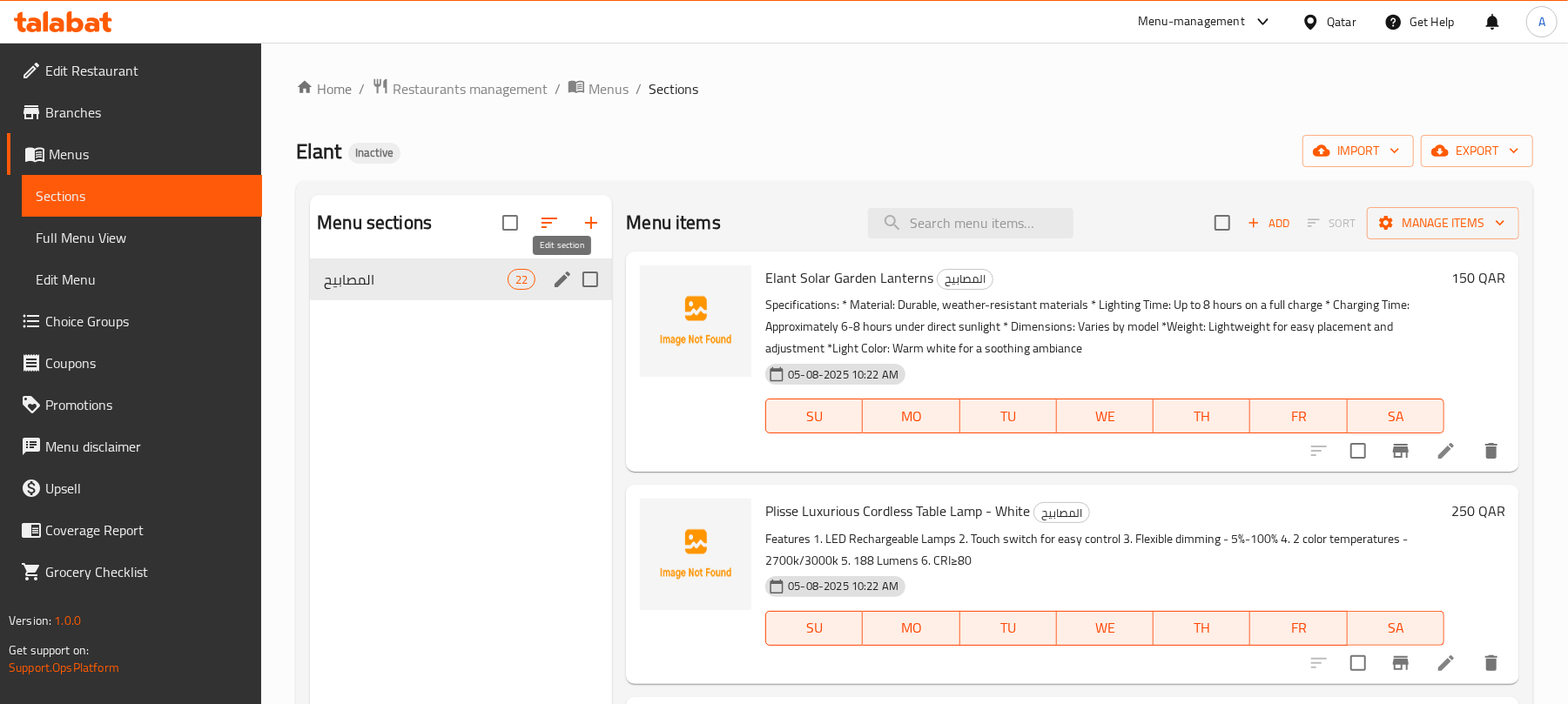 click 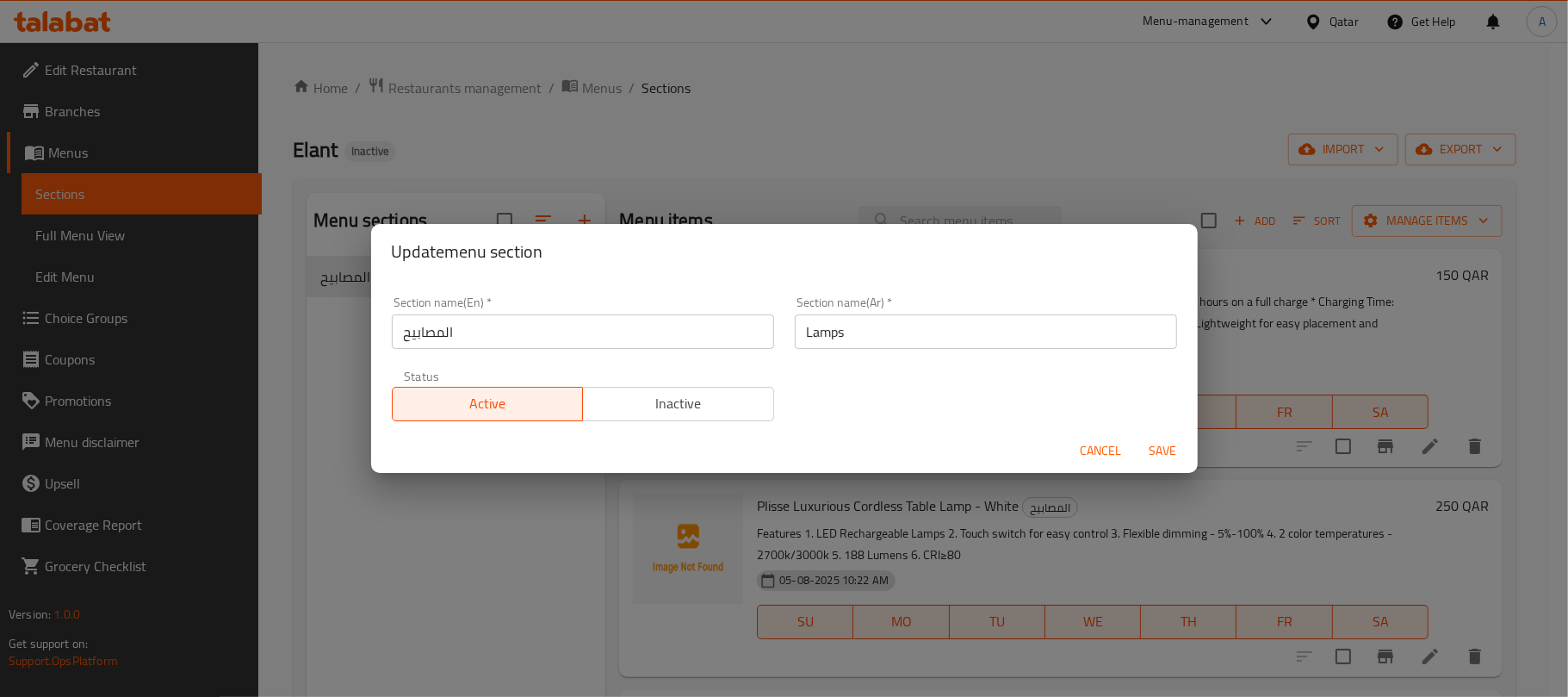 click on "Lamps" at bounding box center (986, 332) 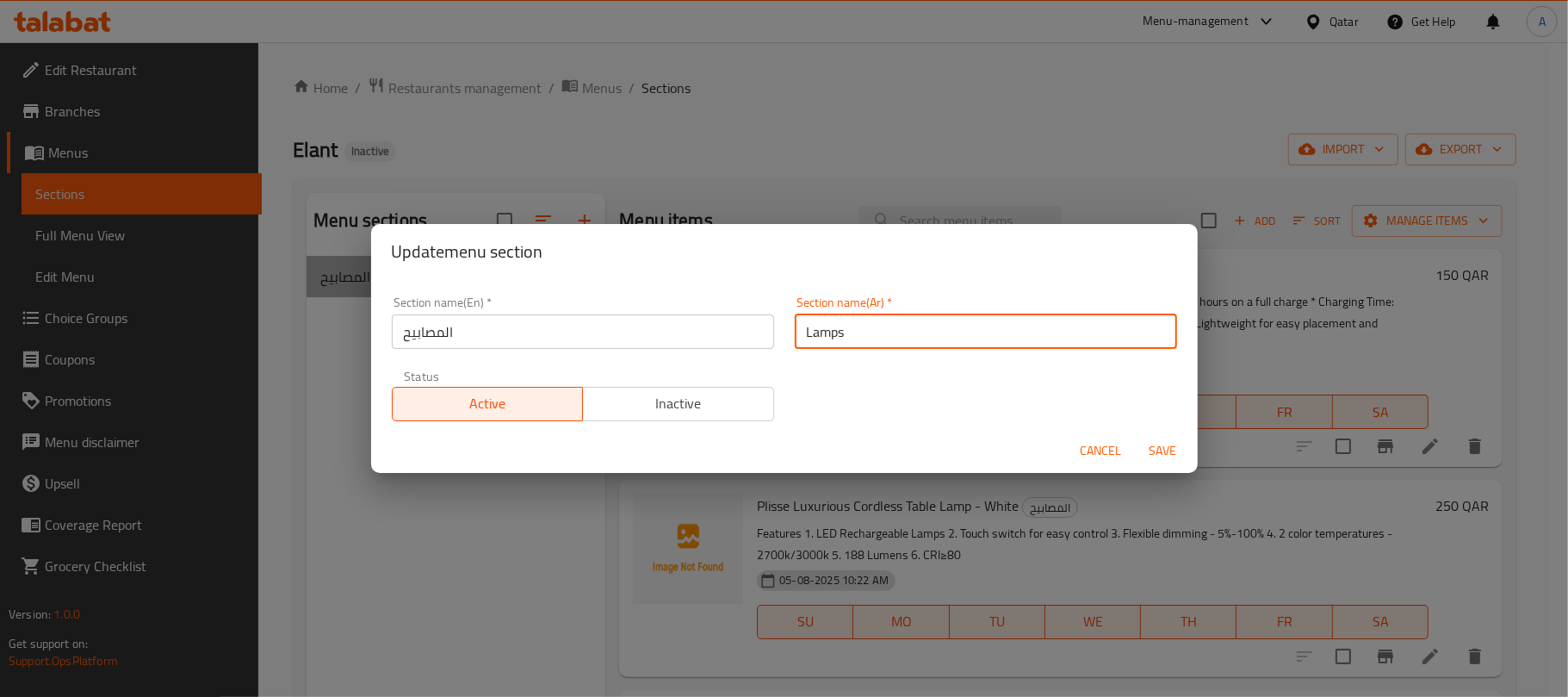 click on "Lamps" at bounding box center [986, 332] 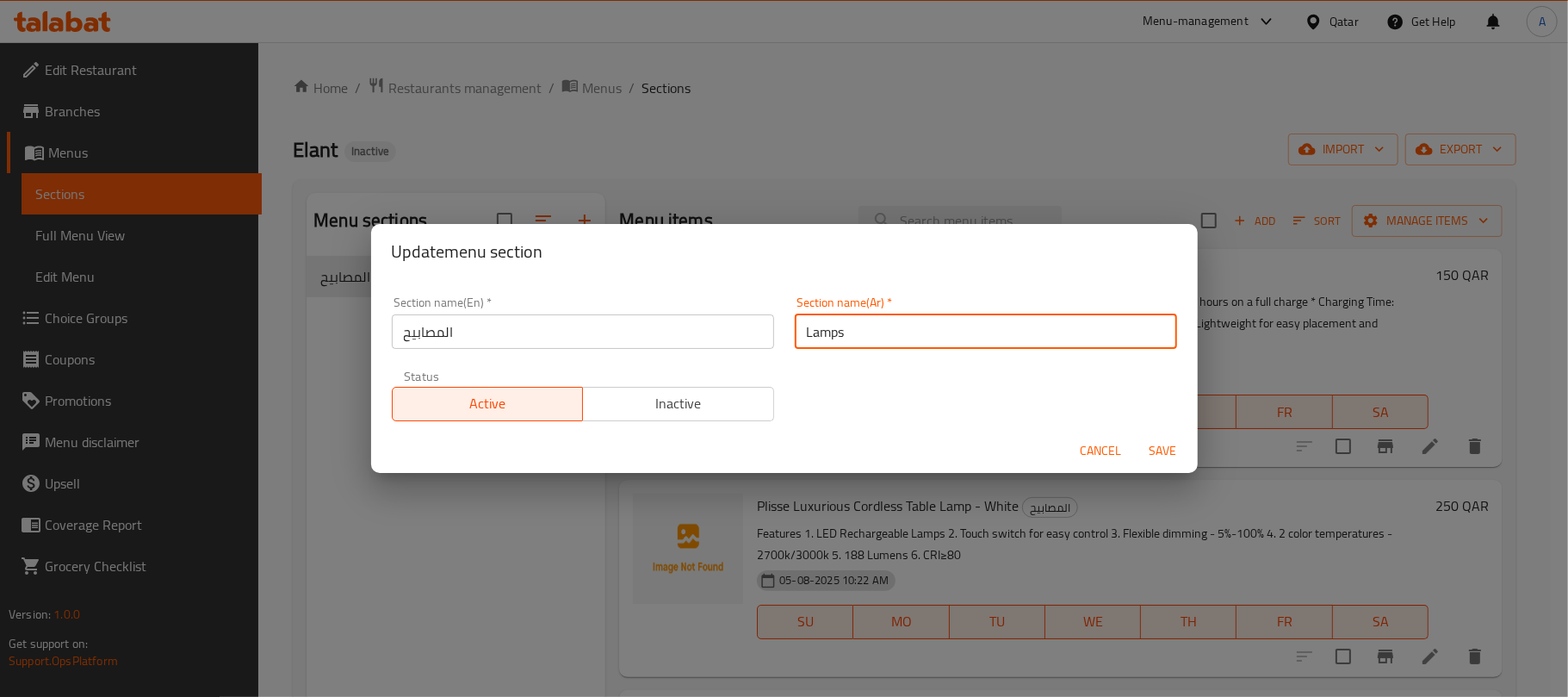 click on "المصابيح" at bounding box center (583, 332) 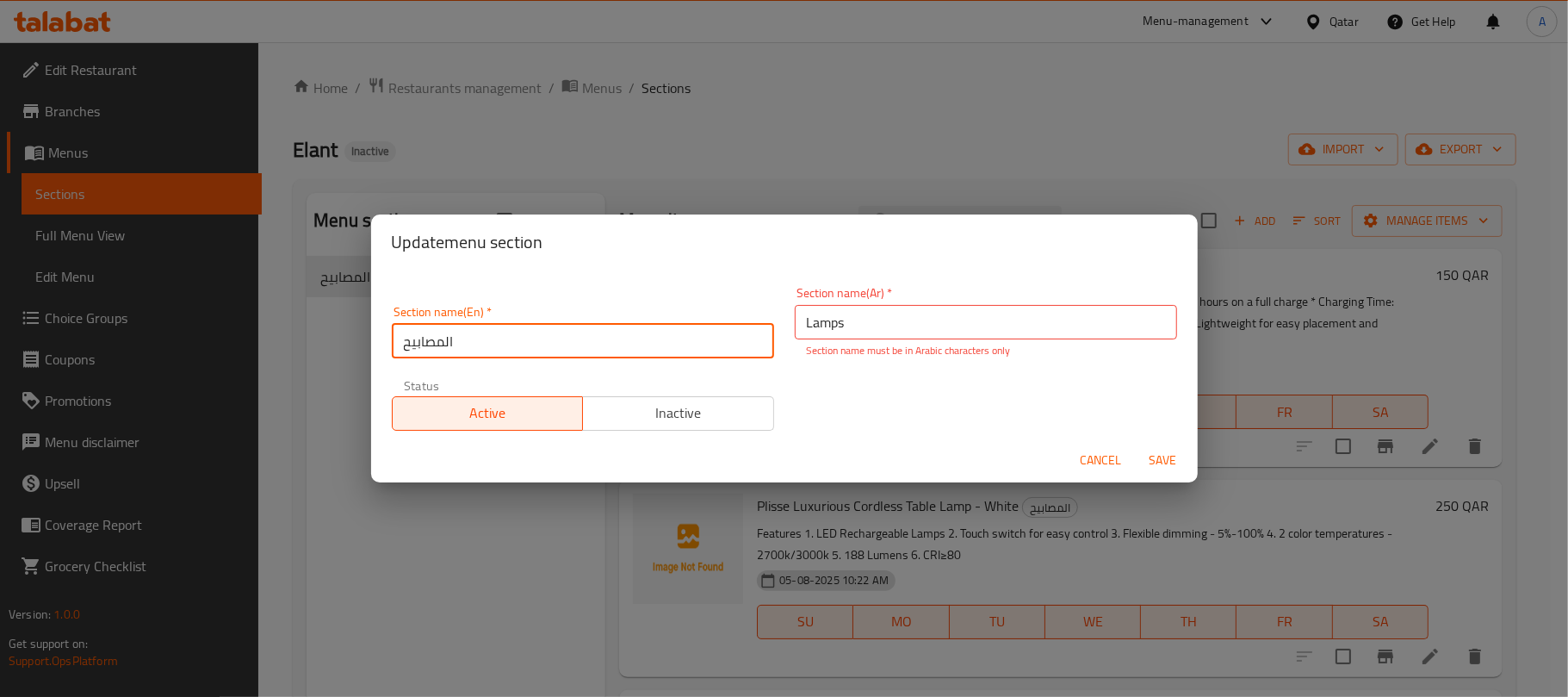 paste on "Lamps" 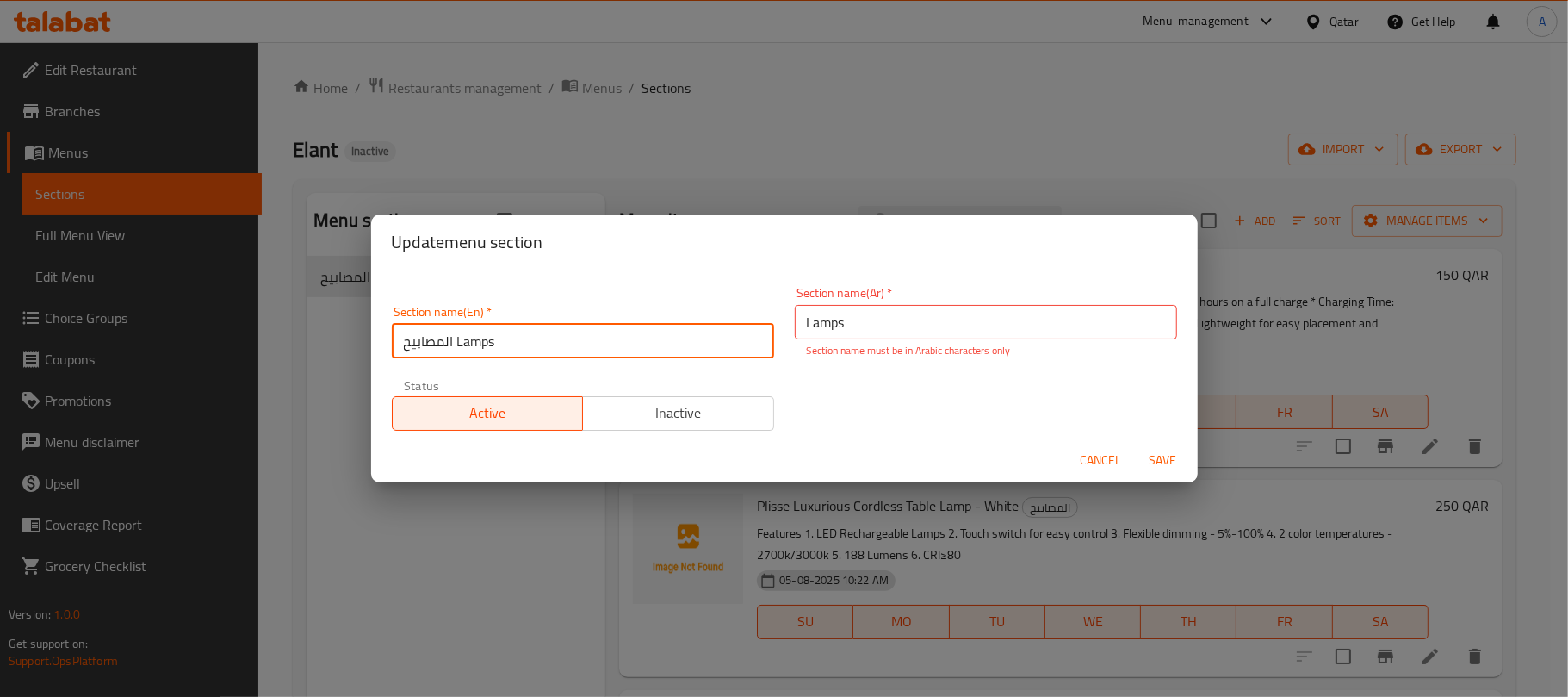 click on "المصابيح Lamps" at bounding box center [583, 341] 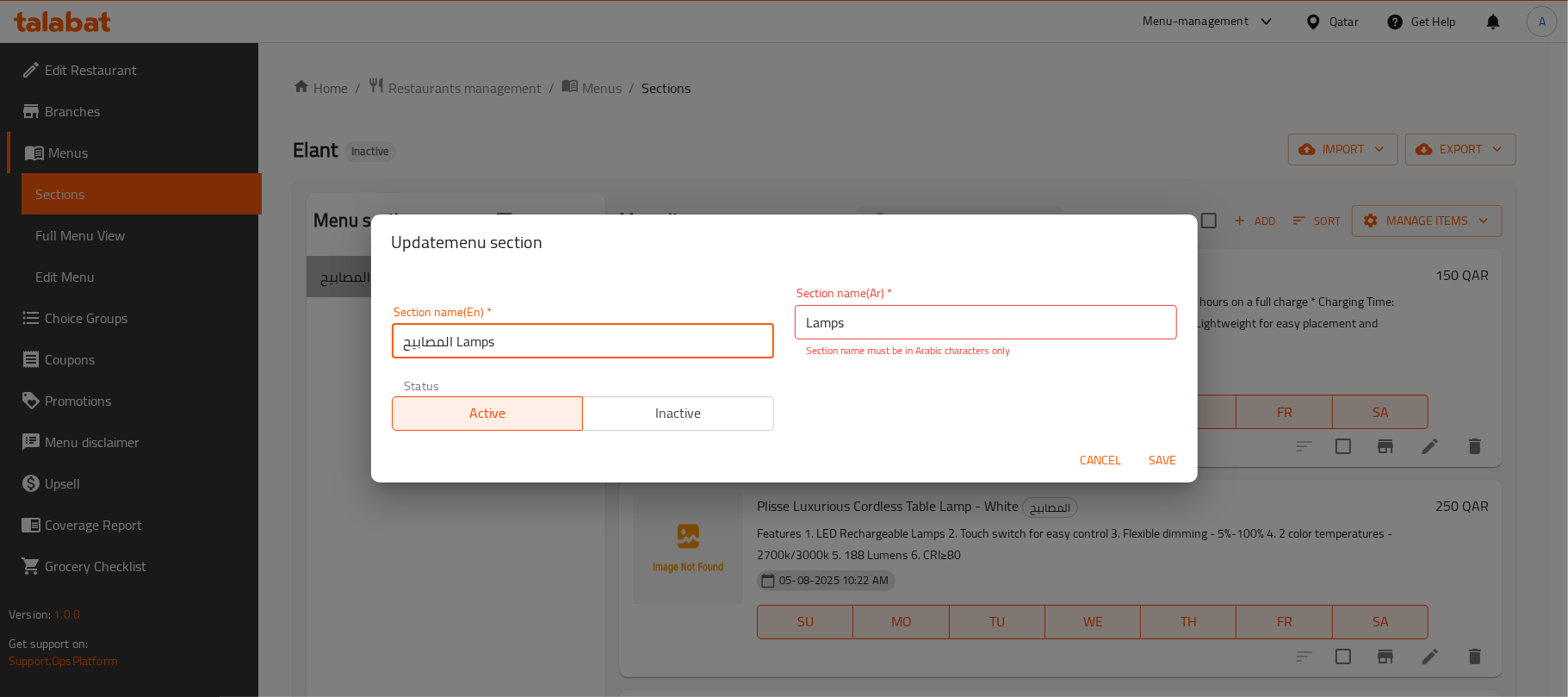 click on "المصابيح Lamps" at bounding box center [583, 341] 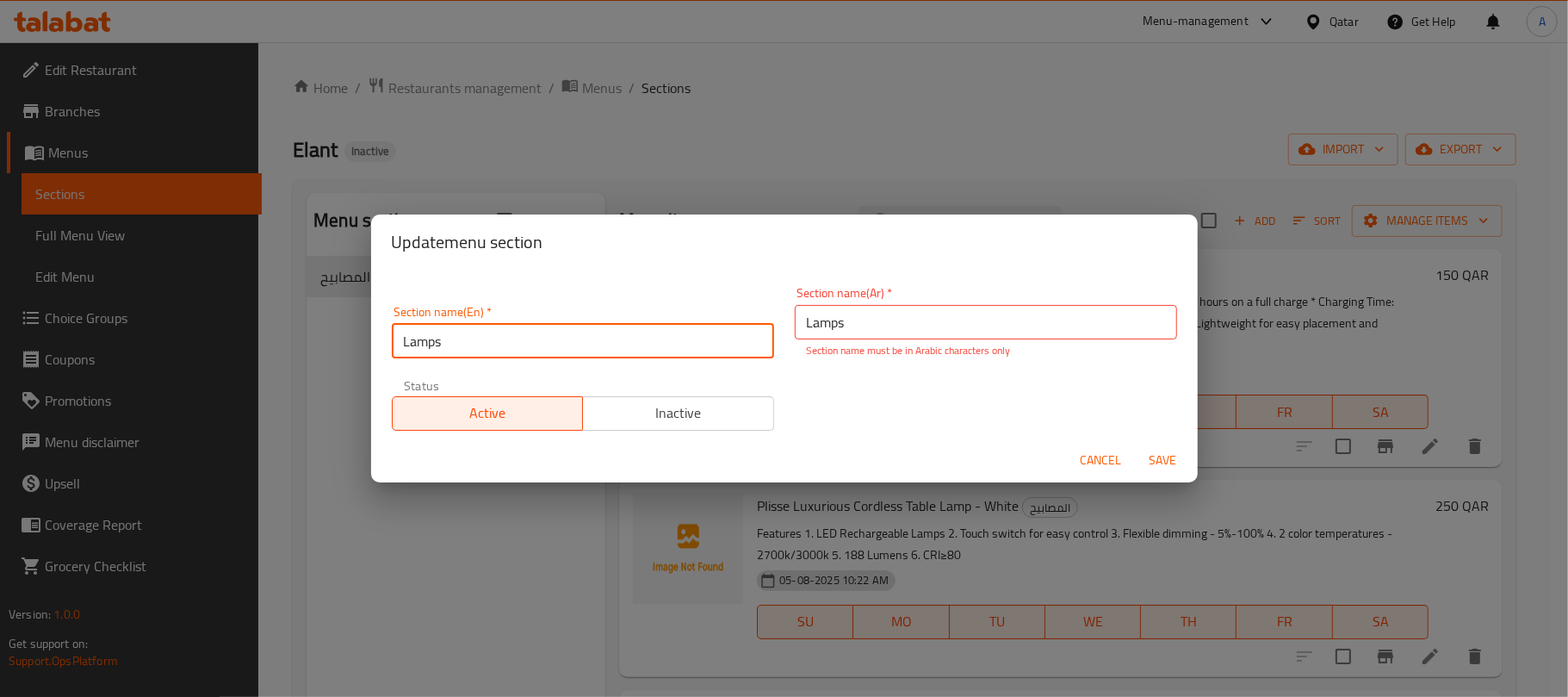 type on "Lamps" 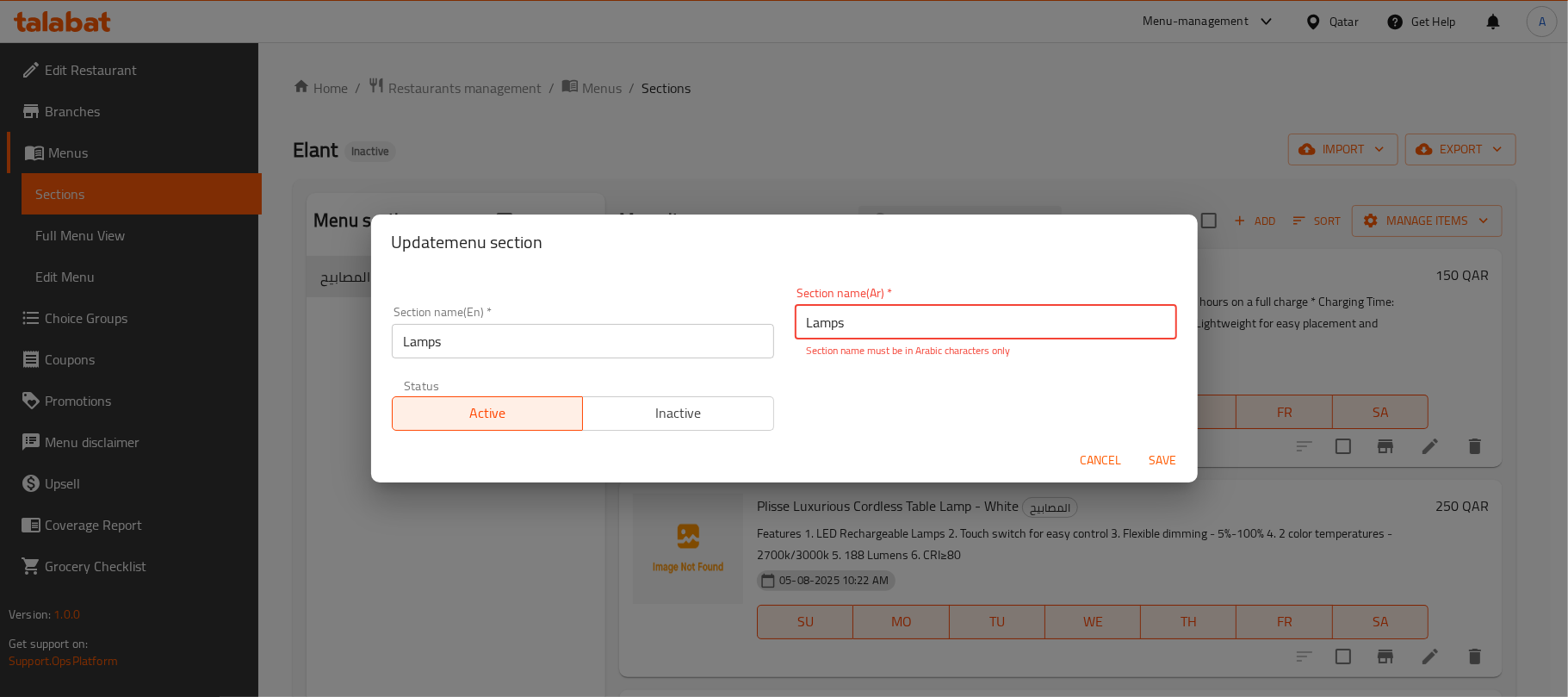 click on "Lamps" at bounding box center (986, 322) 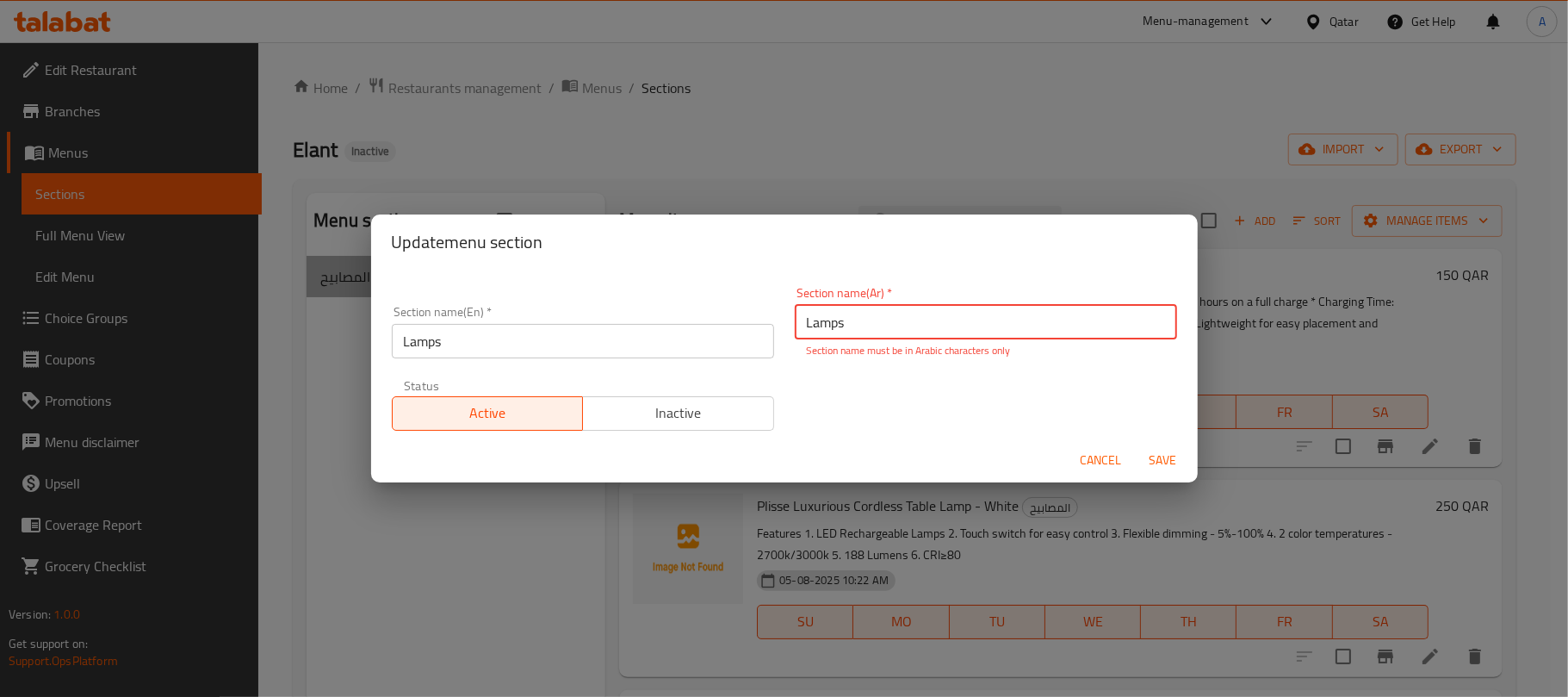 click on "Lamps" at bounding box center [986, 322] 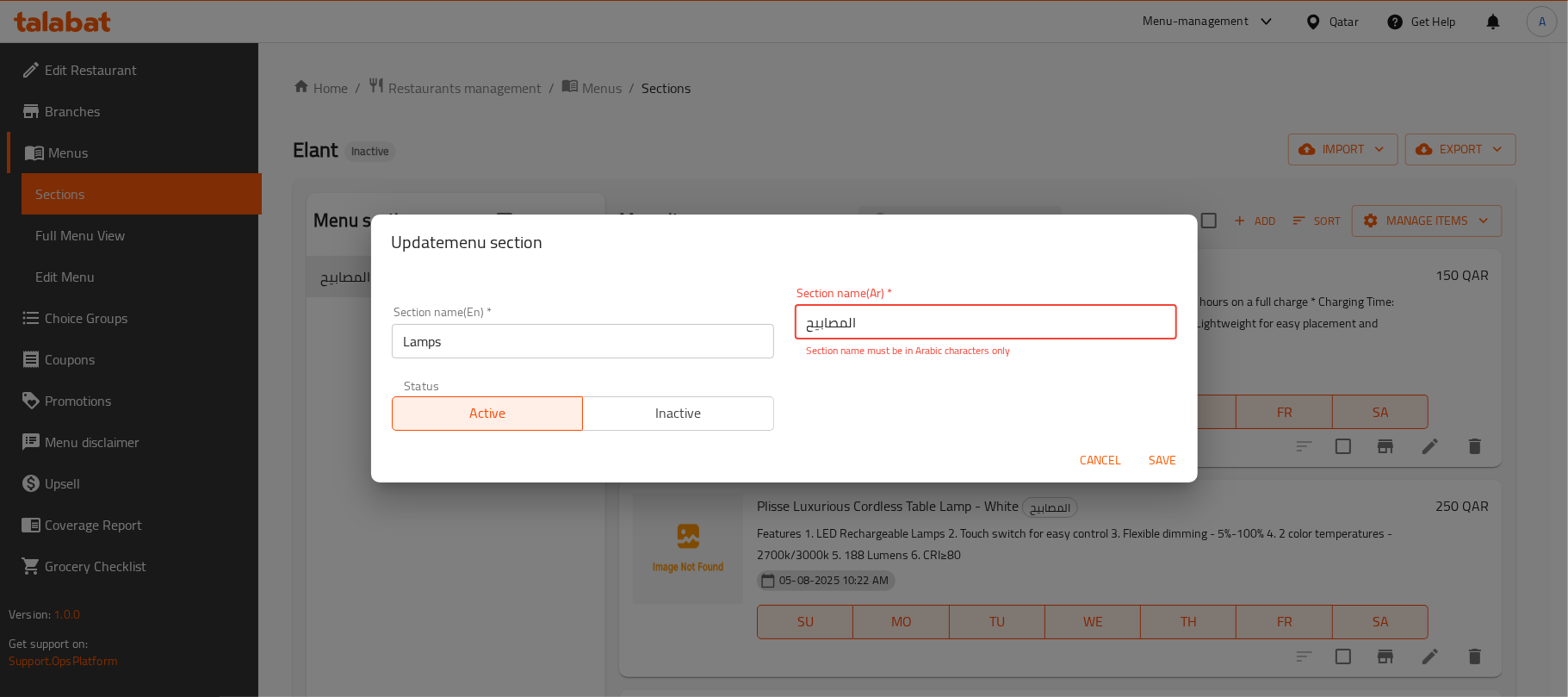 type on "المصابيح" 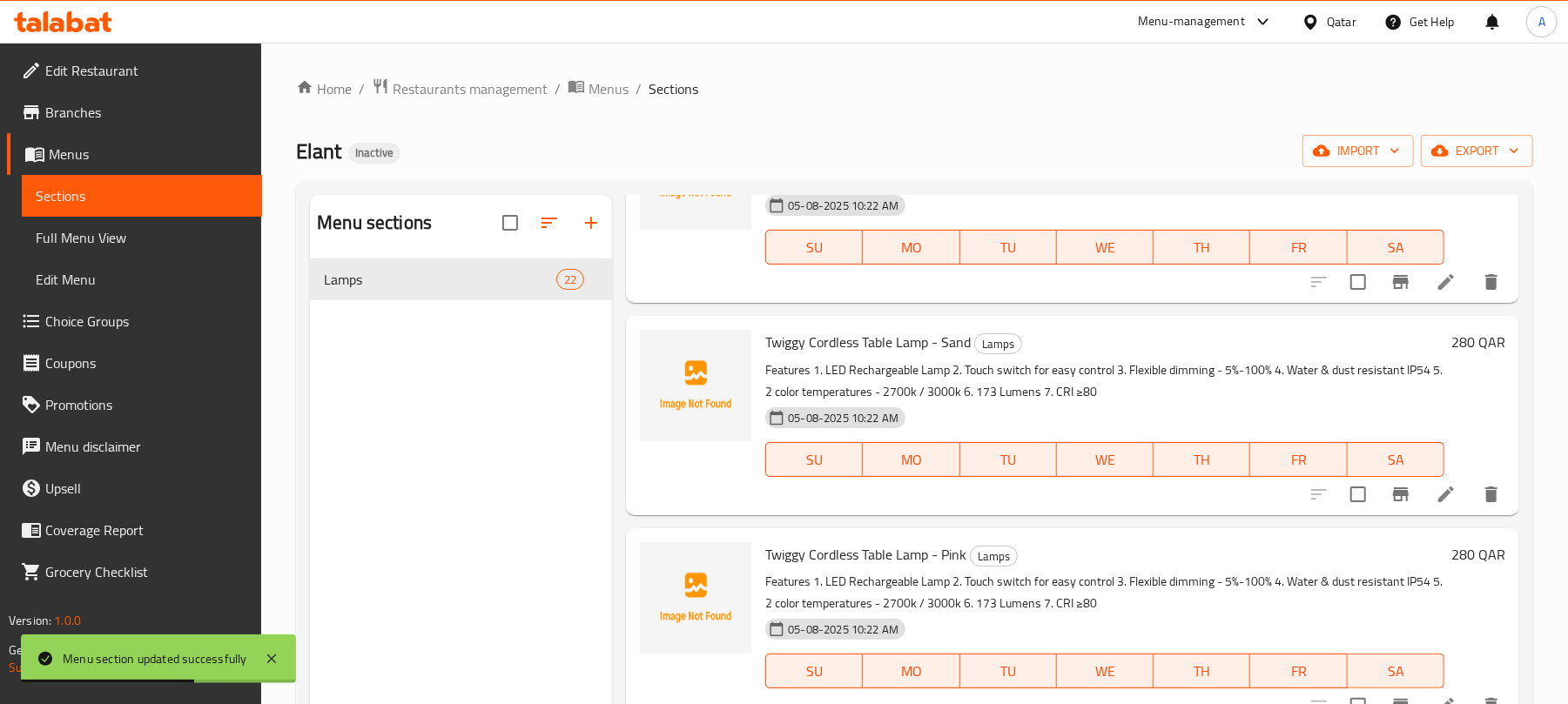 scroll, scrollTop: 4021, scrollLeft: 0, axis: vertical 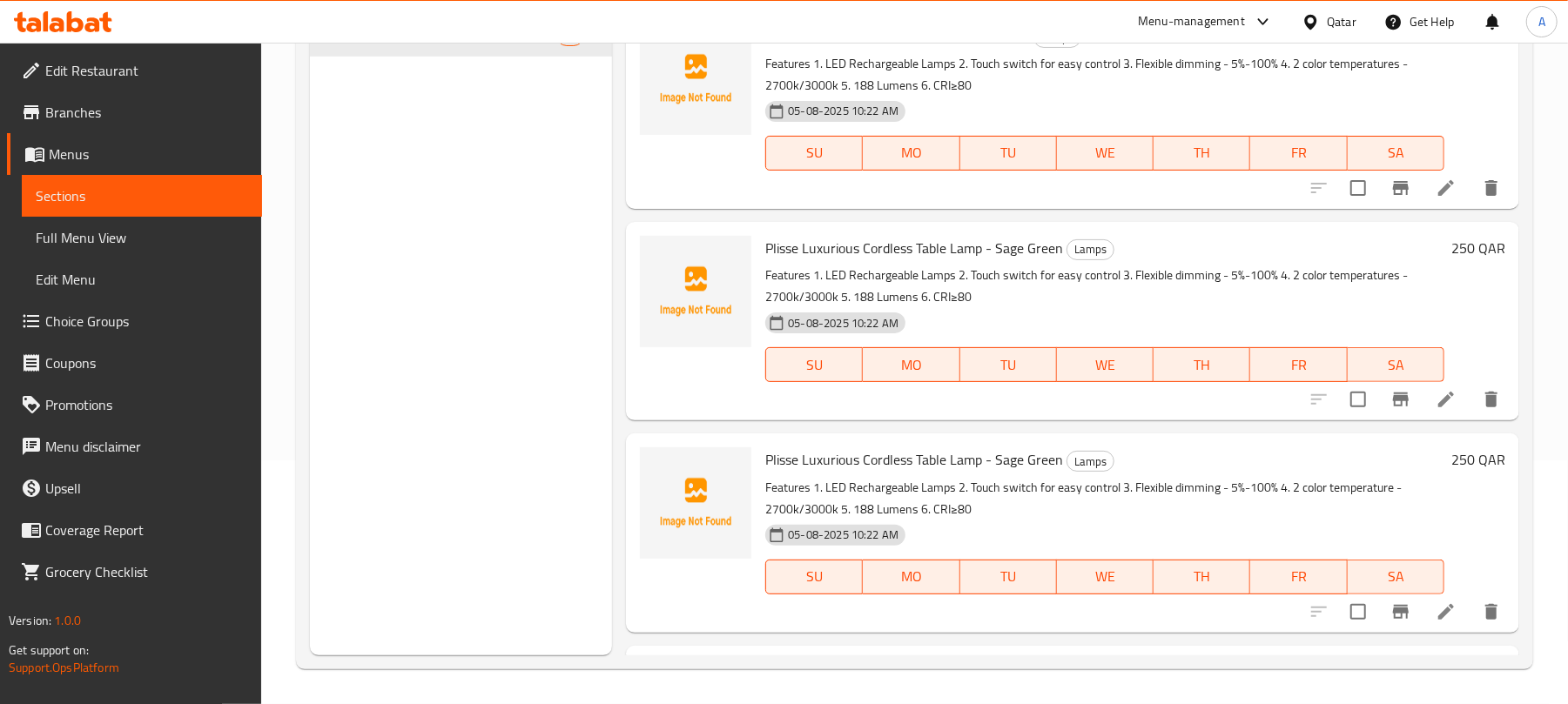click on "Plisse Luxurious Cordless Table Lamp - Sage Green" at bounding box center (914, 459) 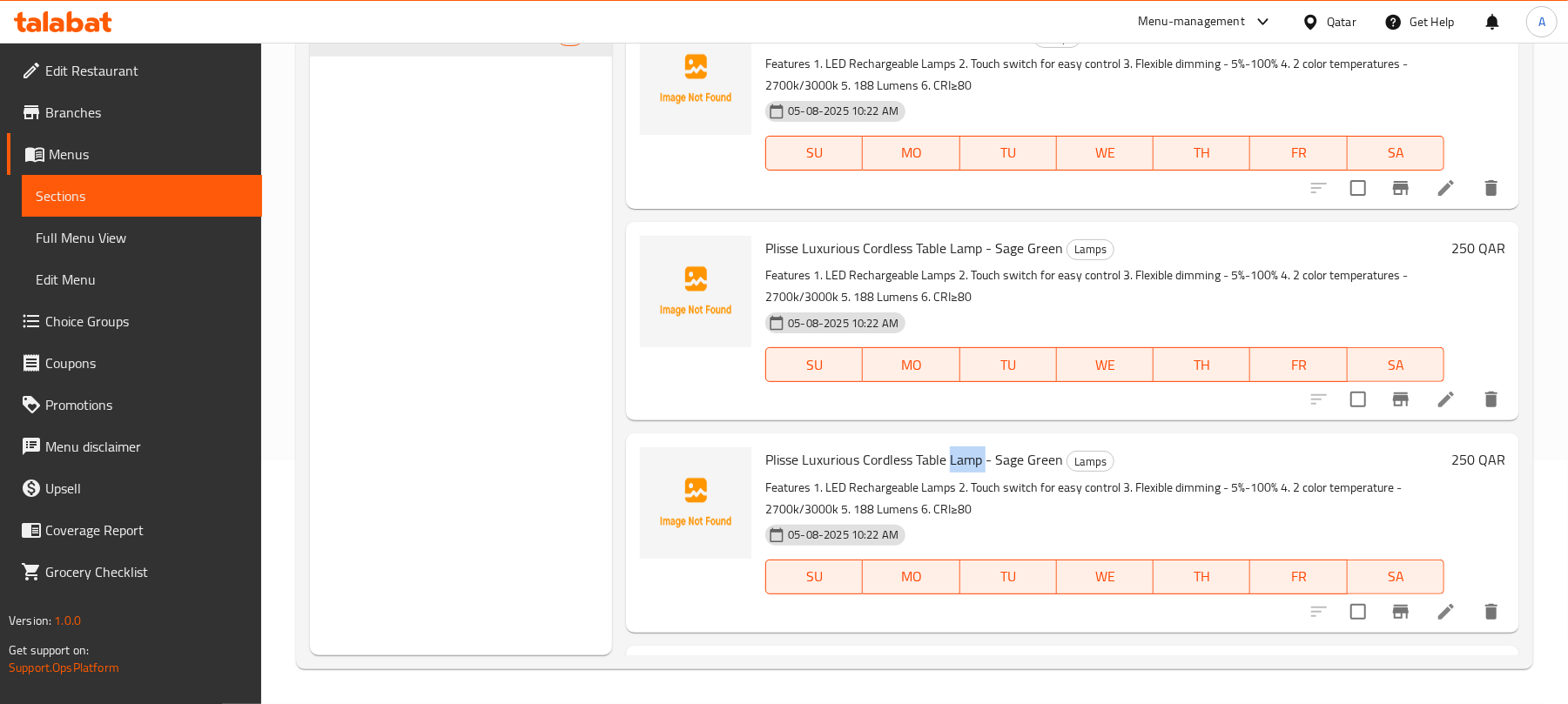 click on "Plisse Luxurious Cordless Table Lamp - Sage Green" at bounding box center (914, 459) 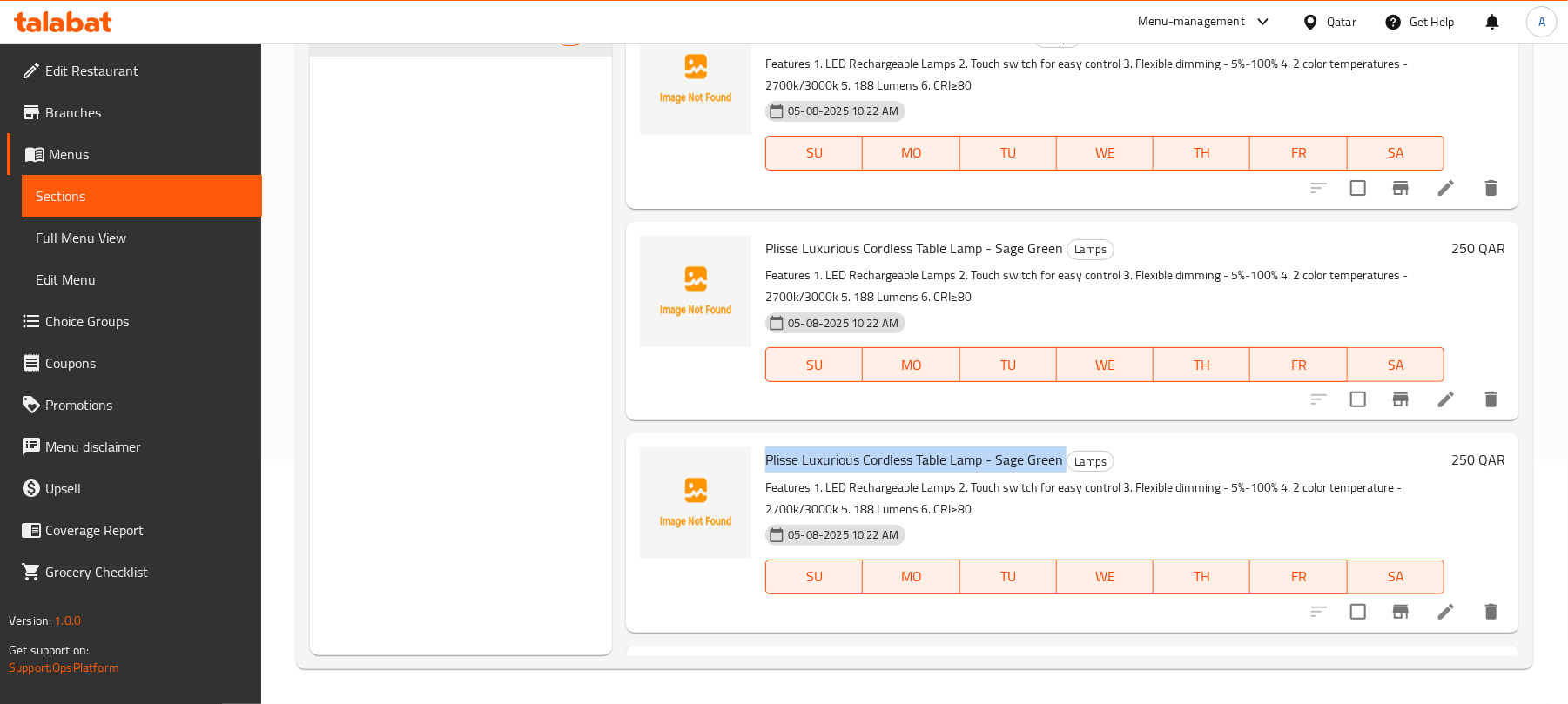 click on "Plisse Luxurious Cordless Table Lamp - Sage Green" at bounding box center [914, 459] 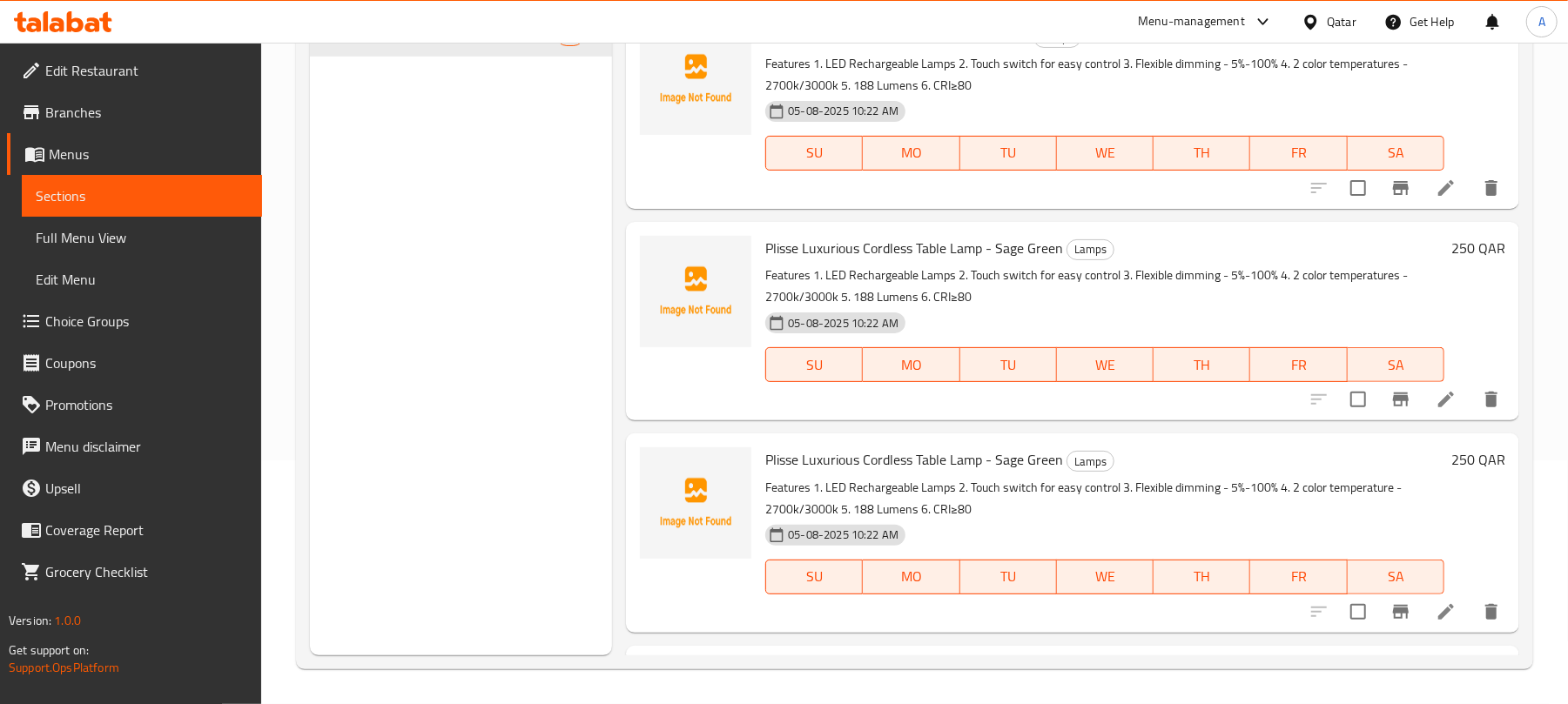 click on "Features
1. LED Rechargeable Lamps
2. Touch switch for easy control
3. Flexible dimming - 5%-100%
4. 2 color temperatures - 2700k/3000k
5. 188 Lumens
6. CRI≥80" at bounding box center (1105, 286) 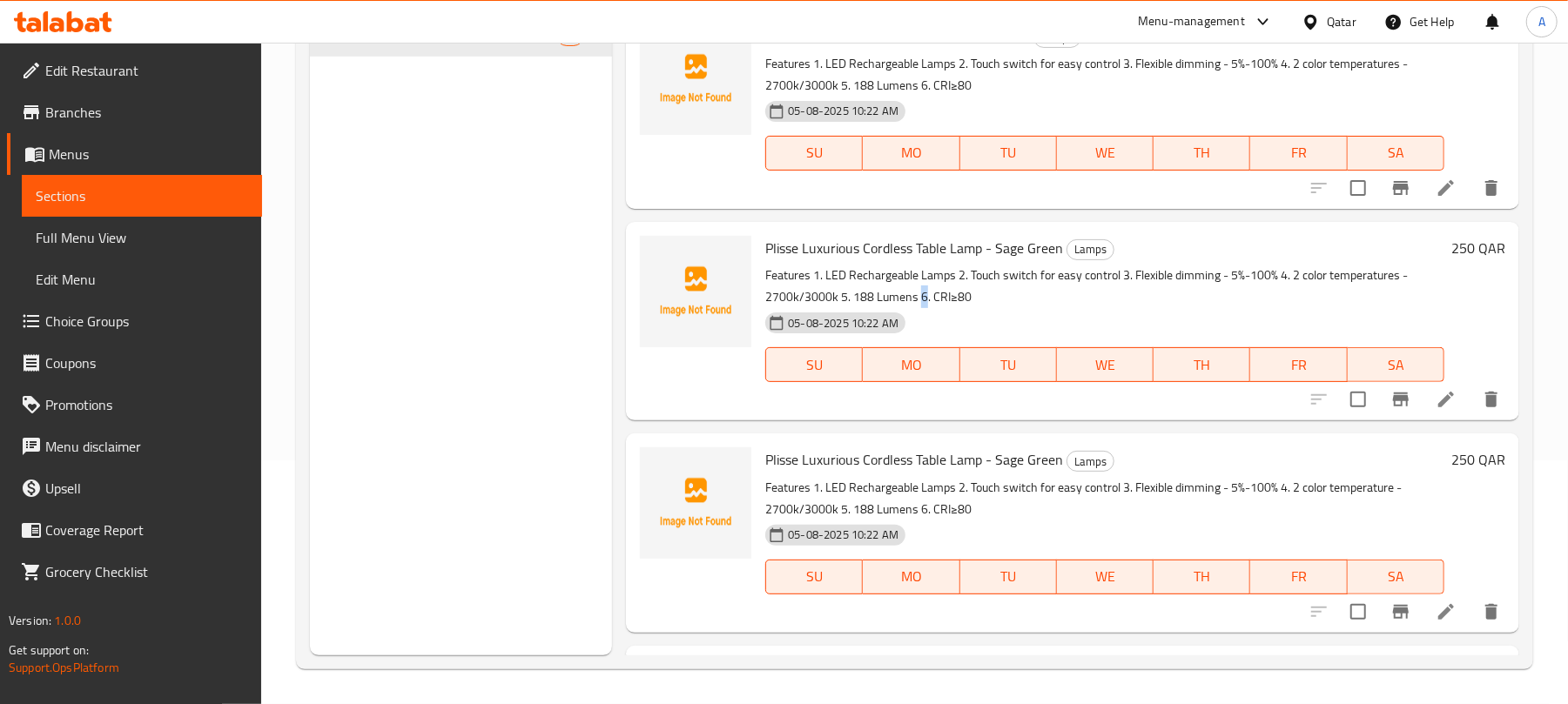 click on "Features
1. LED Rechargeable Lamps
2. Touch switch for easy control
3. Flexible dimming - 5%-100%
4. 2 color temperatures - 2700k/3000k
5. 188 Lumens
6. CRI≥80" at bounding box center (1105, 286) 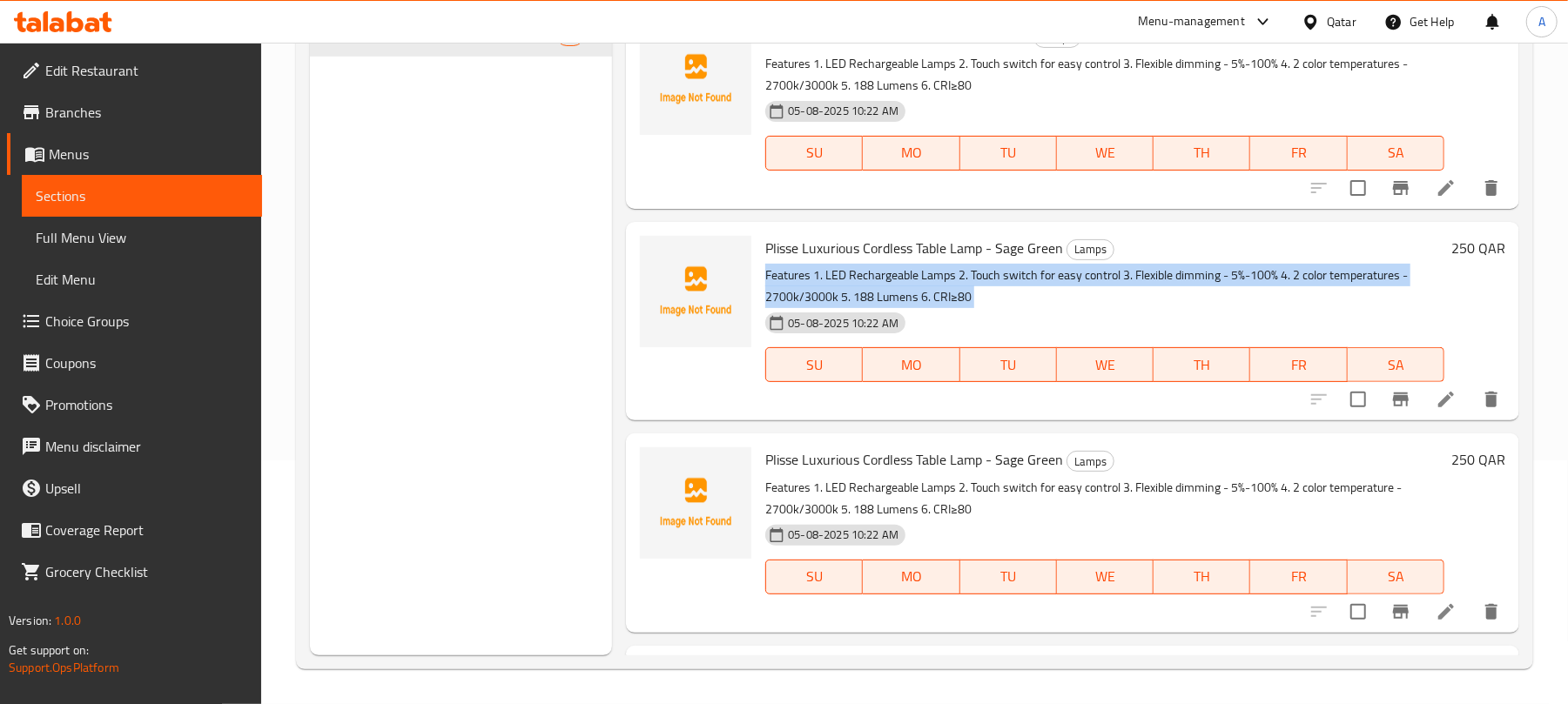 click on "Features
1. LED Rechargeable Lamps
2. Touch switch for easy control
3. Flexible dimming - 5%-100%
4. 2 color temperatures - 2700k/3000k
5. 188 Lumens
6. CRI≥80" at bounding box center (1105, 286) 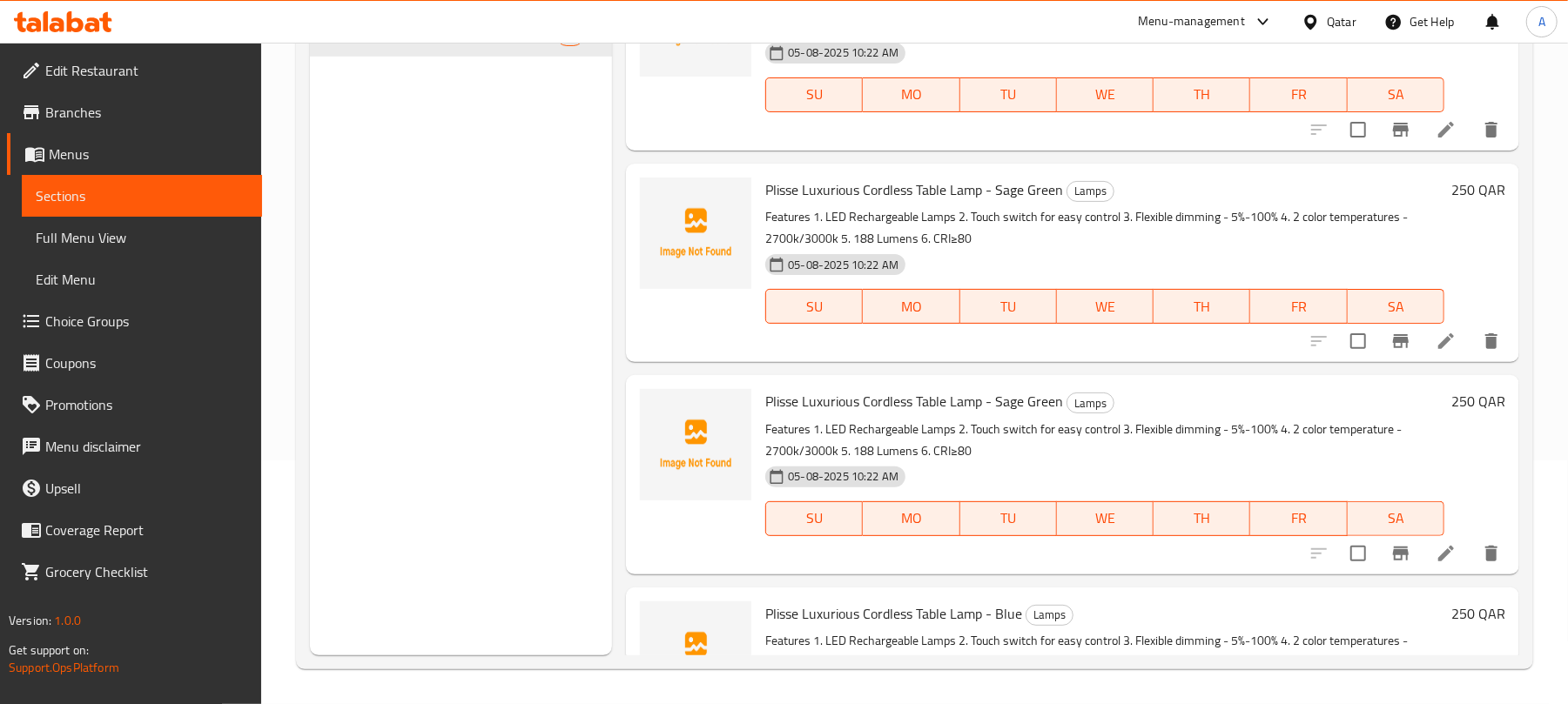 scroll, scrollTop: 0, scrollLeft: 0, axis: both 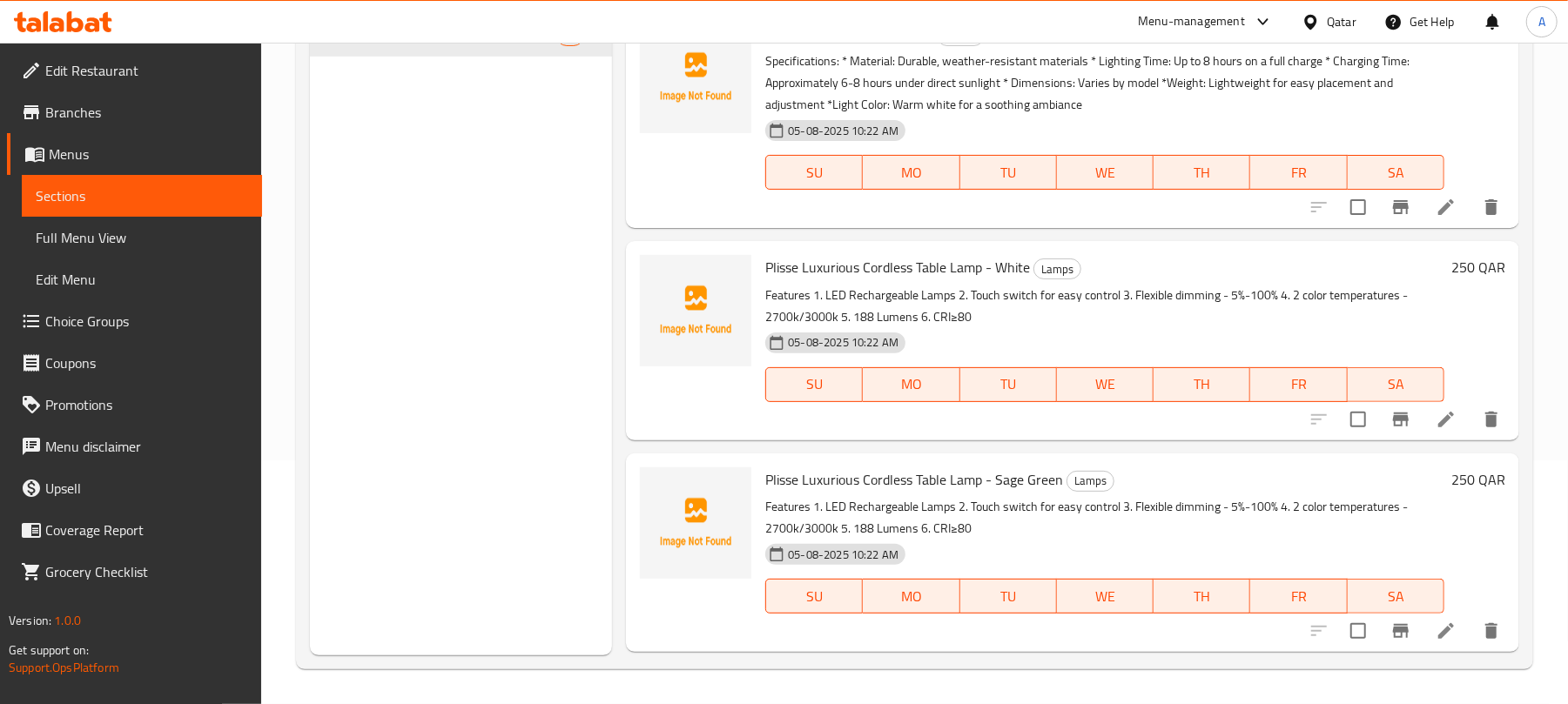 click on "Plisse Luxurious Cordless Table Lamp - Sage Green" at bounding box center [914, 479] 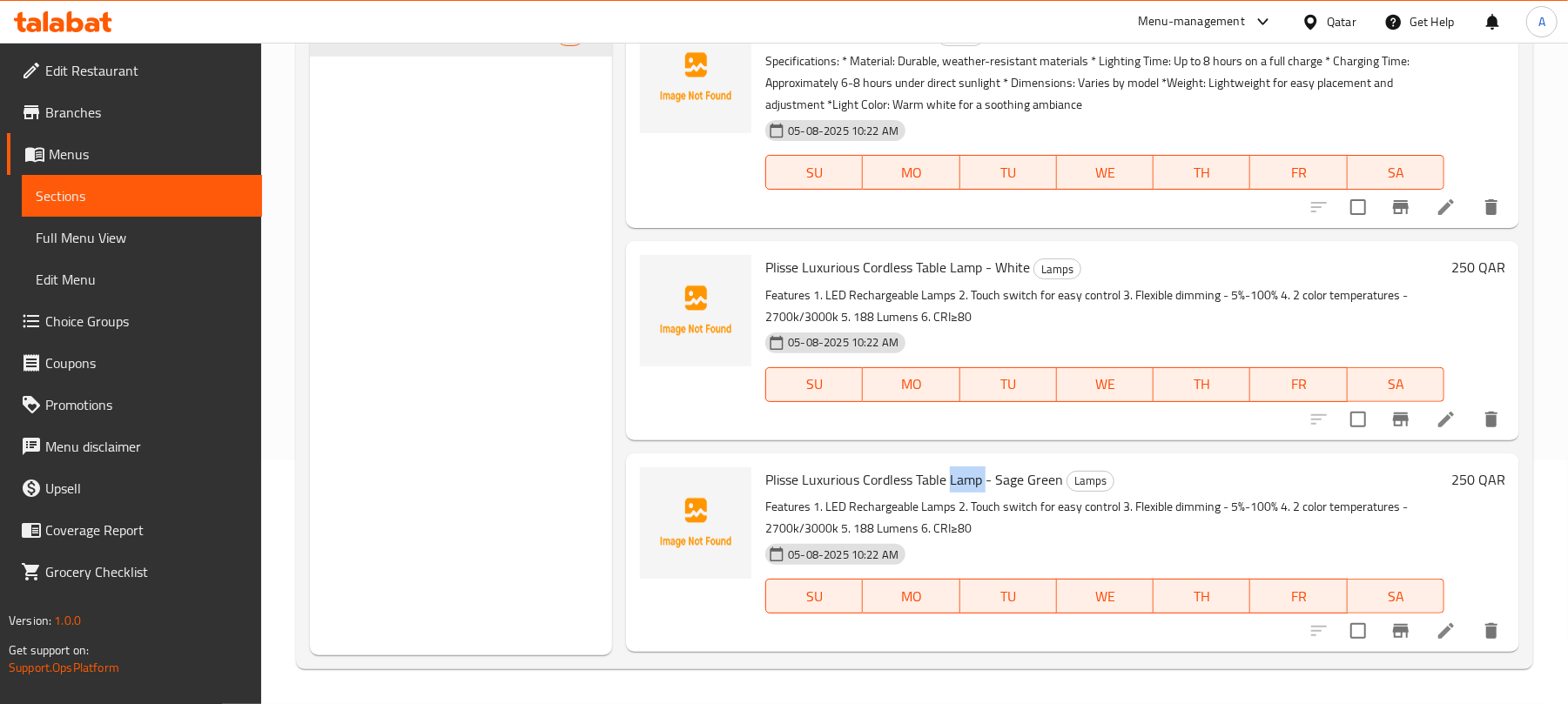 click on "Plisse Luxurious Cordless Table Lamp - Sage Green" at bounding box center (914, 479) 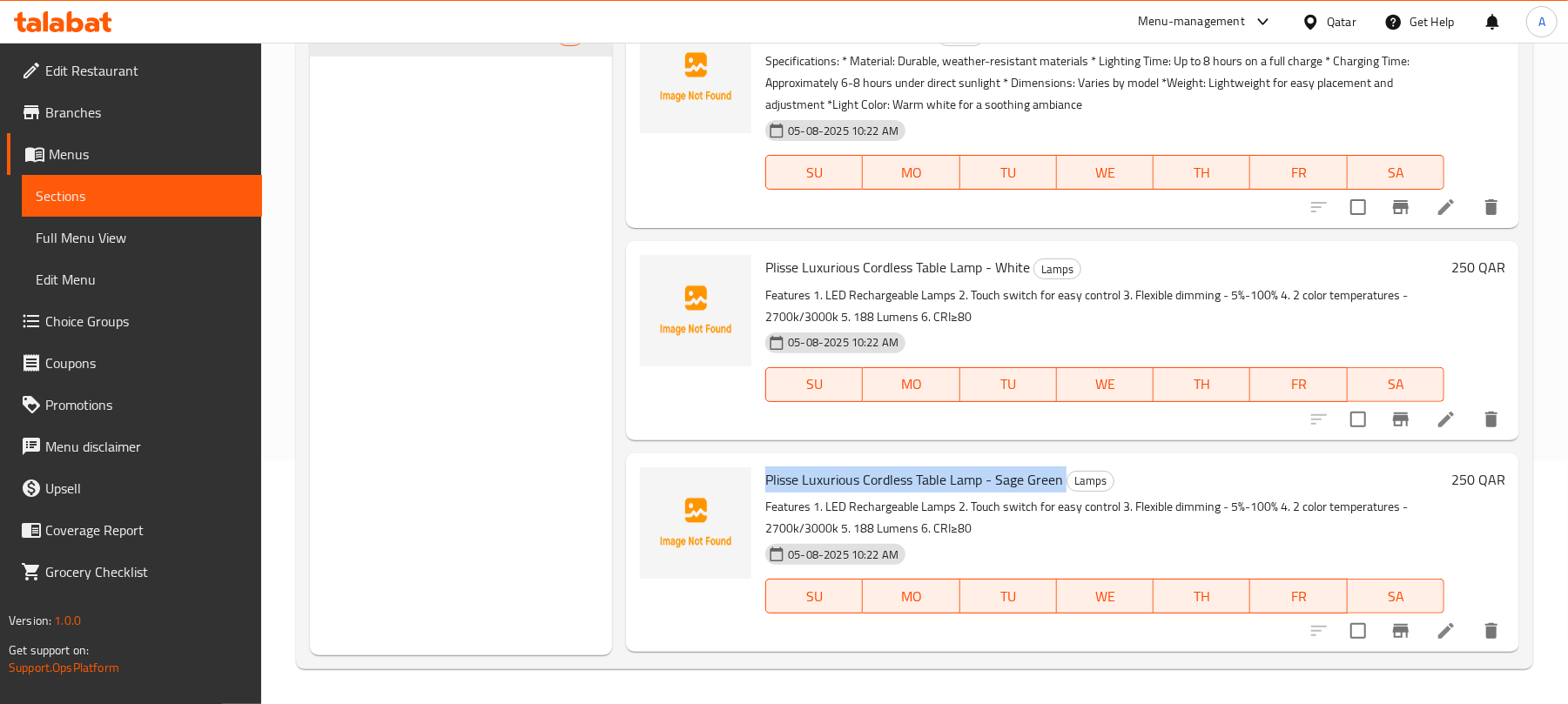 click on "Plisse Luxurious Cordless Table Lamp - Sage Green" at bounding box center (914, 479) 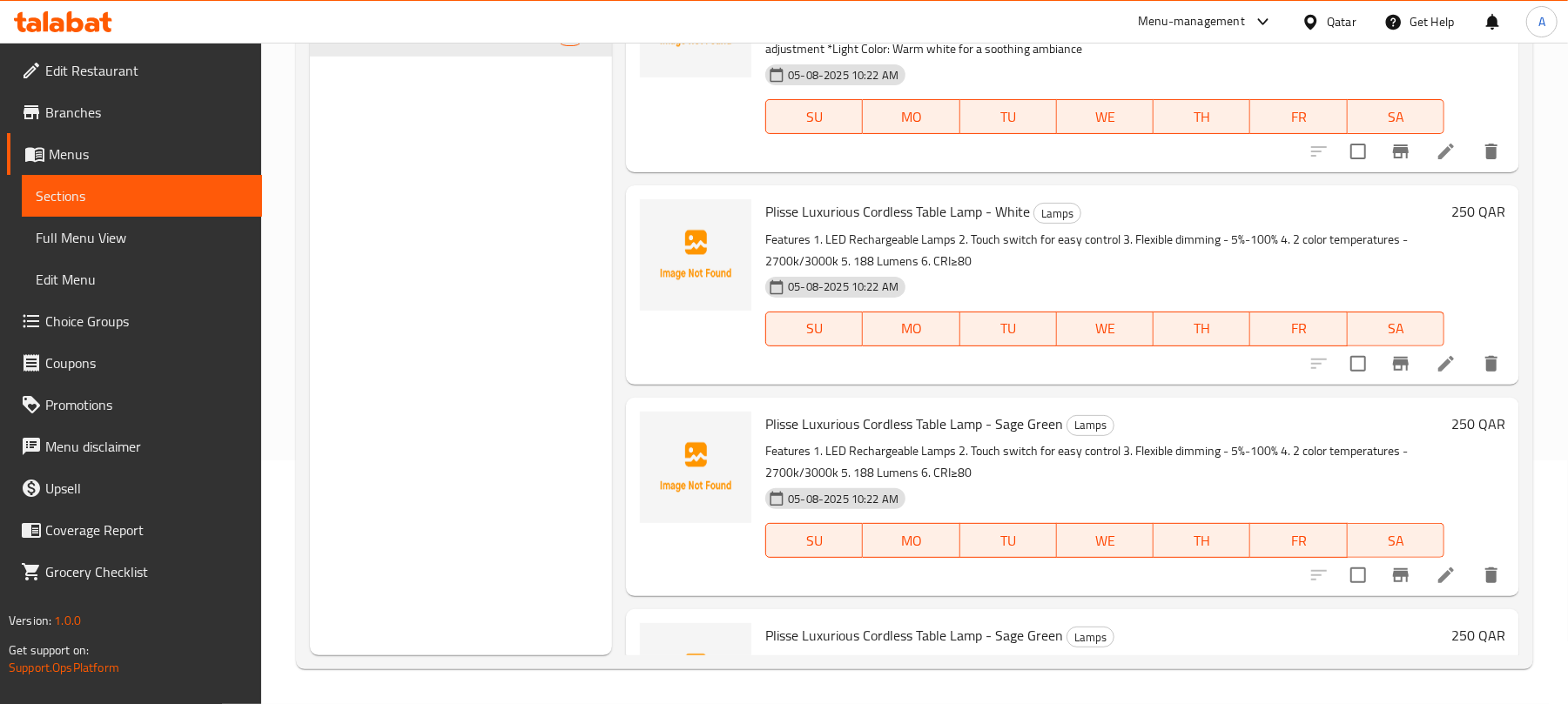 scroll, scrollTop: 0, scrollLeft: 0, axis: both 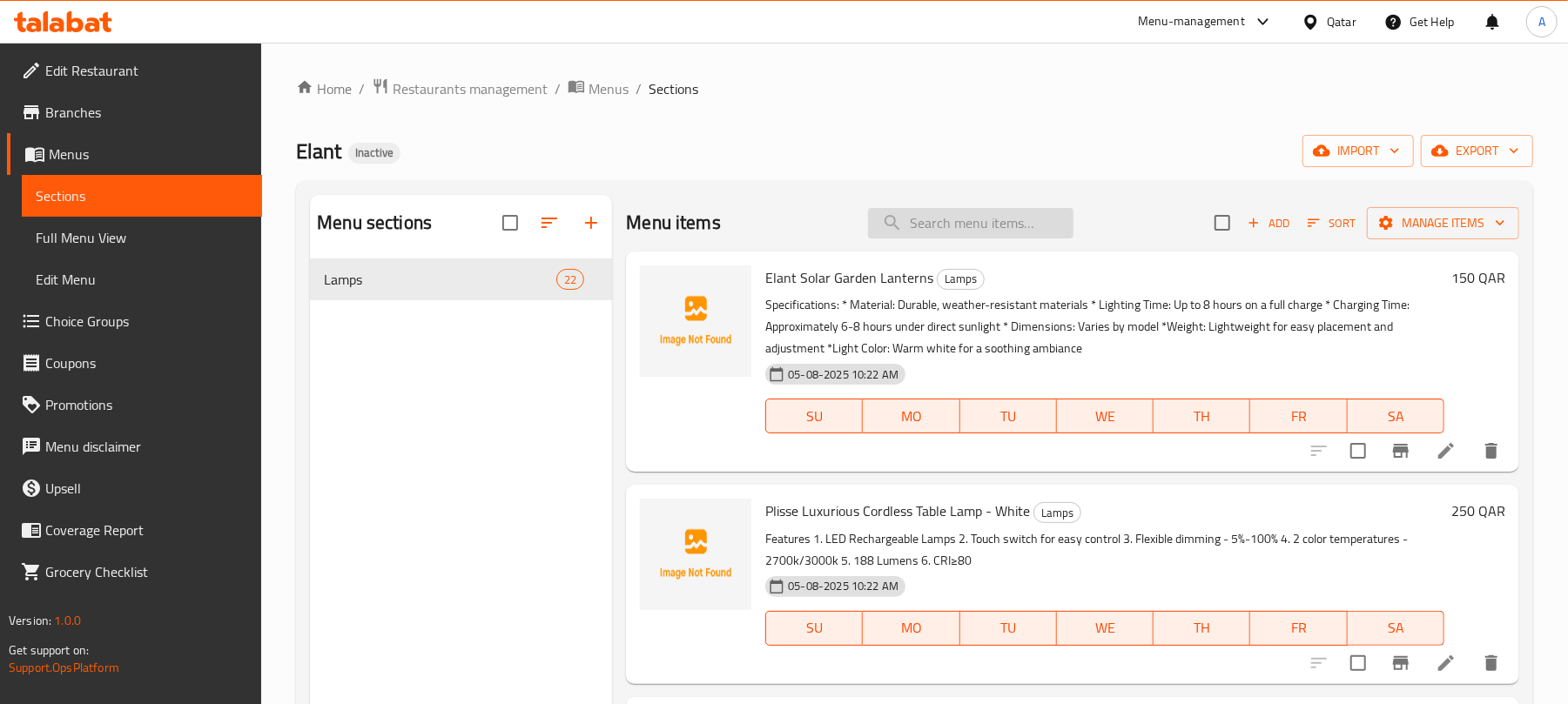 click at bounding box center [971, 223] 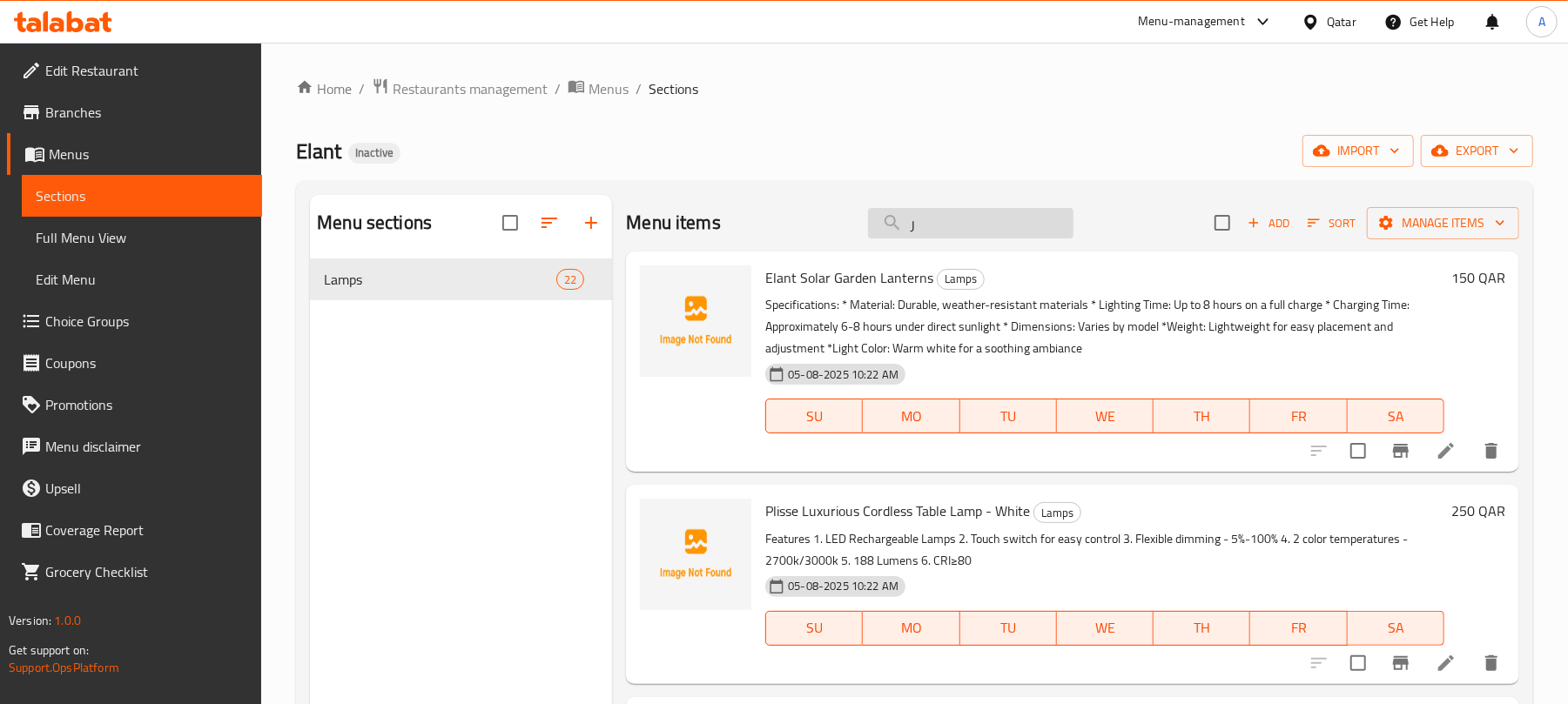 click on "ر" at bounding box center (971, 223) 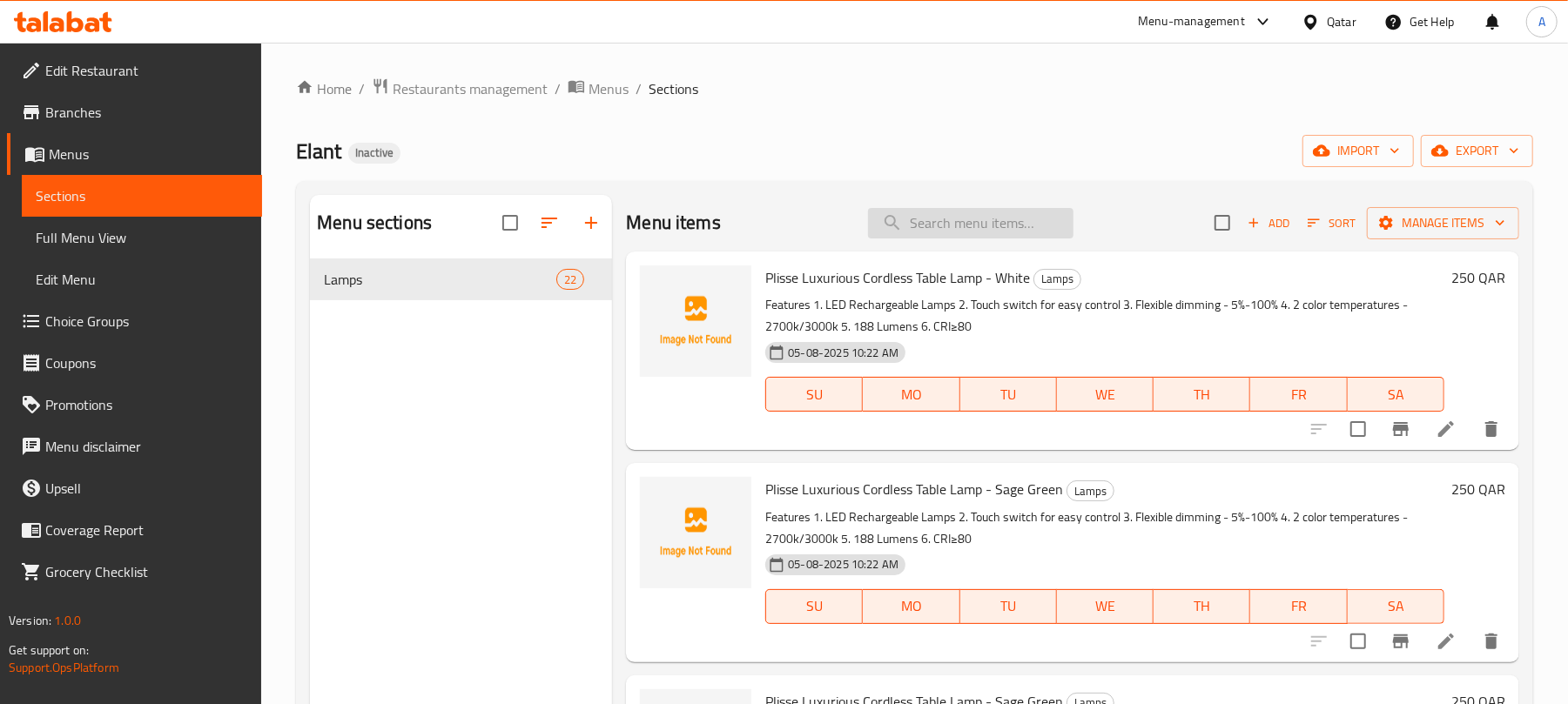 paste on "Plisse Luxurious Cordless Table Lamp - Sage Green" 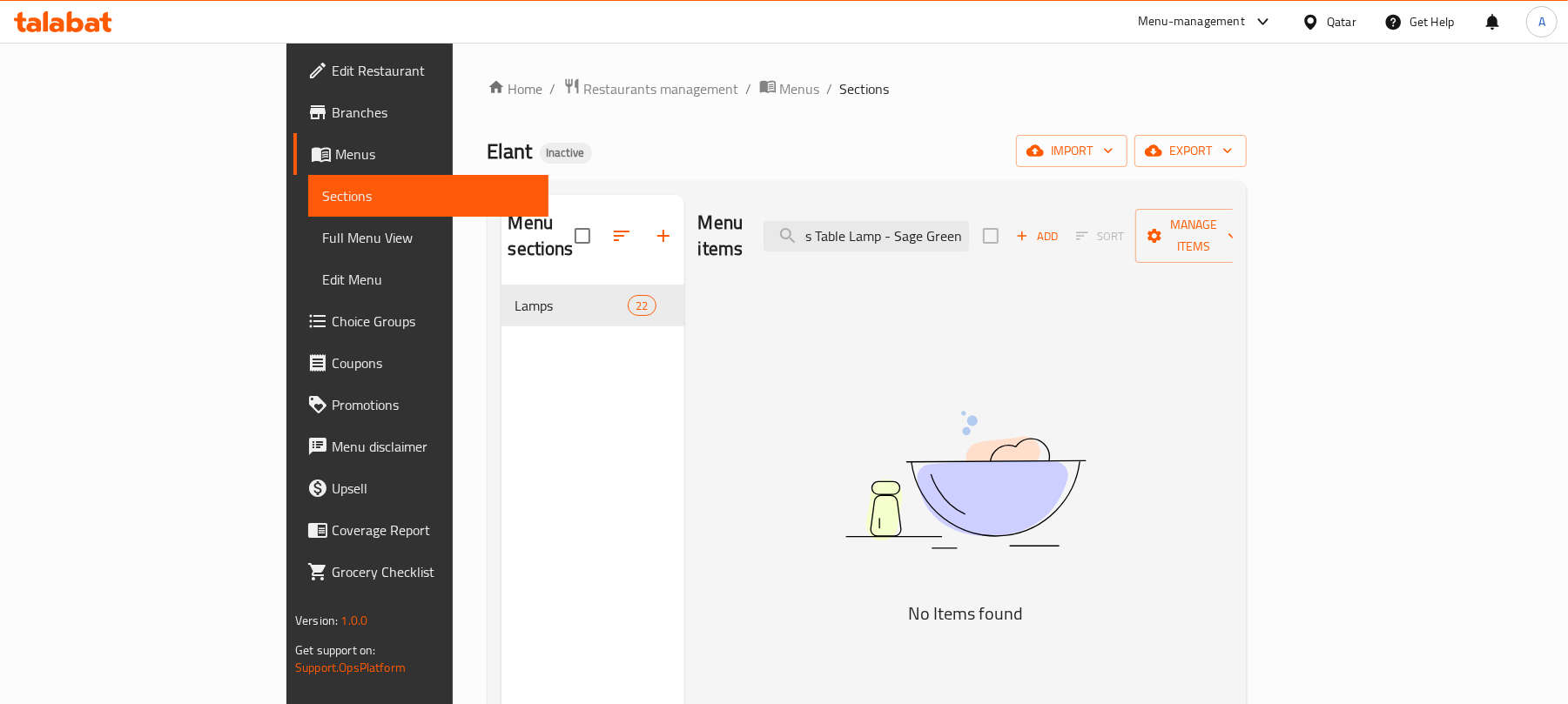 scroll, scrollTop: 0, scrollLeft: 139, axis: horizontal 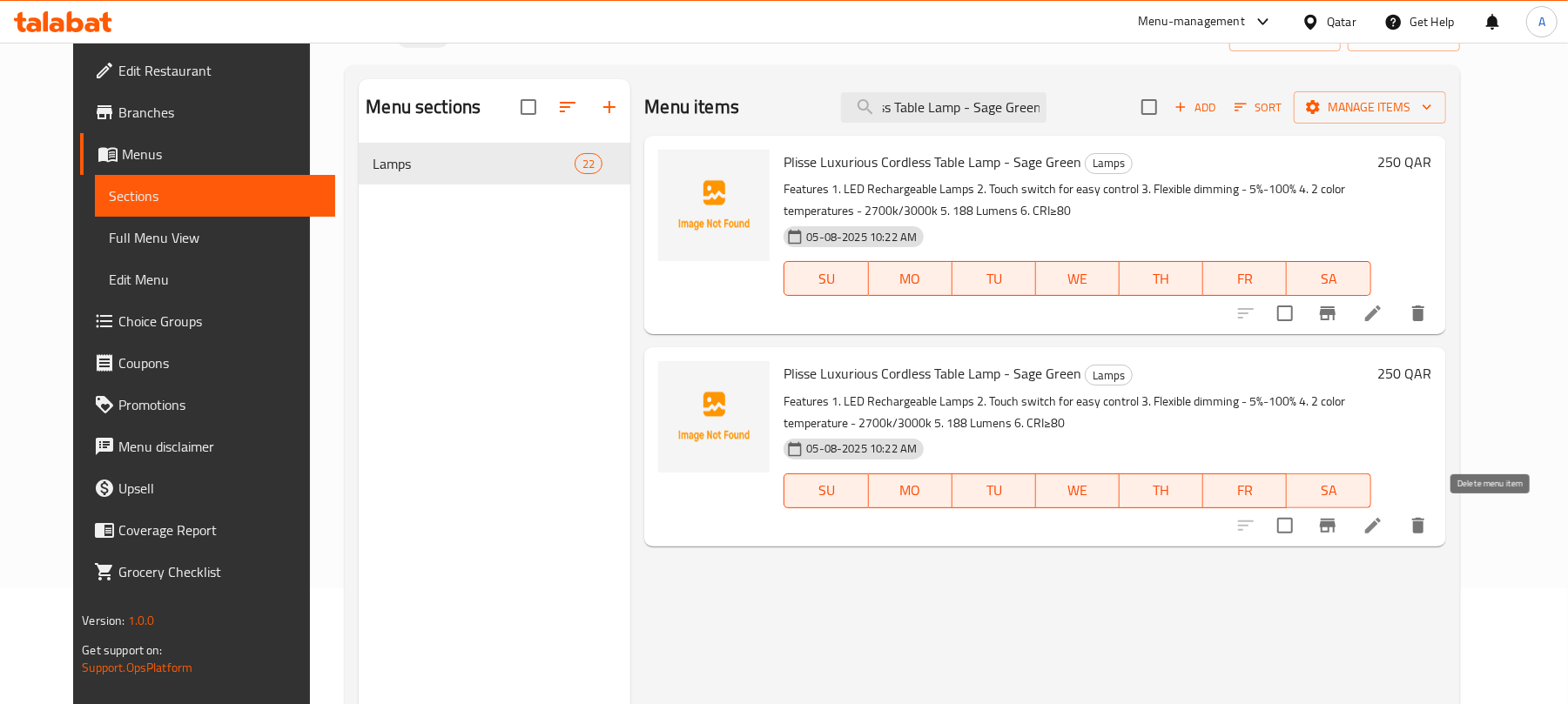 type on "Plisse Luxurious Cordless Table Lamp - Sage Green" 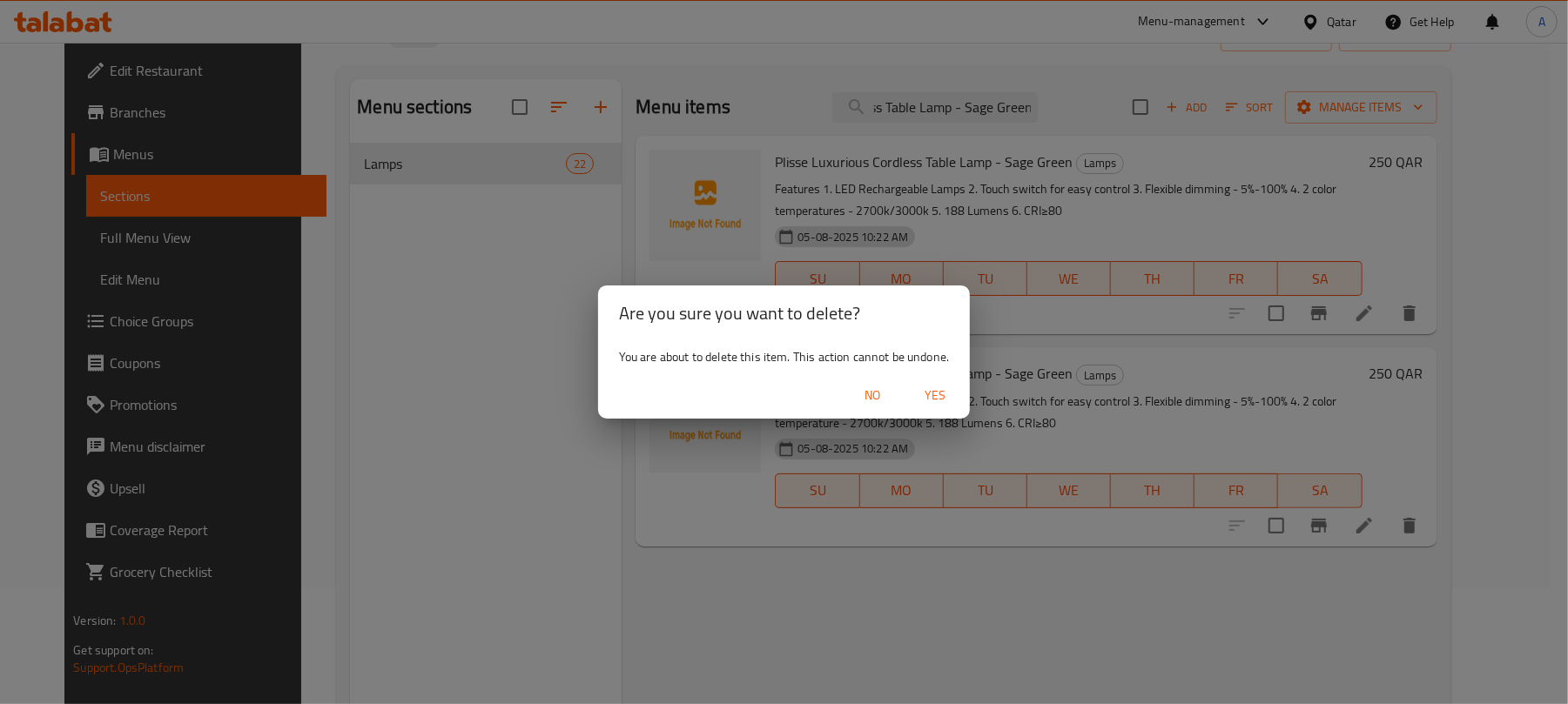scroll, scrollTop: 0, scrollLeft: 0, axis: both 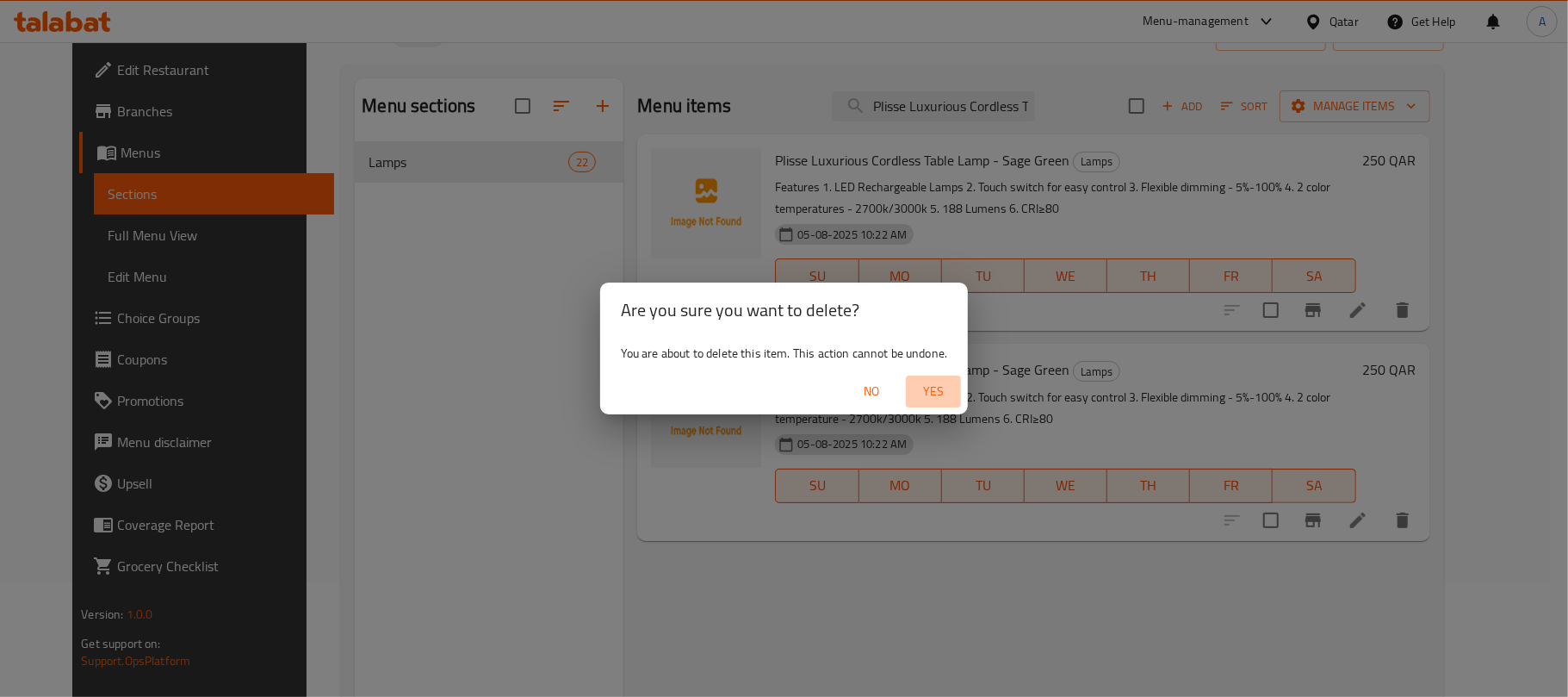 click on "Yes" at bounding box center (933, 391) 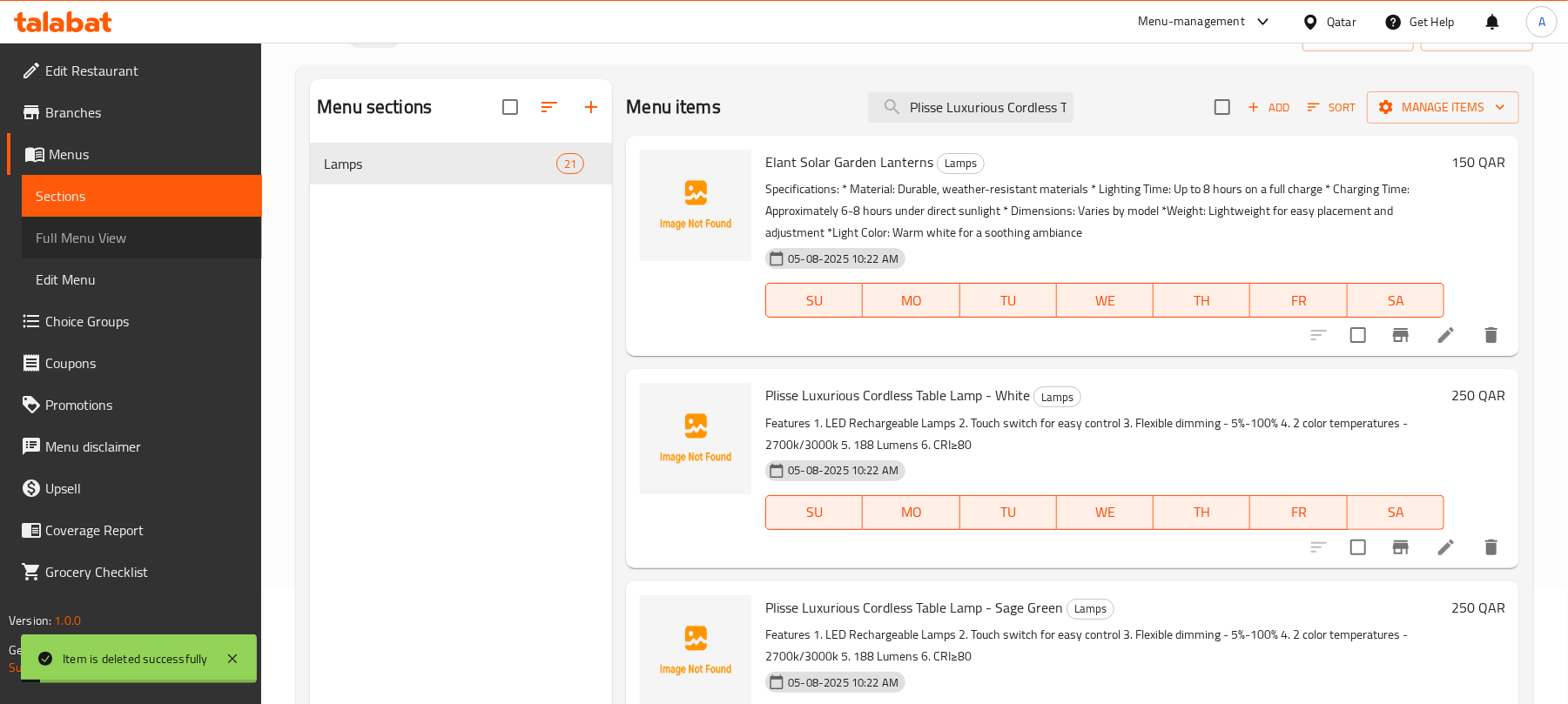 click on "Full Menu View" at bounding box center (142, 238) 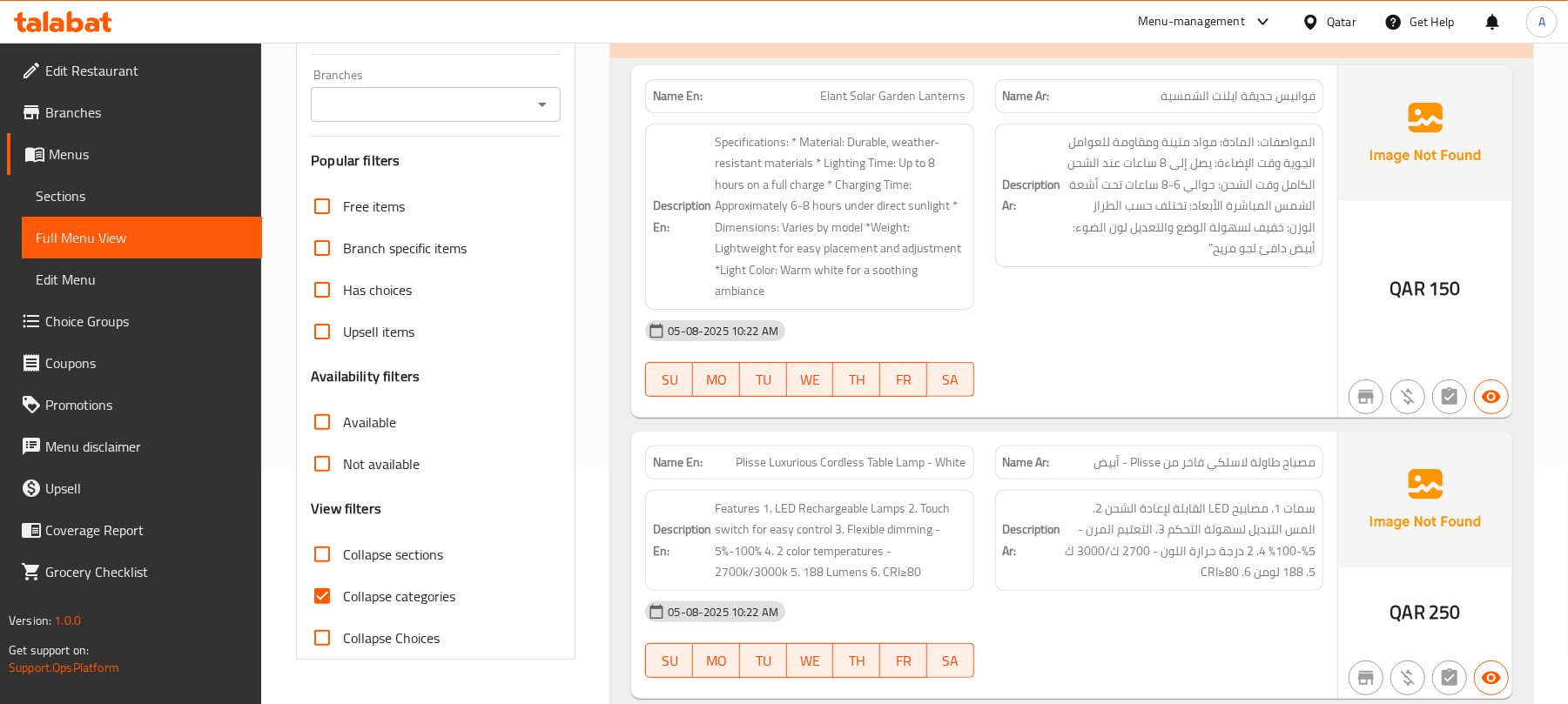 scroll, scrollTop: 348, scrollLeft: 0, axis: vertical 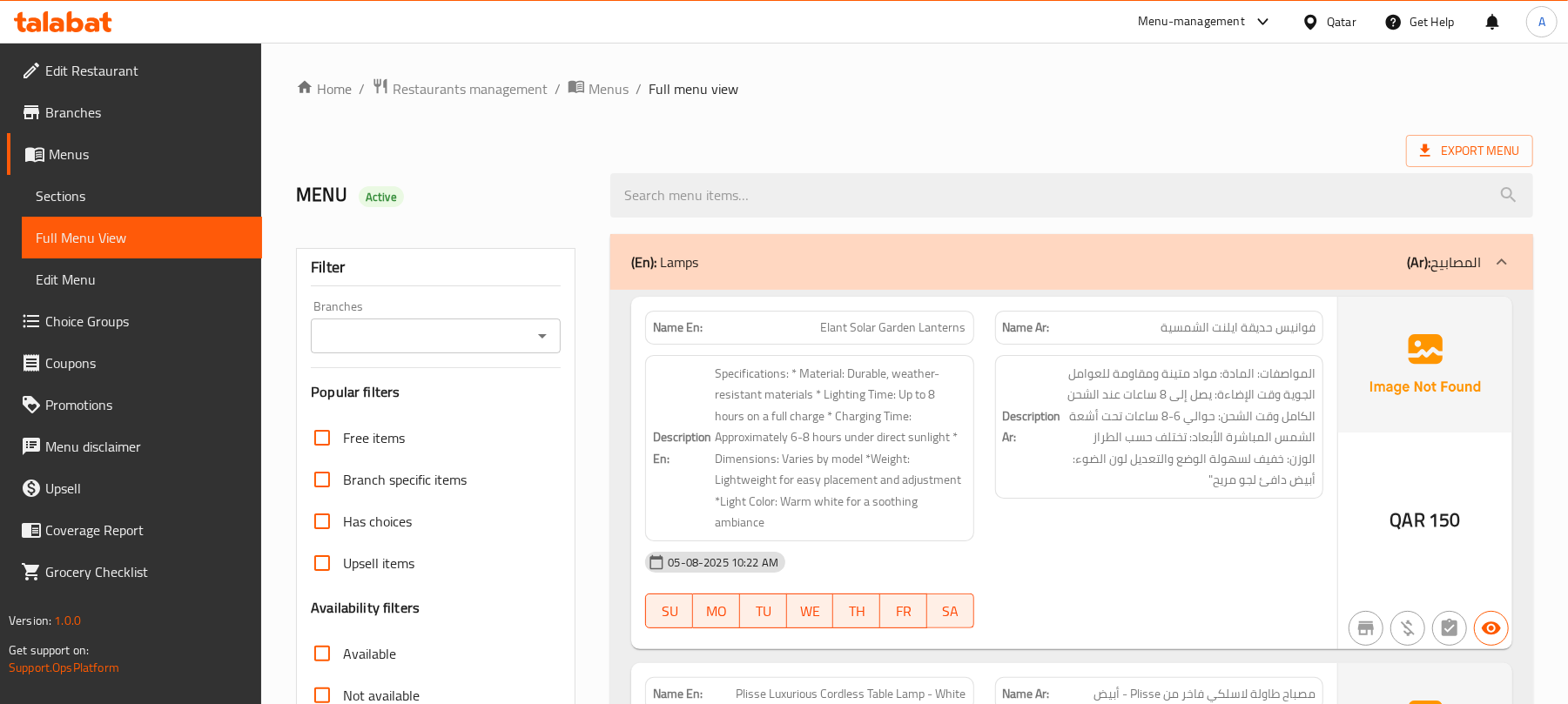 click on "Name En: Elant Solar Garden Lanterns" at bounding box center (809, 327) 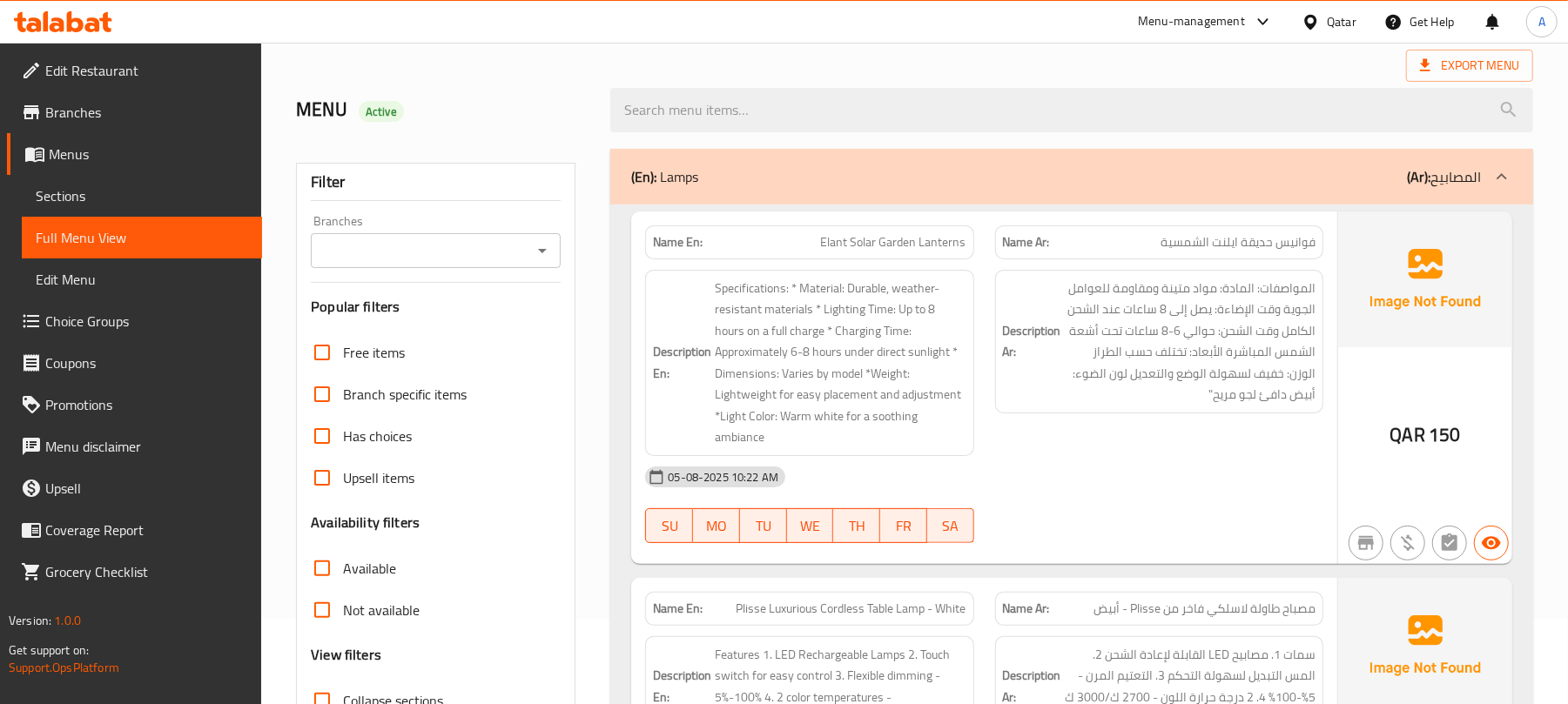 scroll, scrollTop: 82, scrollLeft: 0, axis: vertical 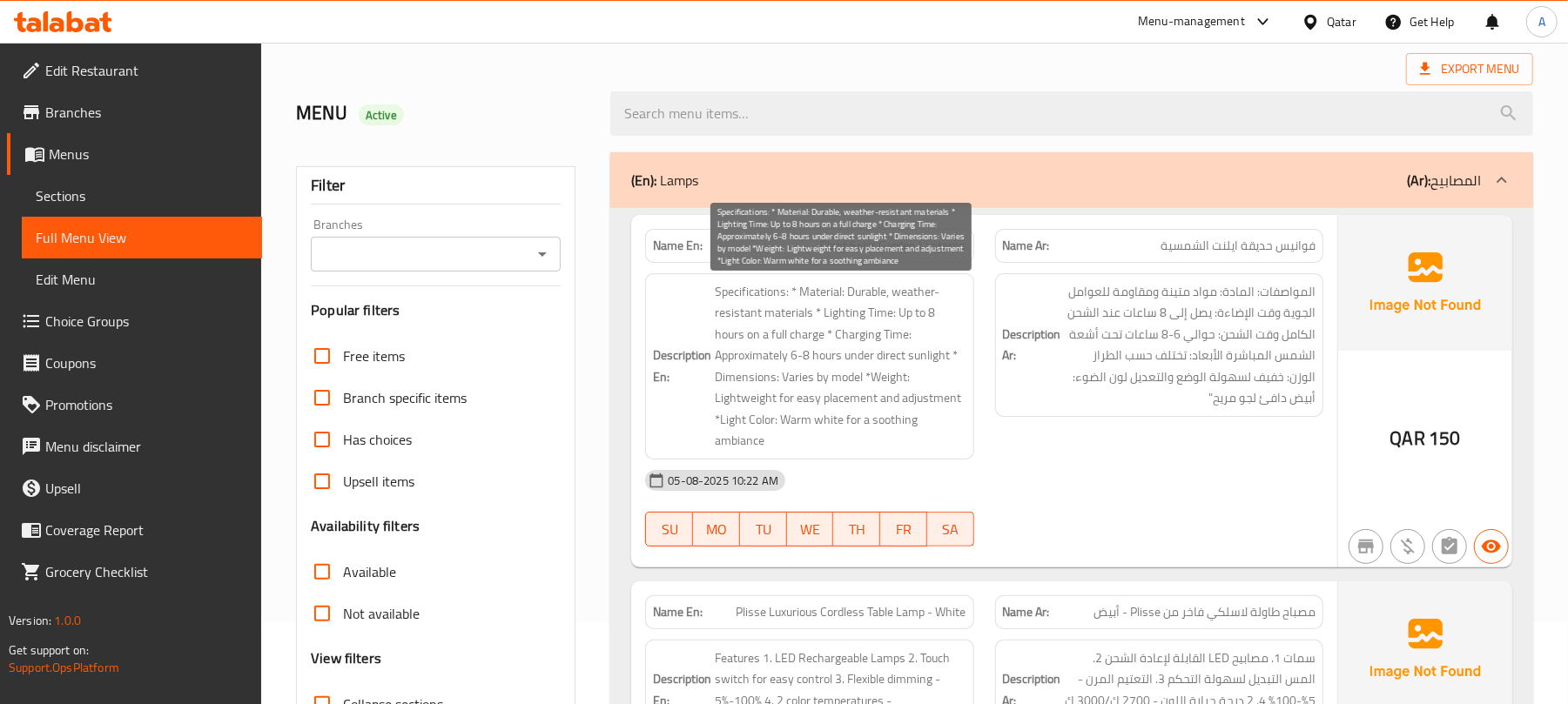 click on "Specifications:
*  Material: Durable, weather-resistant materials
*  Lighting Time: Up to 8 hours on a full charge
*  Charging Time: Approximately 6-8 hours under direct sunlight
*  Dimensions: Varies by model
*Weight: Lightweight for easy placement and adjustment
*Light Color: Warm white for a soothing ambiance" at bounding box center (840, 366) 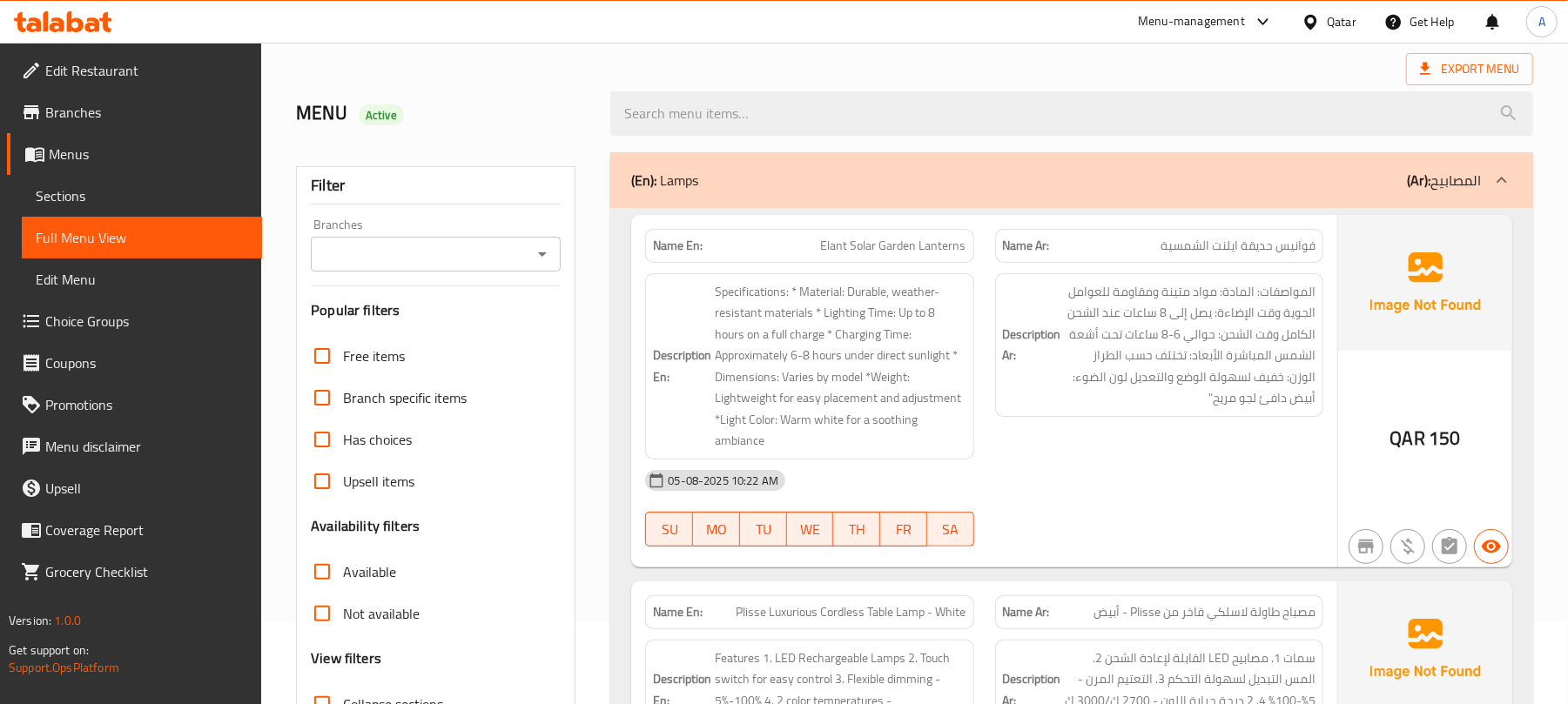 click on "Edit Menu" at bounding box center [142, 279] 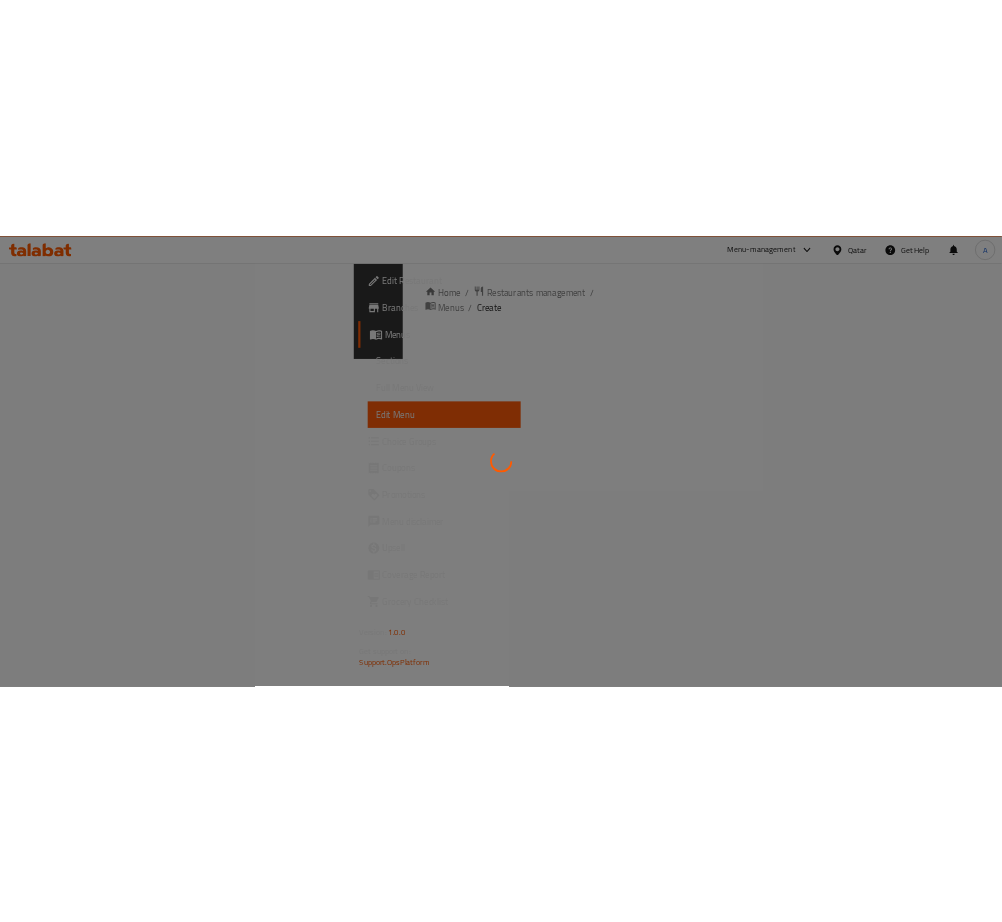scroll, scrollTop: 0, scrollLeft: 0, axis: both 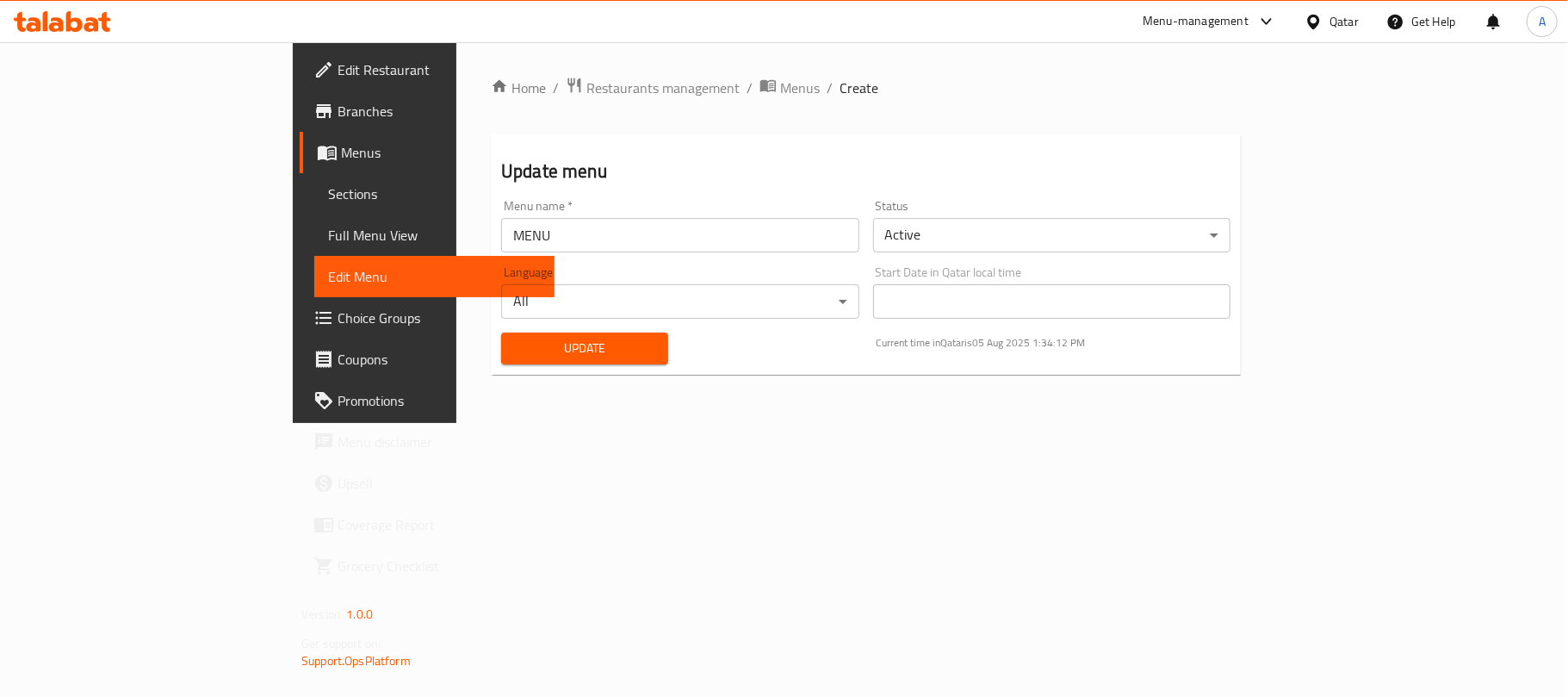 click on "Sections" at bounding box center [434, 194] 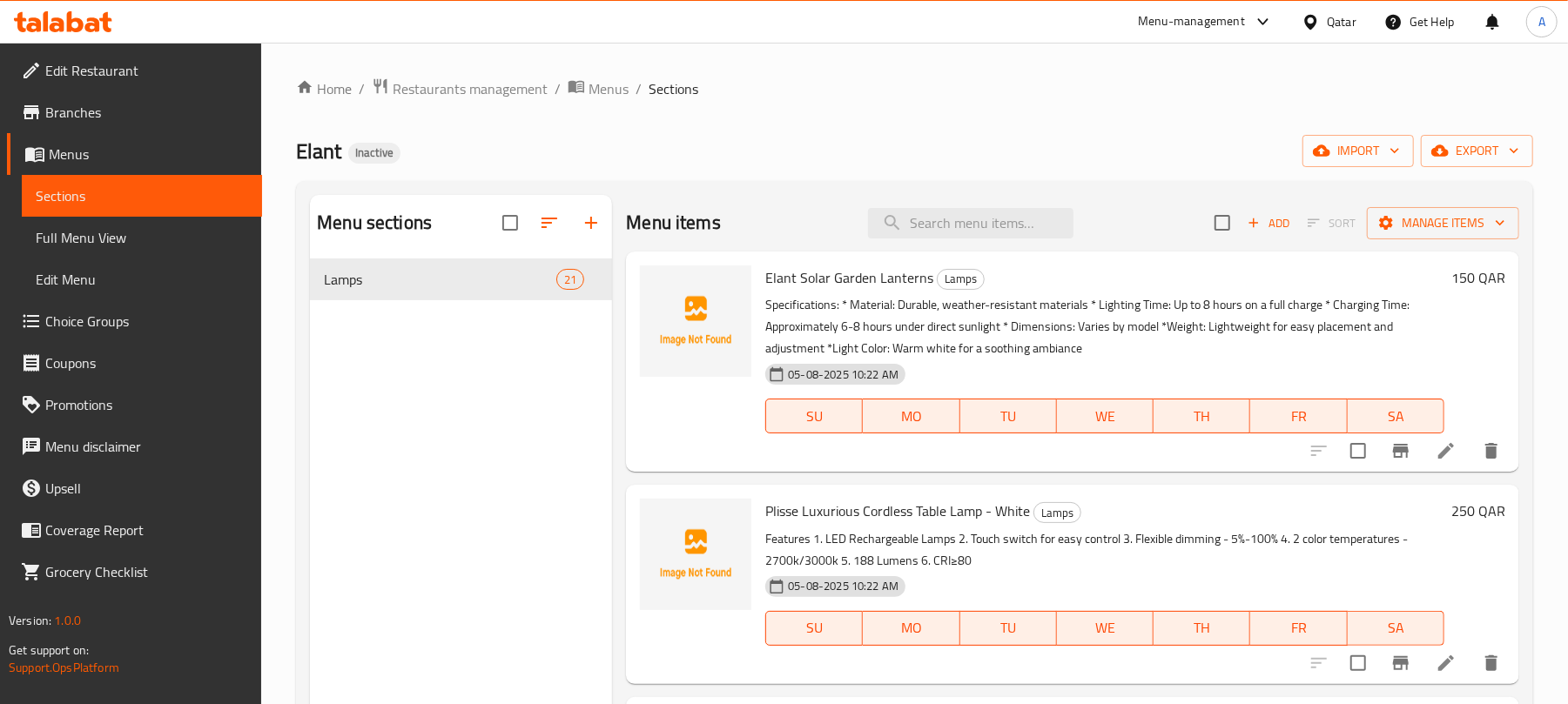 click 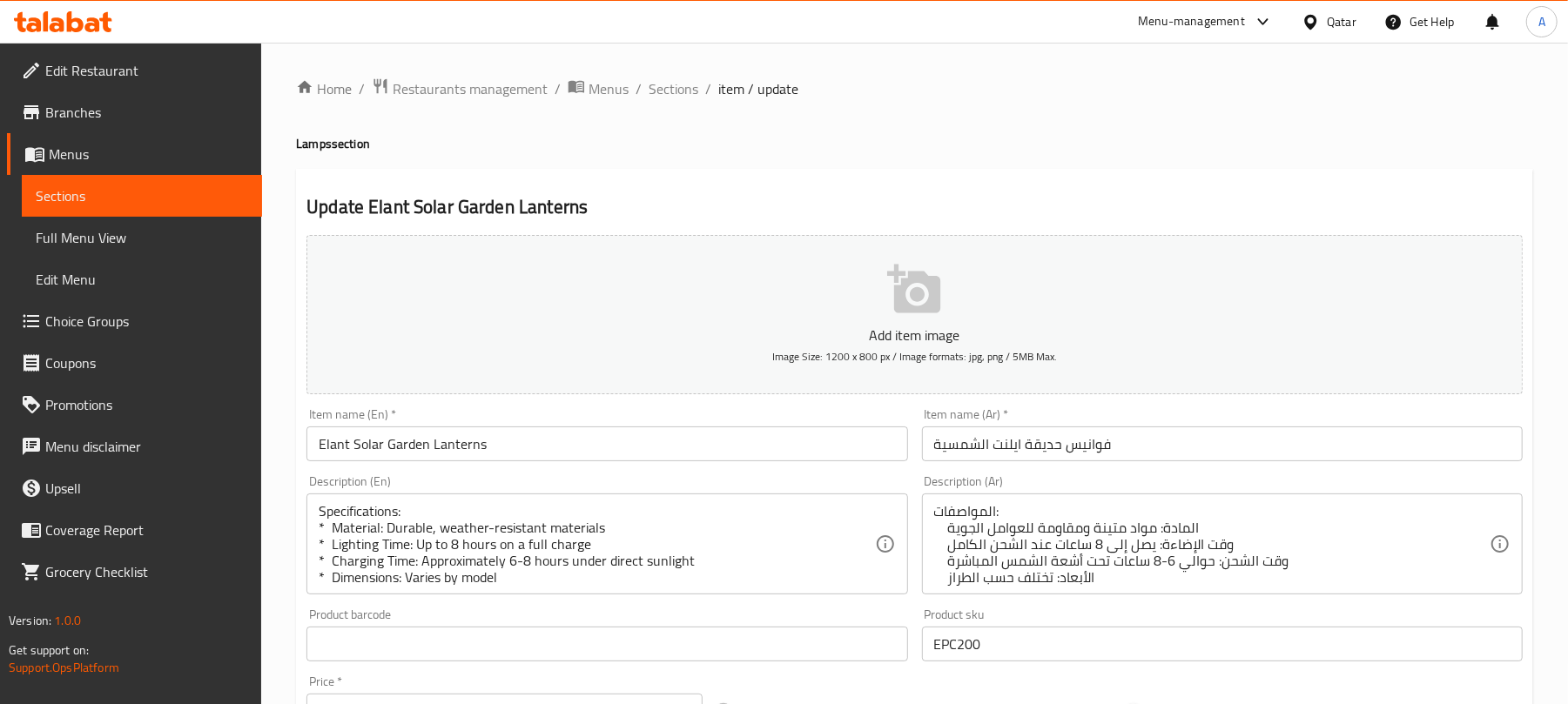 click on "فوانيس حديقة ايلنت الشمسية" at bounding box center [1222, 444] 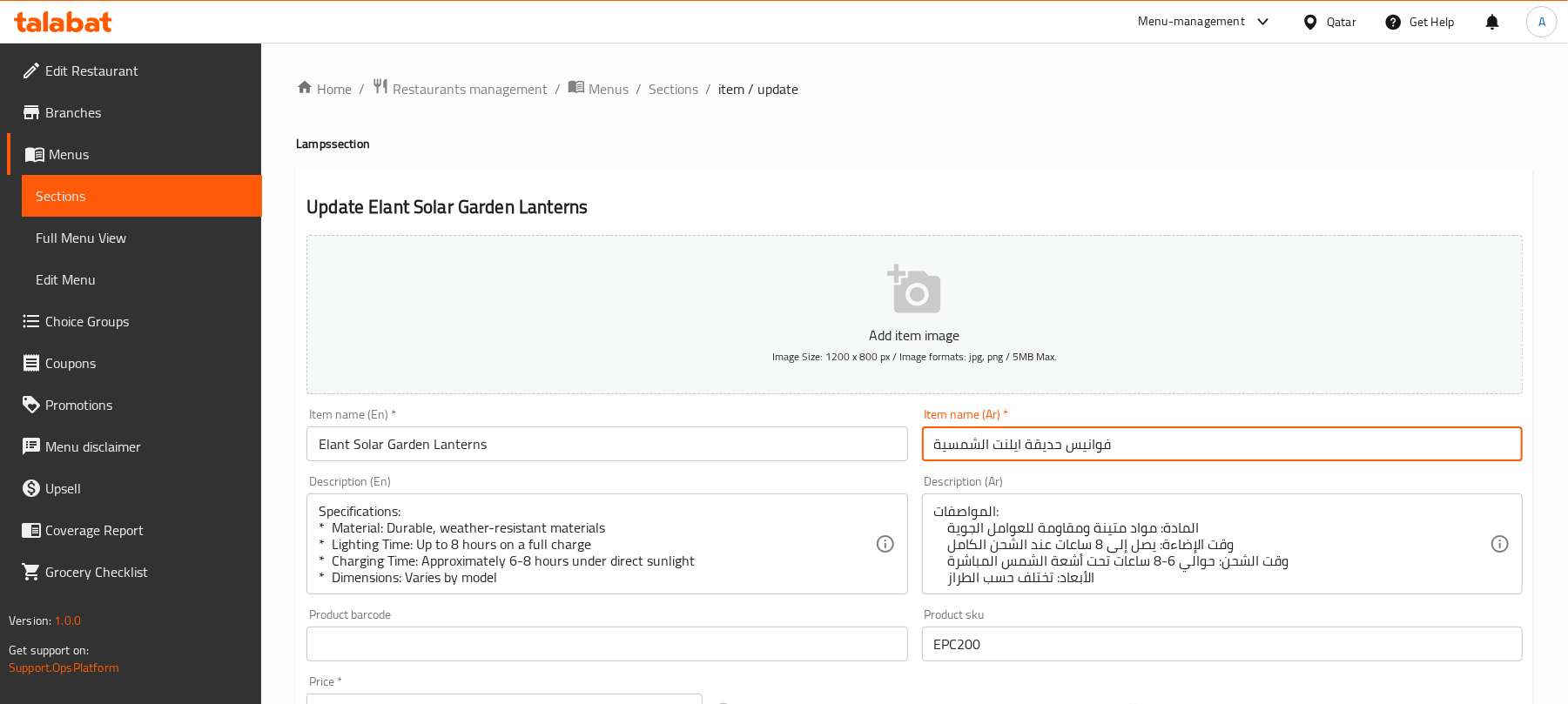 click on "فوانيس حديقة ايلنت الشمسية" at bounding box center (1222, 444) 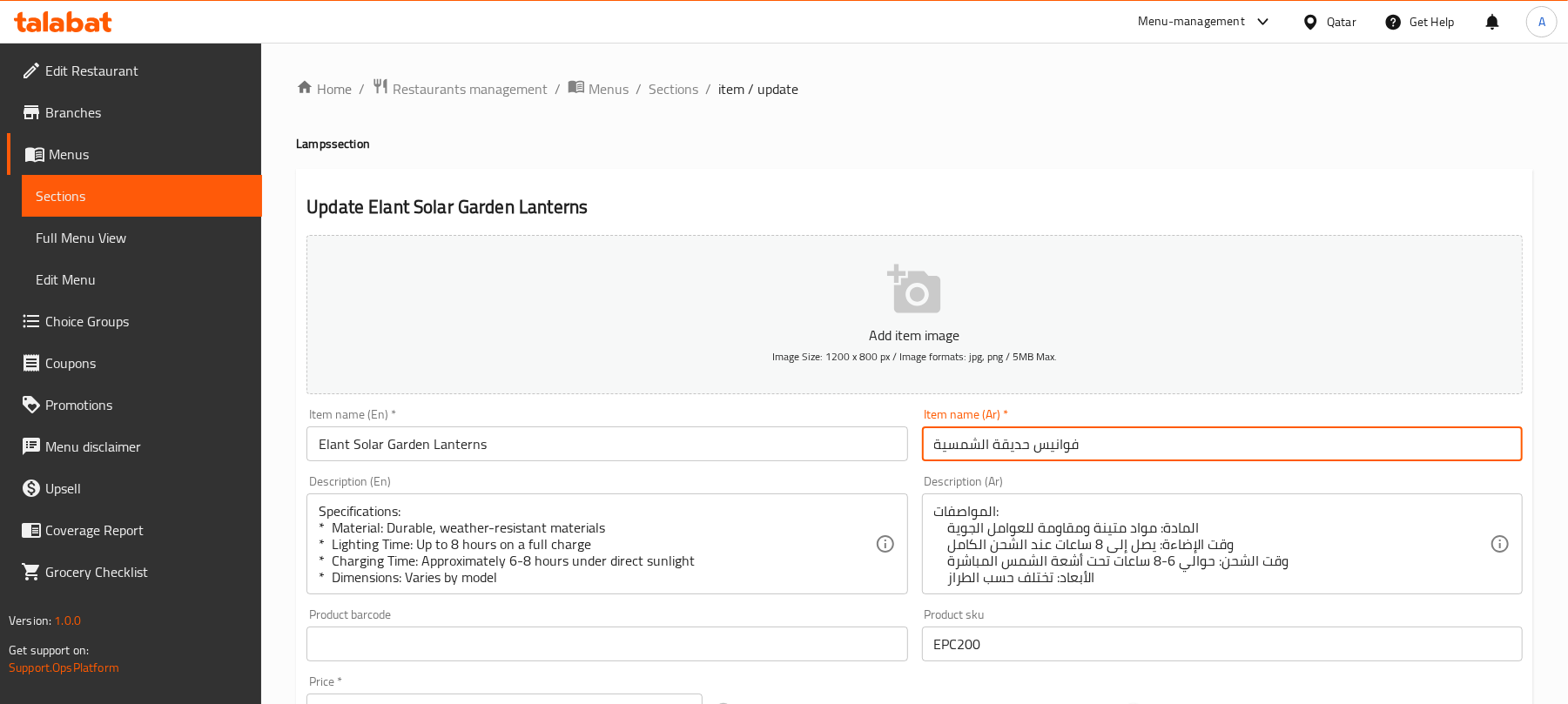 paste on "ايلنت" 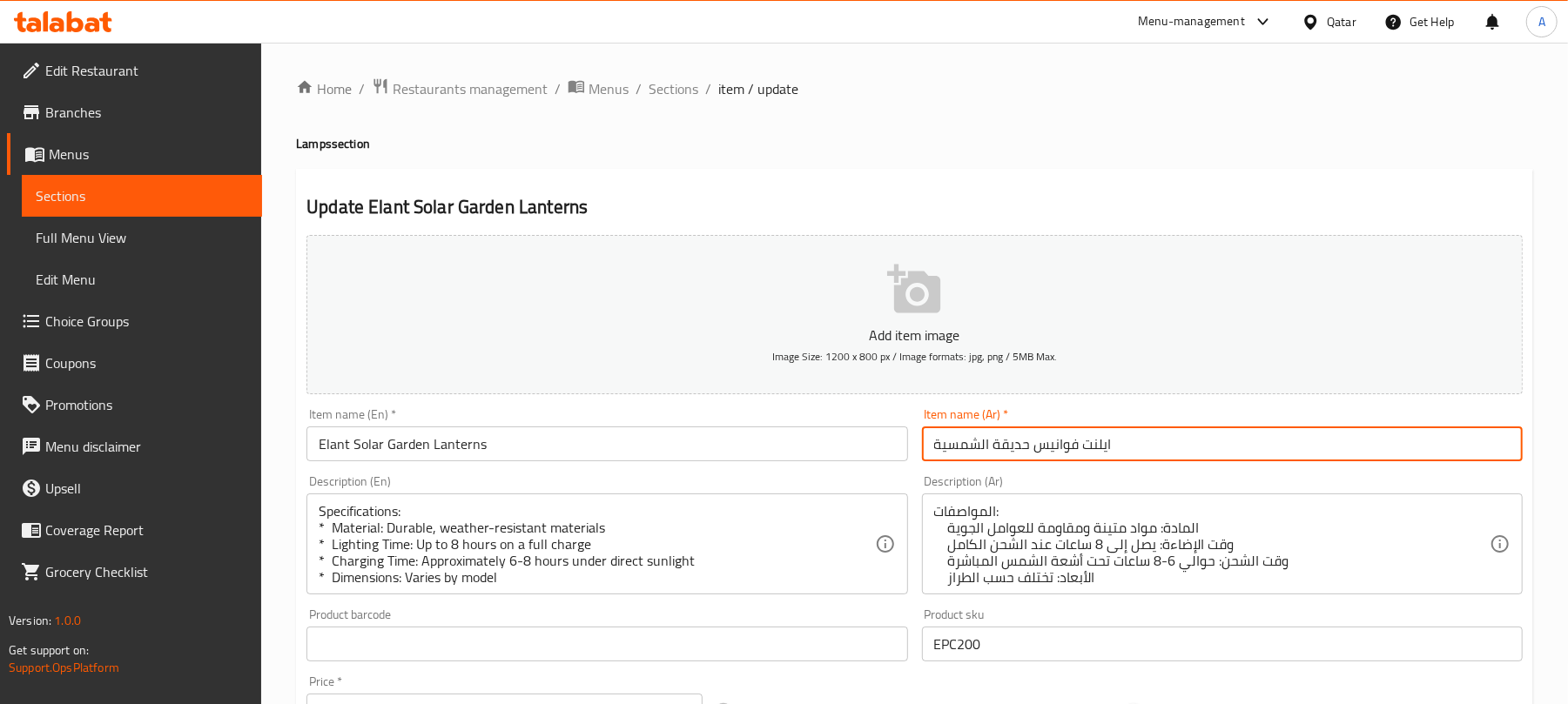 type on "ايلنت فوانيس حديقة الشمسية" 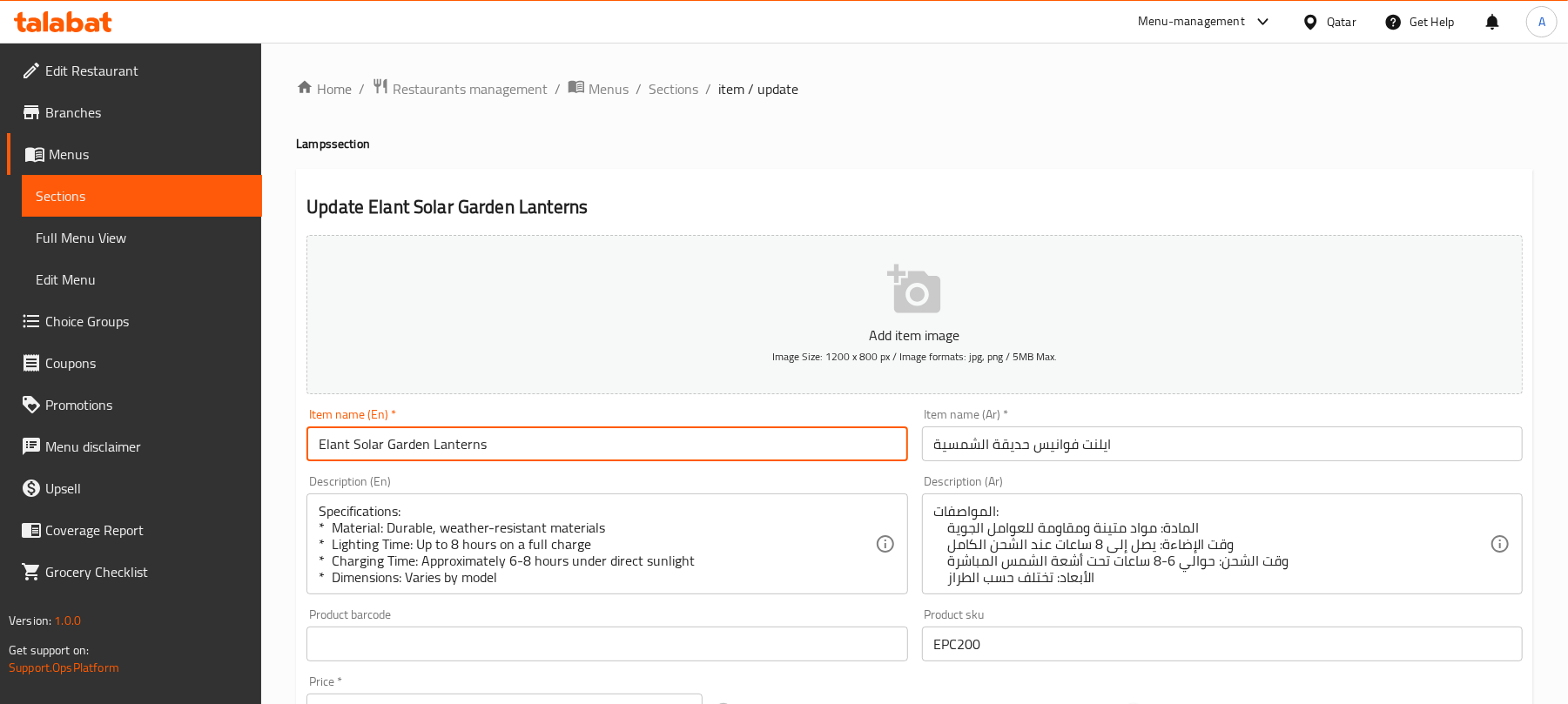 click on "Elant Solar Garden Lanterns" at bounding box center [607, 444] 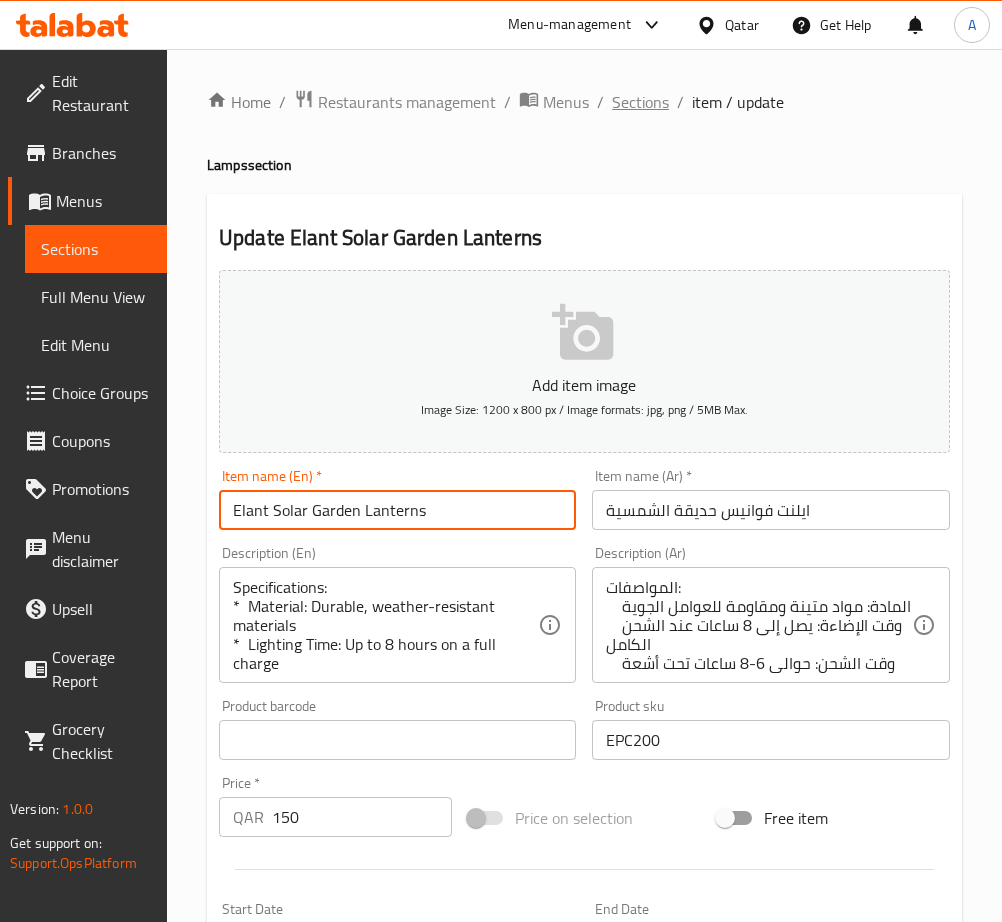 click on "Sections" at bounding box center [640, 102] 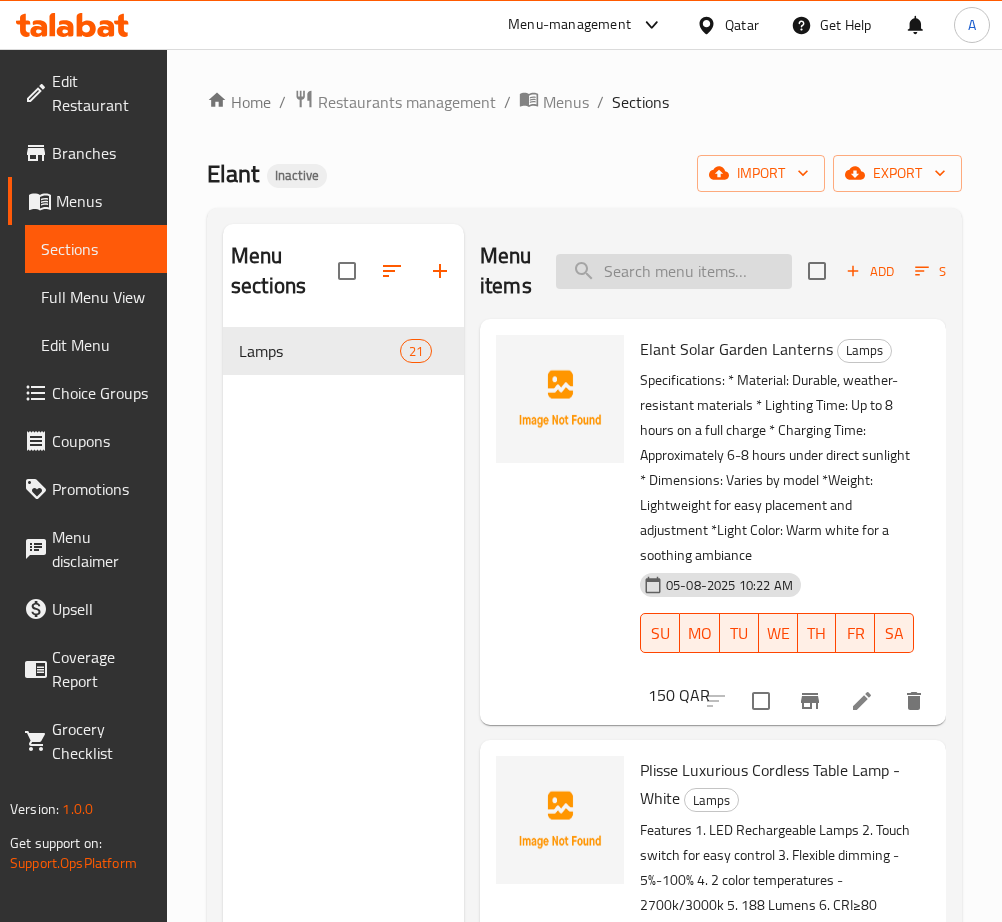 click at bounding box center [674, 271] 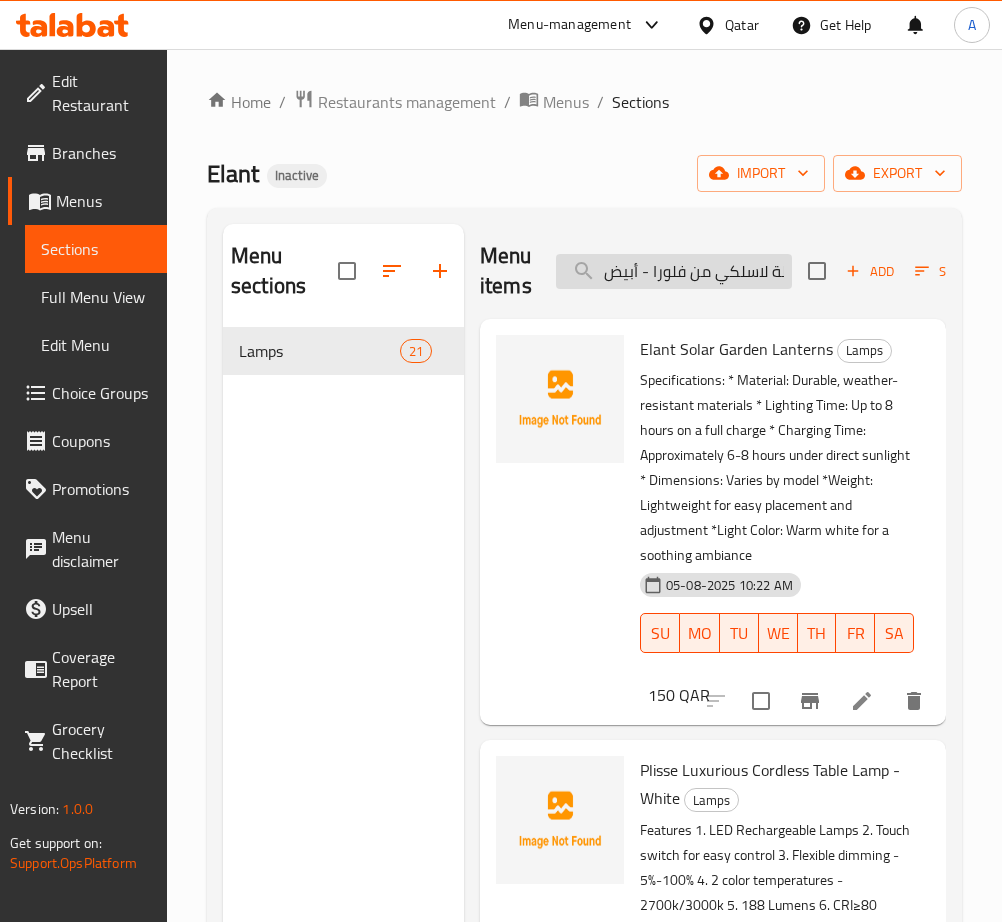 scroll, scrollTop: 0, scrollLeft: 72, axis: horizontal 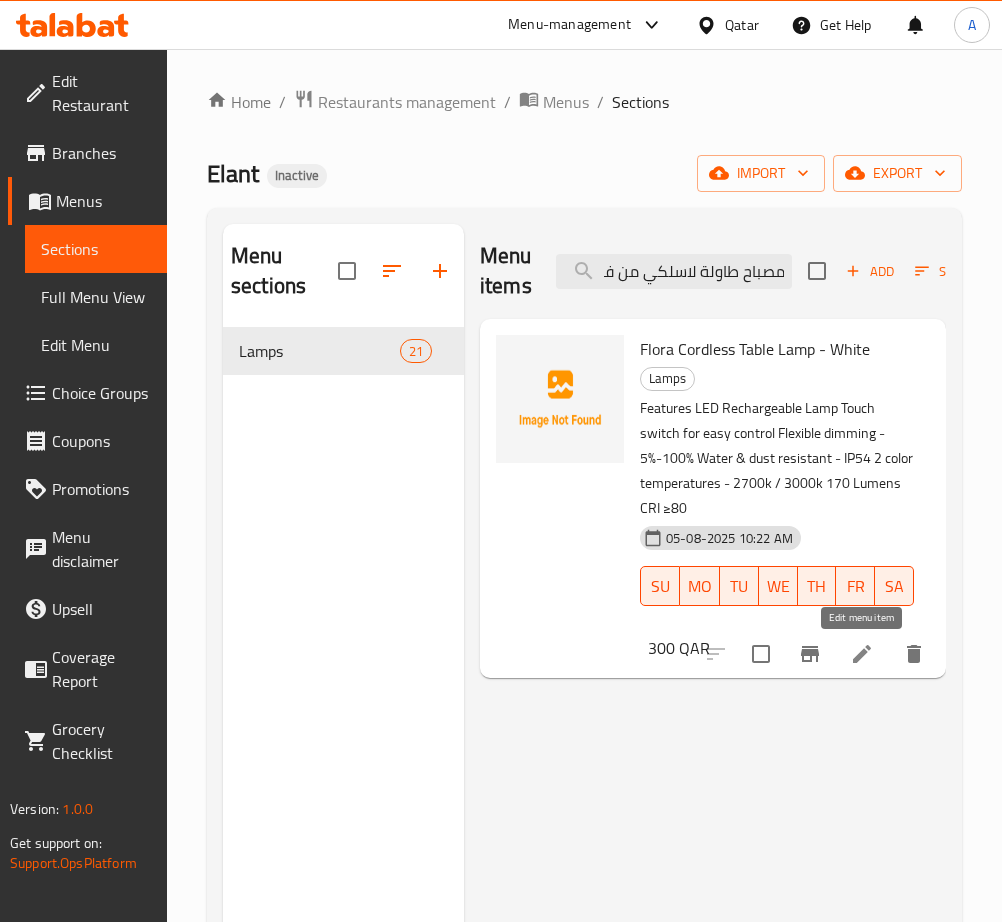 type on "مصباح طاولة لاسلكي من فلورا - أبيض" 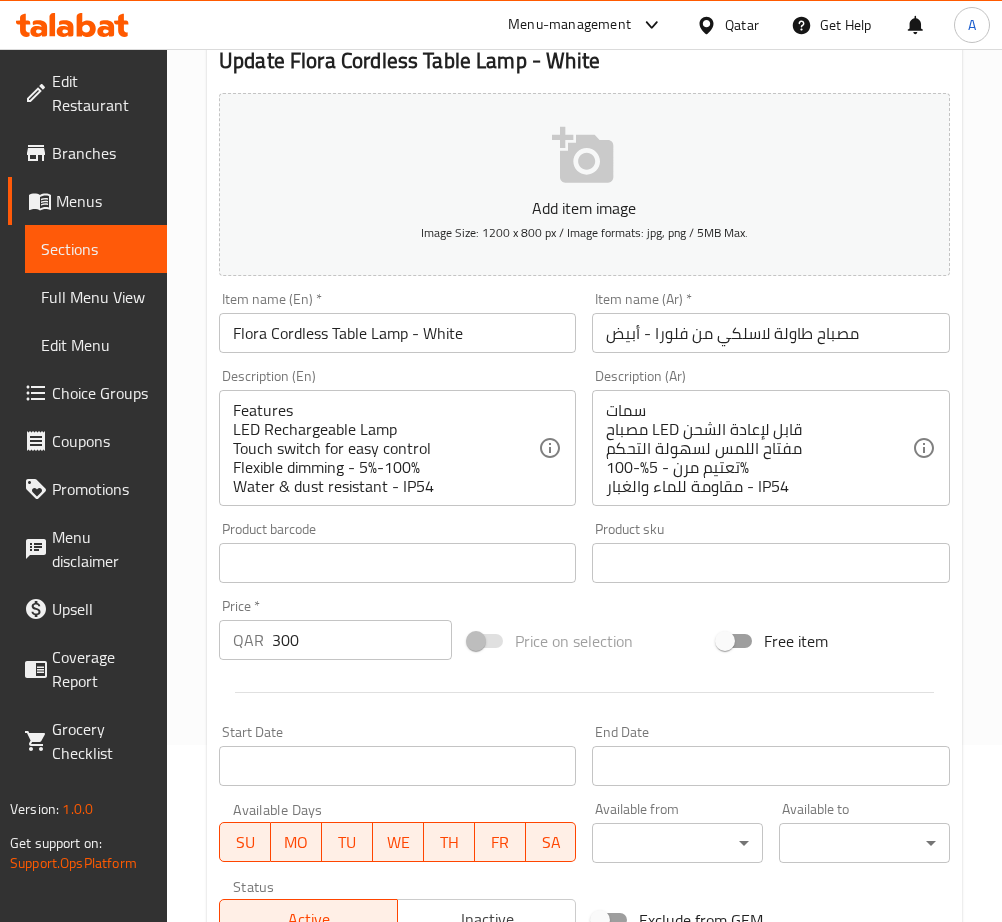 scroll, scrollTop: 450, scrollLeft: 0, axis: vertical 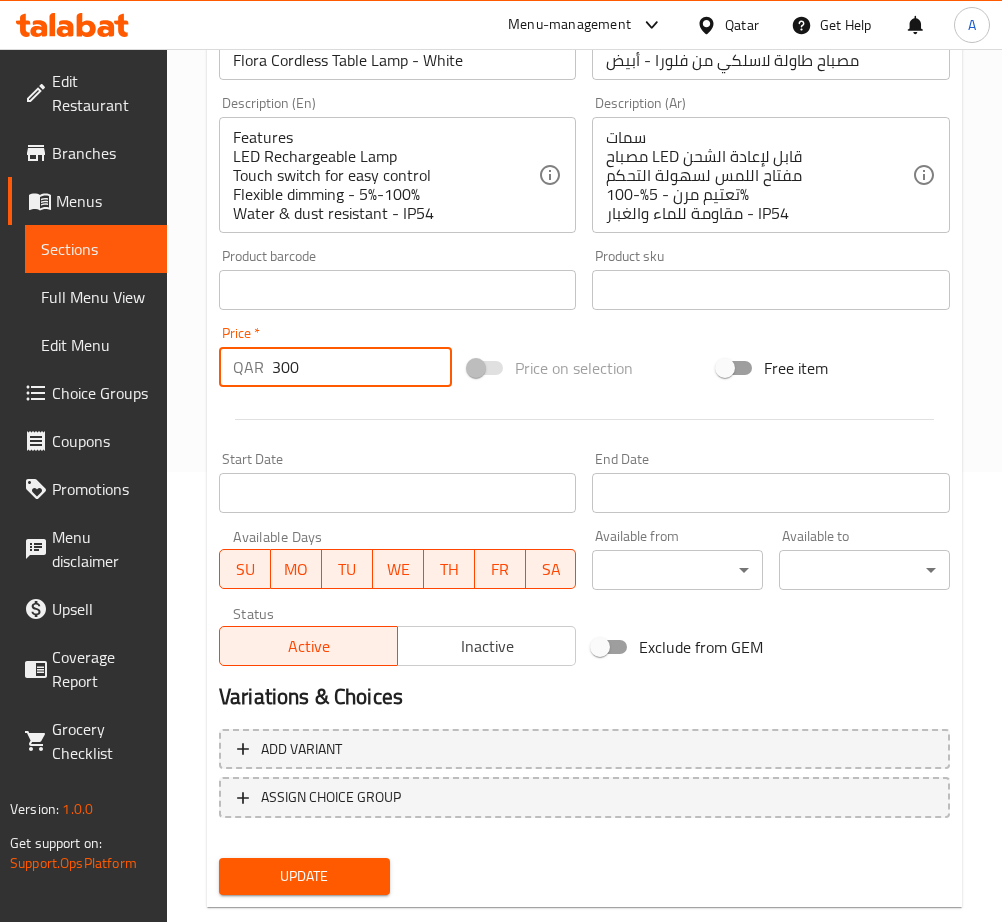 click on "300" at bounding box center [362, 367] 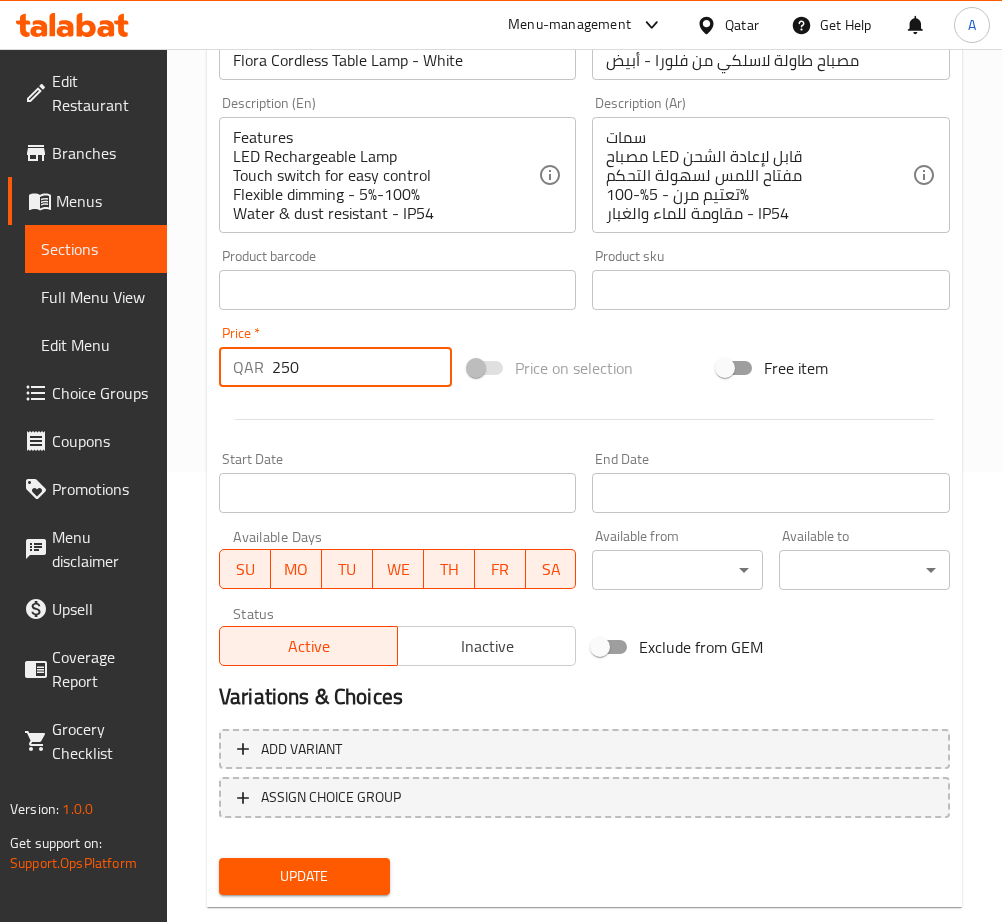 type on "250" 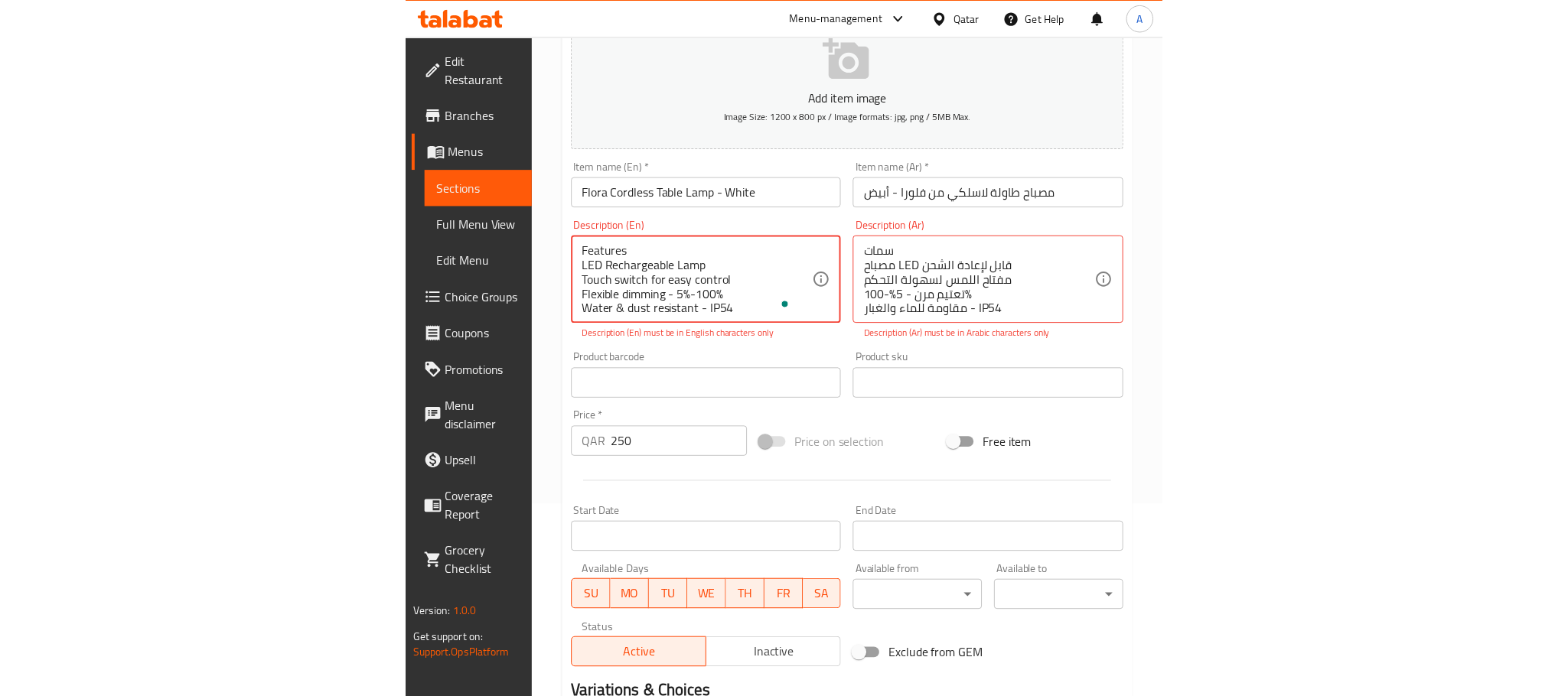 scroll, scrollTop: 0, scrollLeft: 0, axis: both 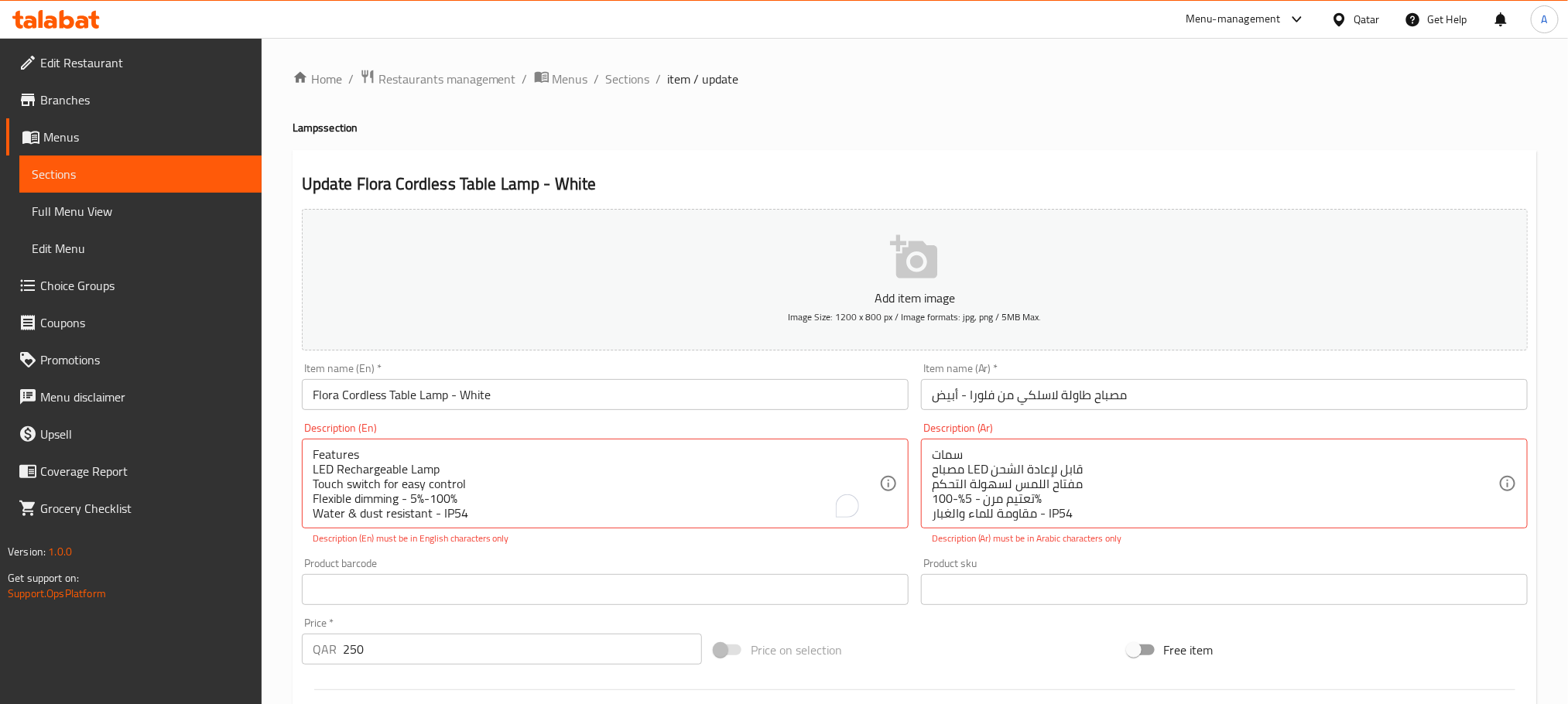 click on "Home / Restaurants management / Menus / Sections / item / update Lamps  section Update Flora Cordless Table Lamp - White Add item image Image Size: 1200 x 800 px / Image formats: jpg, png / 5MB Max. Item name (En)   * Flora Cordless Table Lamp - White Item name (En)  * Item name (Ar)   * مصباح طاولة لاسلكي من فلورا - أبيض Item name (Ar)  * Description (En) Features
LED Rechargeable Lamp
Touch switch for easy control
Flexible dimming - 5%-100%
Water & dust resistant - IP54
2 color temperatures - 2700k / 3000k
170 Lumens
CRI ≥80 Description (En) Description (En) must be in English characters only Description (Ar) سمات
مصباح LED قابل لإعادة الشحن
مفتاح اللمس لسهولة التحكم
تعتيم مرن - 5%-100%
مقاومة للماء والغبار - IP54
2 درجات حرارة اللون - 2700 ك / 3000 ك
170 لومن
كري ≥80 Description (Ar) Description (Ar) must be in Arabic characters only Product barcode Product barcode Price" at bounding box center (915, 574) 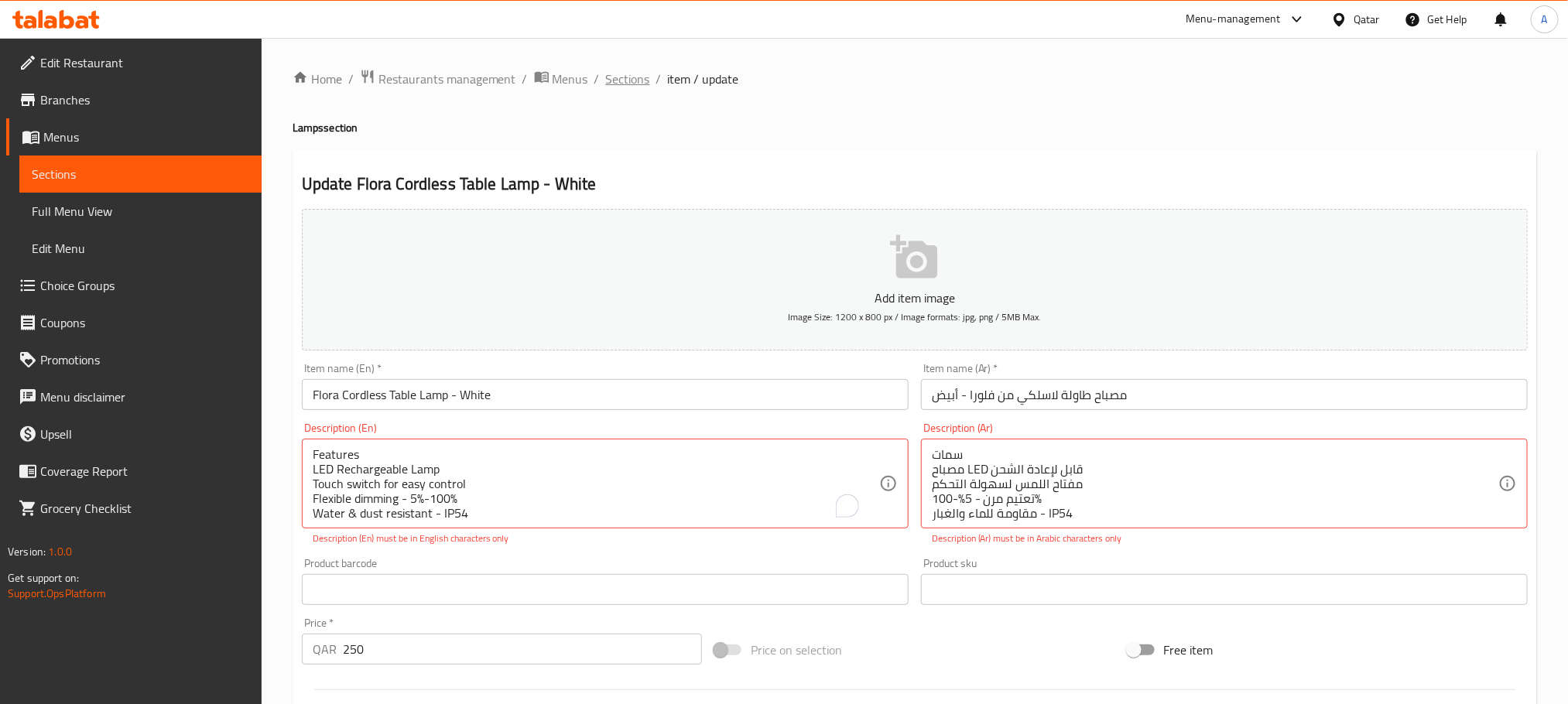 click on "Sections" at bounding box center [628, 79] 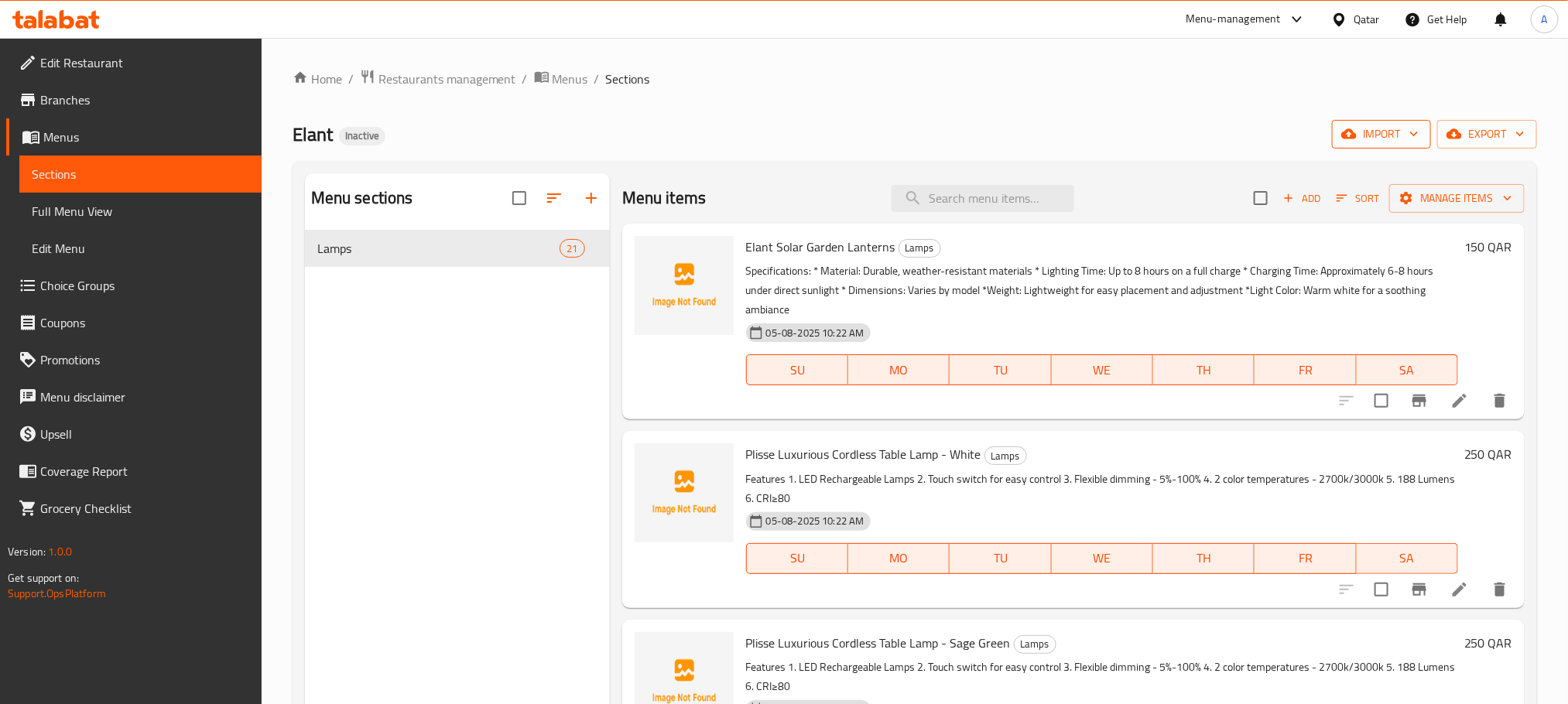click on "import" at bounding box center [1381, 134] 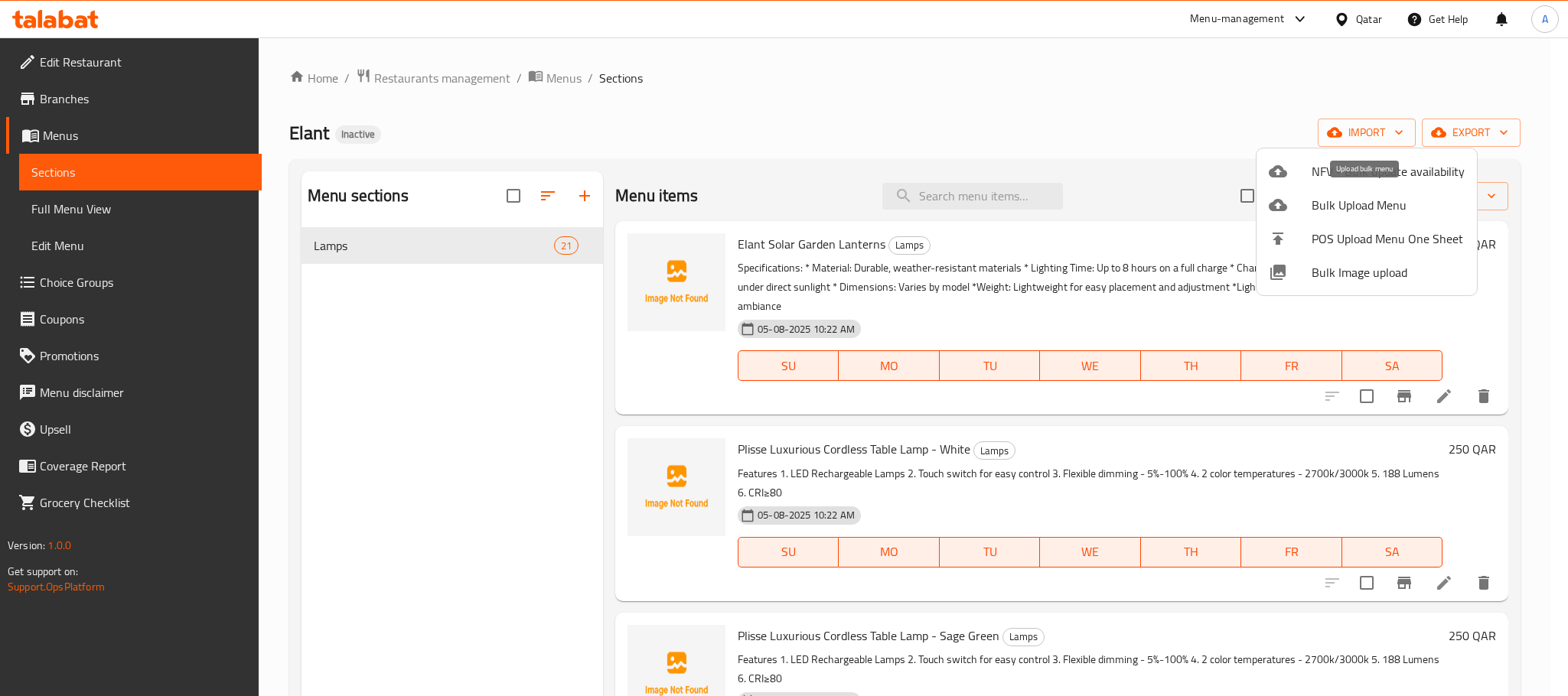 click on "Bulk Upload Menu" at bounding box center [1388, 205] 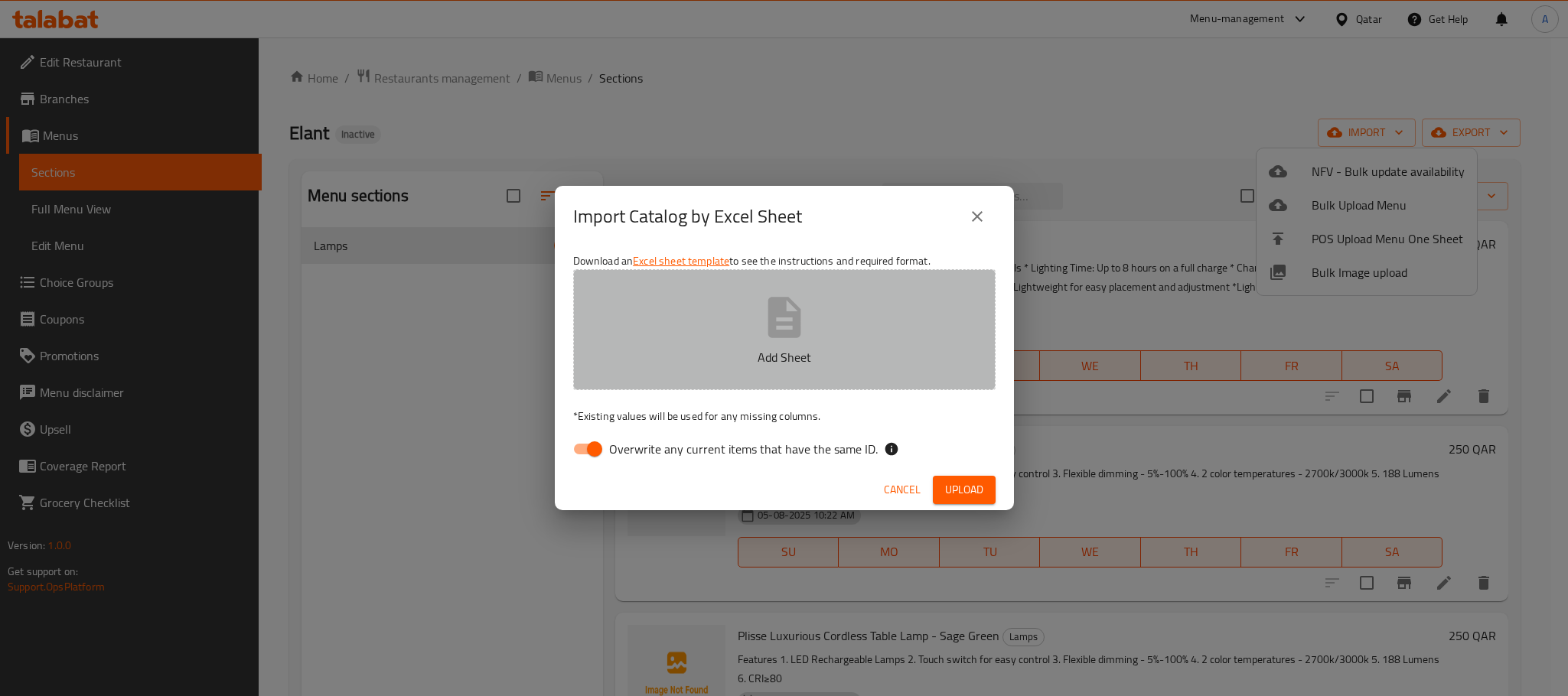 click on "Add Sheet" at bounding box center [784, 330] 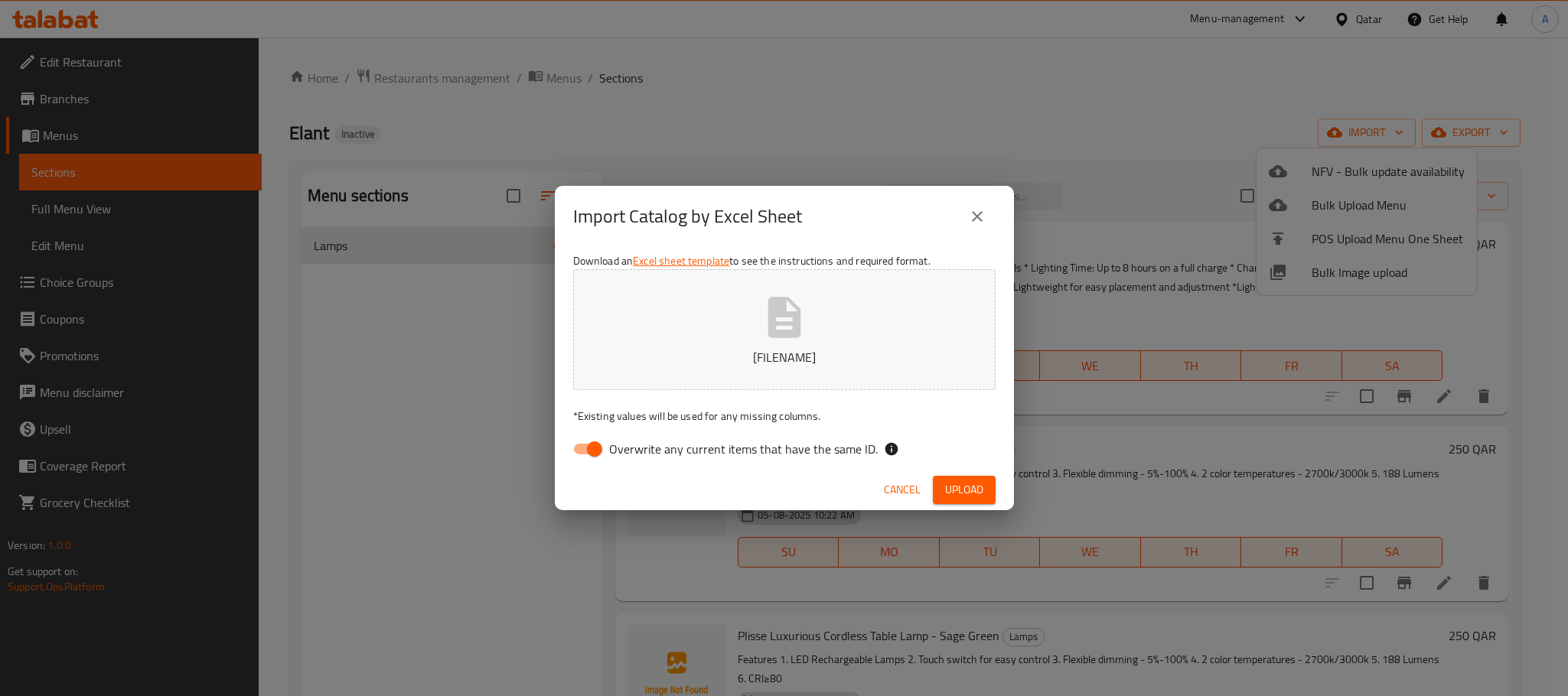 click on "Overwrite any current items that have the same ID." at bounding box center (743, 449) 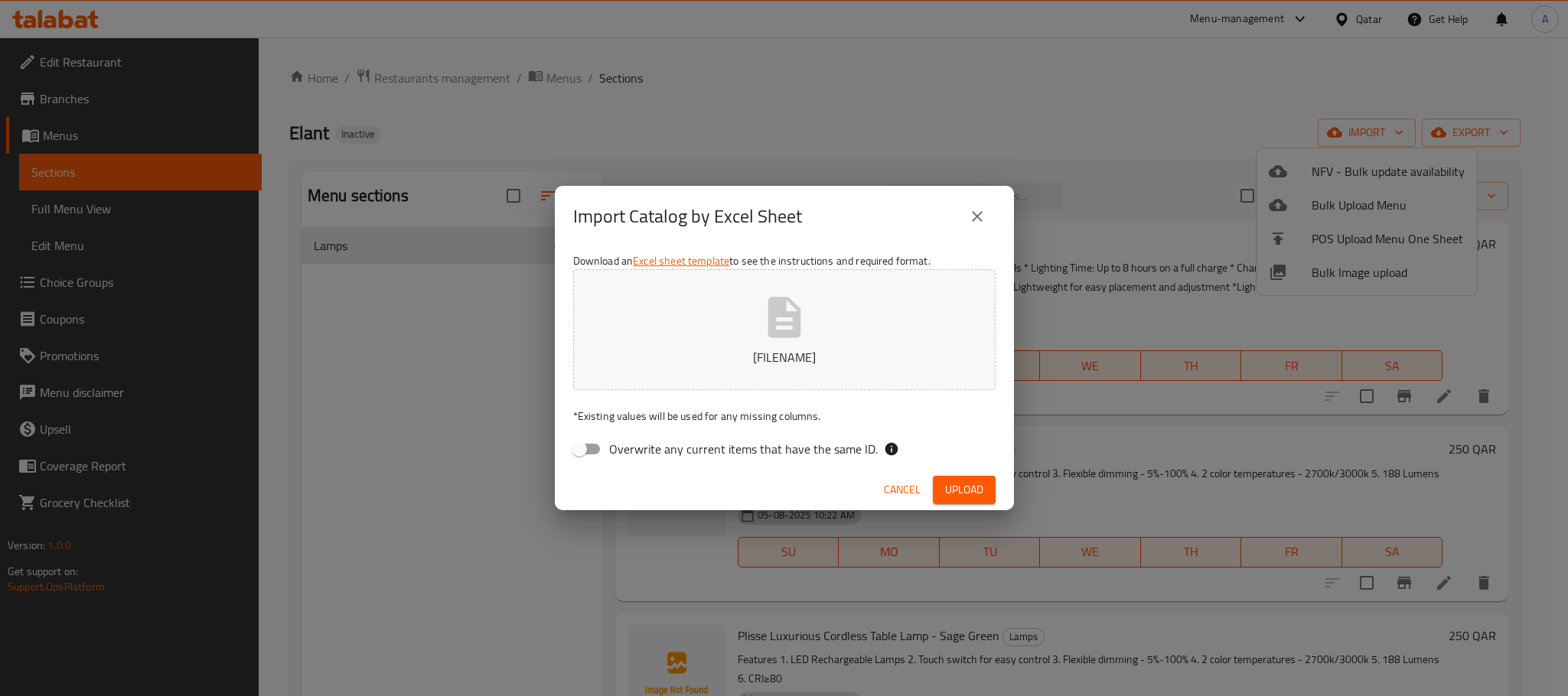 click on "Upload" at bounding box center (964, 489) 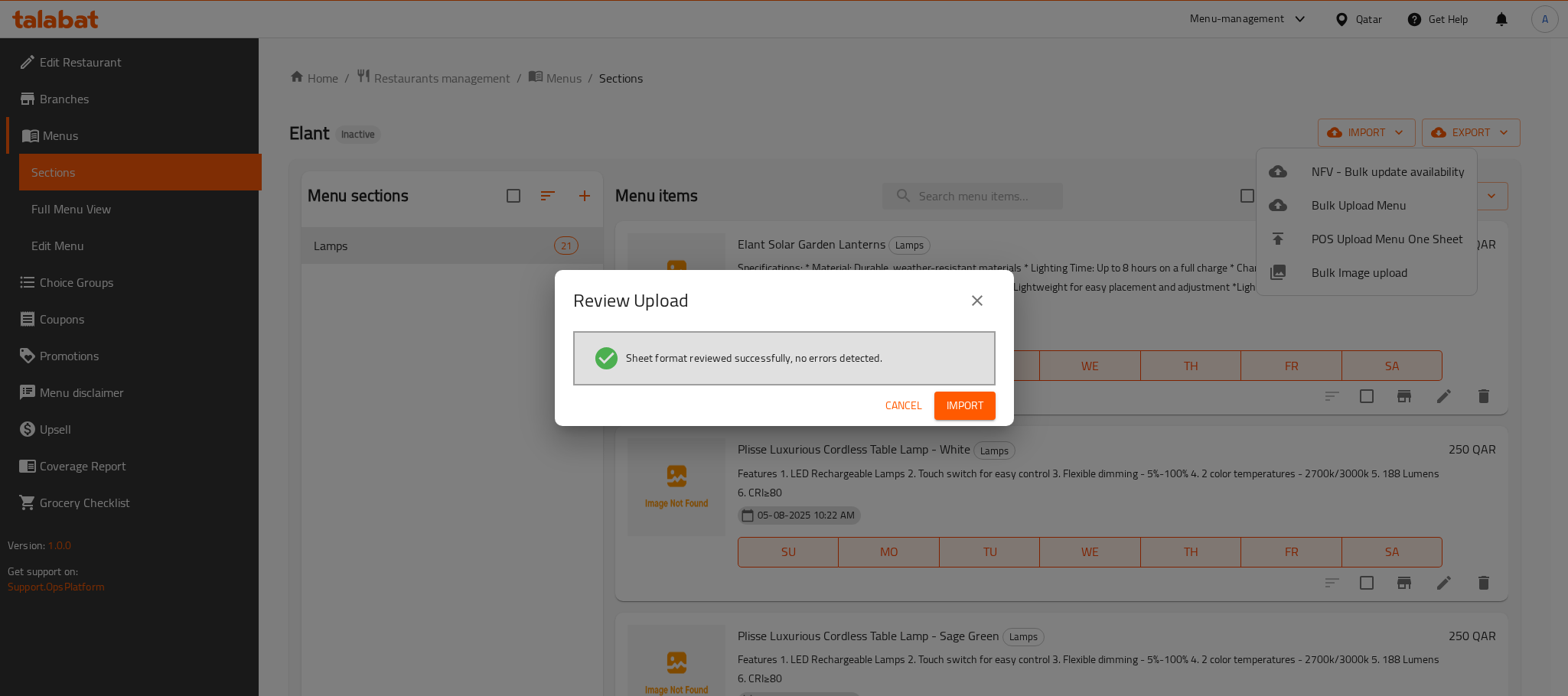 click on "Import" at bounding box center [965, 405] 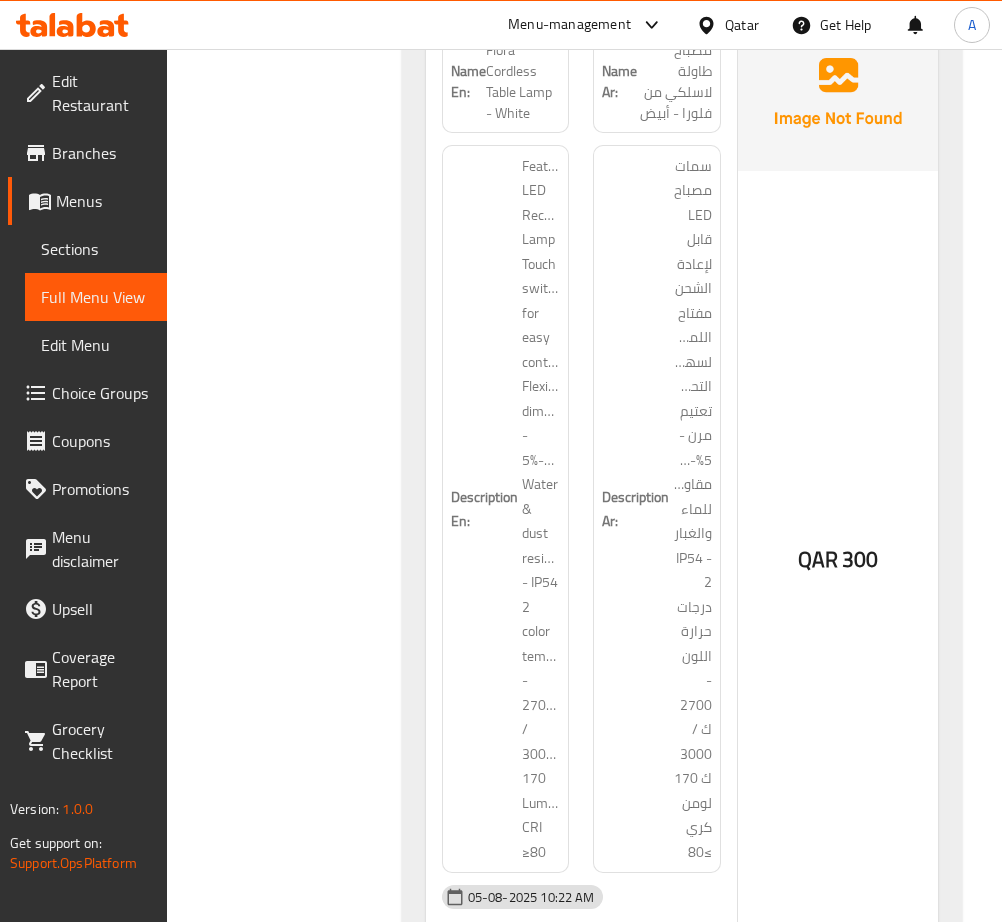 scroll, scrollTop: 12250, scrollLeft: 0, axis: vertical 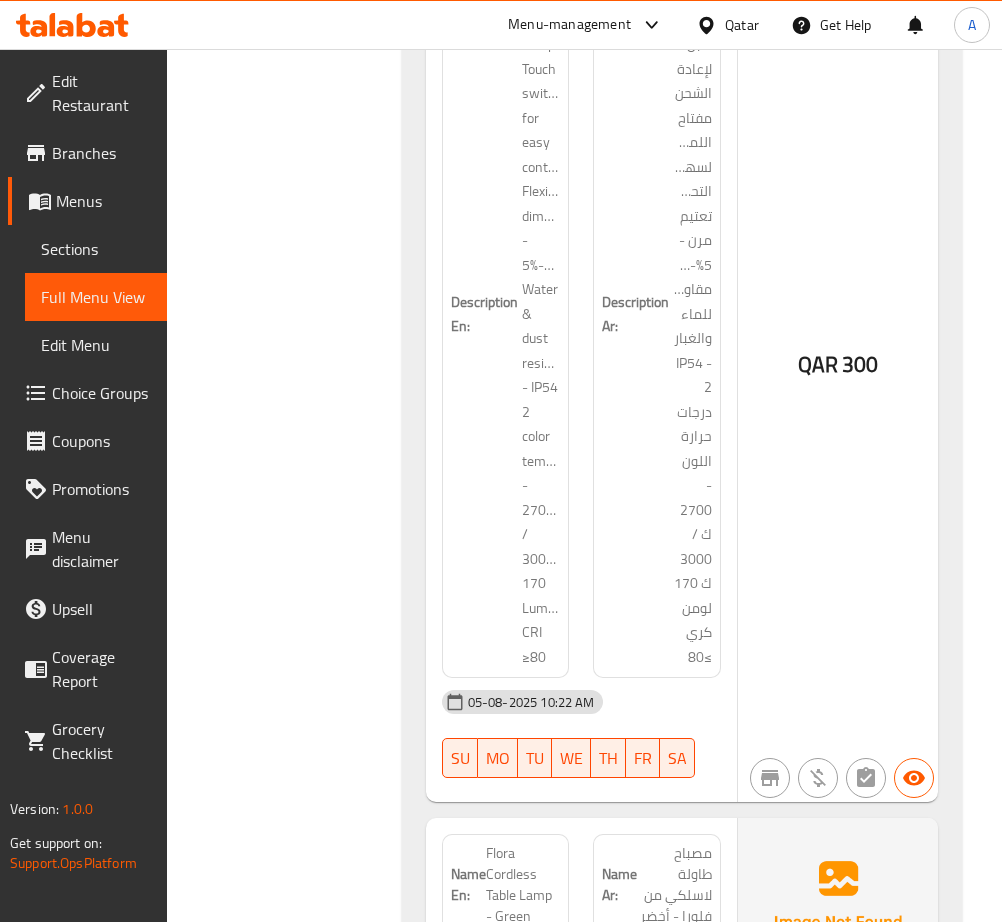 click on "Description Ar: سمات
مصباح LED قابل لإعادة الشحن
مفتاح اللمس لسهولة التحكم
تعتيم مرن - 5%-100%
مقاومة للماء والغبار - IP54
2 درجات حرارة اللون - 2700 ك / 3000 ك
170 لومن
كري ≥80" at bounding box center (657, 314) 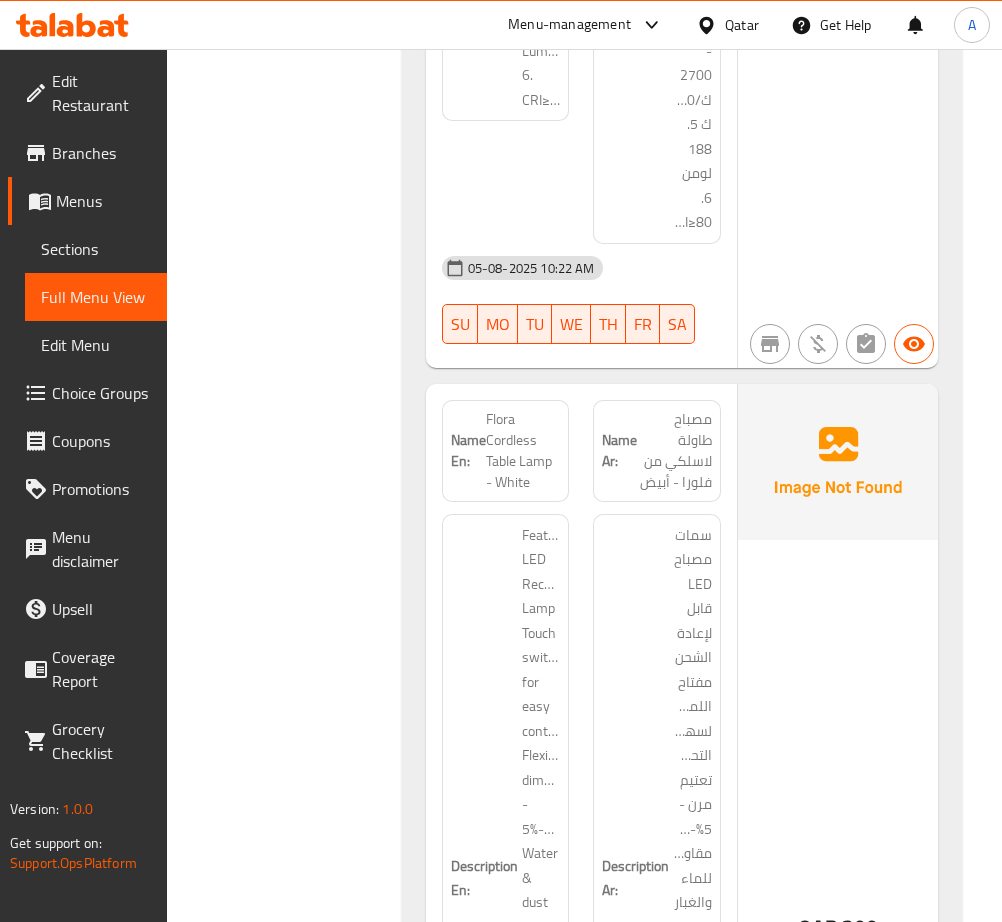 scroll, scrollTop: 11836, scrollLeft: 0, axis: vertical 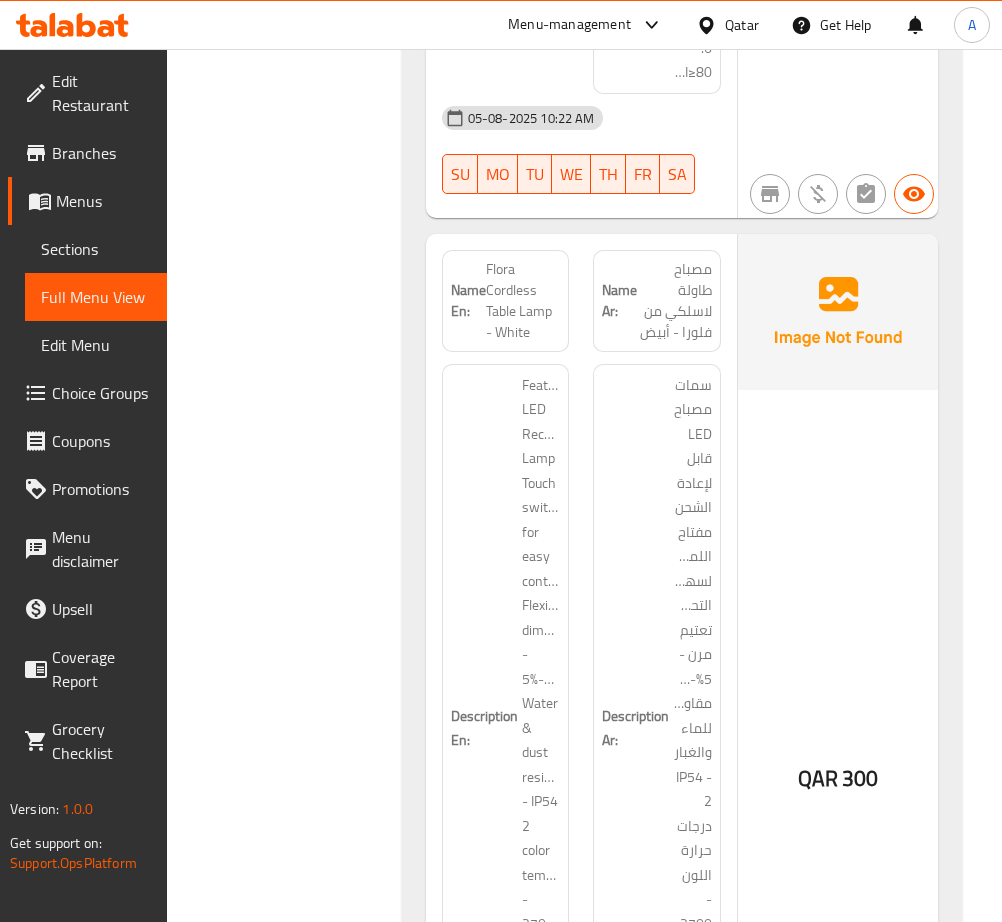 click on "Flora Cordless Table Lamp - White" at bounding box center [523, 301] 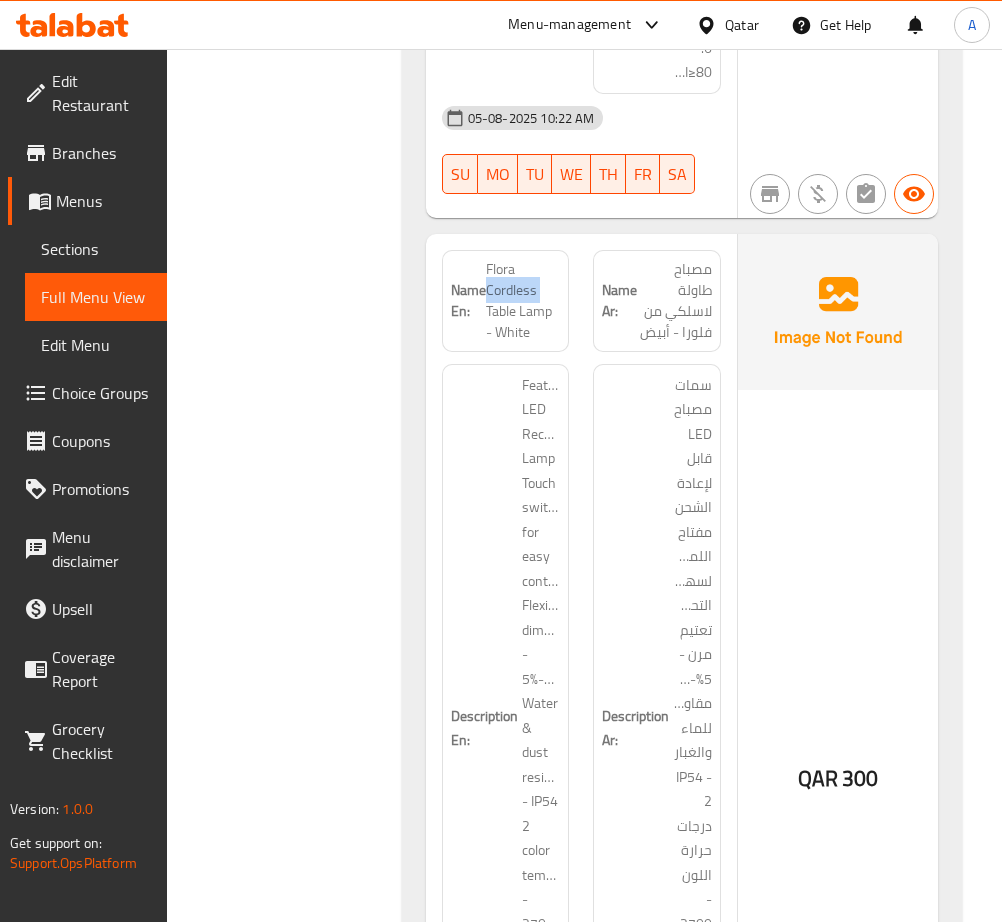 click on "Flora Cordless Table Lamp - White" at bounding box center [523, 301] 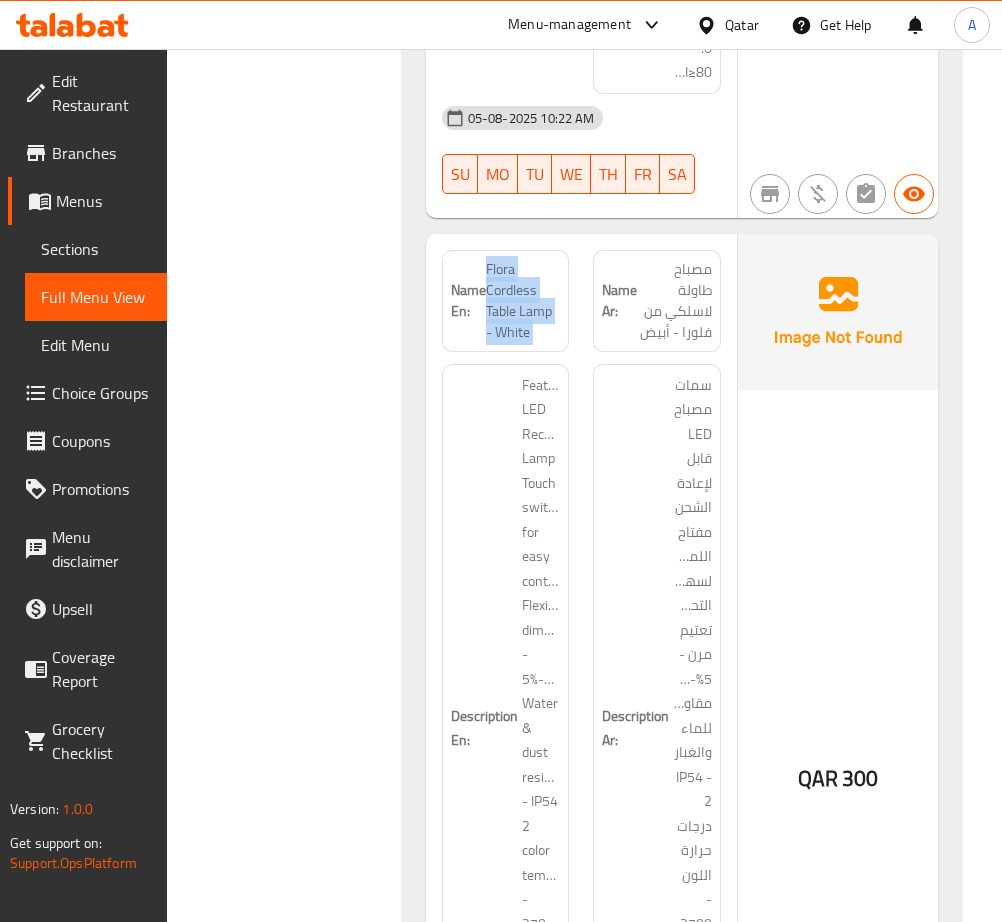 click on "Flora Cordless Table Lamp - White" at bounding box center [523, 301] 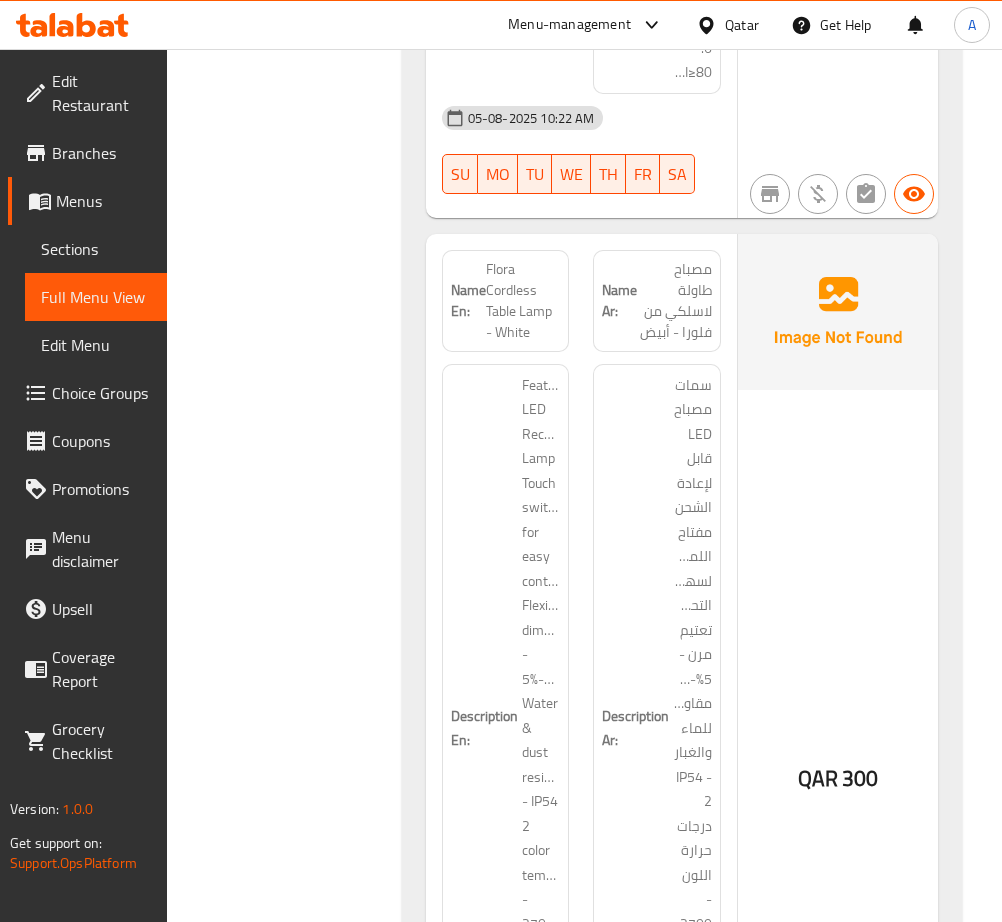 click on "Description Ar: سمات
مصباح LED قابل لإعادة الشحن
مفتاح اللمس لسهولة التحكم
تعتيم مرن - 5%-100%
مقاومة للماء والغبار - IP54
2 درجات حرارة اللون - 2700 ك / 3000 ك
170 لومن
كري ≥80" at bounding box center (657, 728) 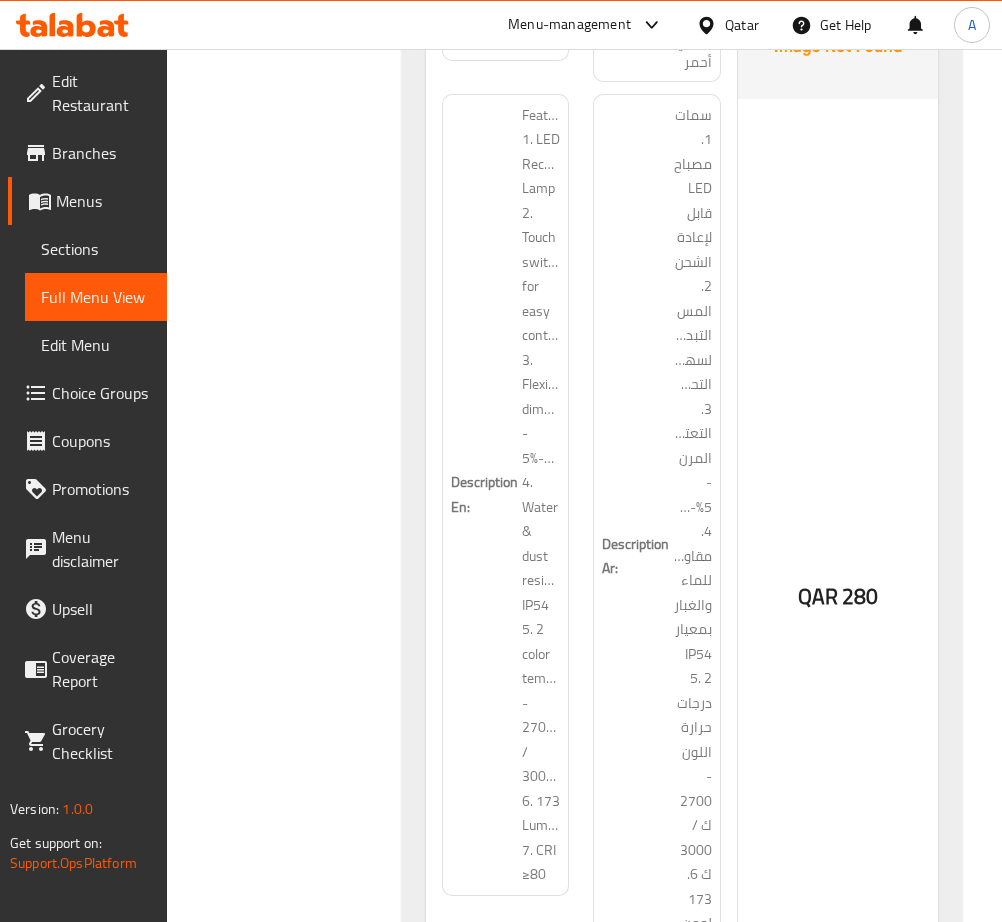 scroll, scrollTop: 17986, scrollLeft: 0, axis: vertical 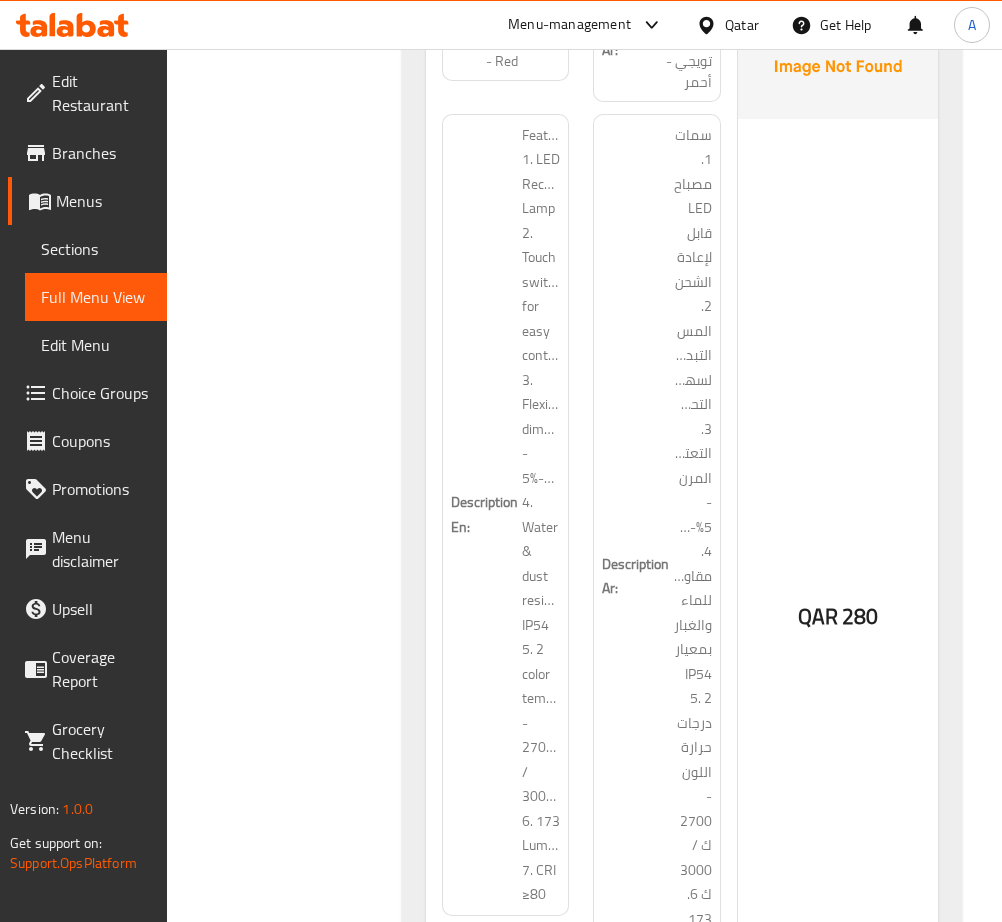click on "QAR 280" at bounding box center [838, 563] 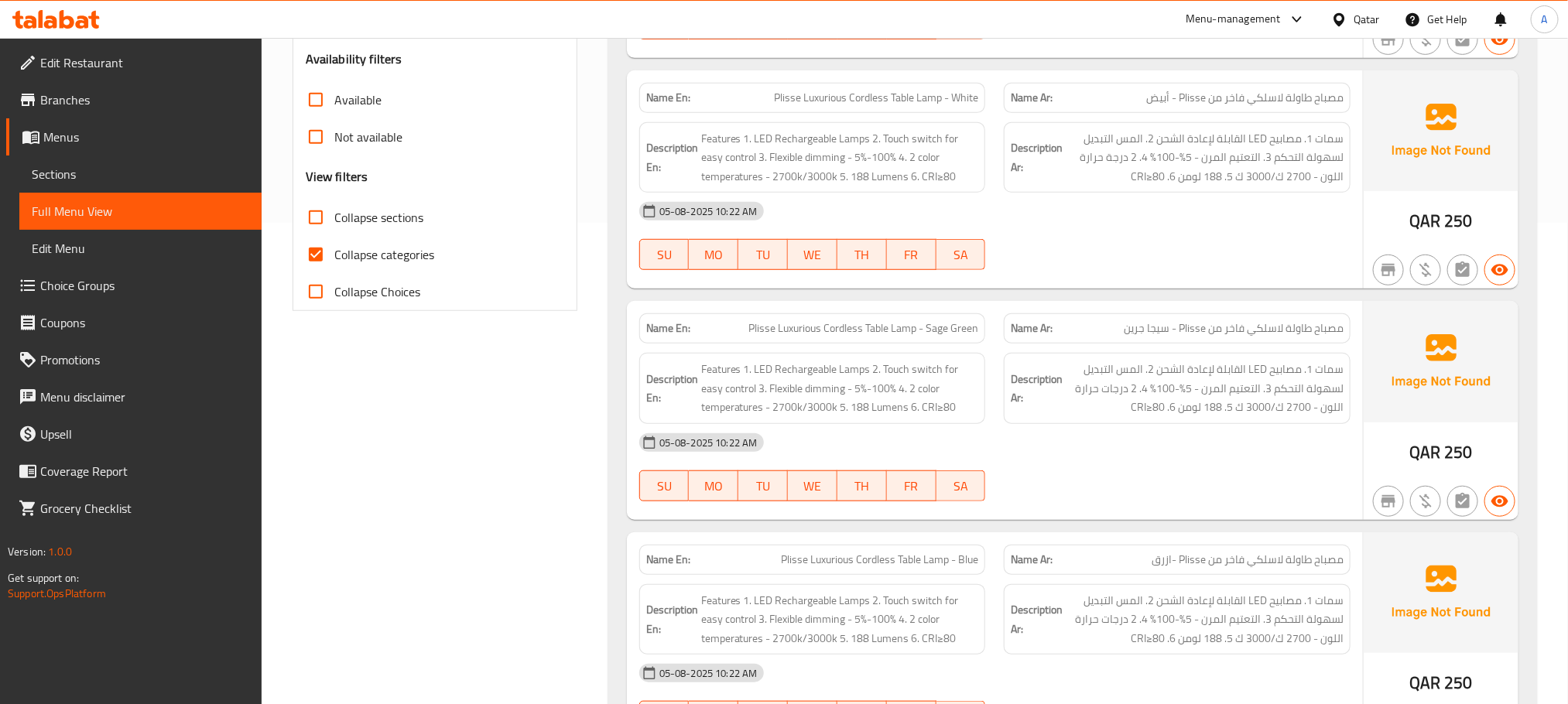 scroll, scrollTop: 0, scrollLeft: 0, axis: both 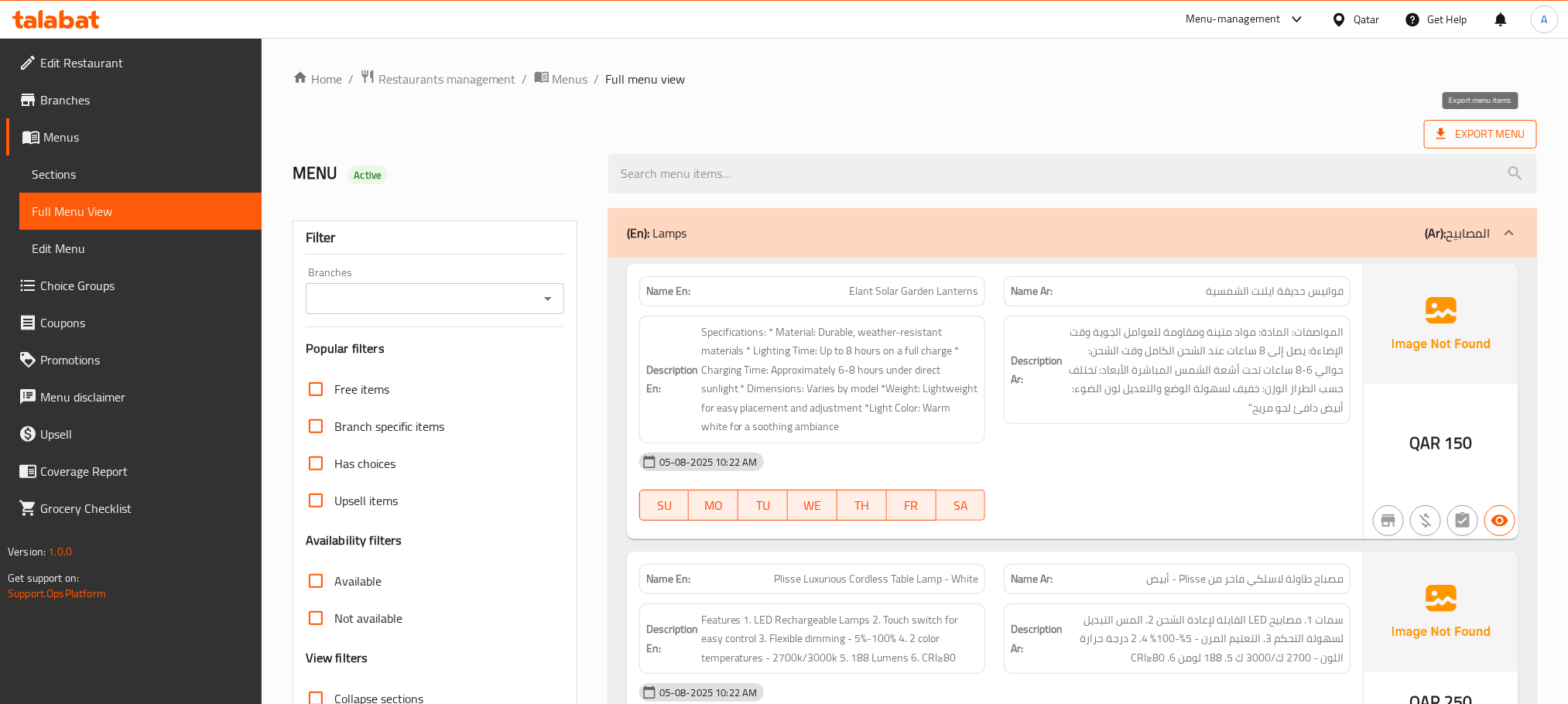 click on "Export Menu" at bounding box center (1481, 134) 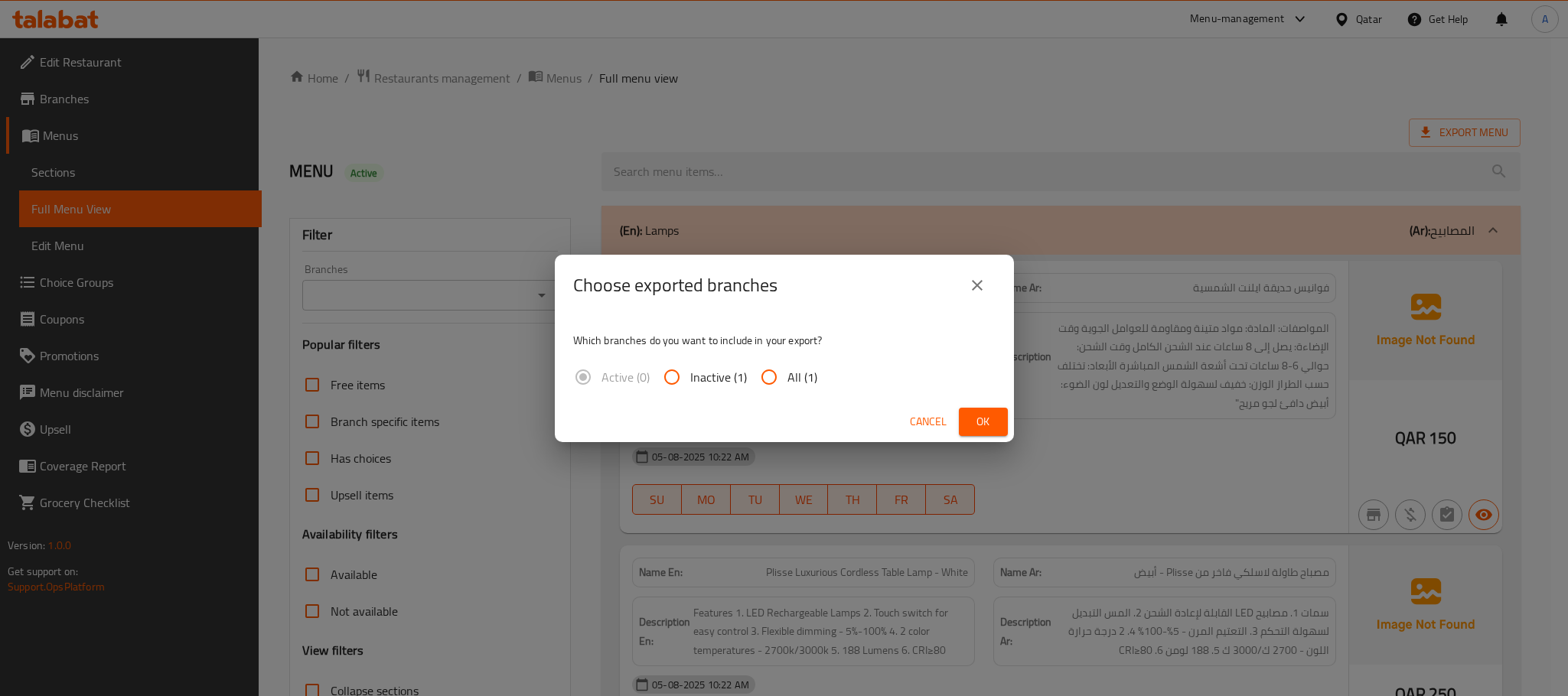click on "All (1)" at bounding box center [769, 377] 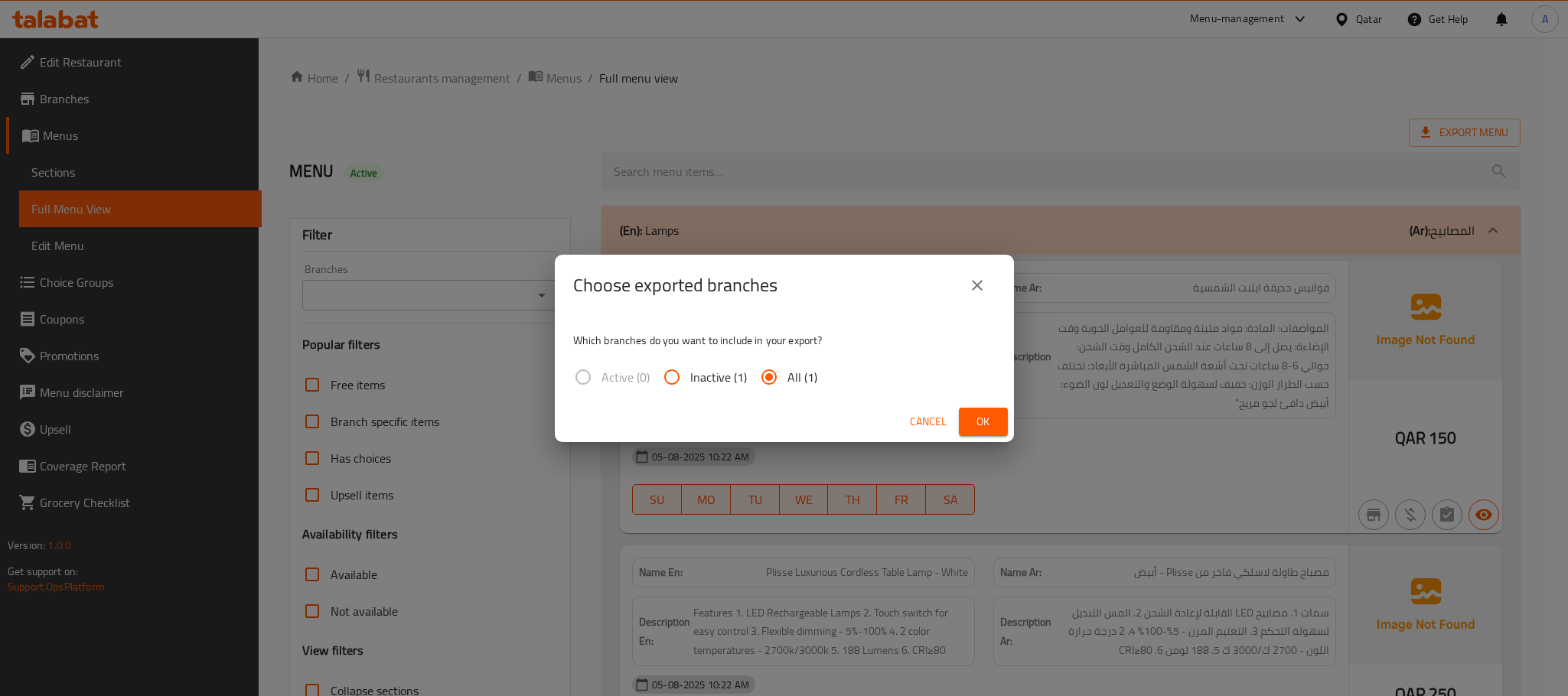 click on "Ok" at bounding box center [983, 421] 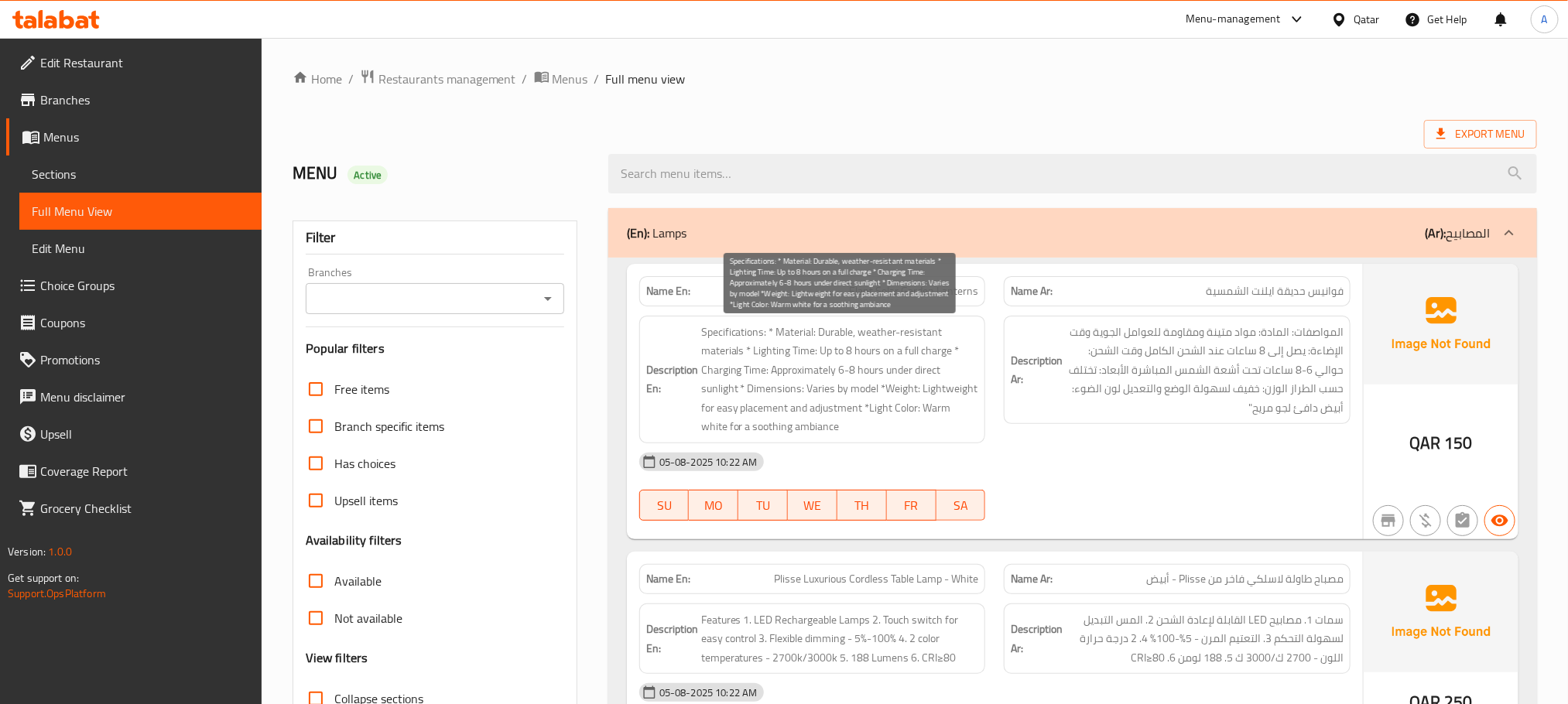 click on "Specifications:
*  Material: Durable, weather-resistant materials
*  Lighting Time: Up to 8 hours on a full charge
*  Charging Time: Approximately 6-8 hours under direct sunlight
*  Dimensions: Varies by model
*Weight: Lightweight for easy placement and adjustment
*Light Color: Warm white for a soothing ambiance" at bounding box center (840, 379) 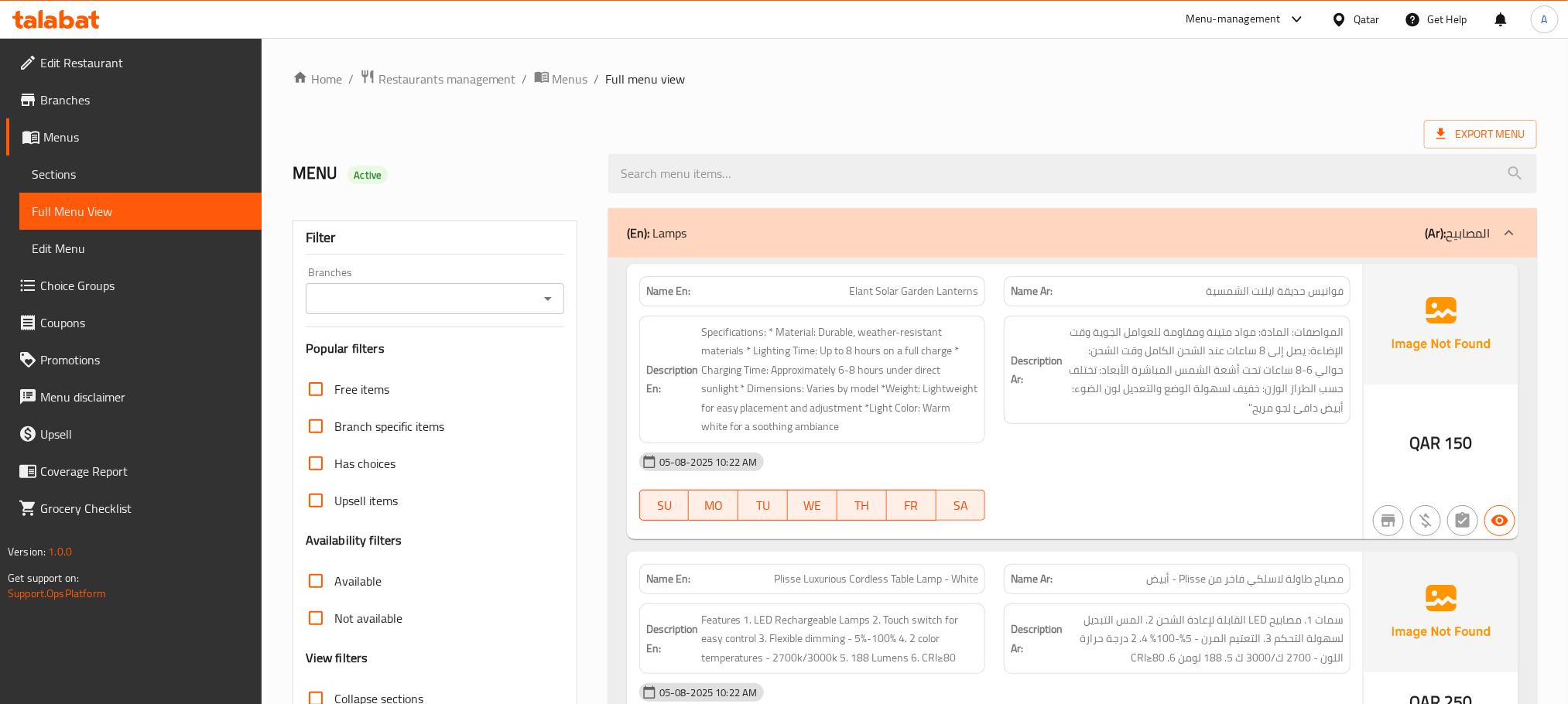 click on "Specifications:
*  Material: Durable, weather-resistant materials
*  Lighting Time: Up to 8 hours on a full charge
*  Charging Time: Approximately 6-8 hours under direct sunlight
*  Dimensions: Varies by model
*Weight: Lightweight for easy placement and adjustment
*Light Color: Warm white for a soothing ambiance" at bounding box center [840, 379] 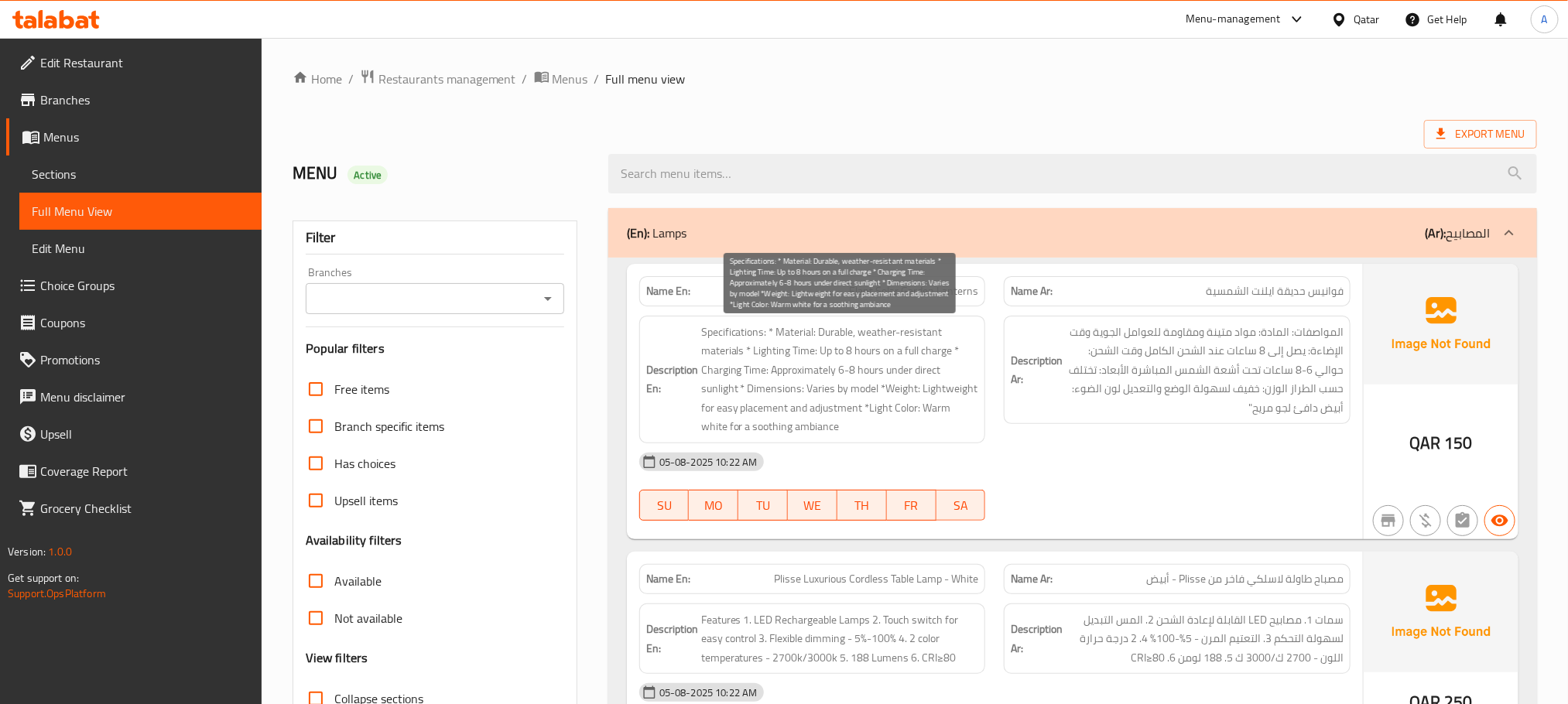 scroll, scrollTop: 2551, scrollLeft: 0, axis: vertical 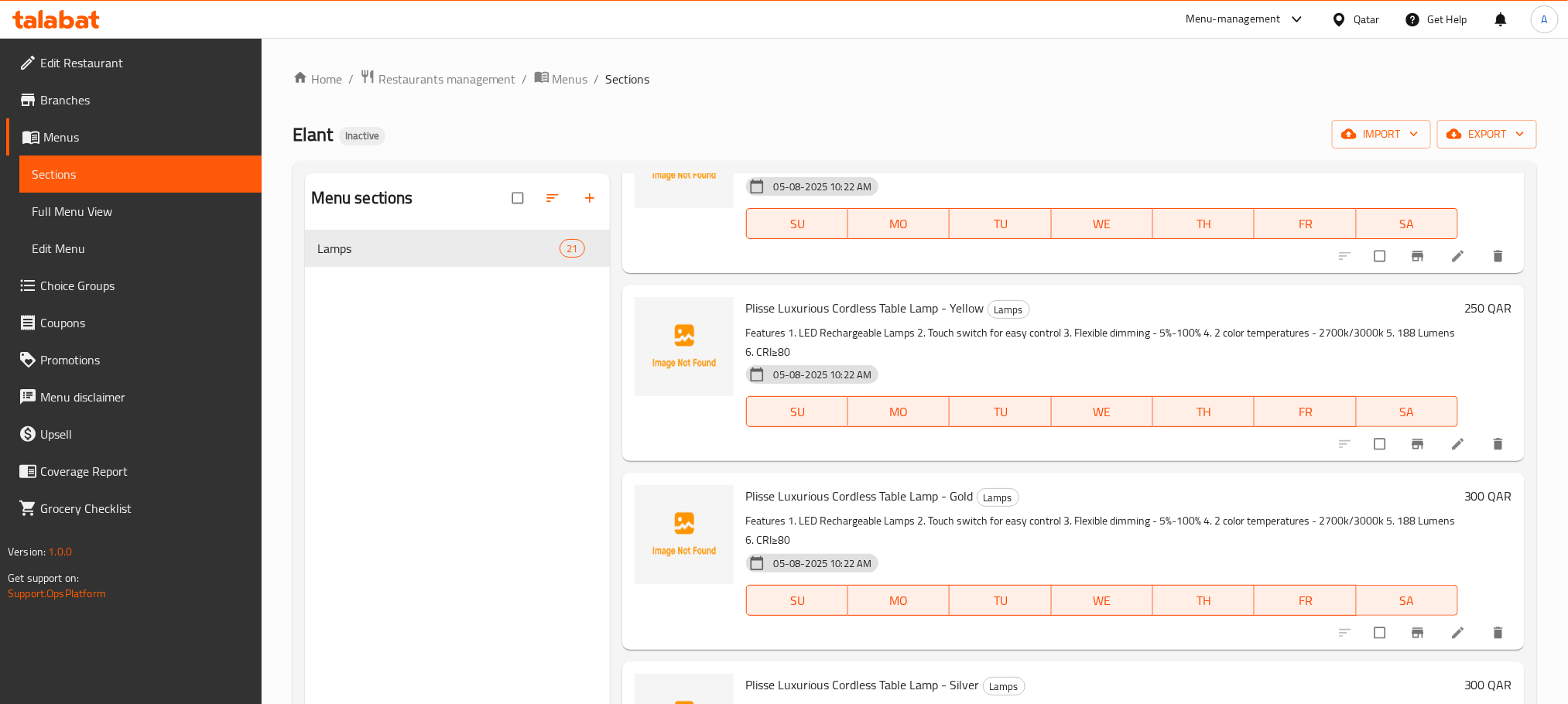 click on "Plisse Luxurious Cordless Table Lamp - Yellow   Lamps" at bounding box center (1102, 308) 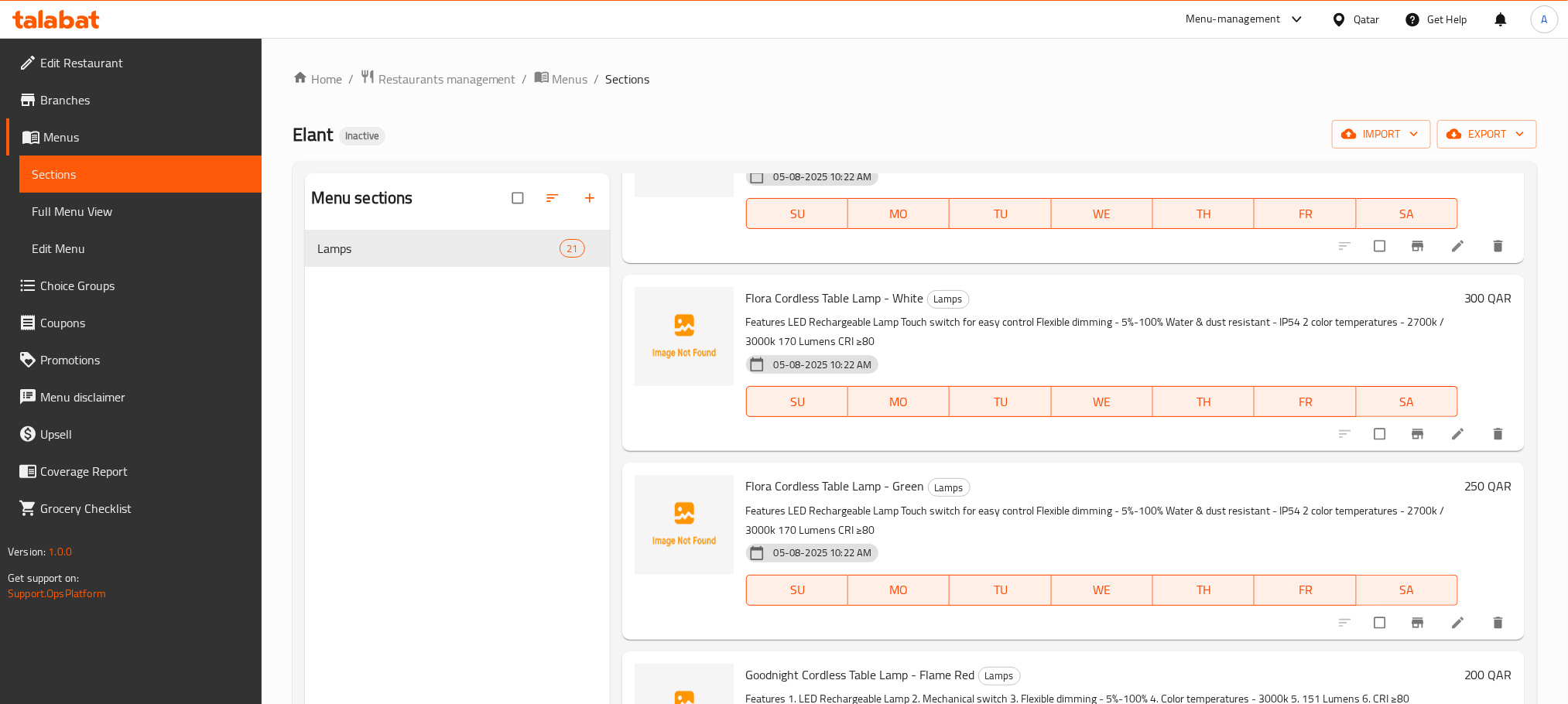 scroll, scrollTop: 2042, scrollLeft: 0, axis: vertical 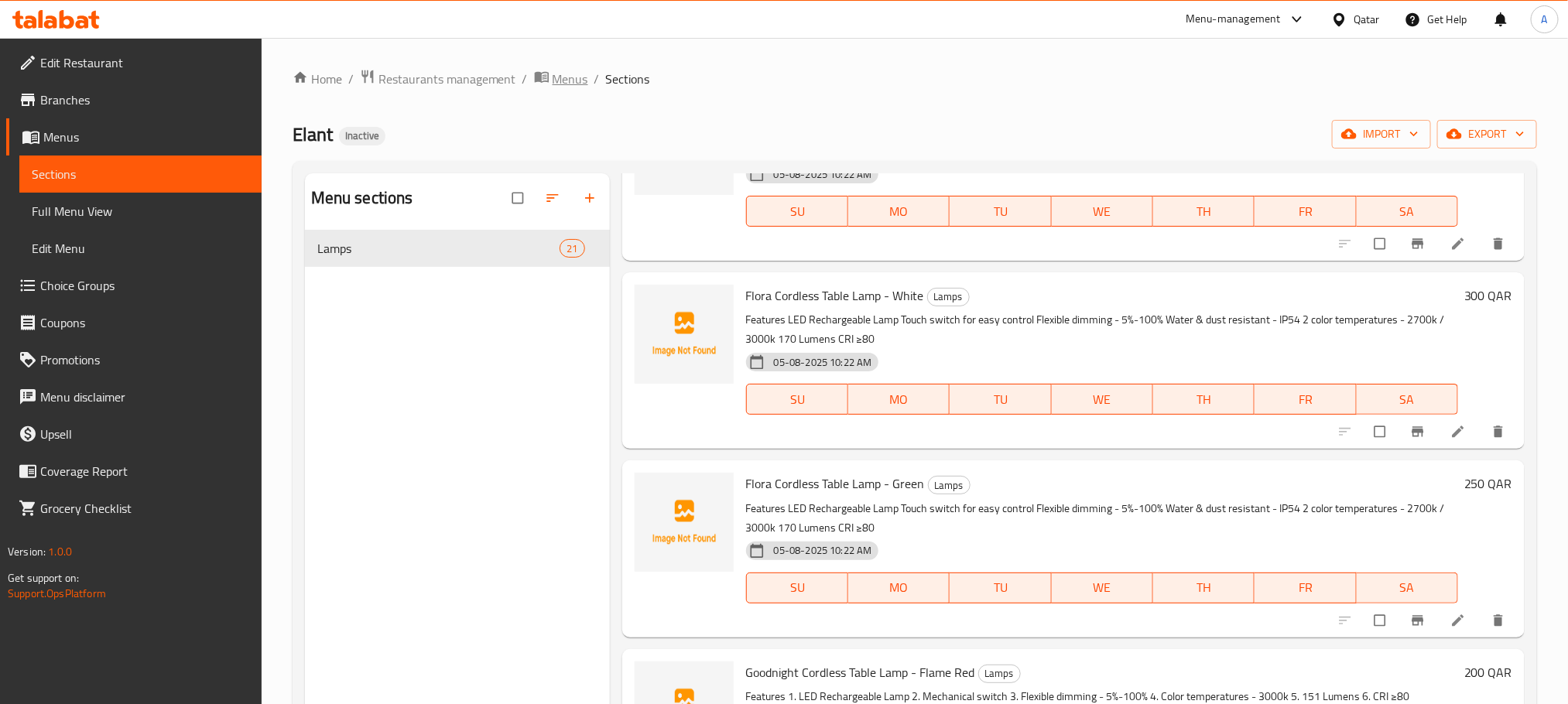 click on "Menus" at bounding box center [570, 79] 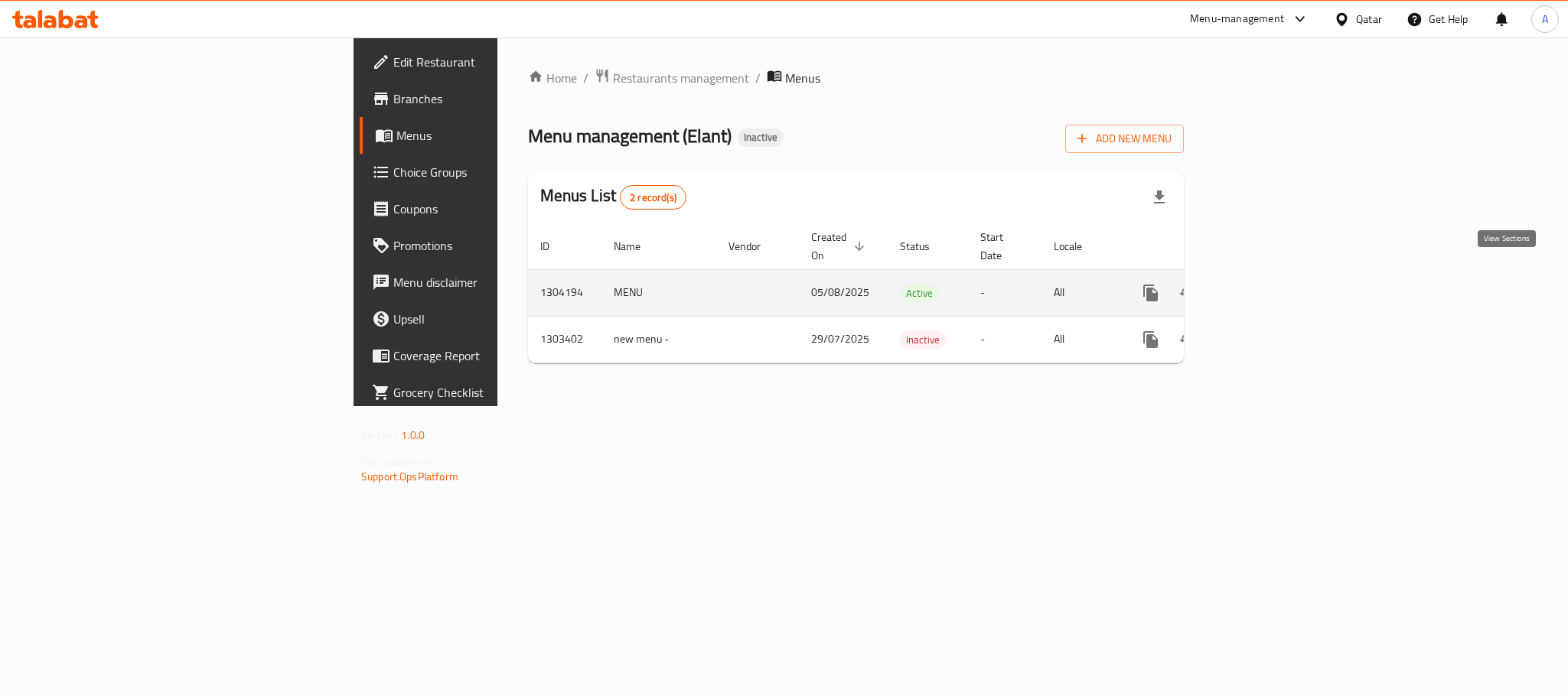 click 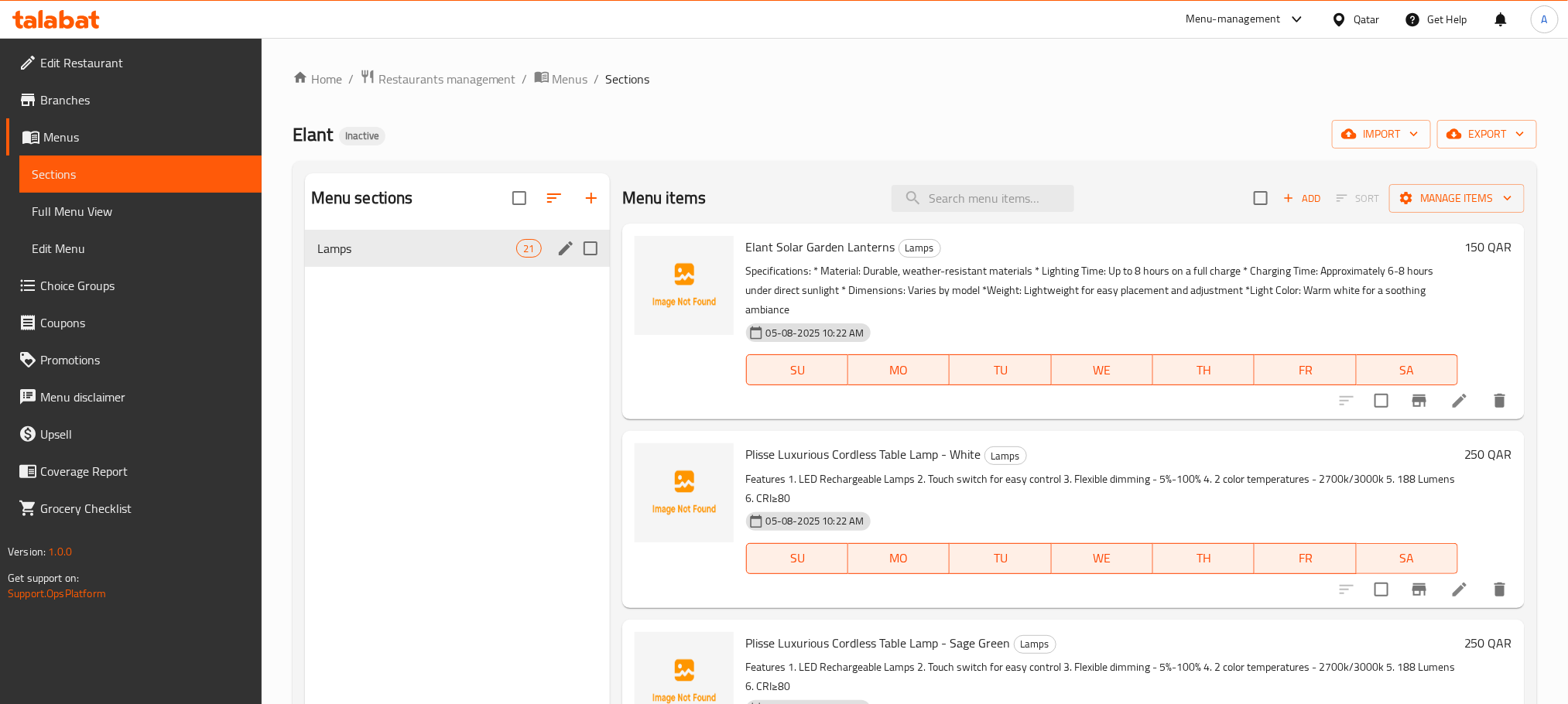 click at bounding box center [591, 248] 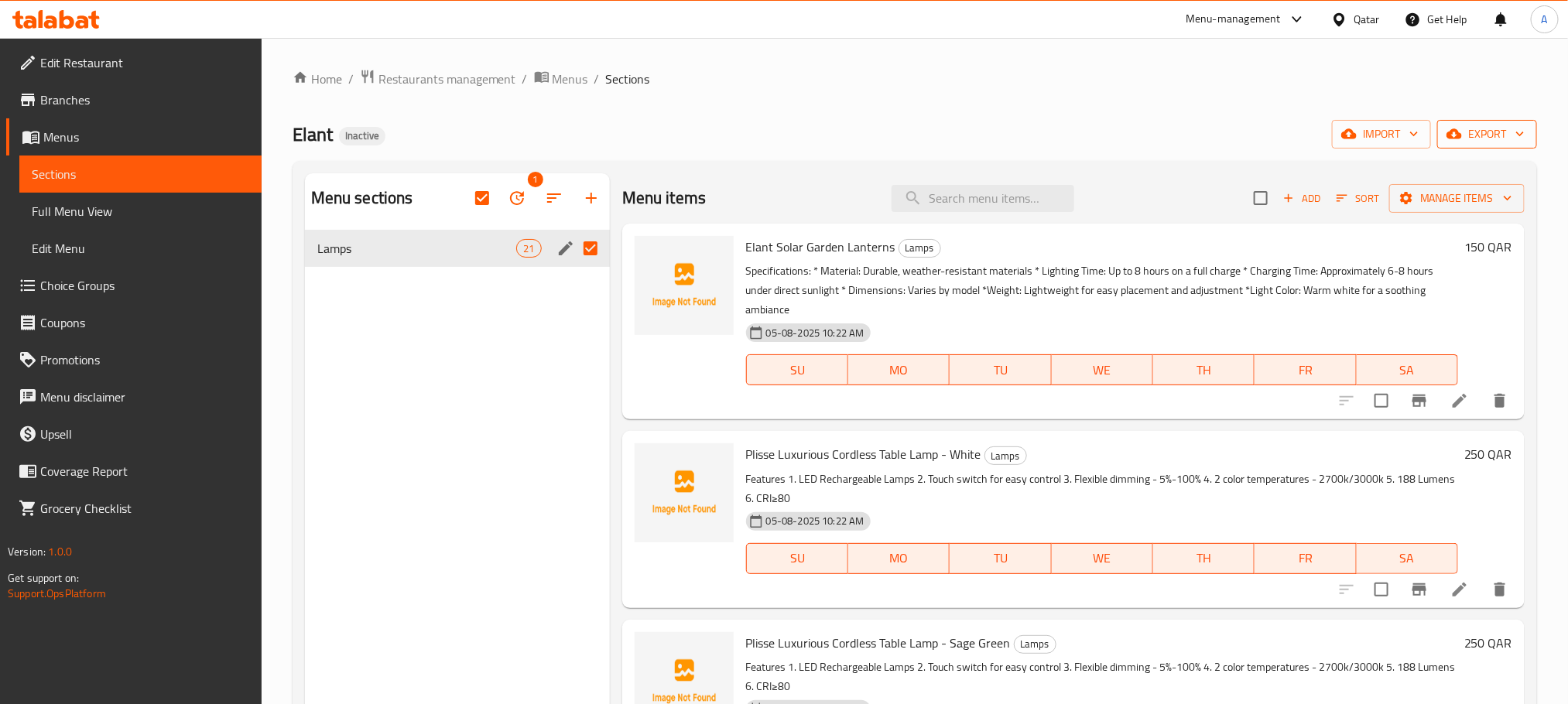 click on "export" at bounding box center (1487, 134) 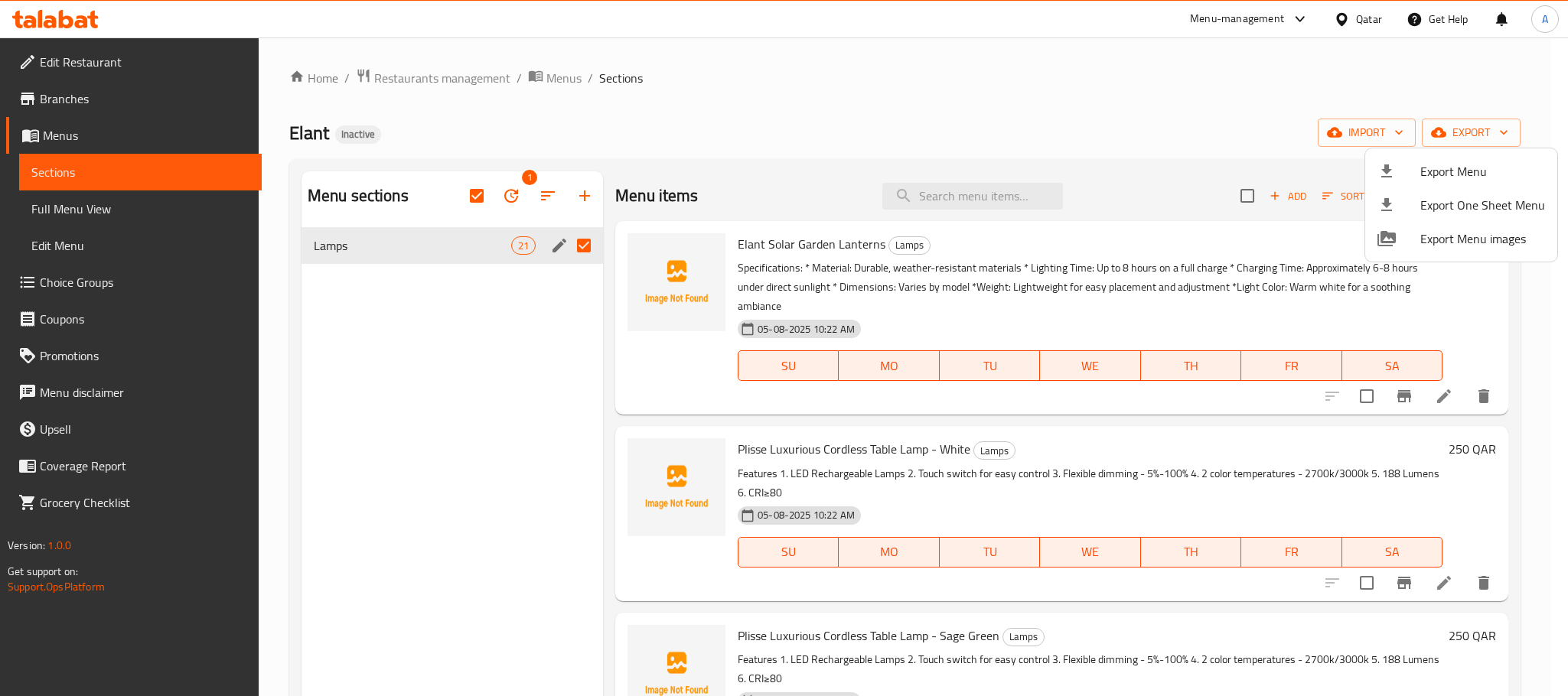 click at bounding box center [784, 348] 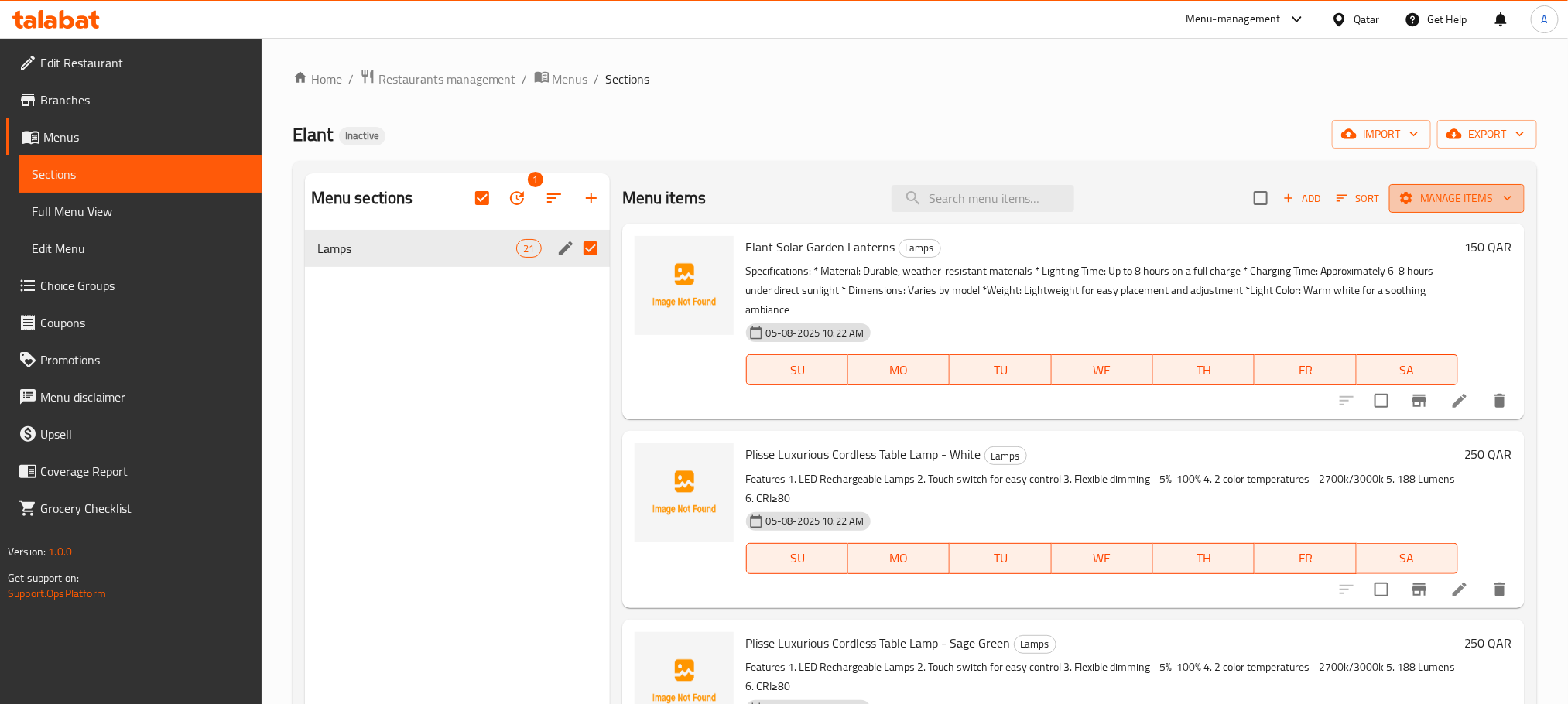 click on "Manage items" at bounding box center [1457, 198] 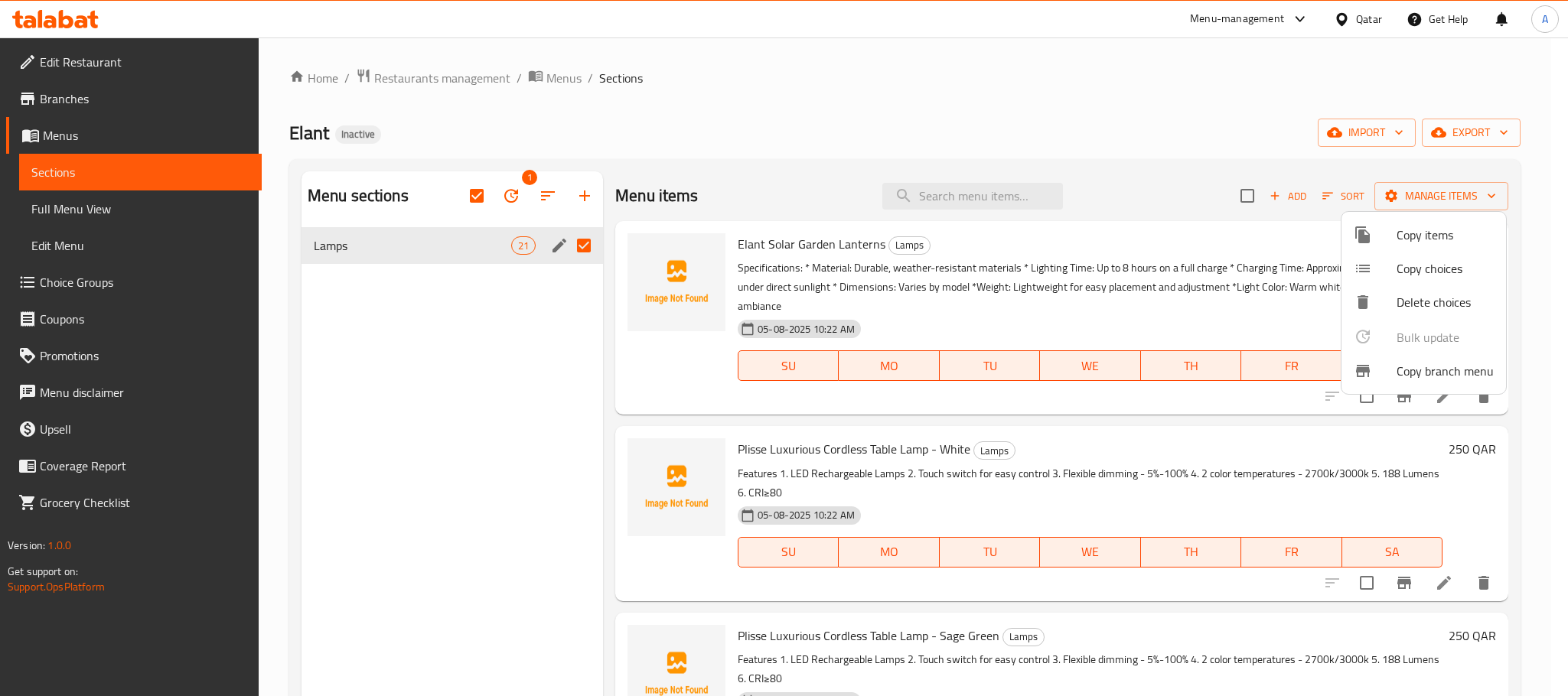 click at bounding box center (784, 348) 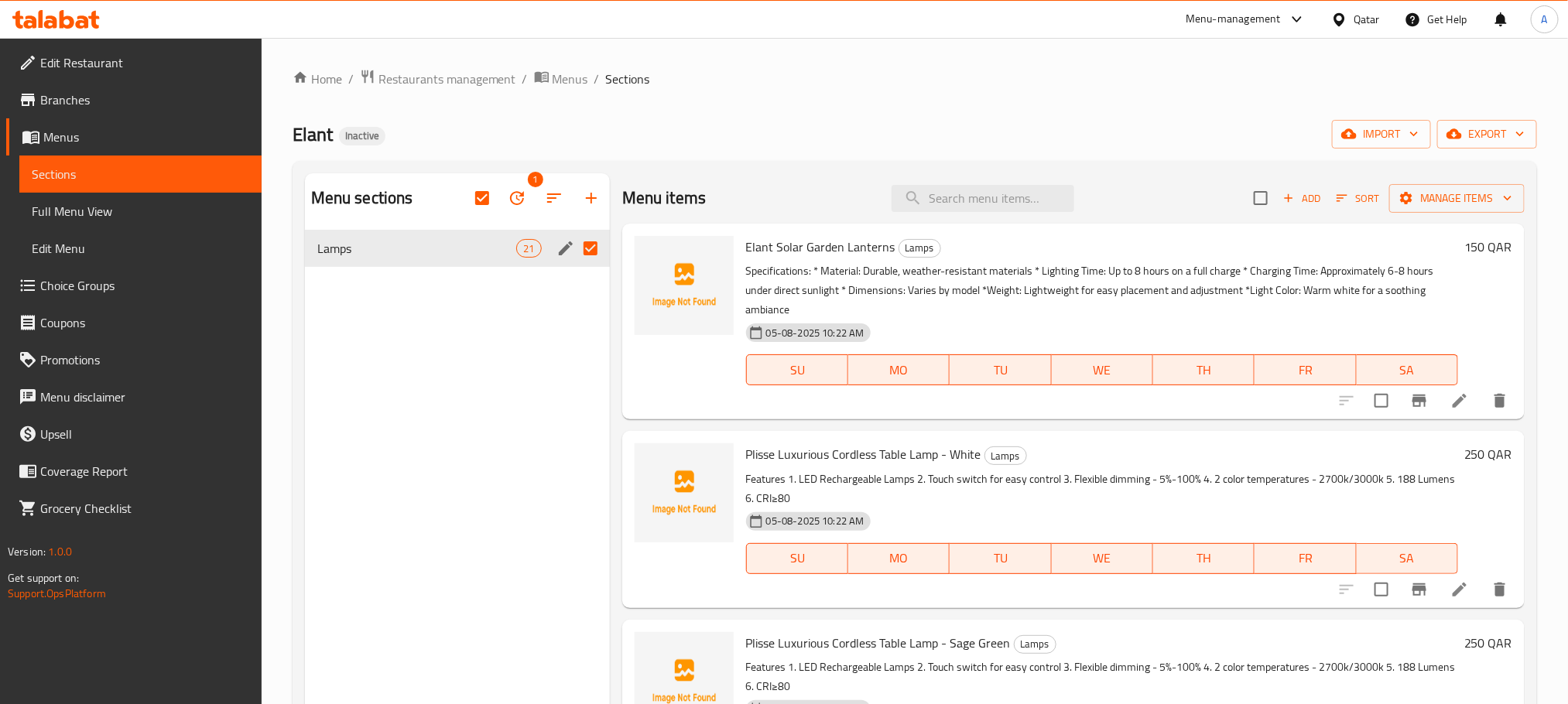 click 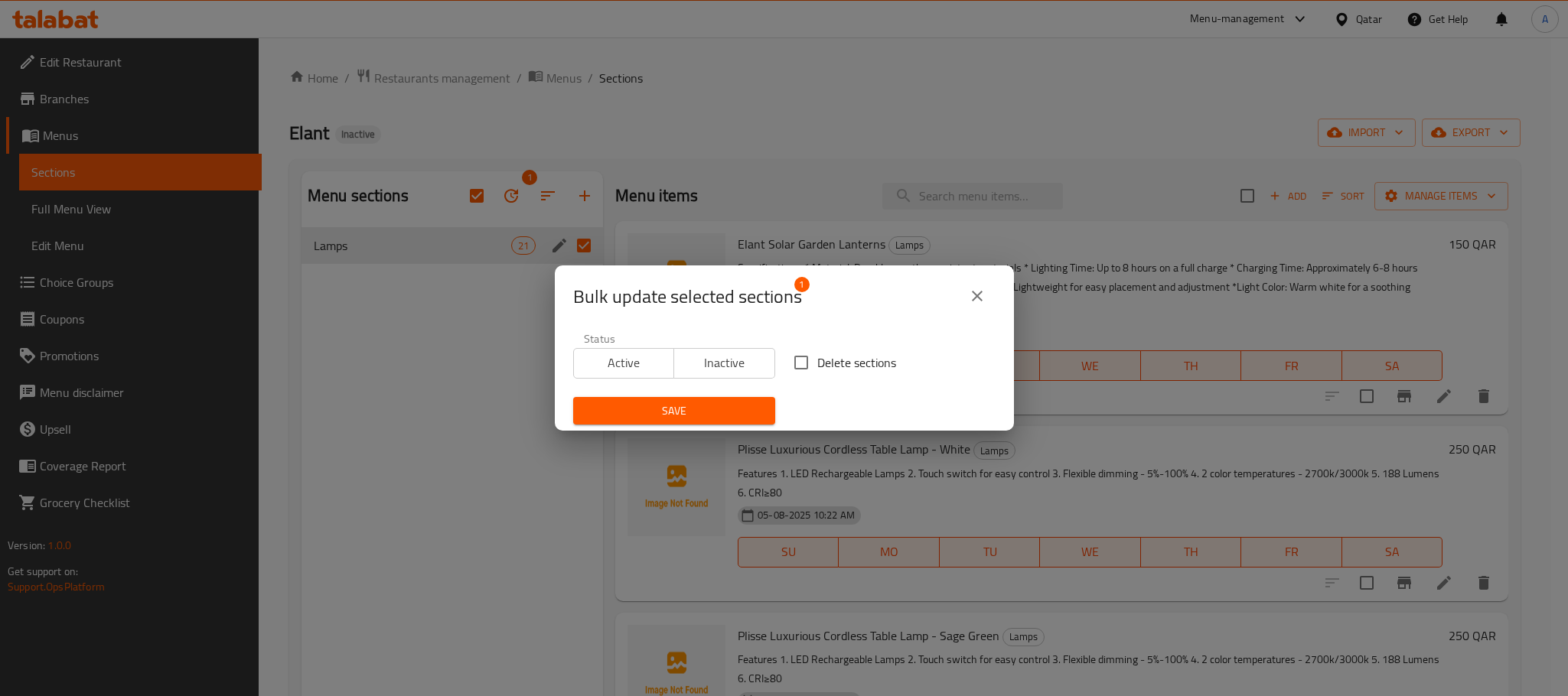 click on "Delete sections" at bounding box center [856, 363] 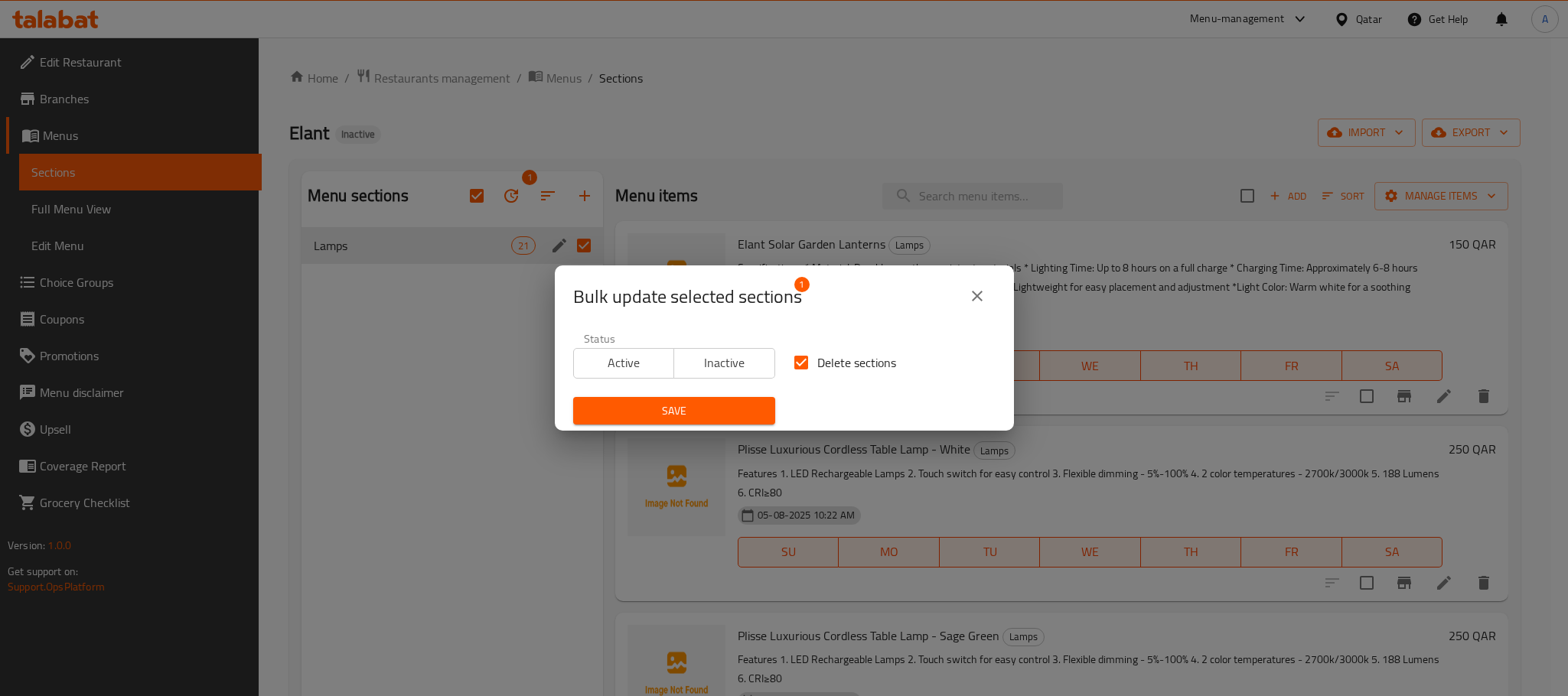 click on "Save" at bounding box center (674, 411) 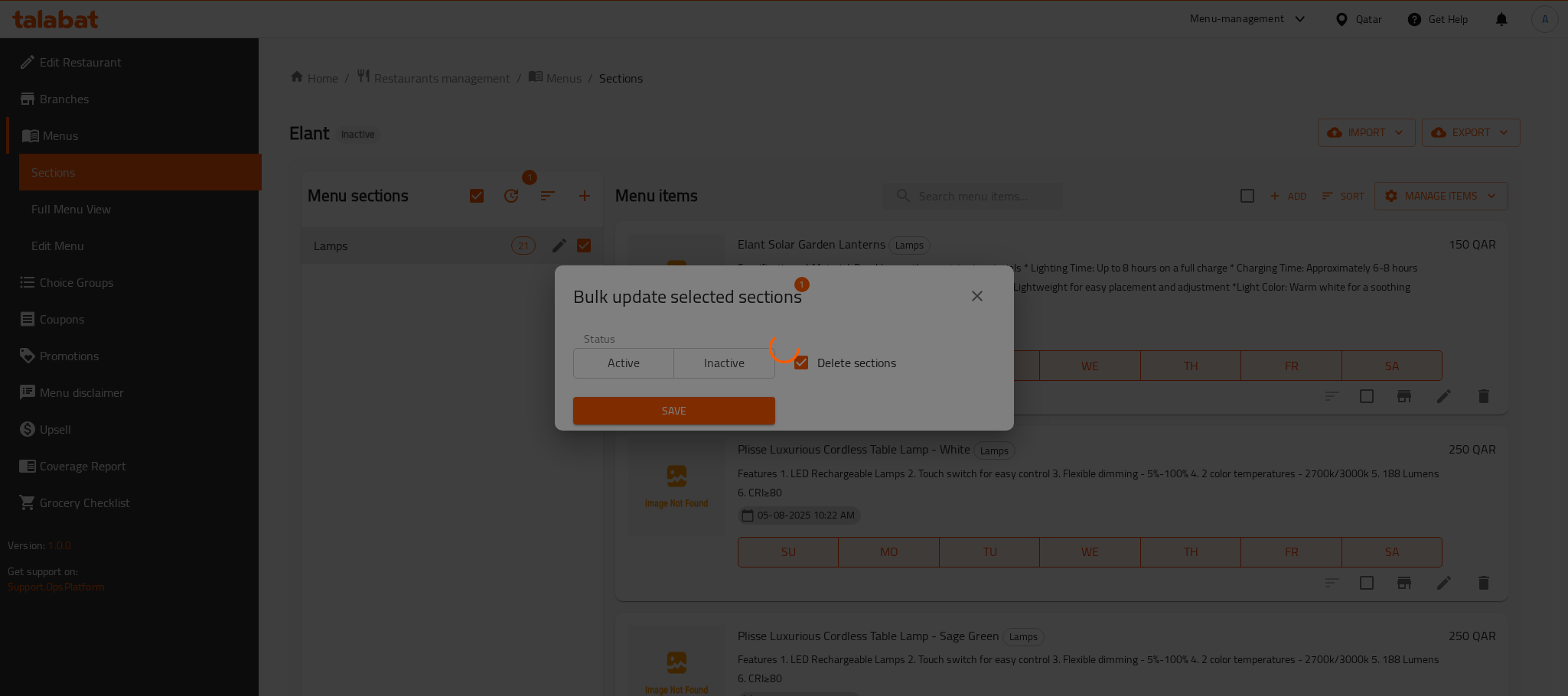 checkbox on "false" 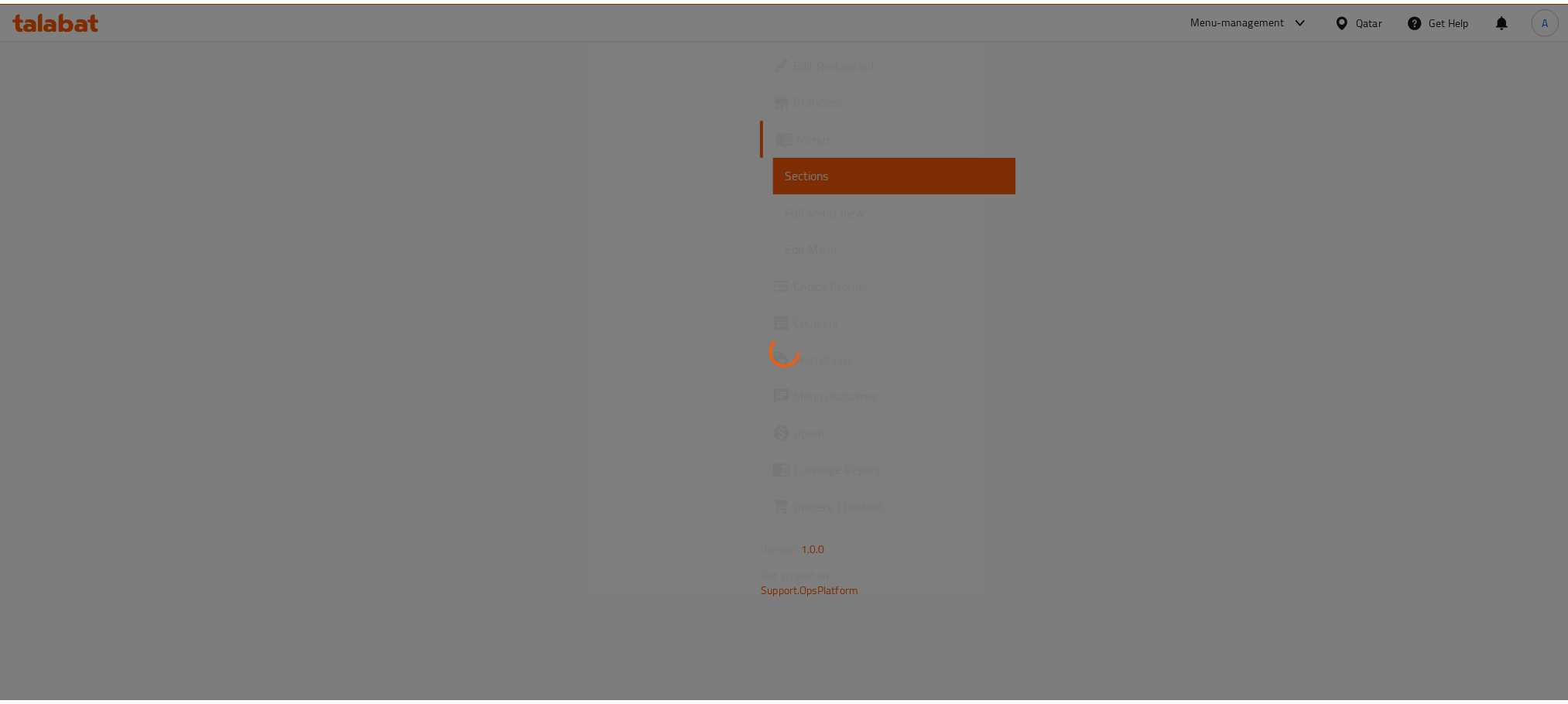 scroll, scrollTop: 0, scrollLeft: 0, axis: both 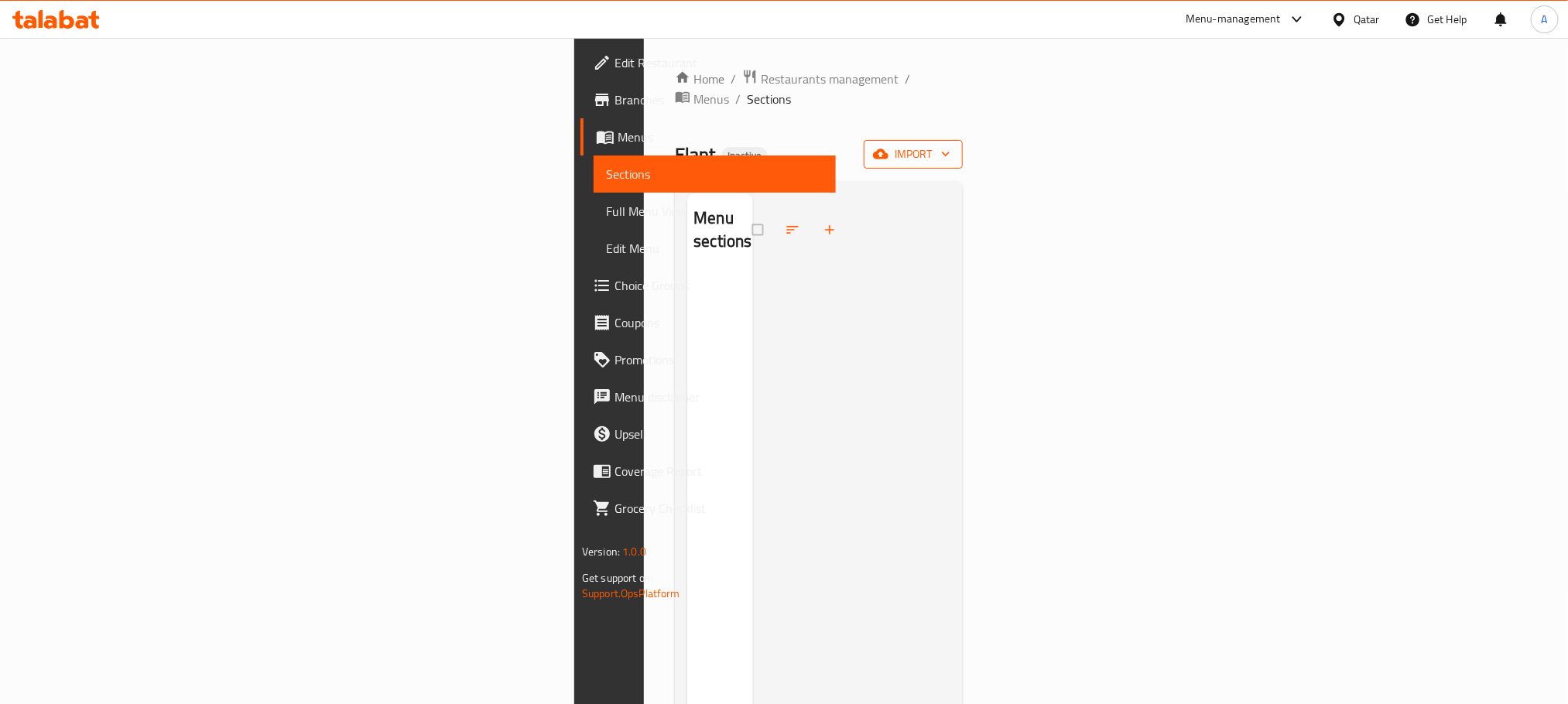 click on "import" at bounding box center [913, 154] 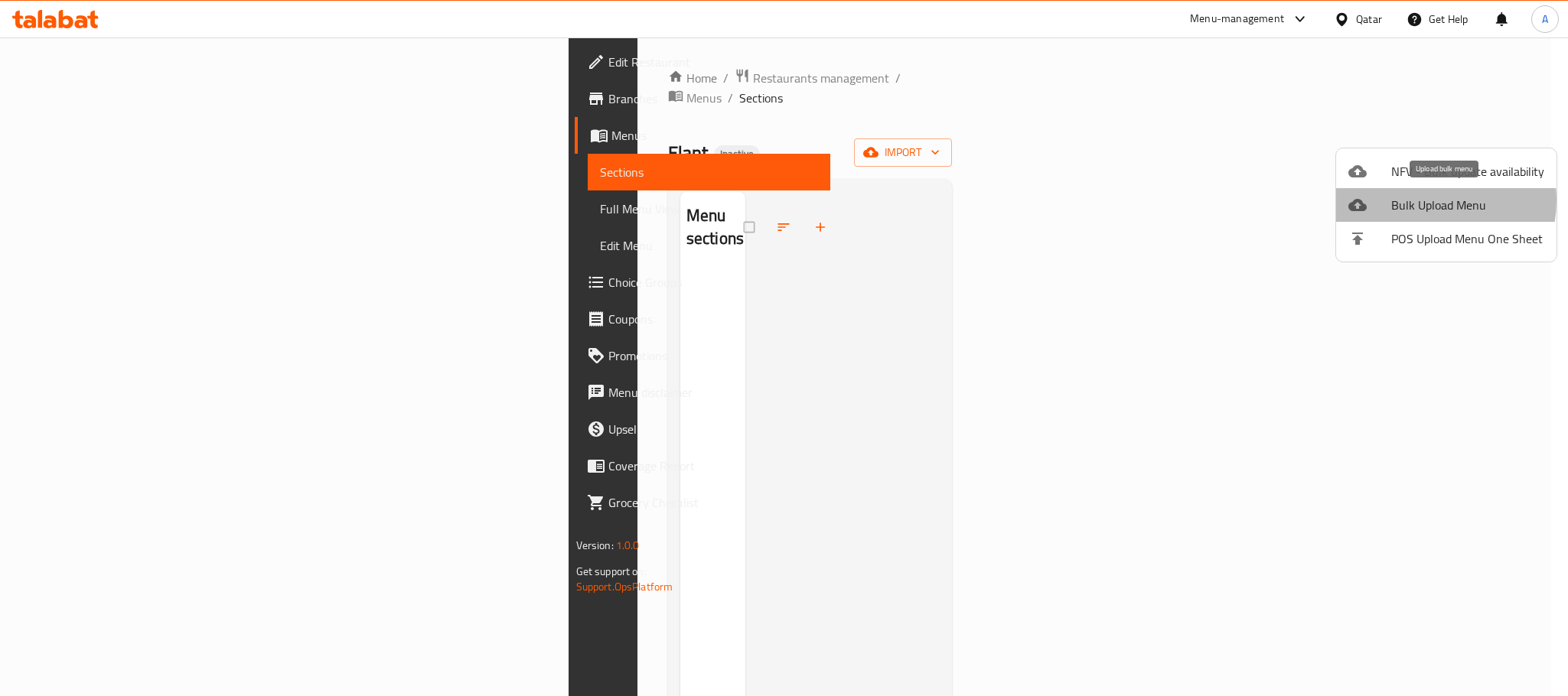 click on "Bulk Upload Menu" at bounding box center [1468, 205] 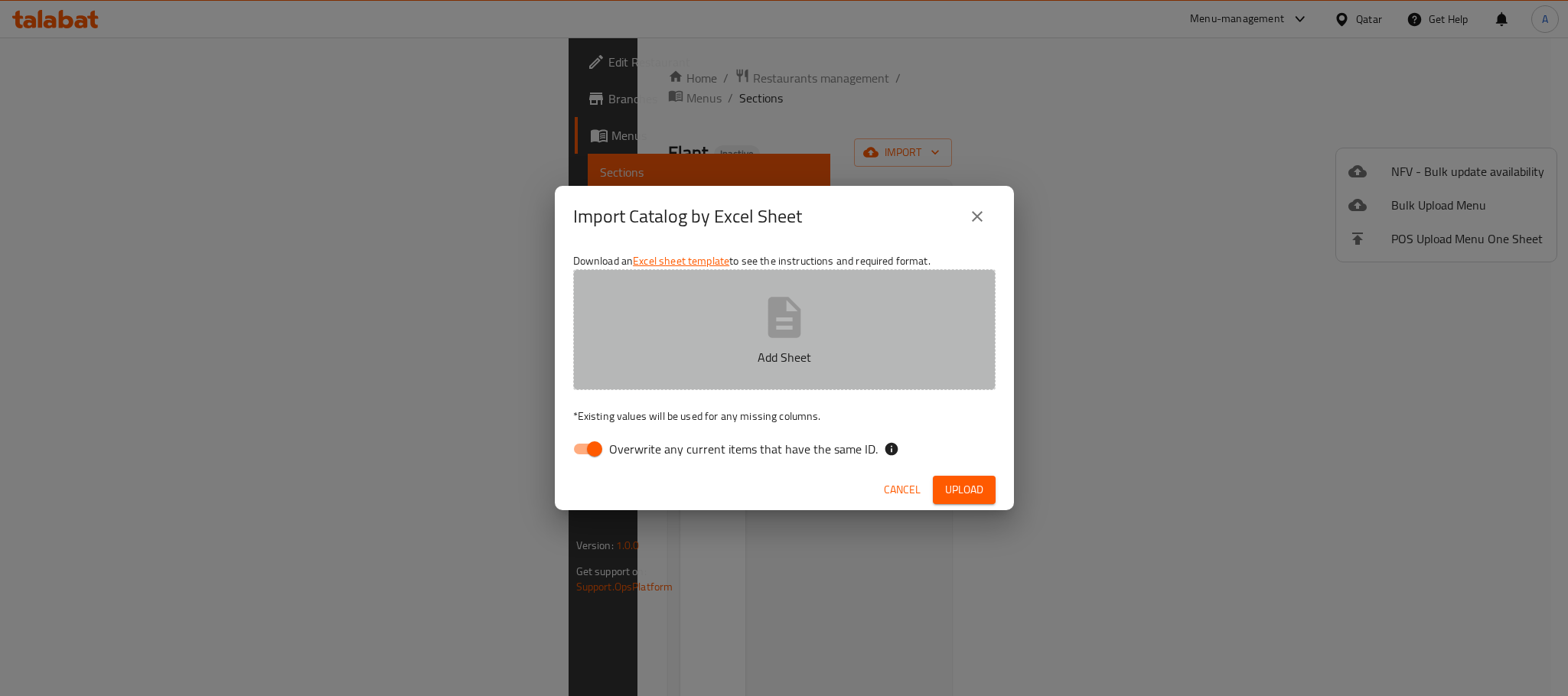 click 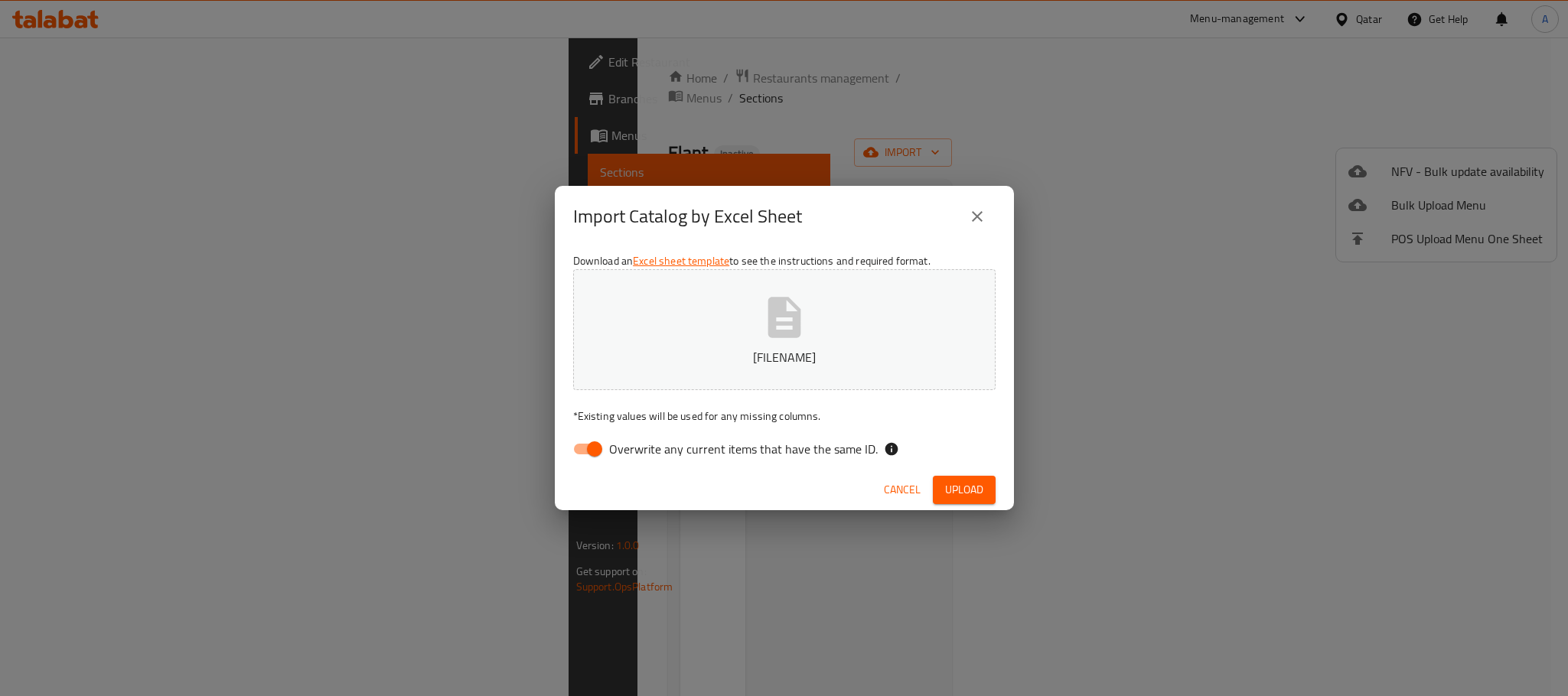 click on "Download an  Excel sheet template  to see the instructions and required format. [FILENAME] * Existing values will be used for any missing columns. Overwrite any current items that have the same ID." at bounding box center (784, 358) 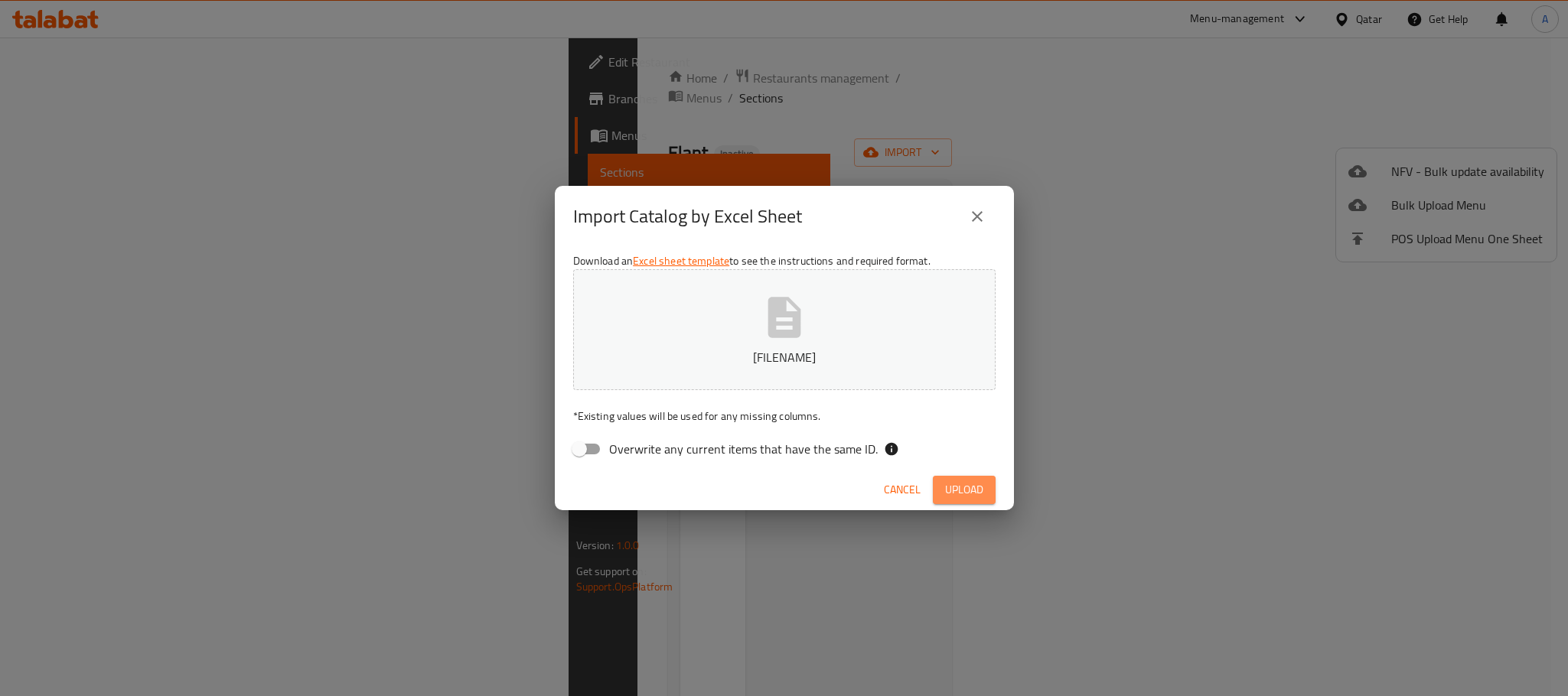 click on "Upload" at bounding box center (964, 489) 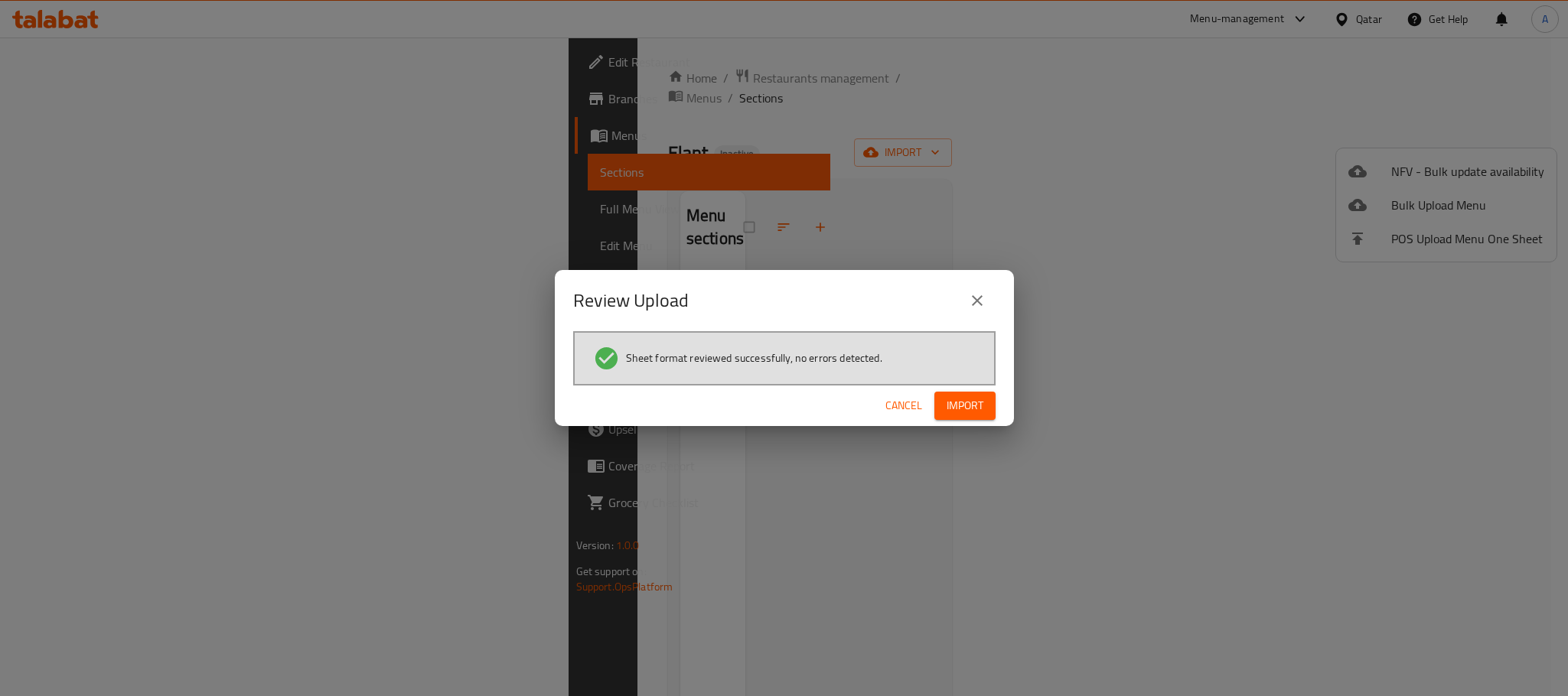 click on "Import" at bounding box center (965, 405) 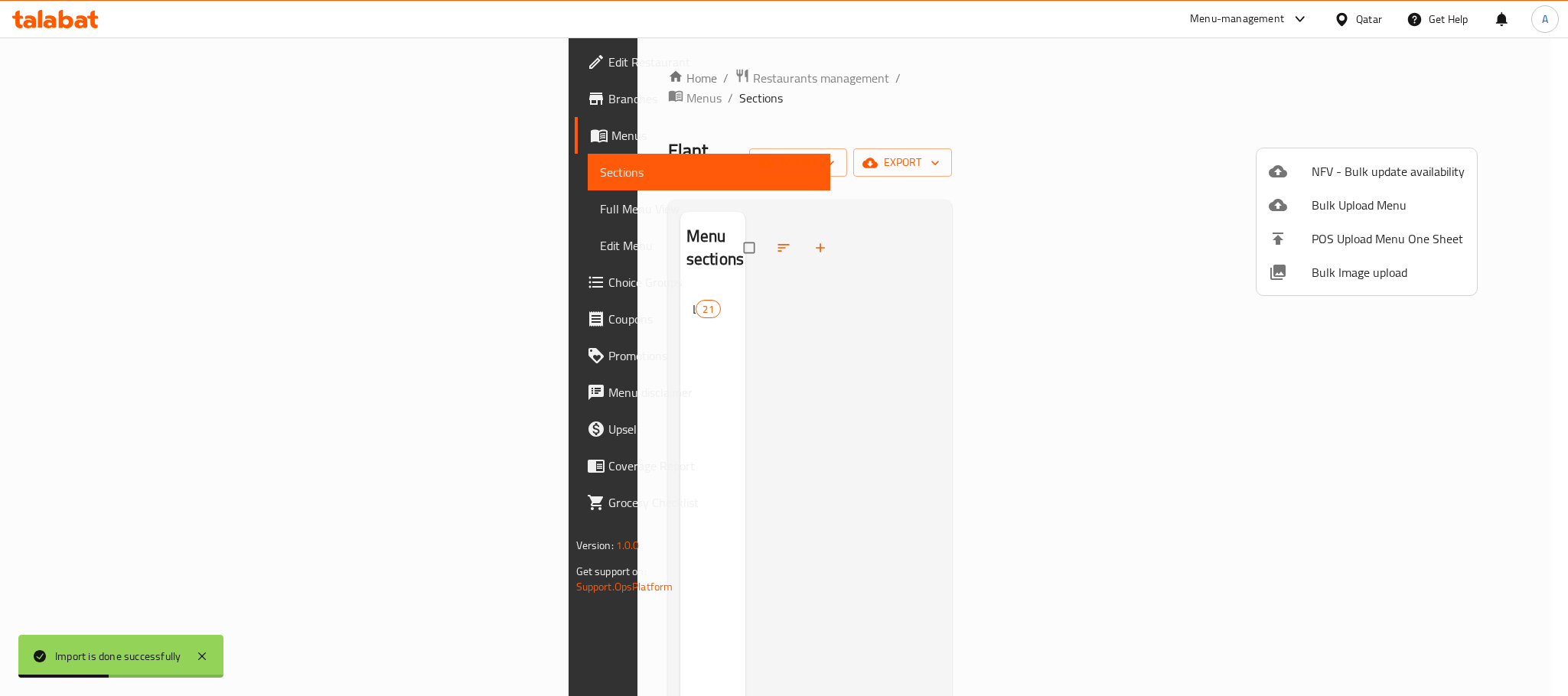 click at bounding box center (784, 348) 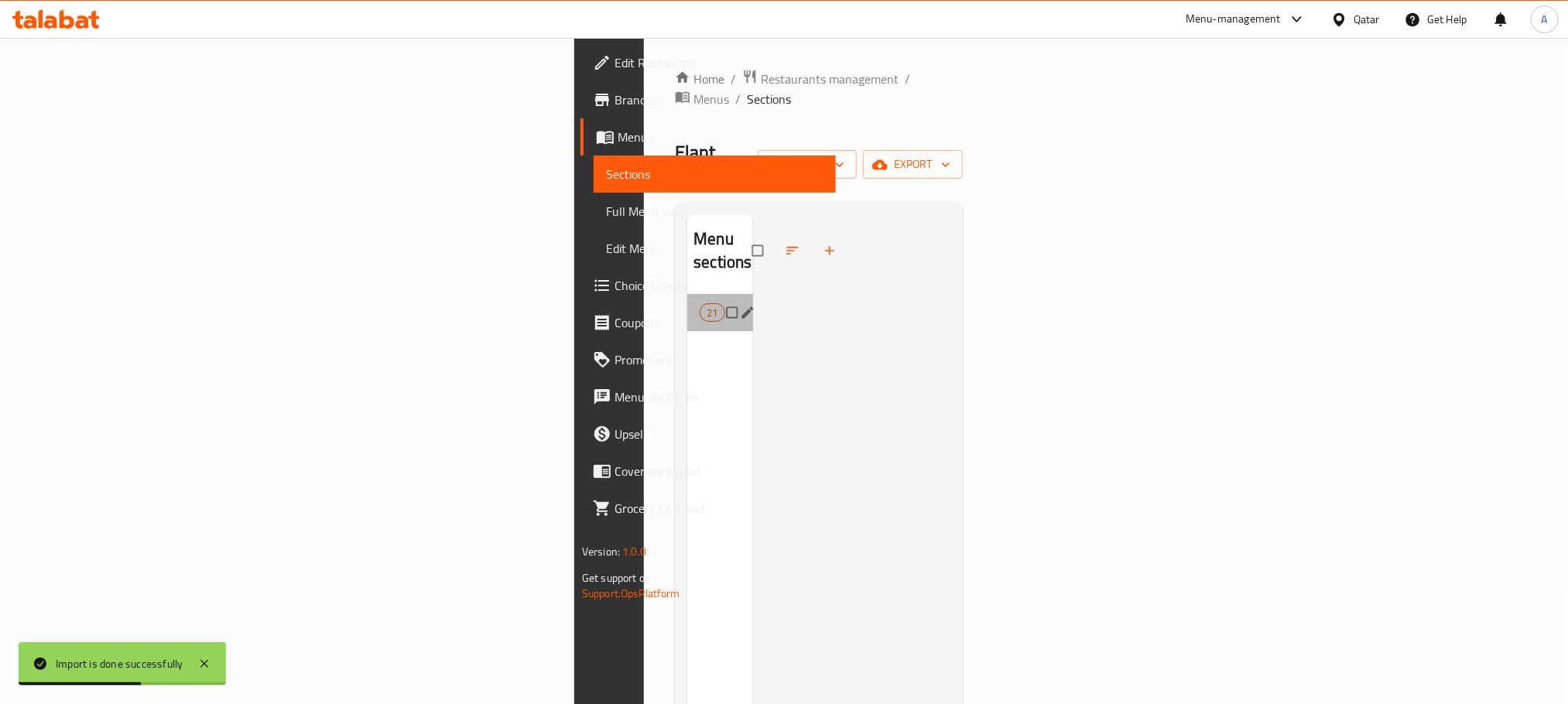 click on "Lamps 21" at bounding box center [720, 313] 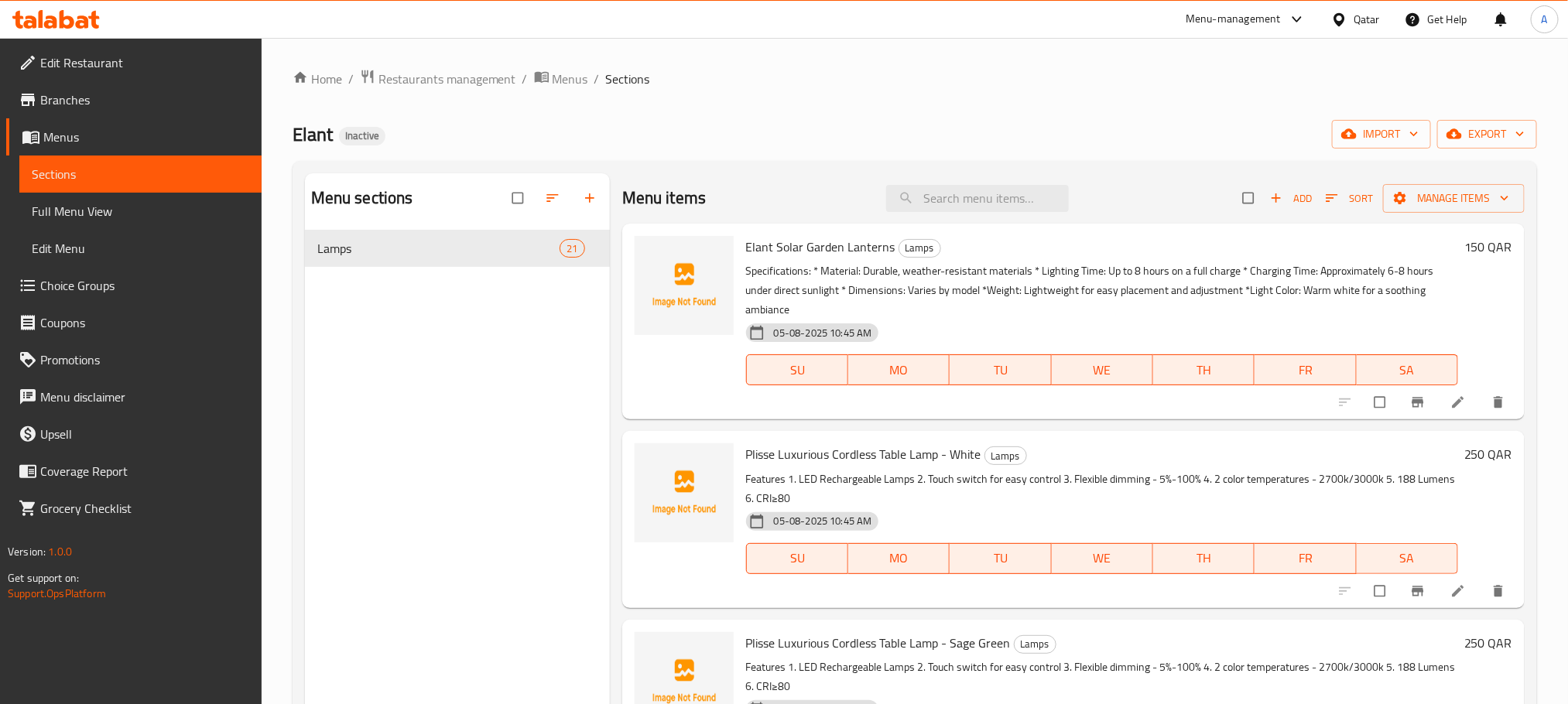 click on "Specifications:
*  Material: Durable, weather-resistant materials
*  Lighting Time: Up to 8 hours on a full charge
*  Charging Time: Approximately 6-8 hours under direct sunlight
*  Dimensions: Varies by model
*Weight: Lightweight for easy placement and adjustment
*Light Color: Warm white for a soothing ambiance" at bounding box center (1102, 290) 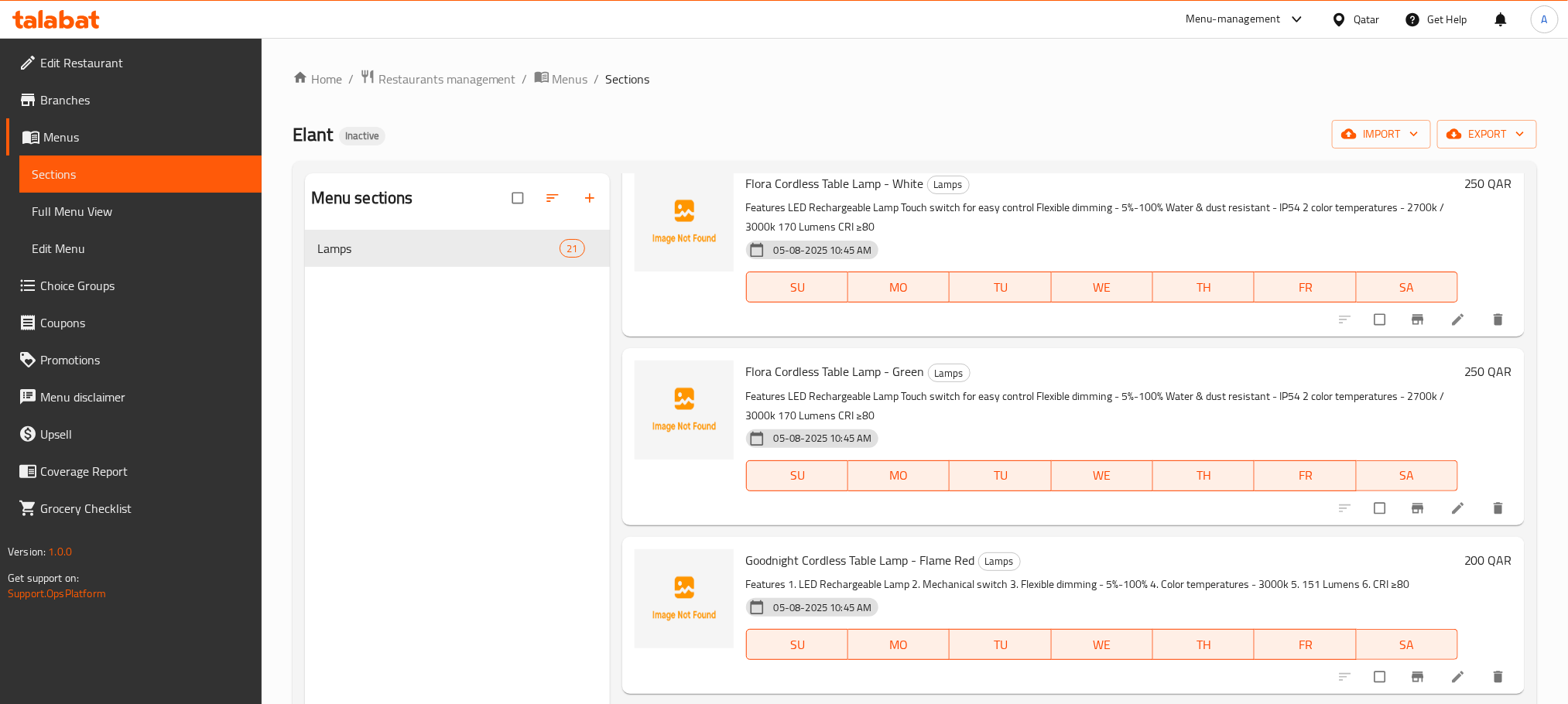 scroll, scrollTop: 2158, scrollLeft: 0, axis: vertical 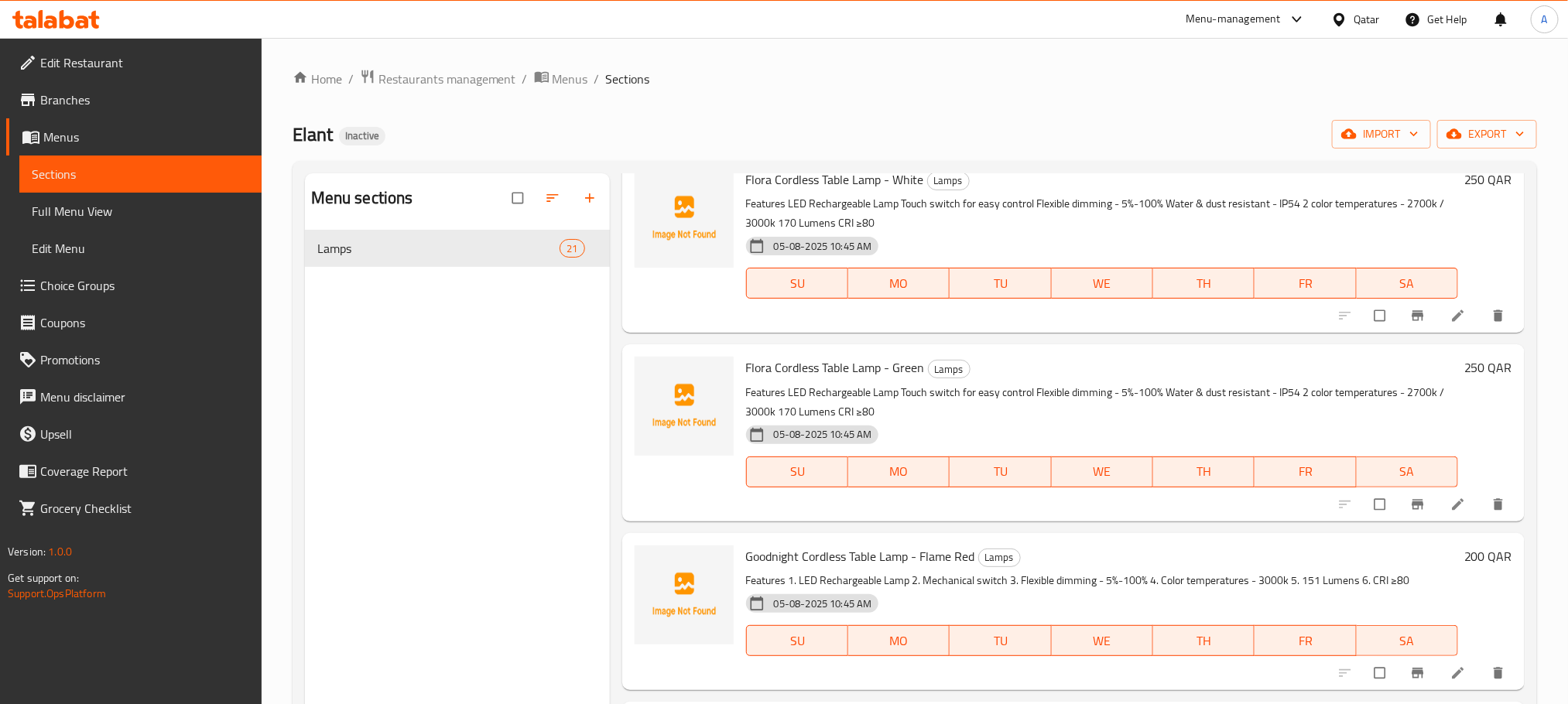 click on "Full Menu View" at bounding box center [140, 211] 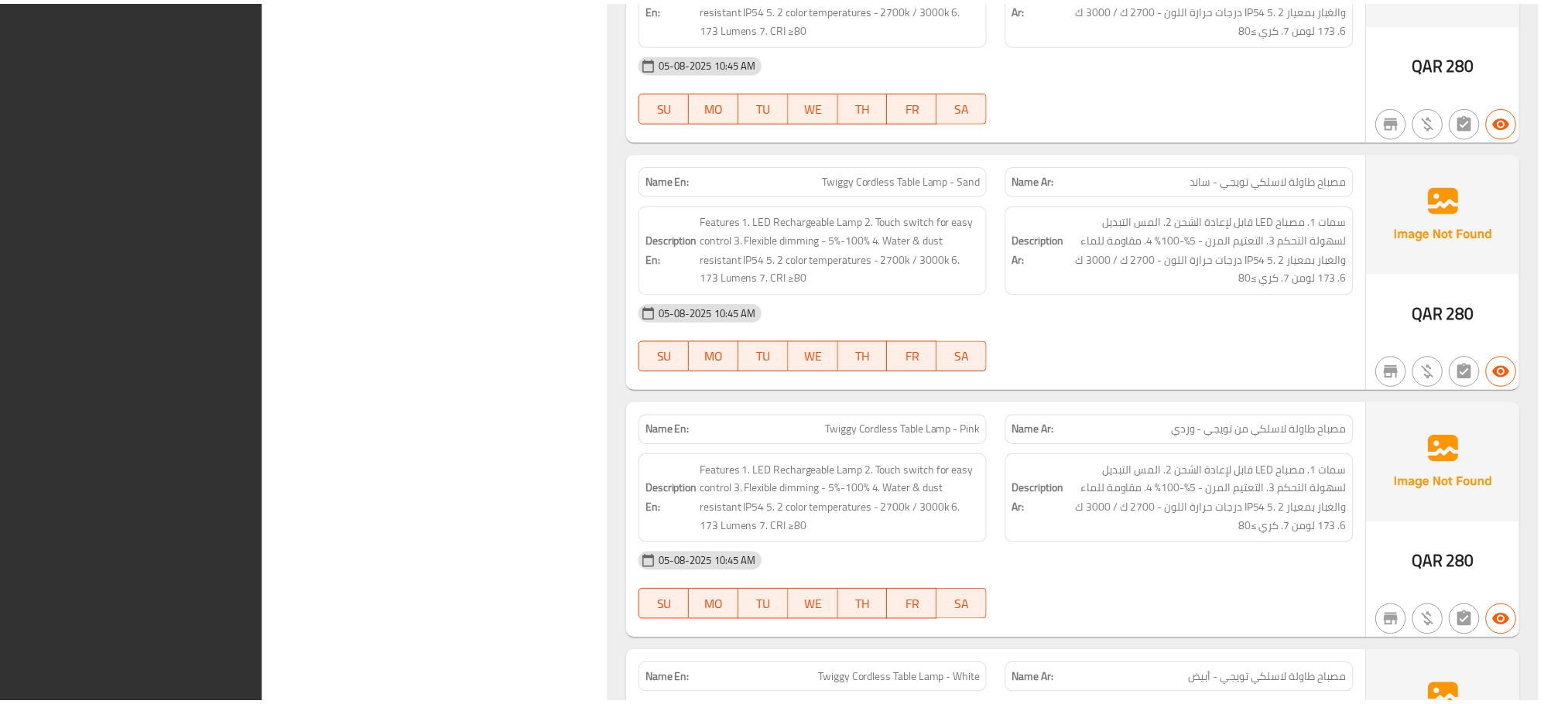 scroll, scrollTop: 4659, scrollLeft: 0, axis: vertical 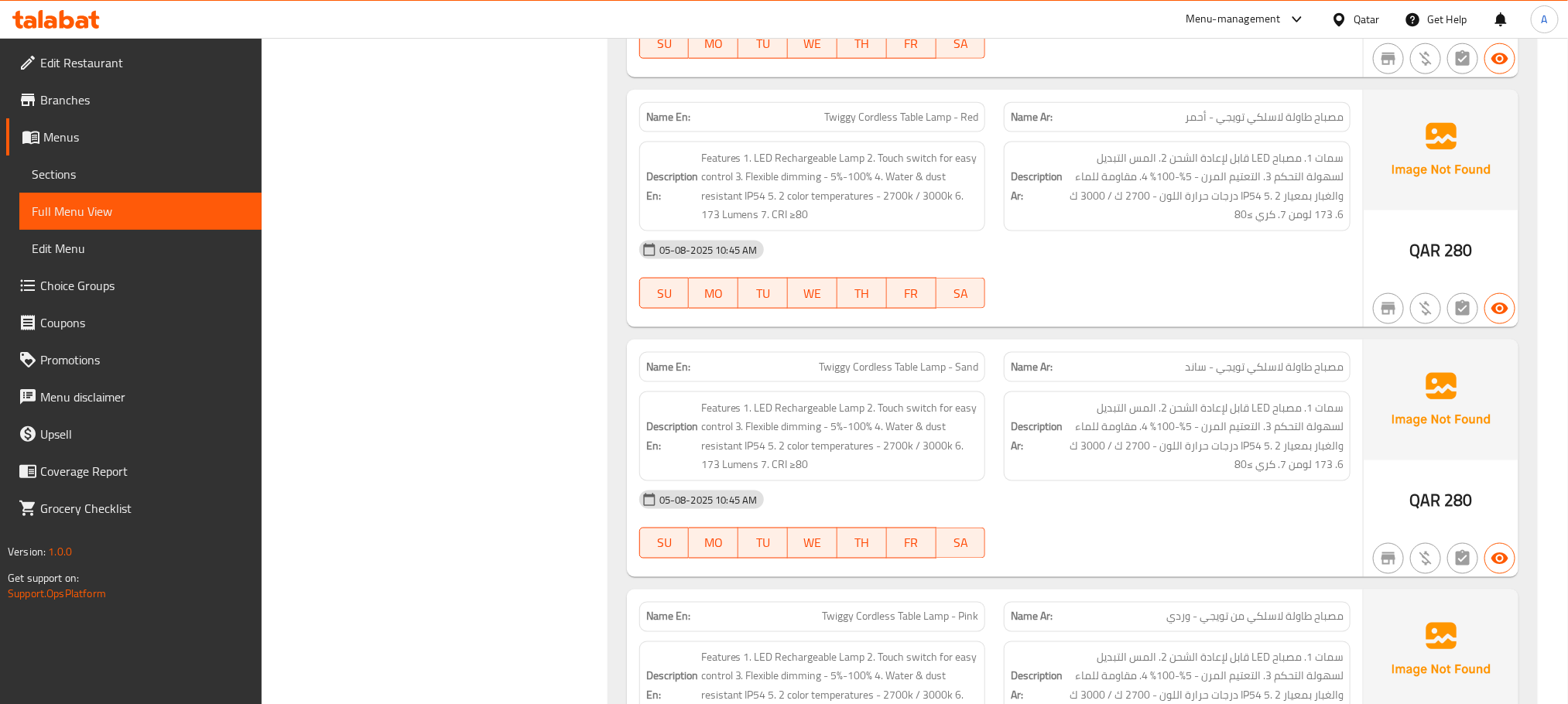 click on "Qatar" at bounding box center [1367, 19] 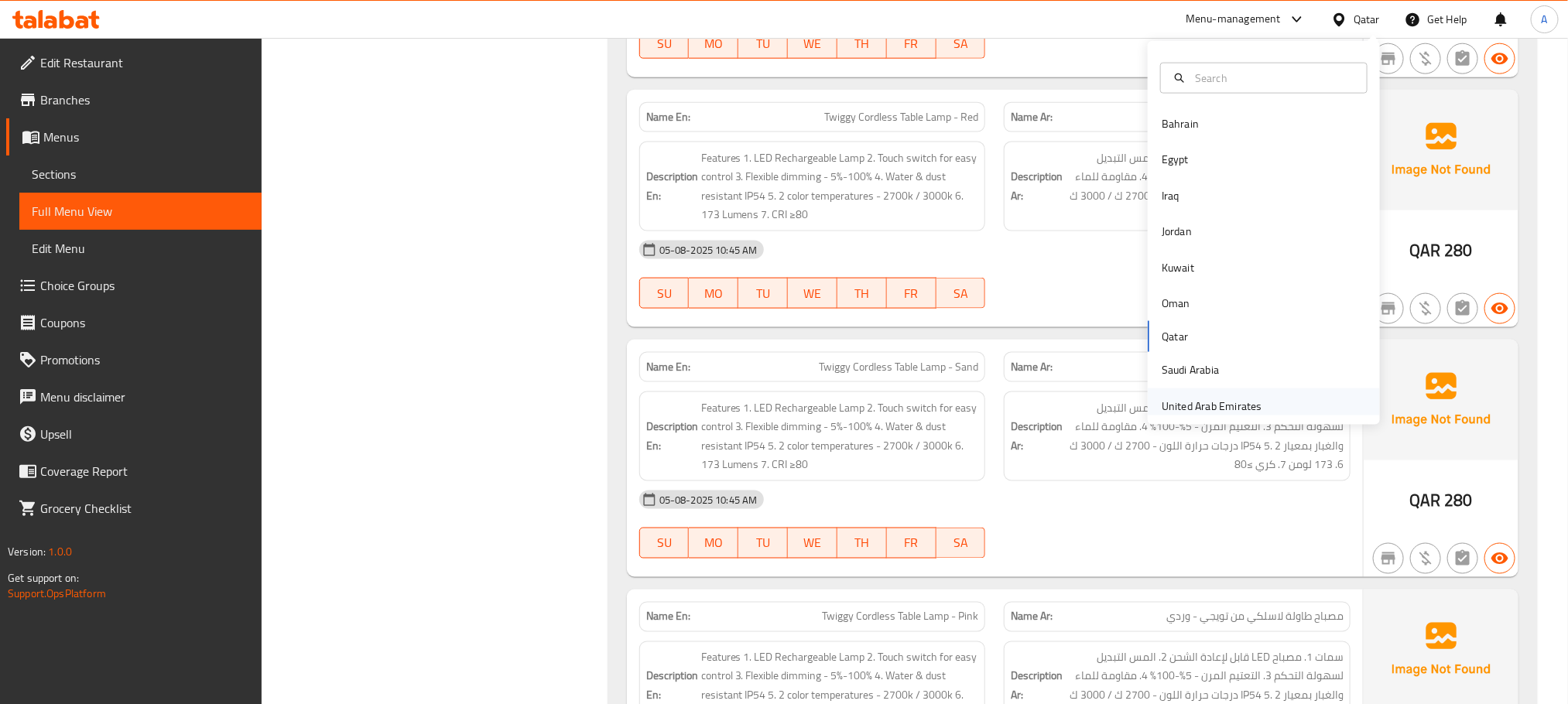 click on "United Arab Emirates" at bounding box center [1212, 406] 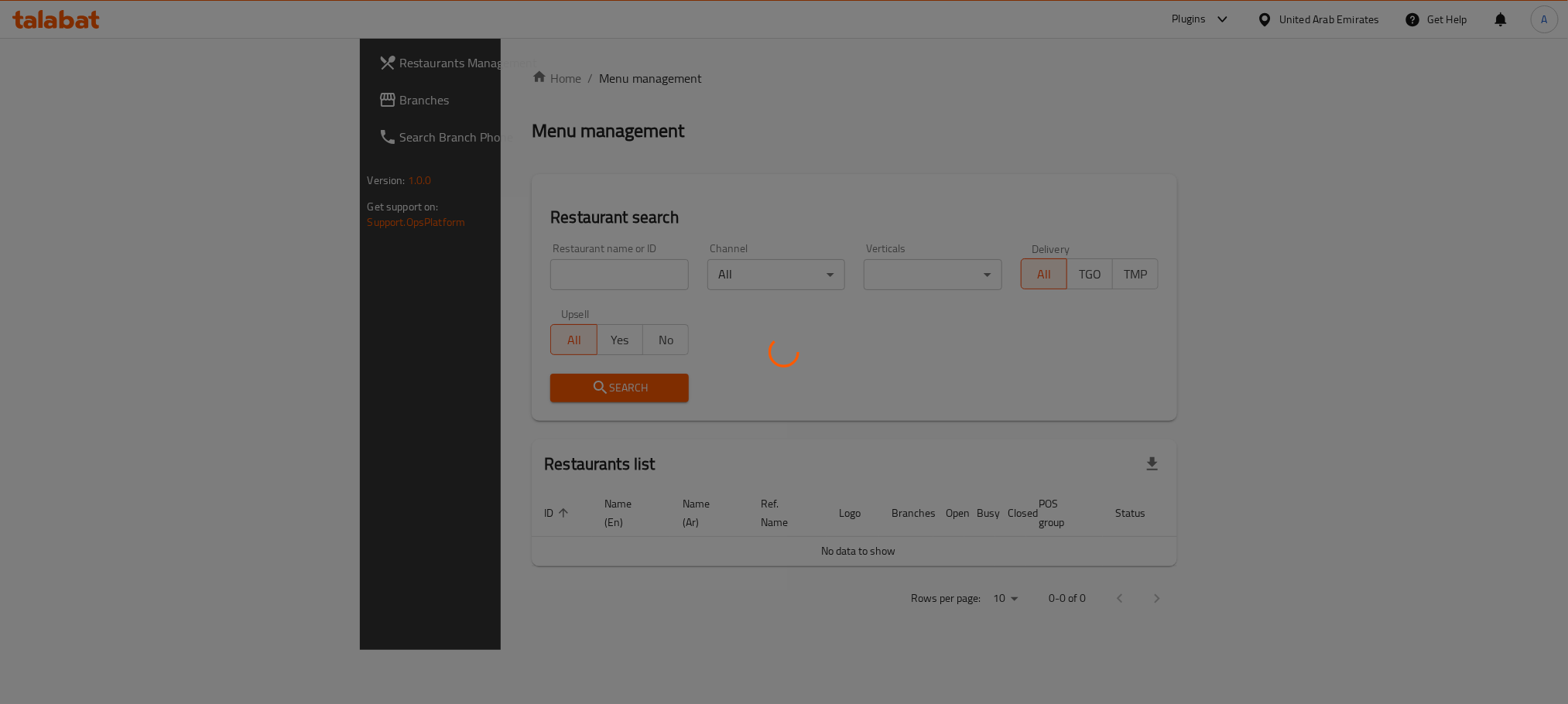 scroll, scrollTop: 0, scrollLeft: 0, axis: both 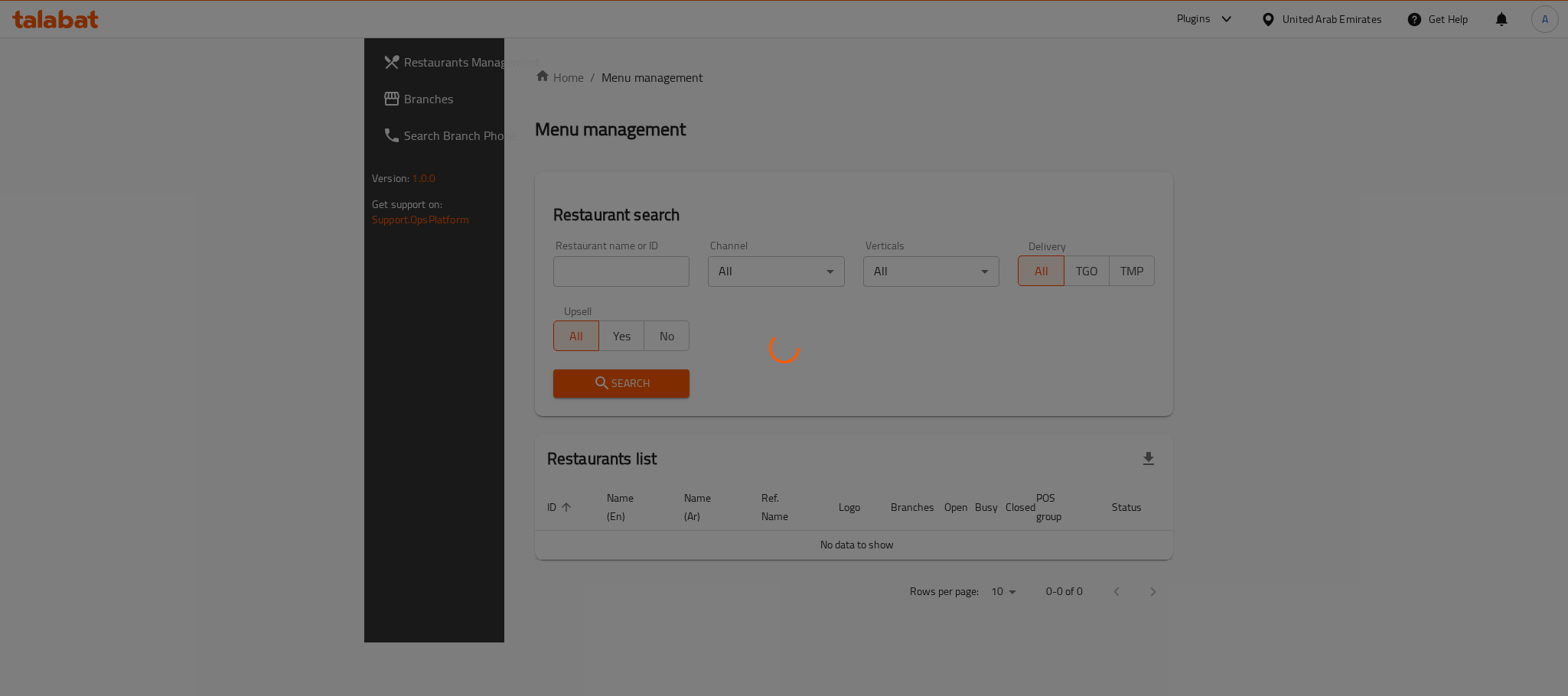click at bounding box center (784, 348) 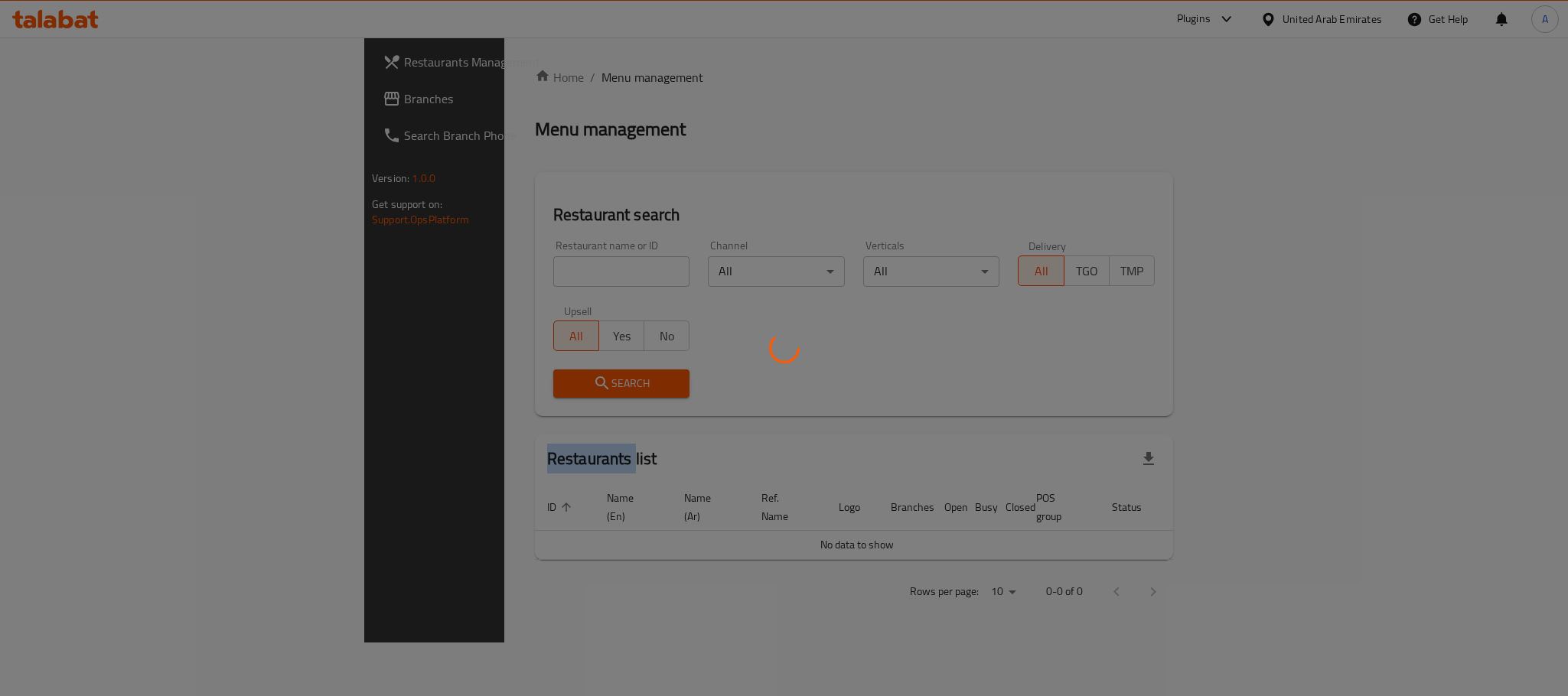 click at bounding box center (784, 348) 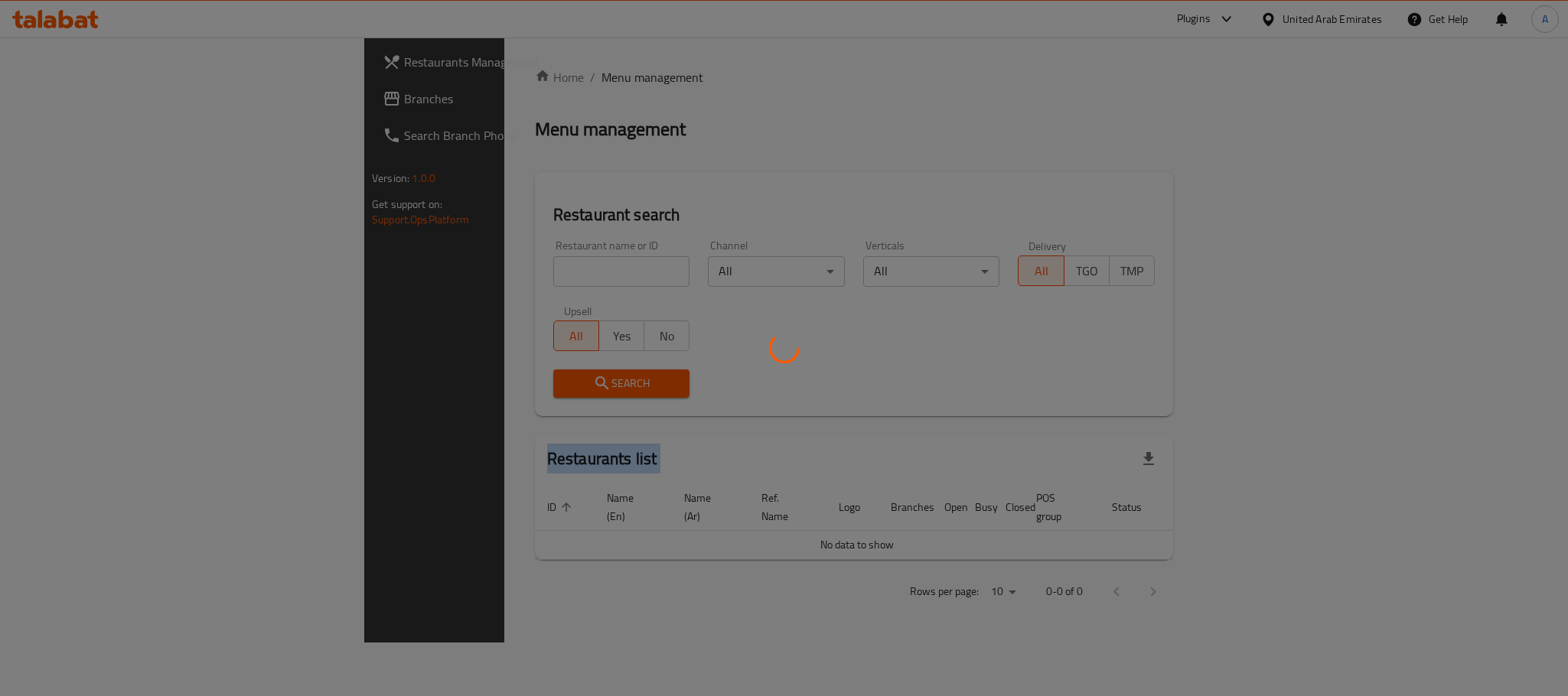 click at bounding box center [784, 348] 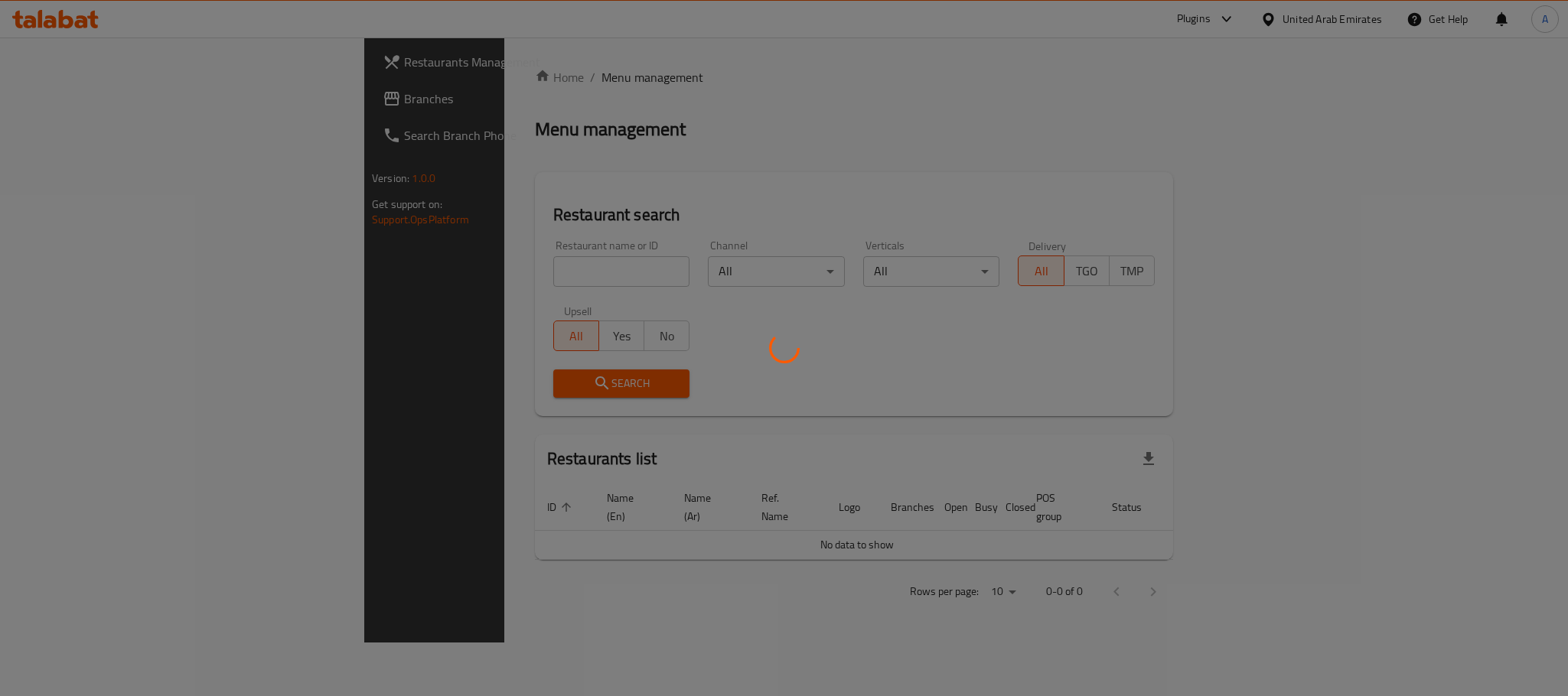 click at bounding box center [784, 348] 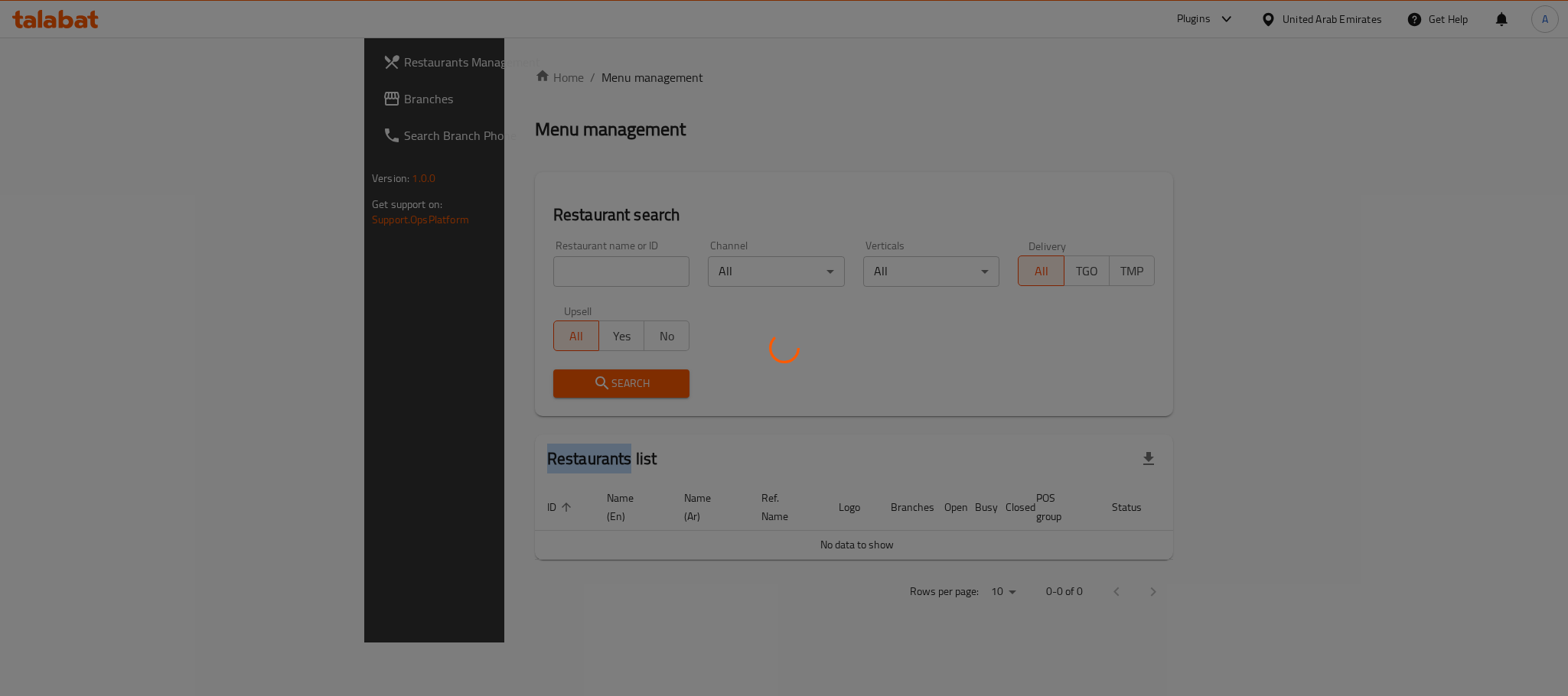drag, startPoint x: 347, startPoint y: 453, endPoint x: 391, endPoint y: 457, distance: 44.18144 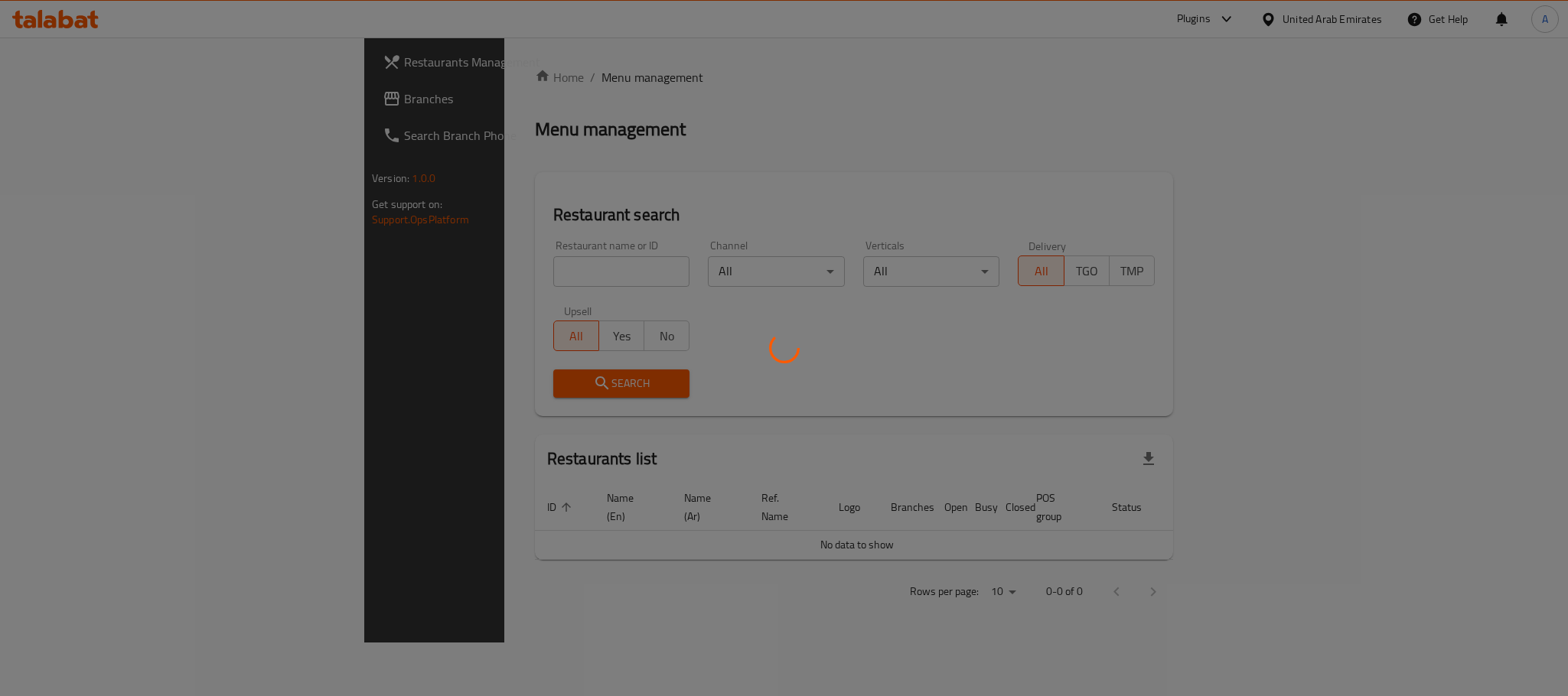 click at bounding box center (784, 348) 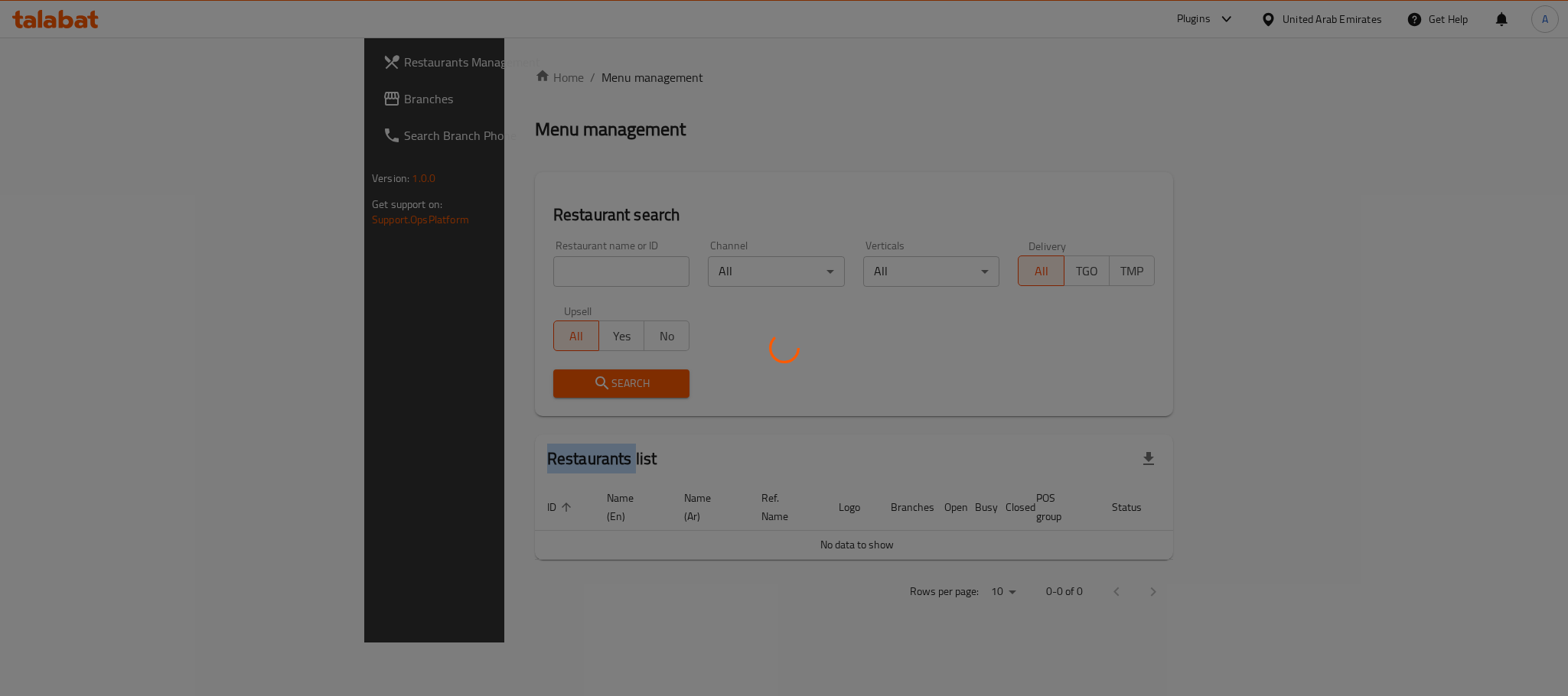 click at bounding box center (784, 348) 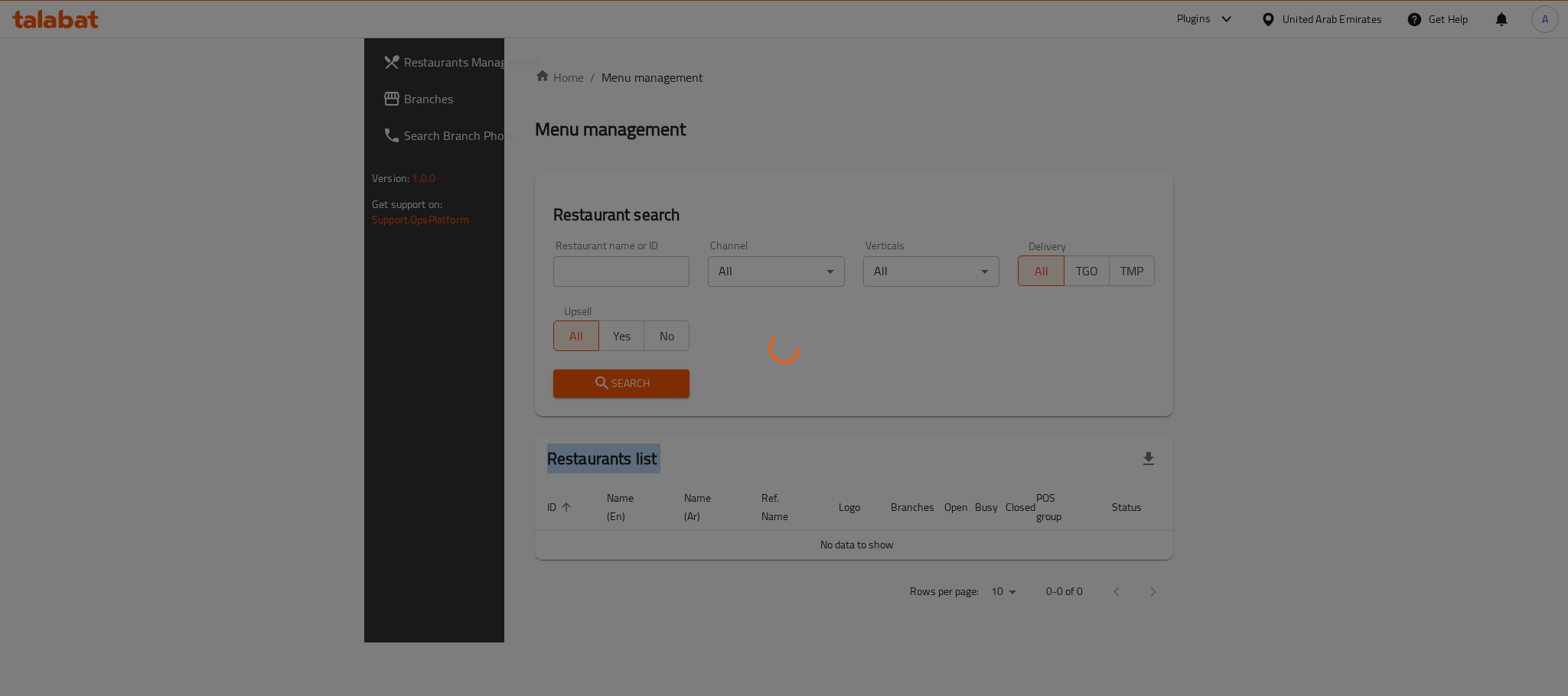 click at bounding box center (784, 348) 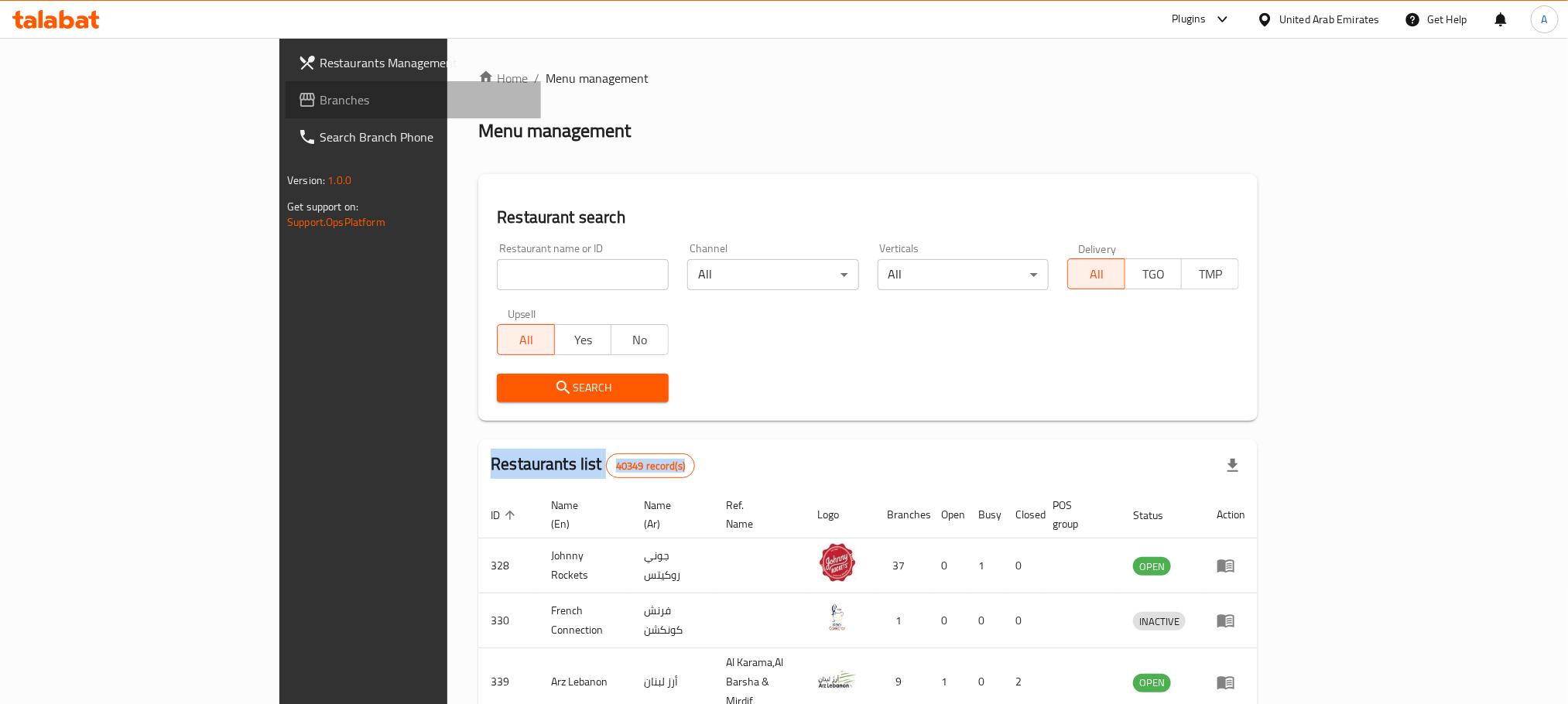 click on "Branches" at bounding box center [413, 100] 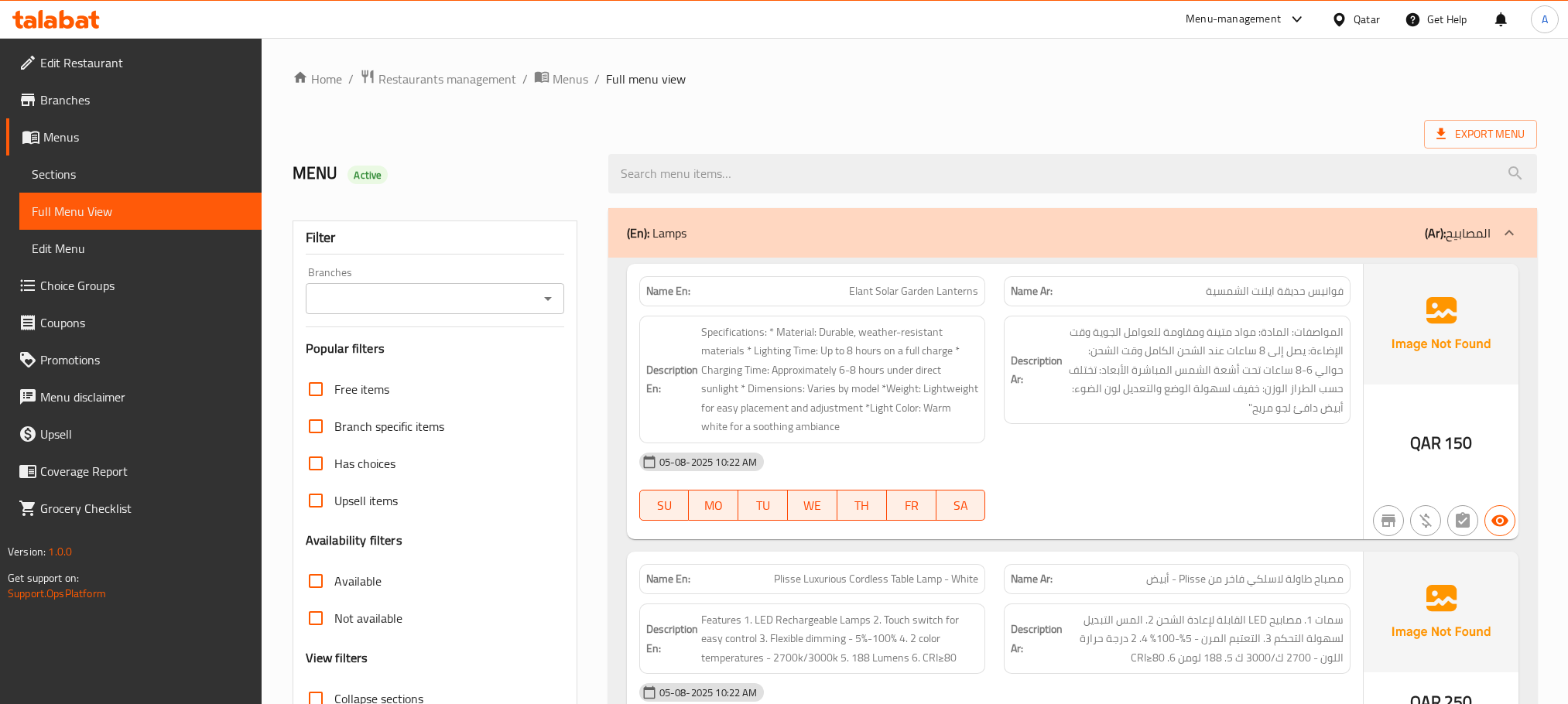 scroll, scrollTop: 2551, scrollLeft: 0, axis: vertical 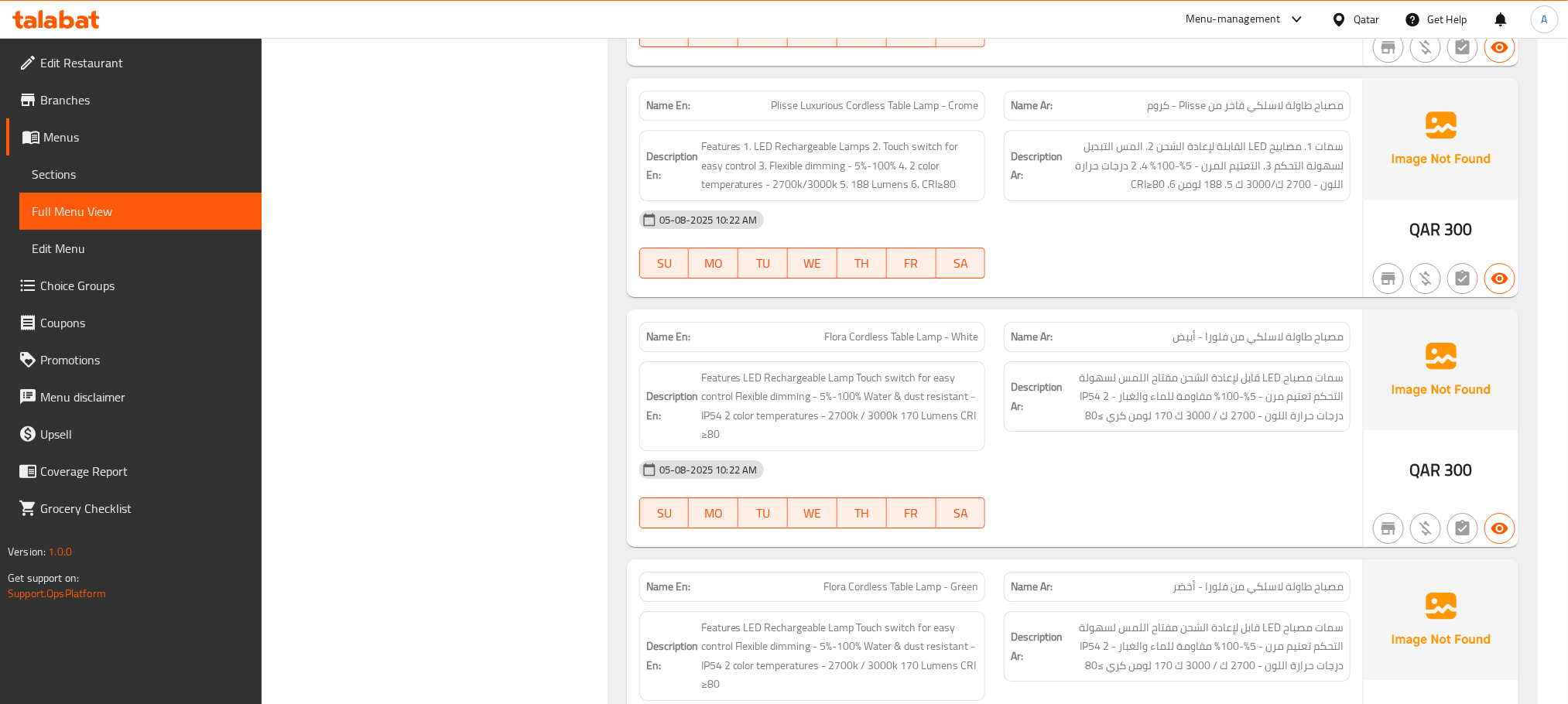 click 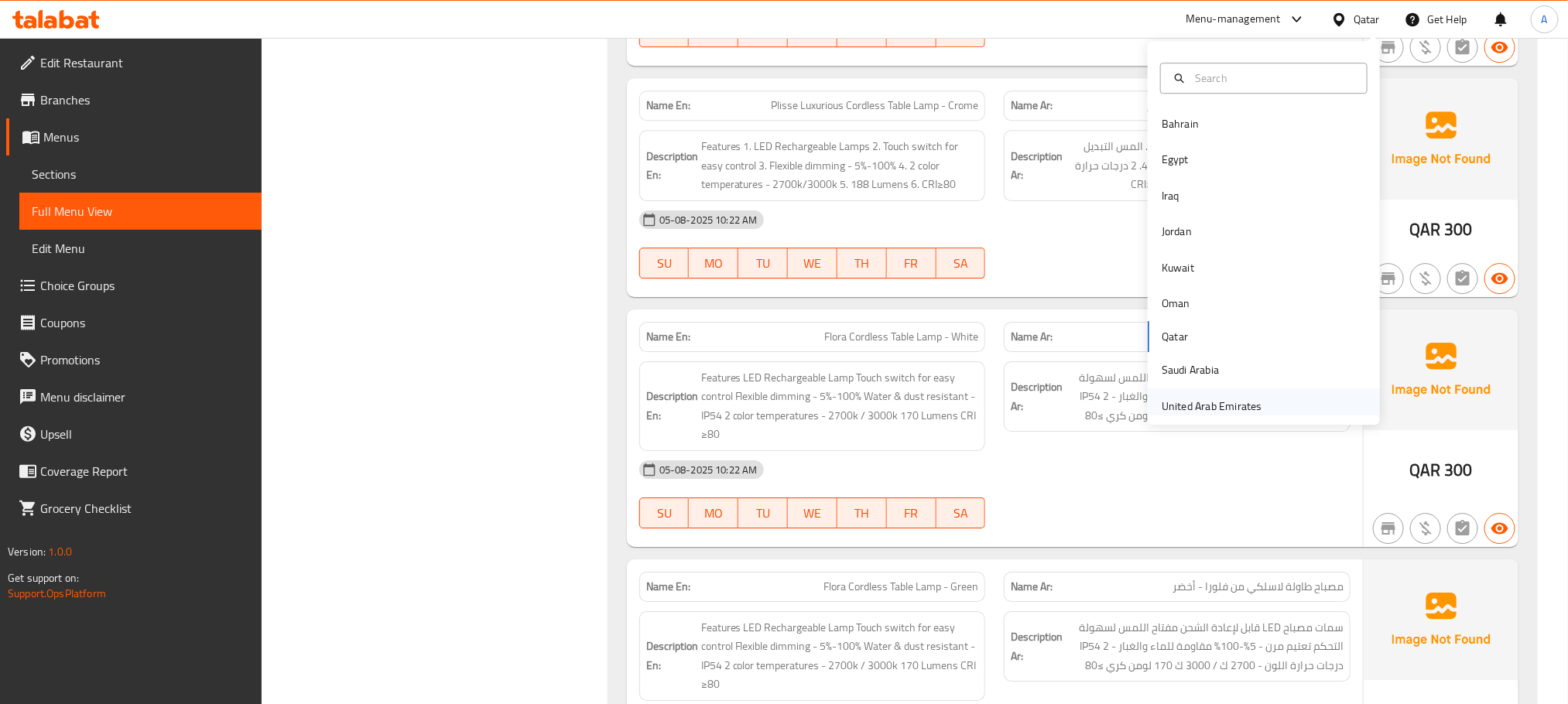 click on "United Arab Emirates" at bounding box center [1212, 406] 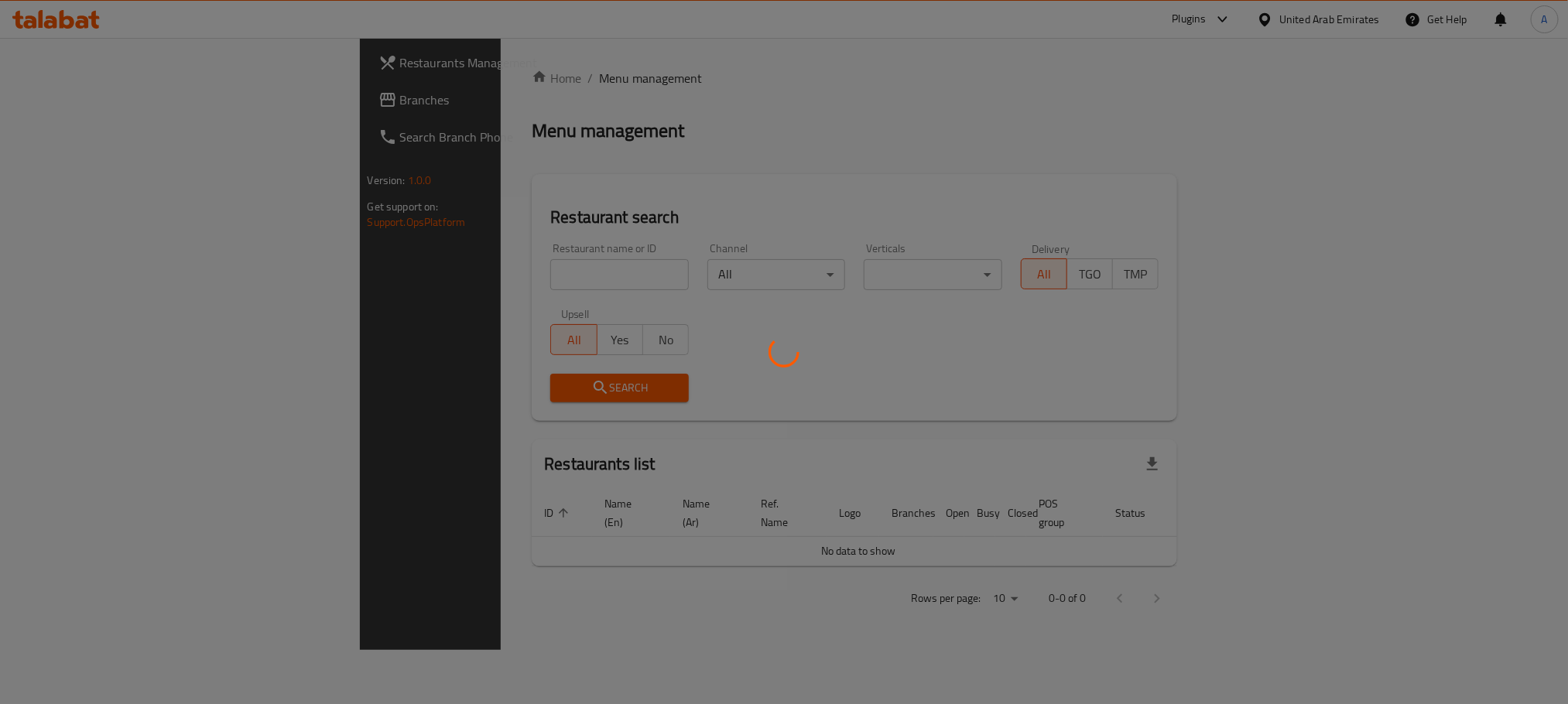scroll, scrollTop: 0, scrollLeft: 0, axis: both 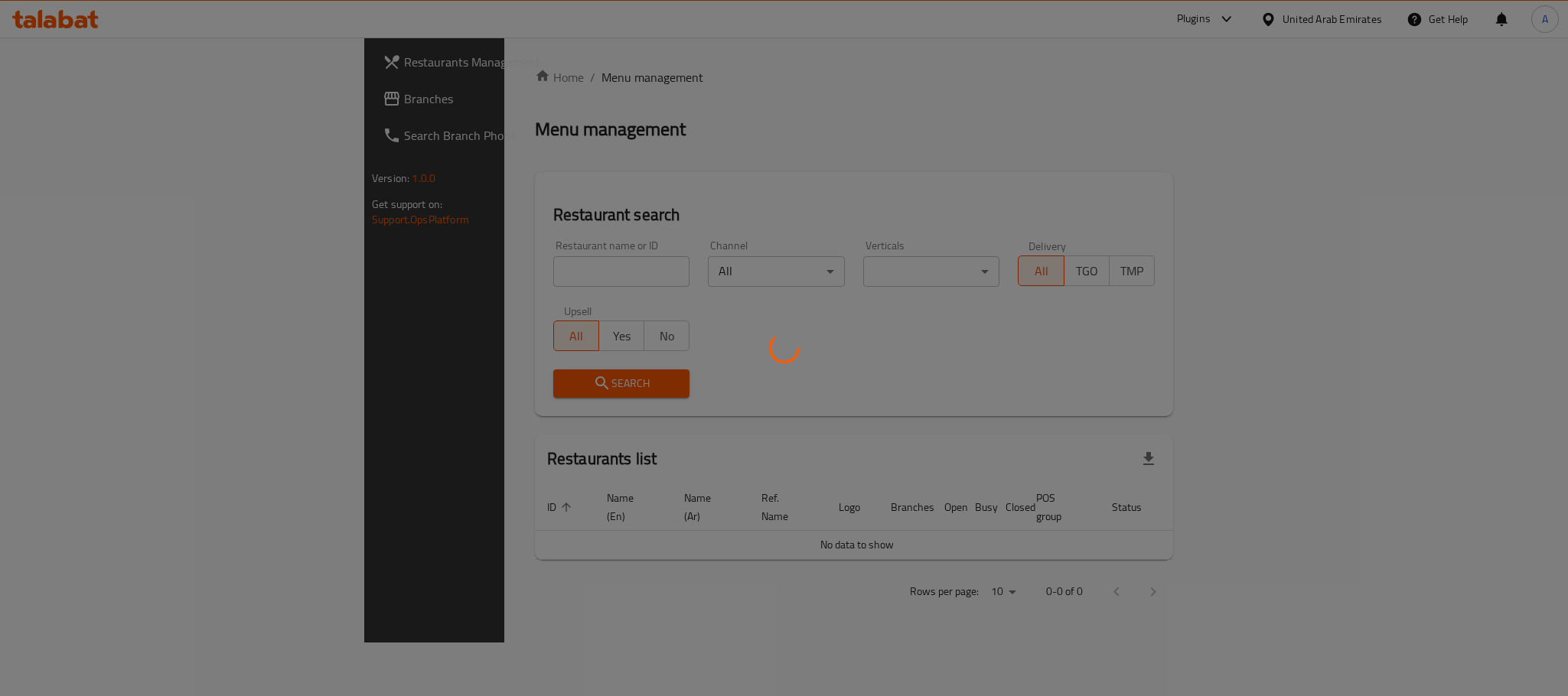 click at bounding box center [784, 348] 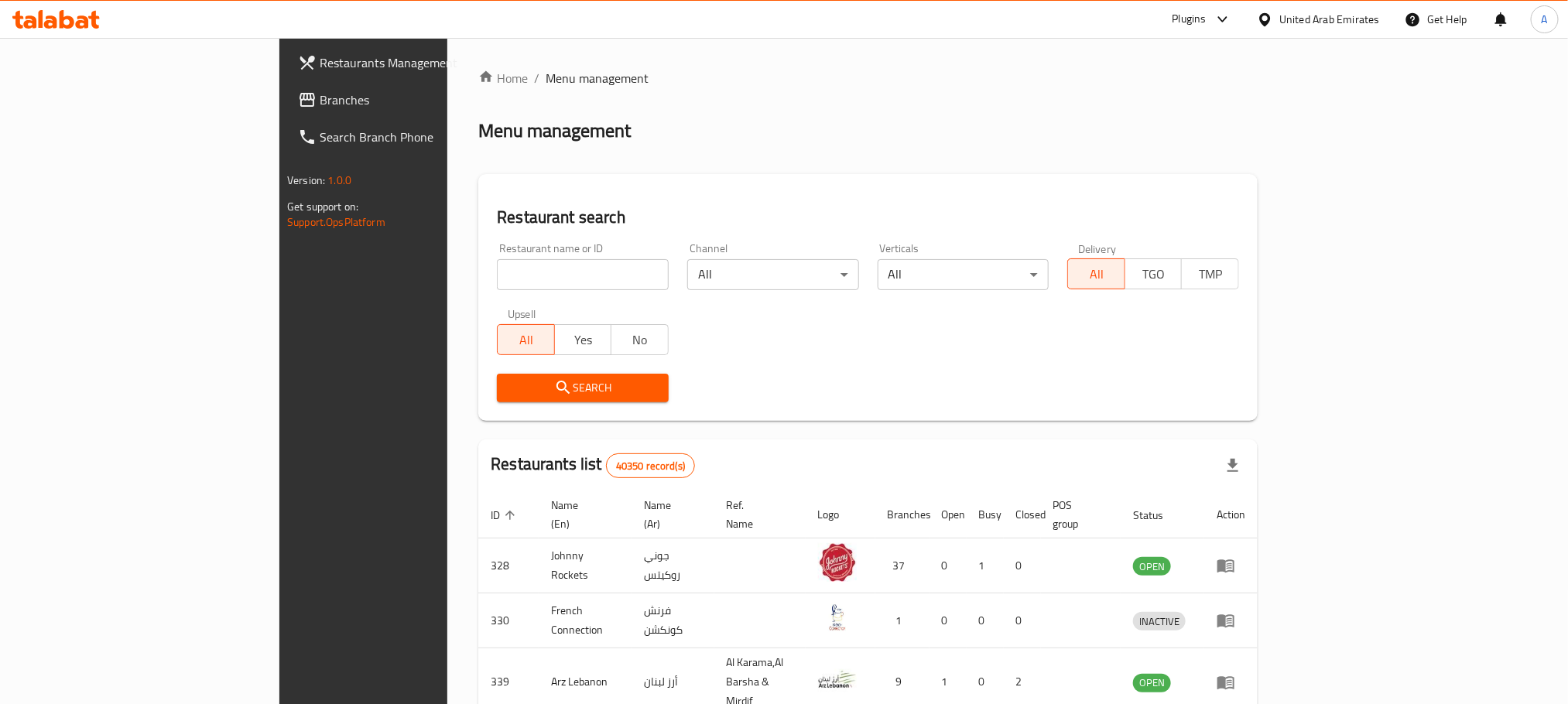 click 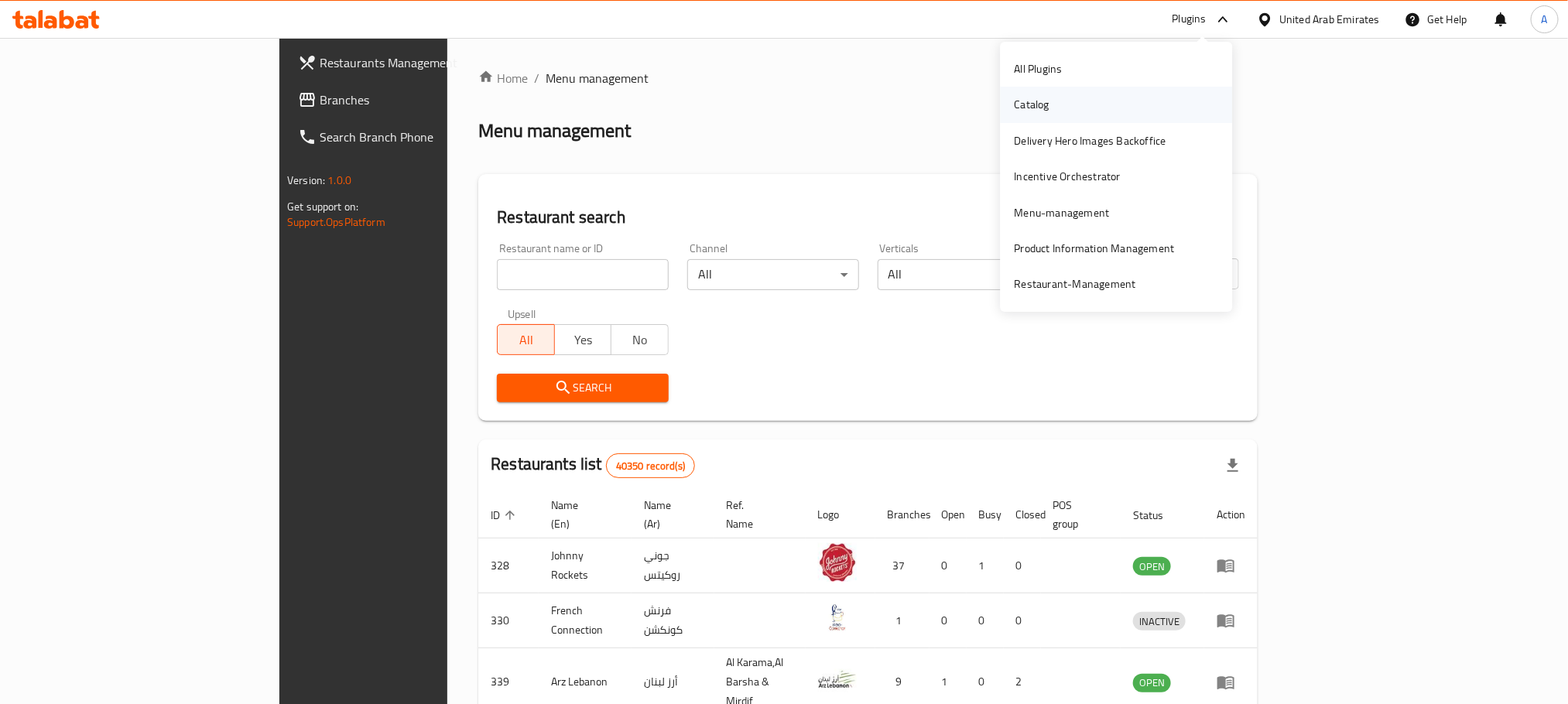 click on "Catalog" at bounding box center (1117, 104) 